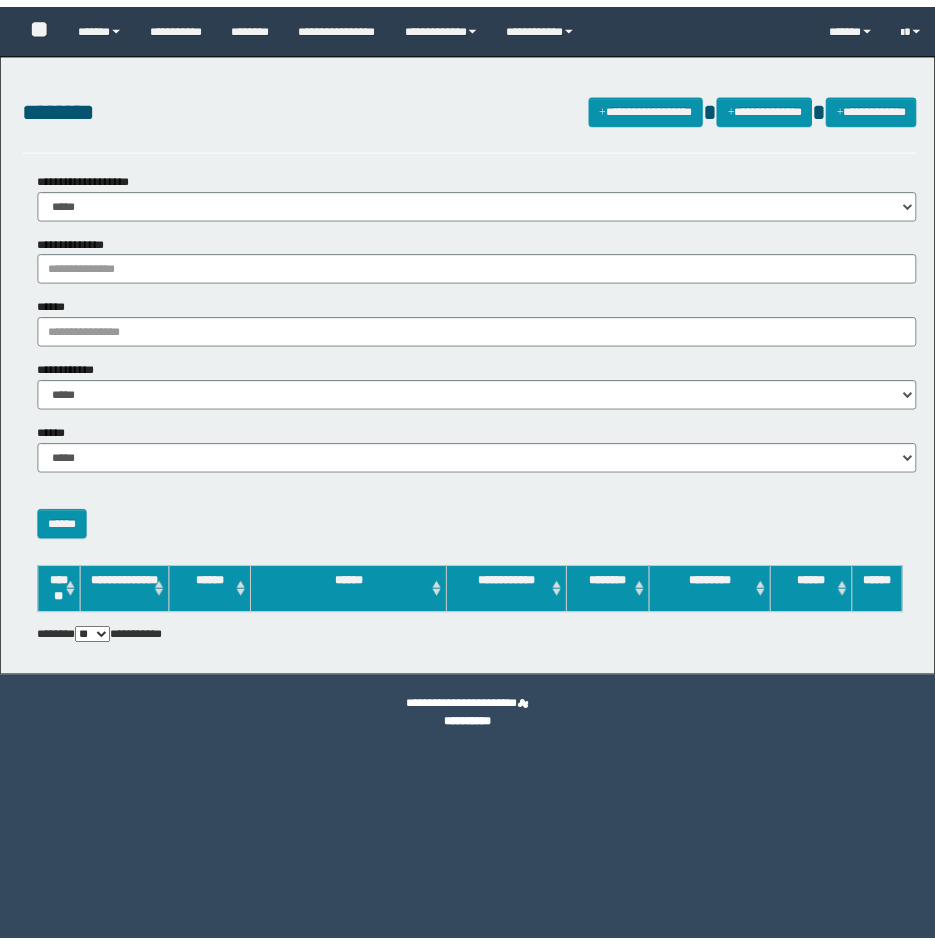 scroll, scrollTop: 0, scrollLeft: 0, axis: both 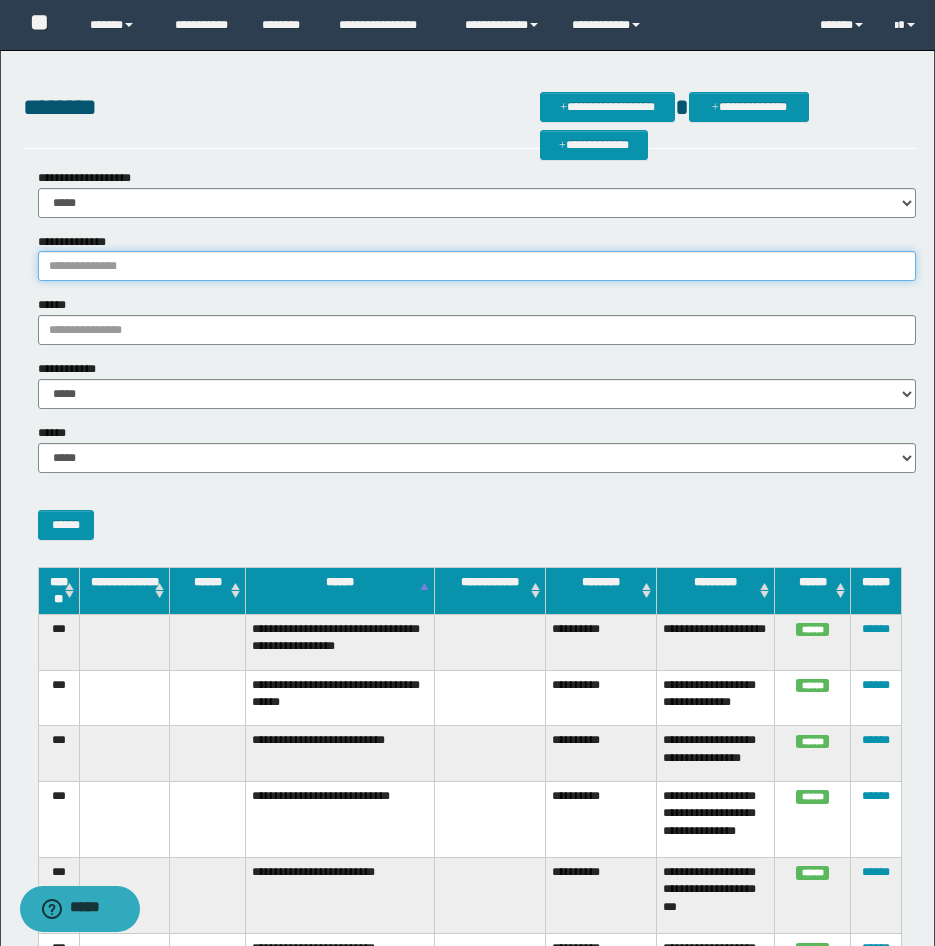 click on "**********" at bounding box center [477, 266] 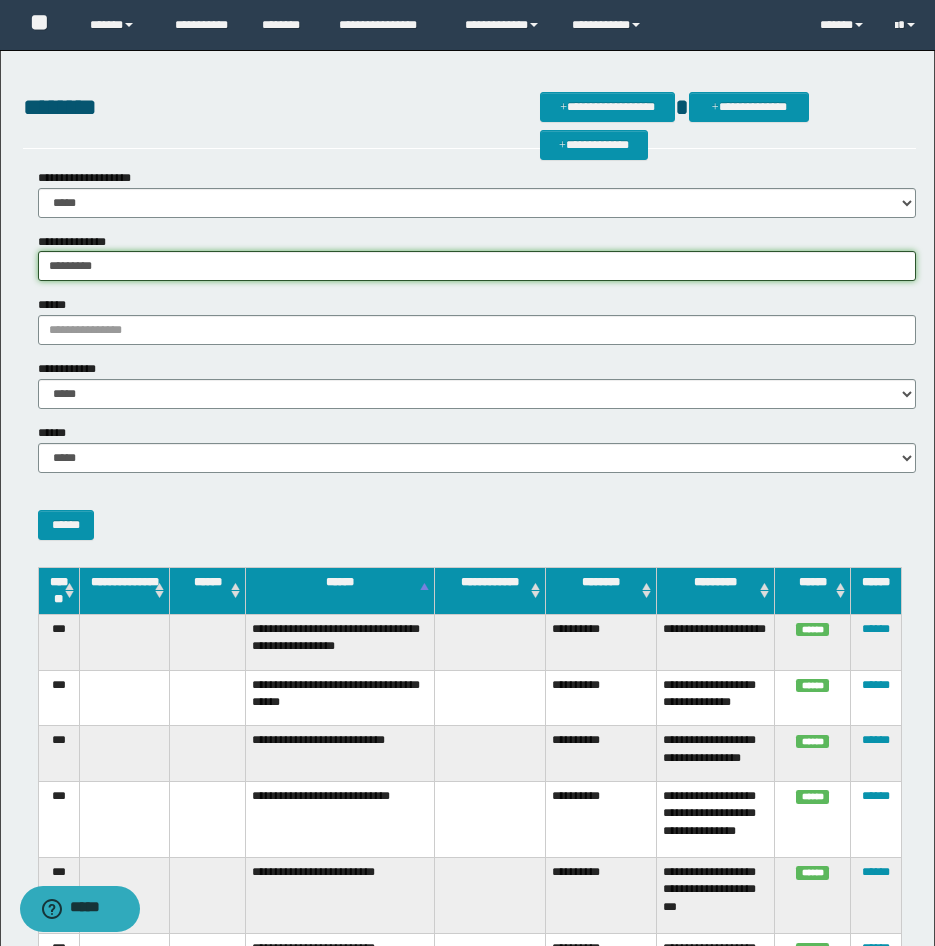 type on "*********" 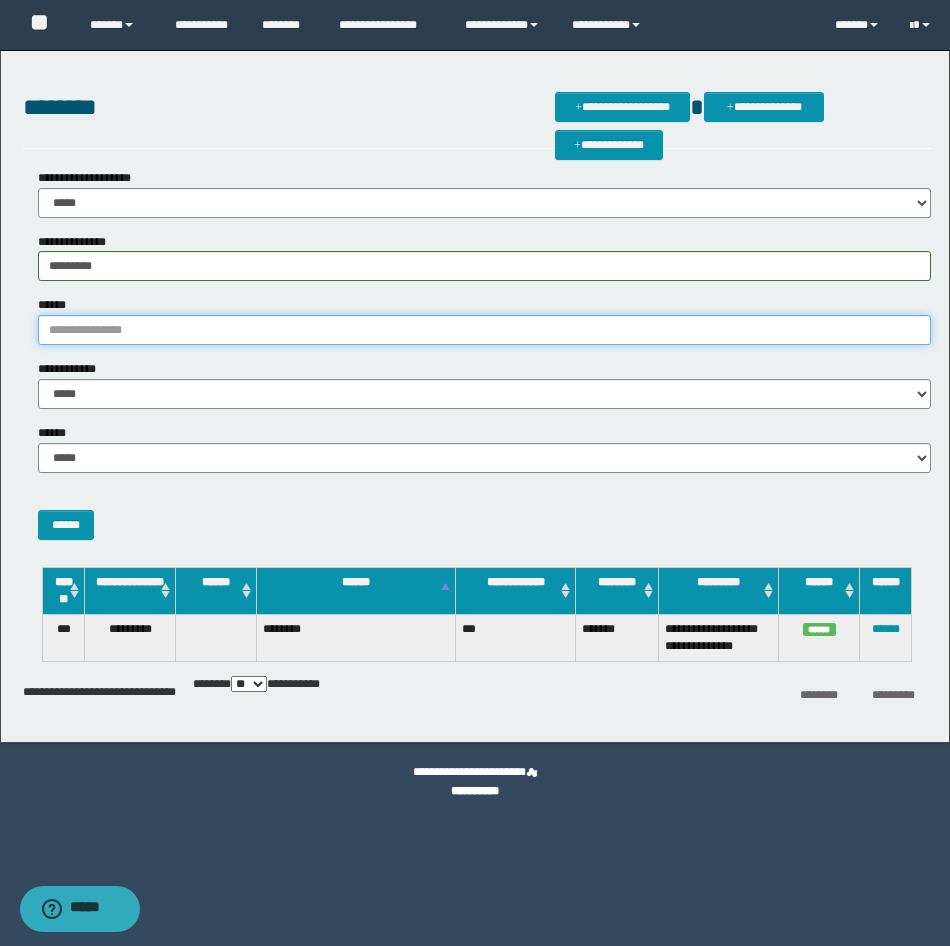 click on "******" at bounding box center [484, 330] 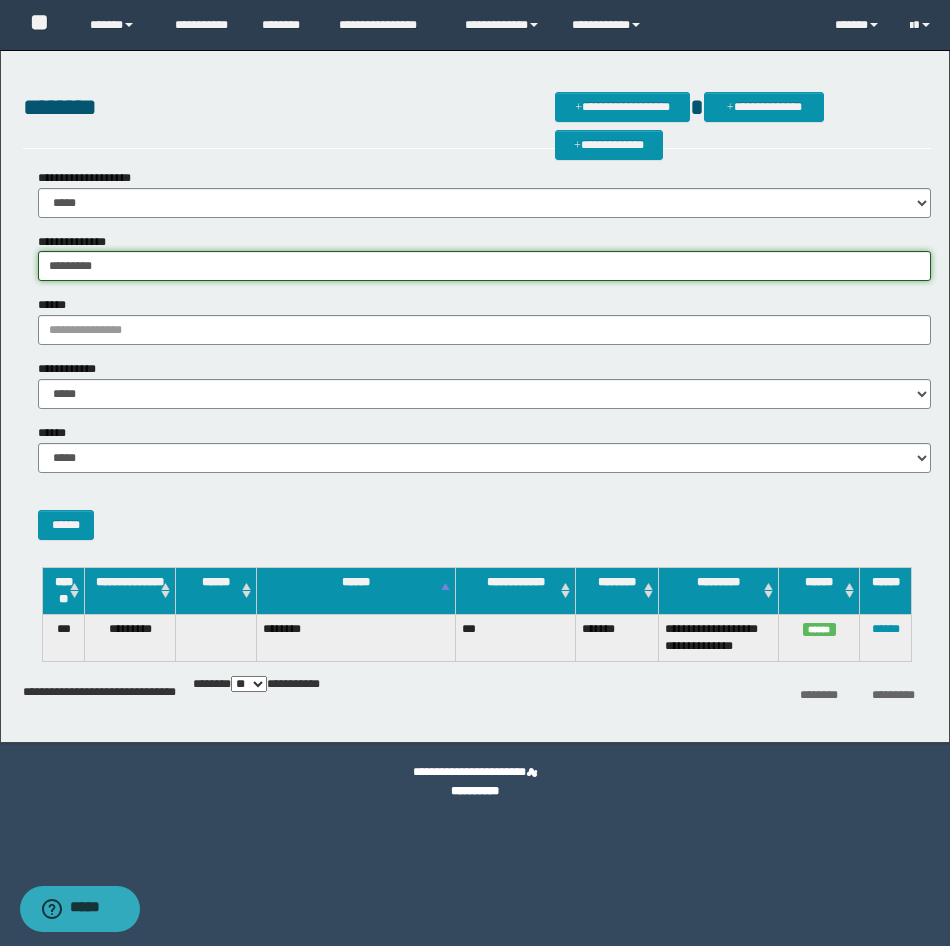 drag, startPoint x: 117, startPoint y: 264, endPoint x: 14, endPoint y: 258, distance: 103.17461 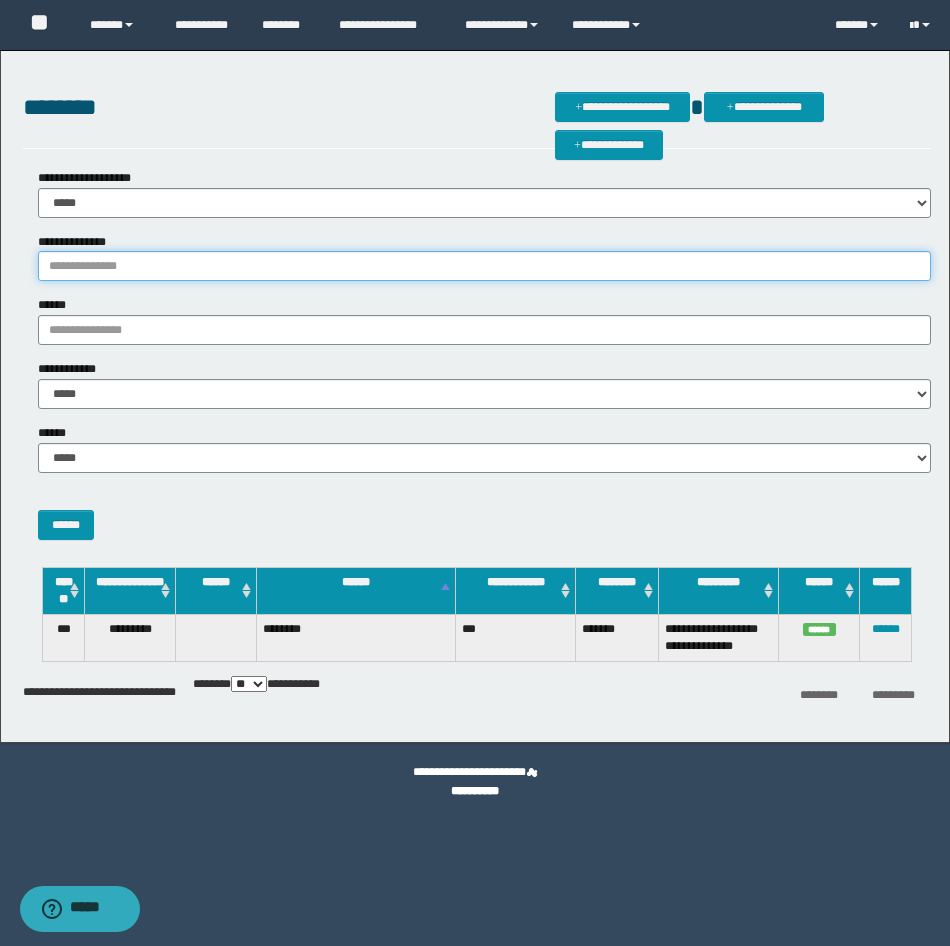 type 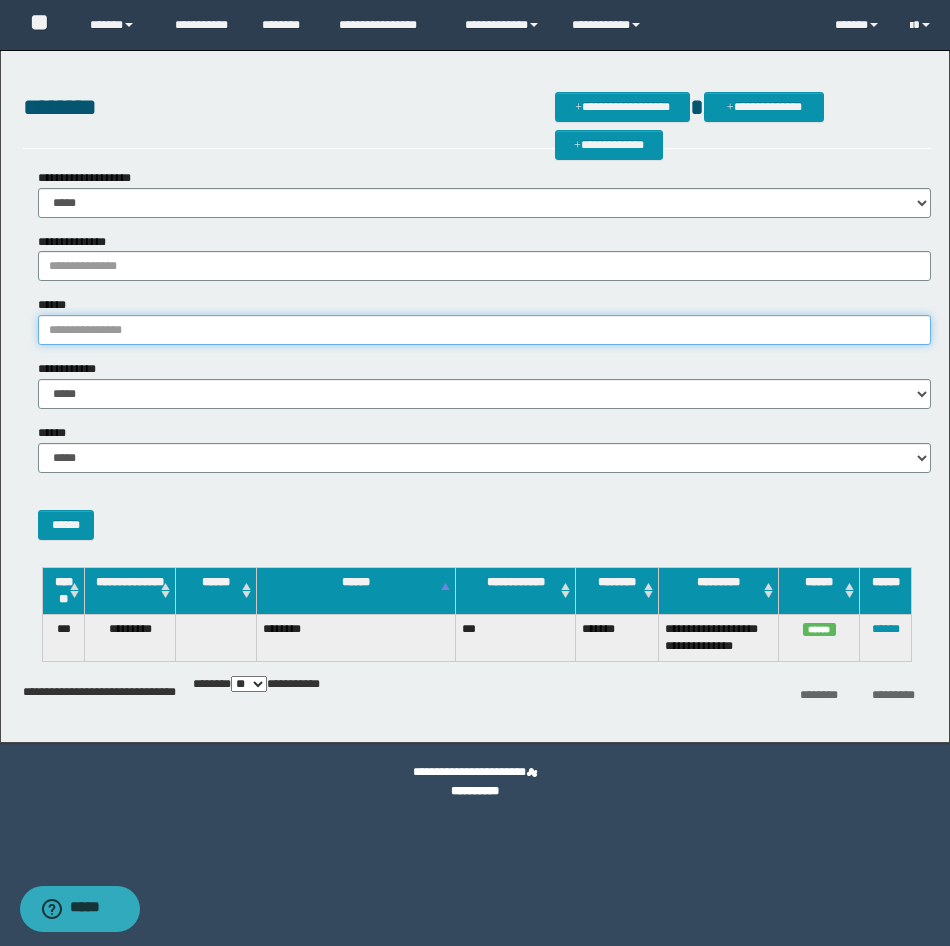 click on "******" at bounding box center (484, 330) 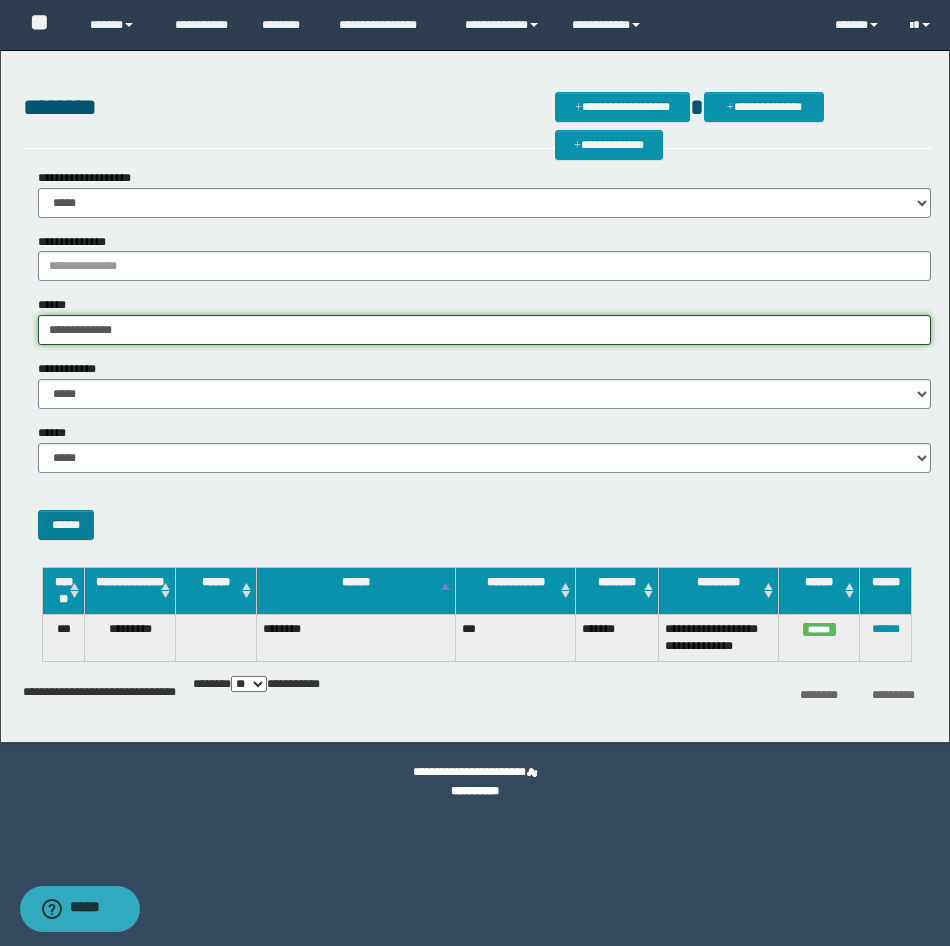 type on "**********" 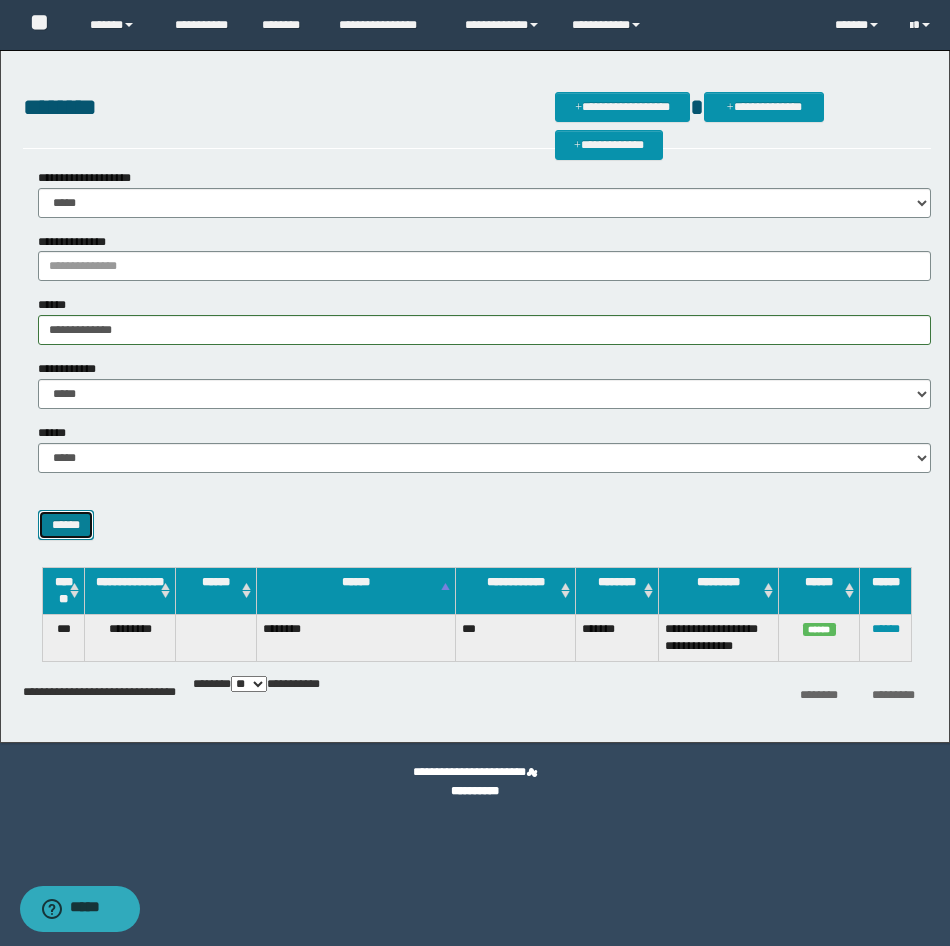 click on "******" at bounding box center (66, 525) 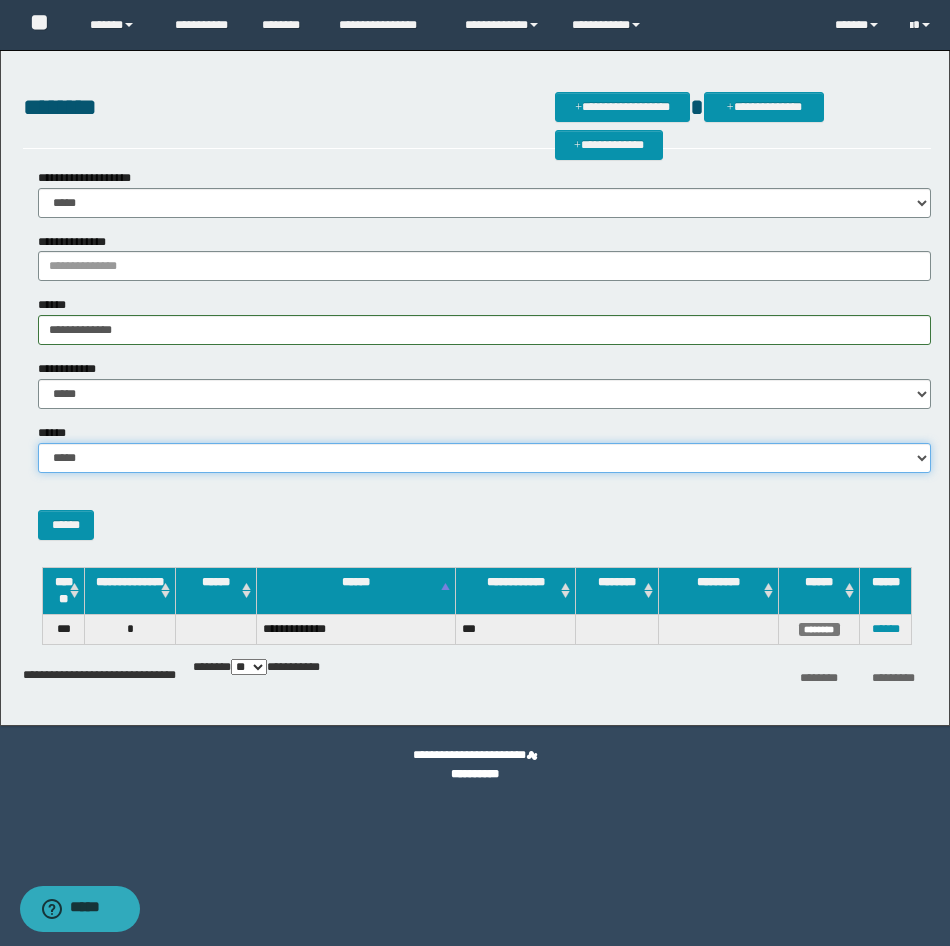 click on "*****
******
********" at bounding box center [484, 458] 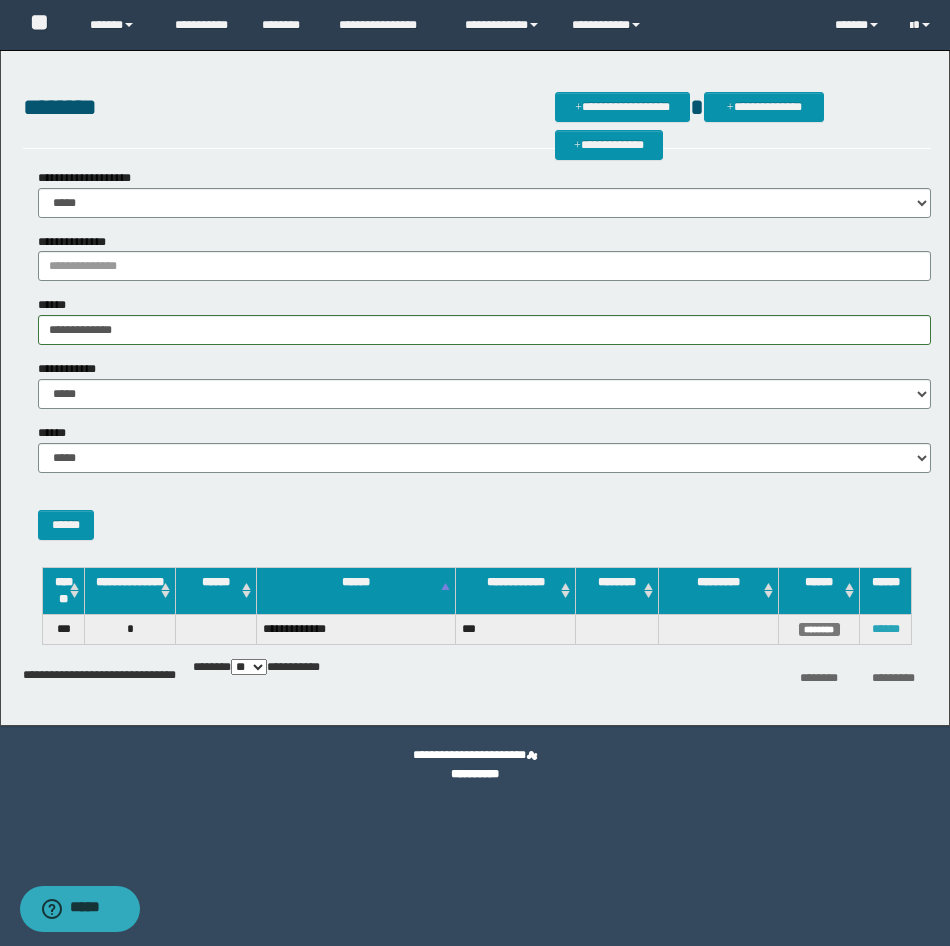 click on "******" at bounding box center [886, 629] 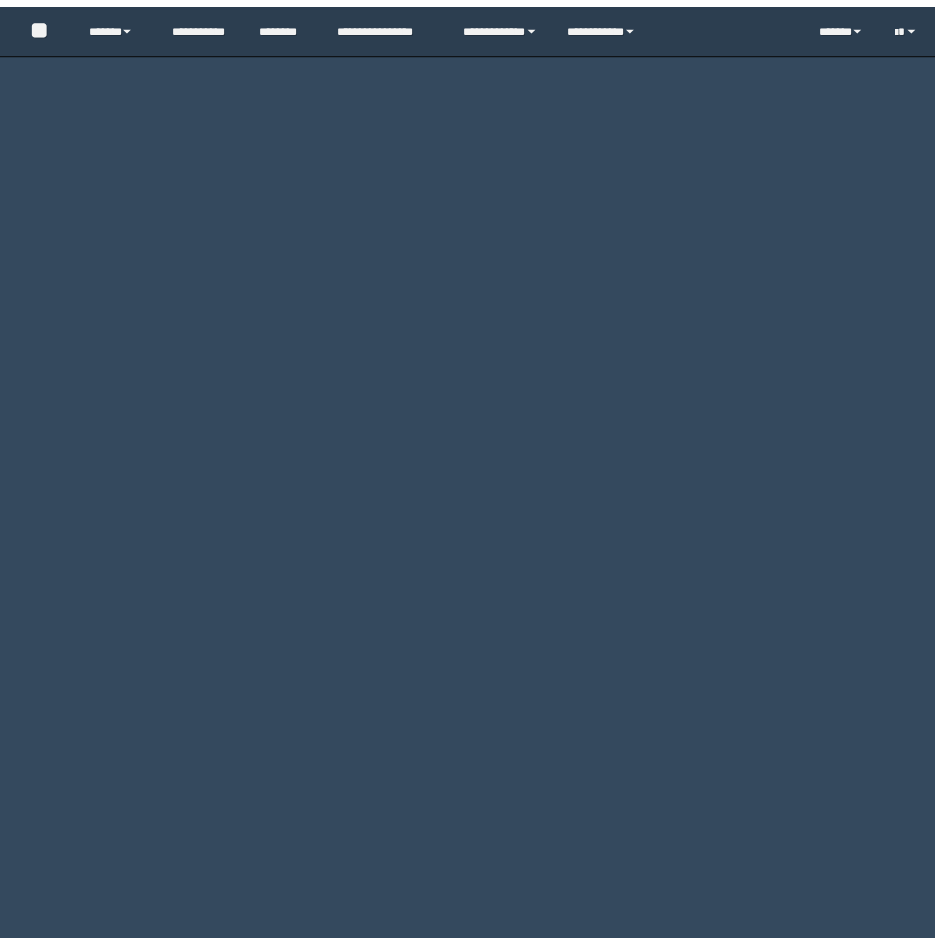 scroll, scrollTop: 0, scrollLeft: 0, axis: both 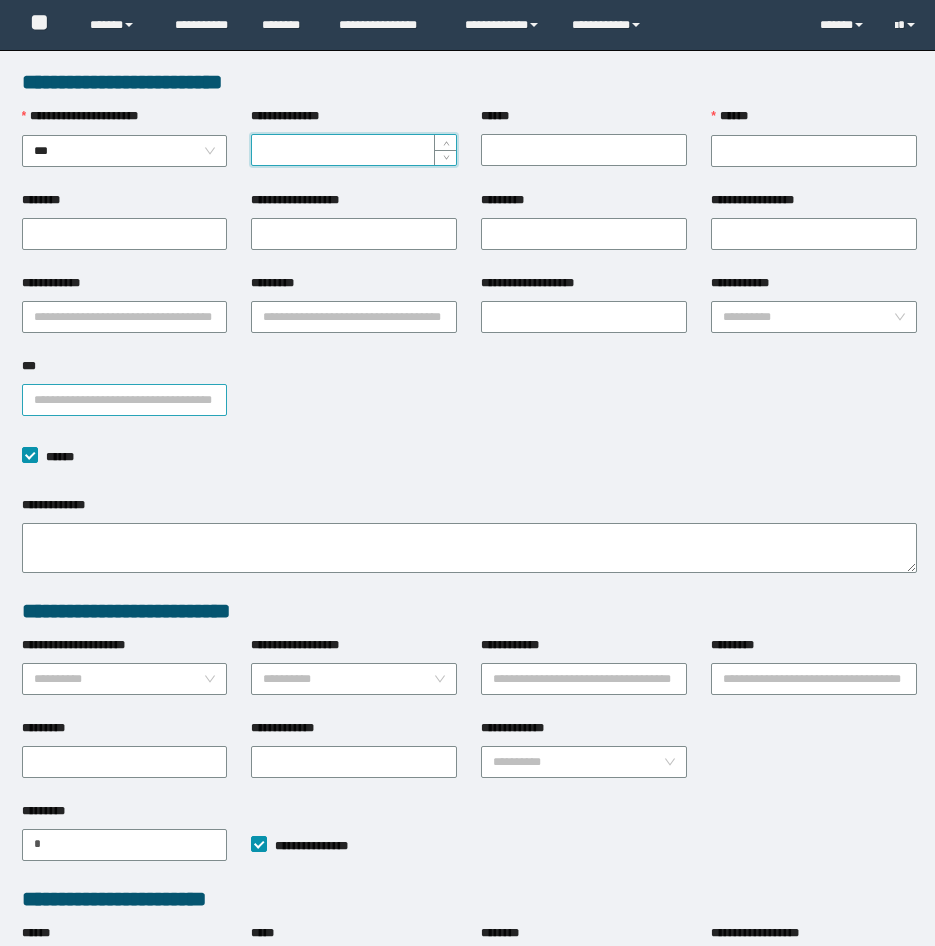 type on "*" 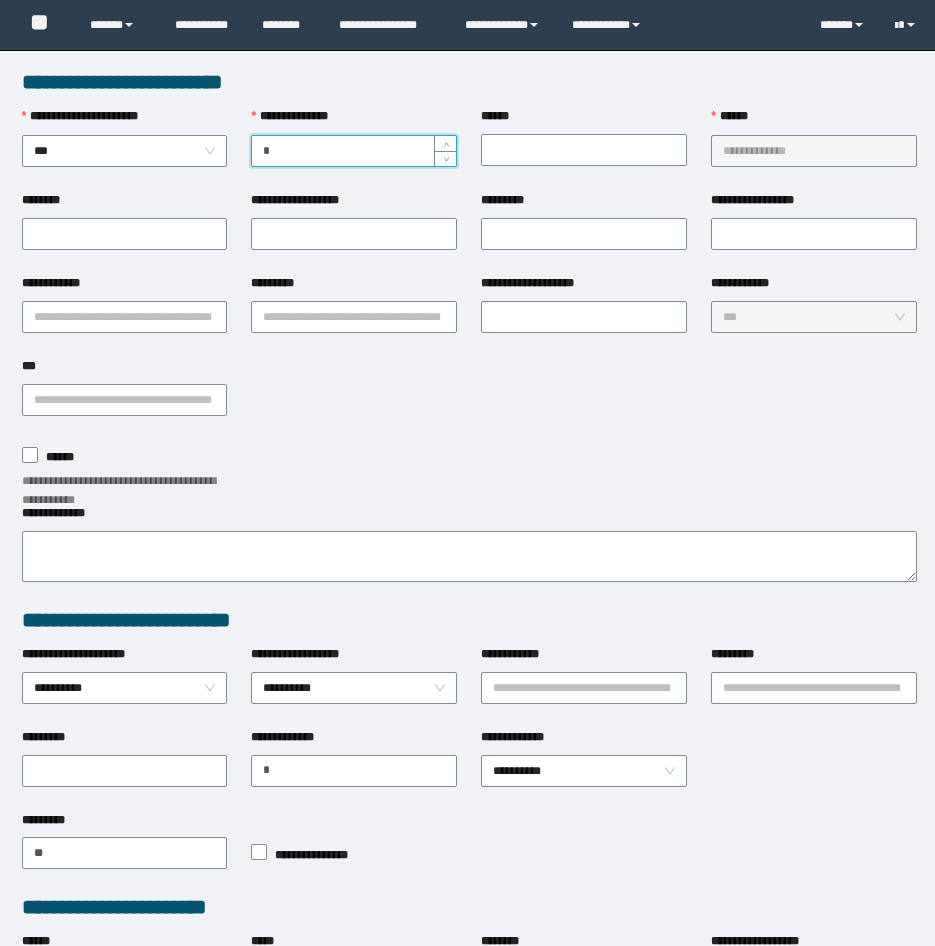 scroll, scrollTop: 0, scrollLeft: 0, axis: both 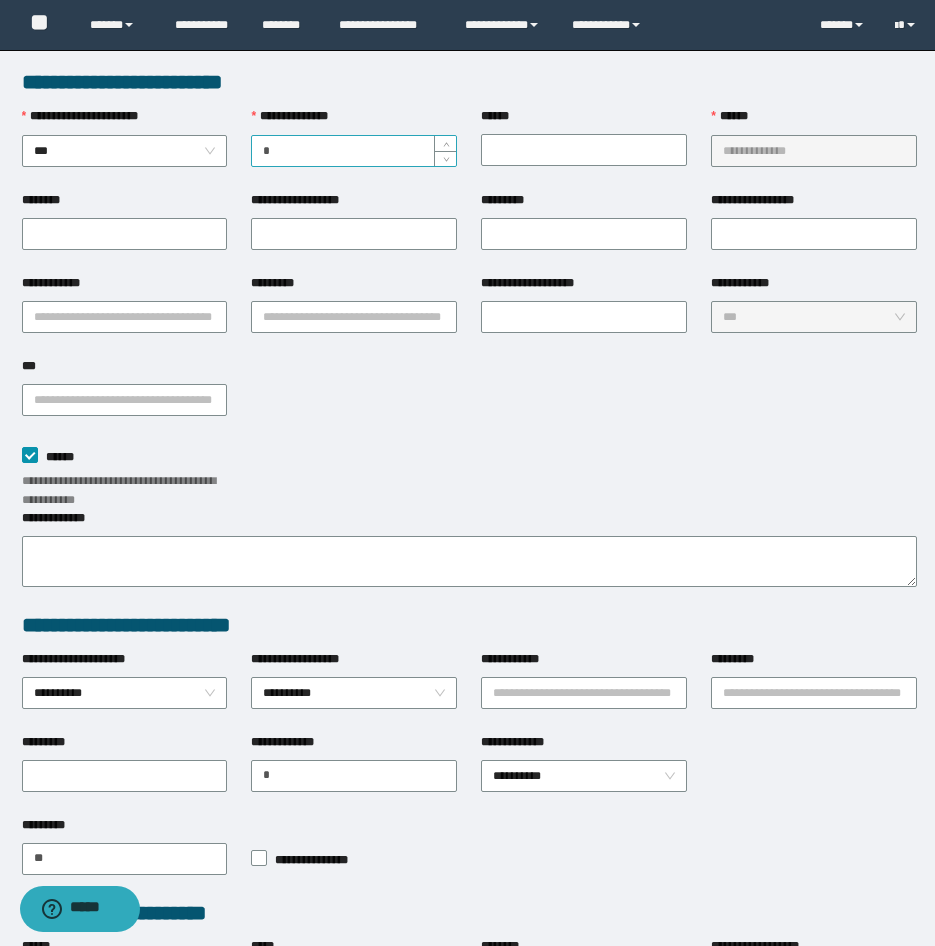 click on "*" at bounding box center (354, 151) 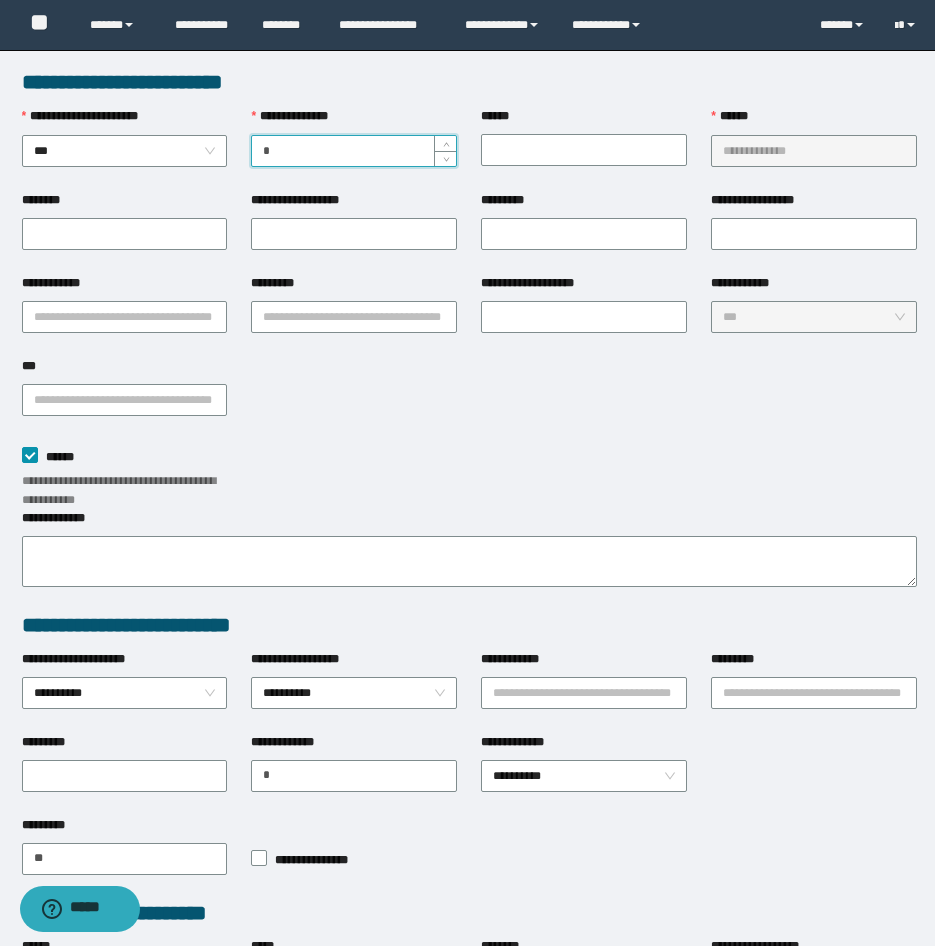 click on "*" at bounding box center (354, 151) 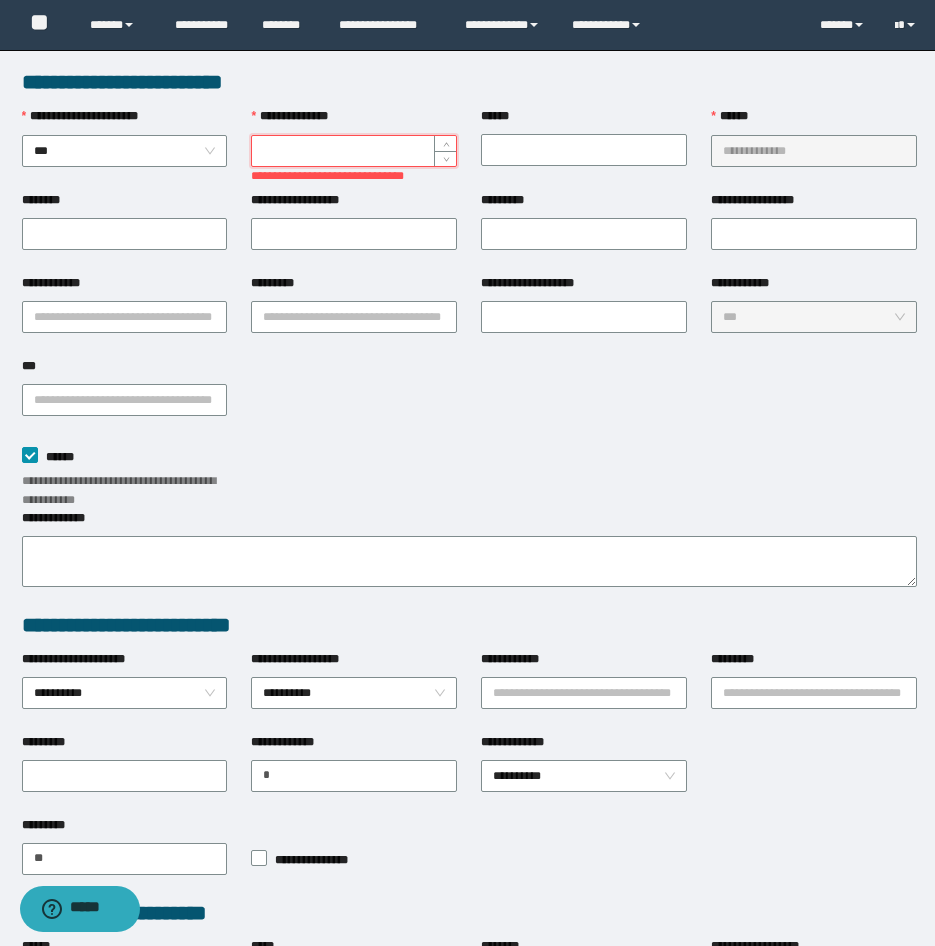 paste on "*********" 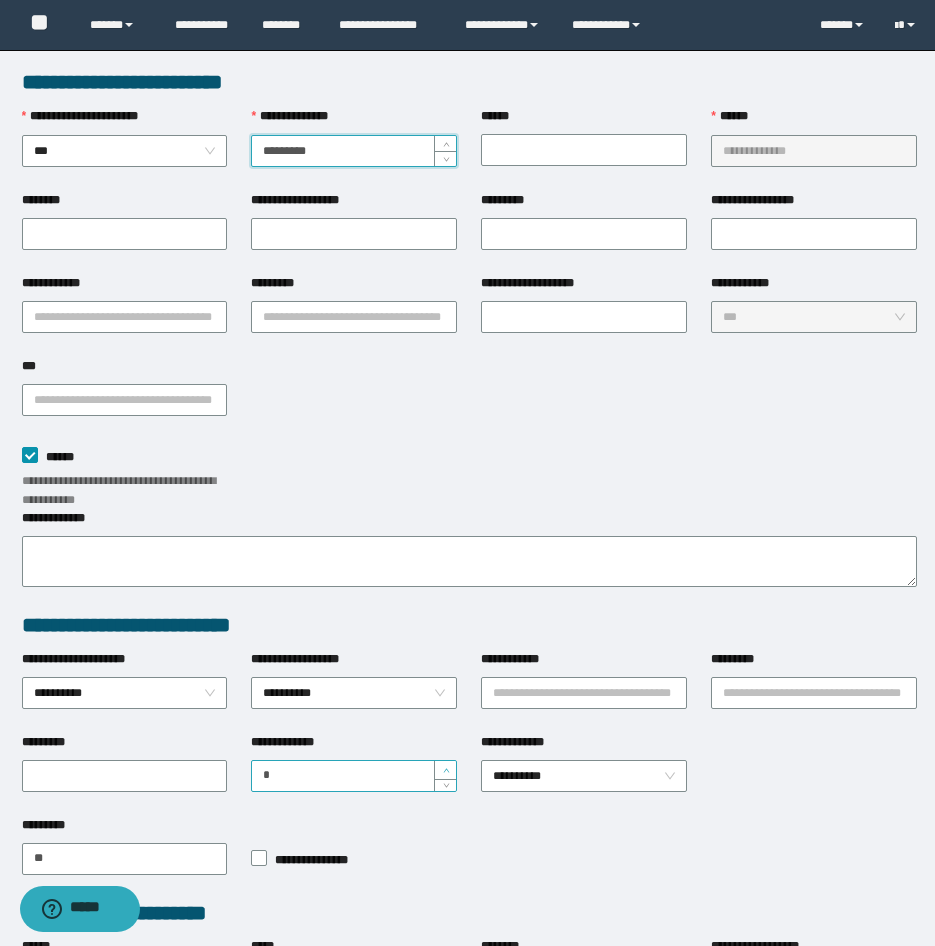 scroll, scrollTop: 284, scrollLeft: 0, axis: vertical 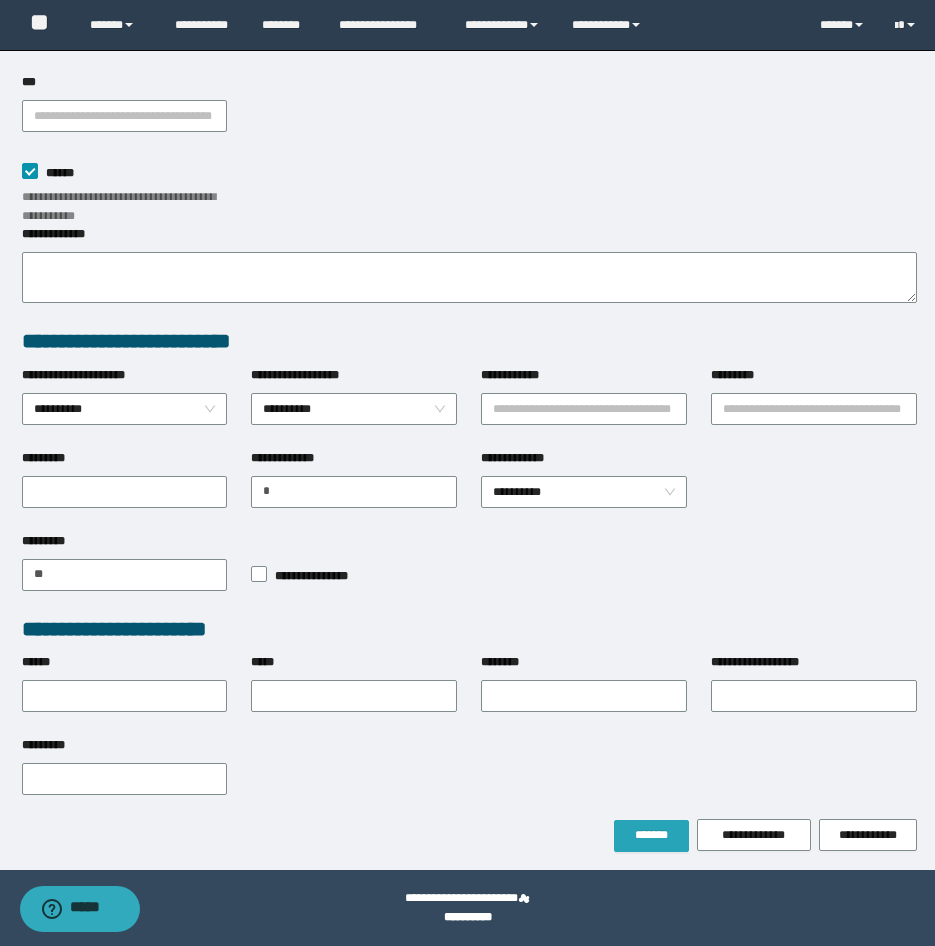 type on "*********" 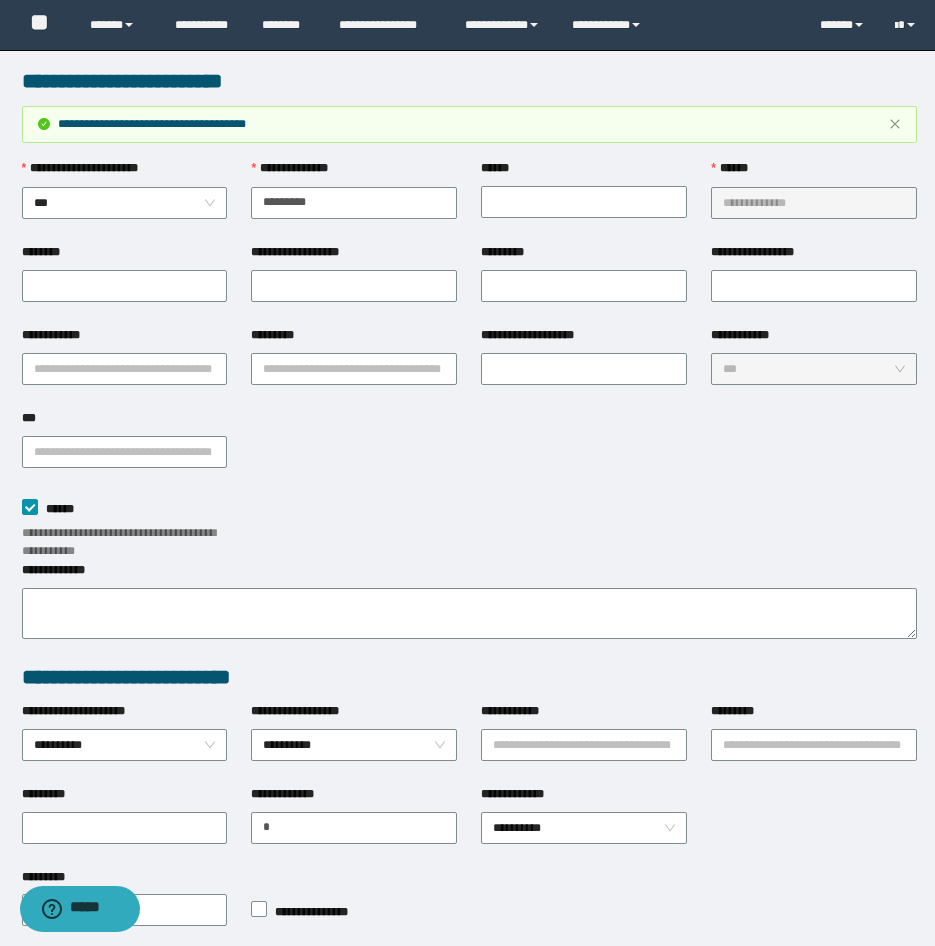 scroll, scrollTop: 0, scrollLeft: 0, axis: both 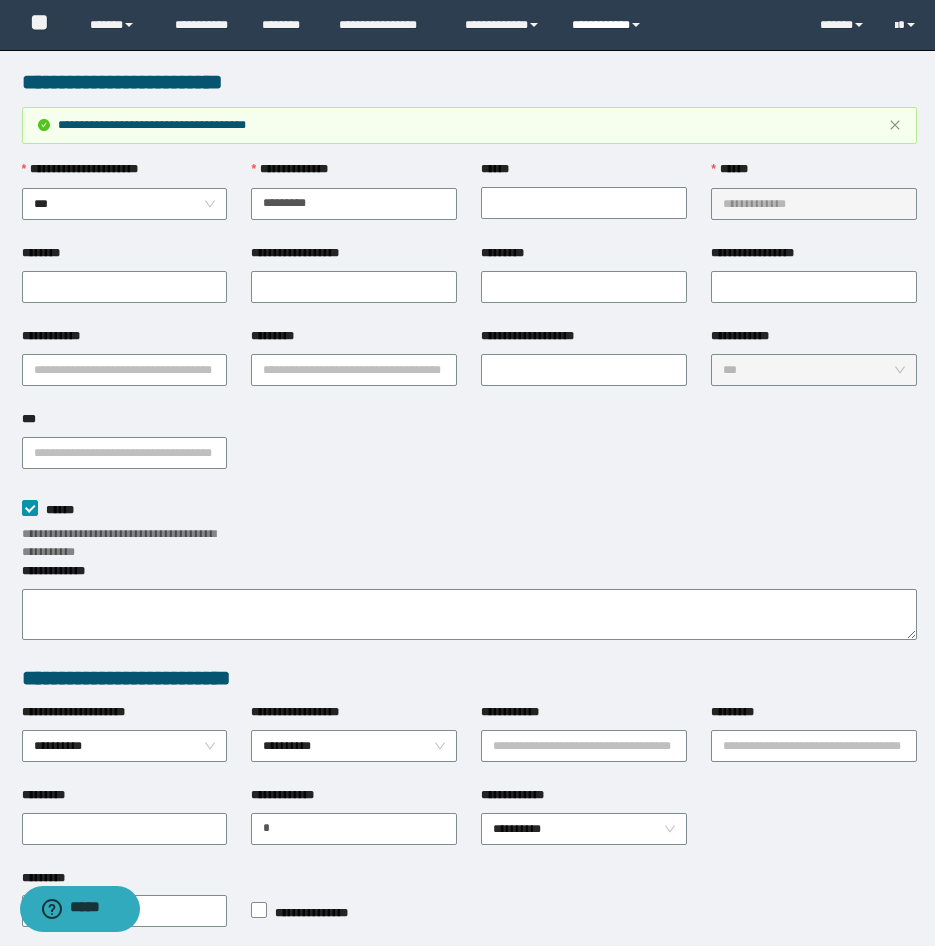 click on "**********" at bounding box center (609, 25) 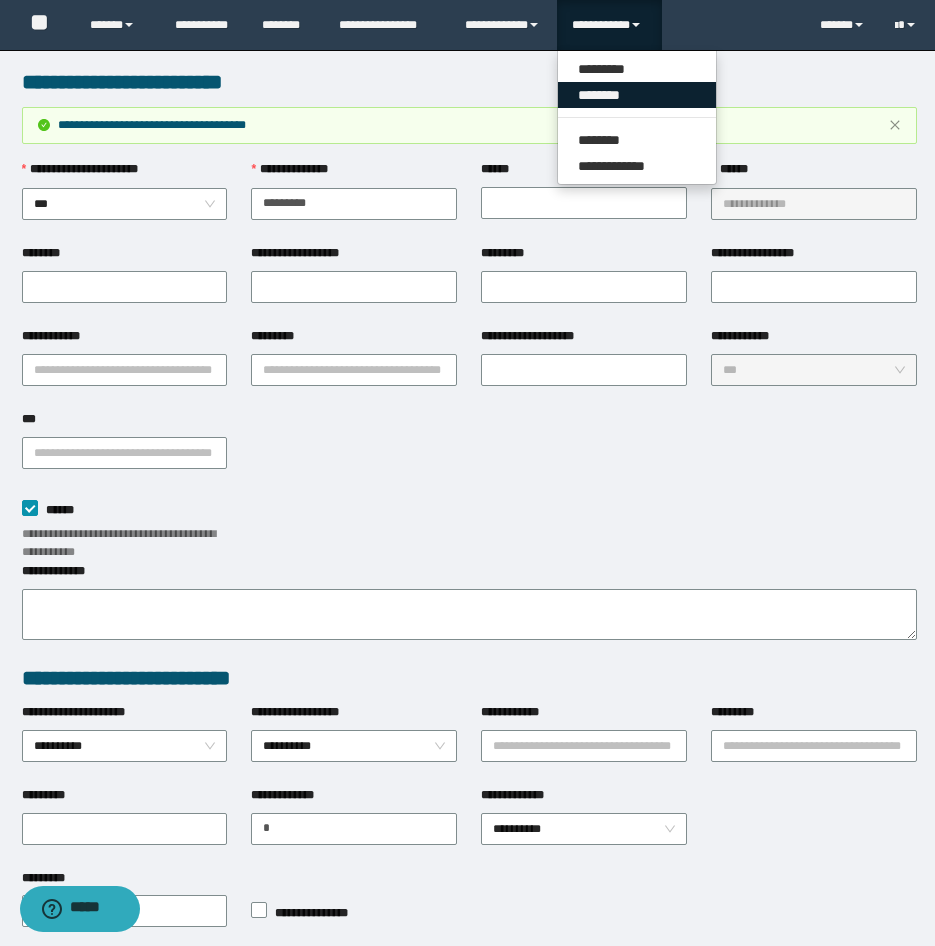 click on "********" at bounding box center (637, 95) 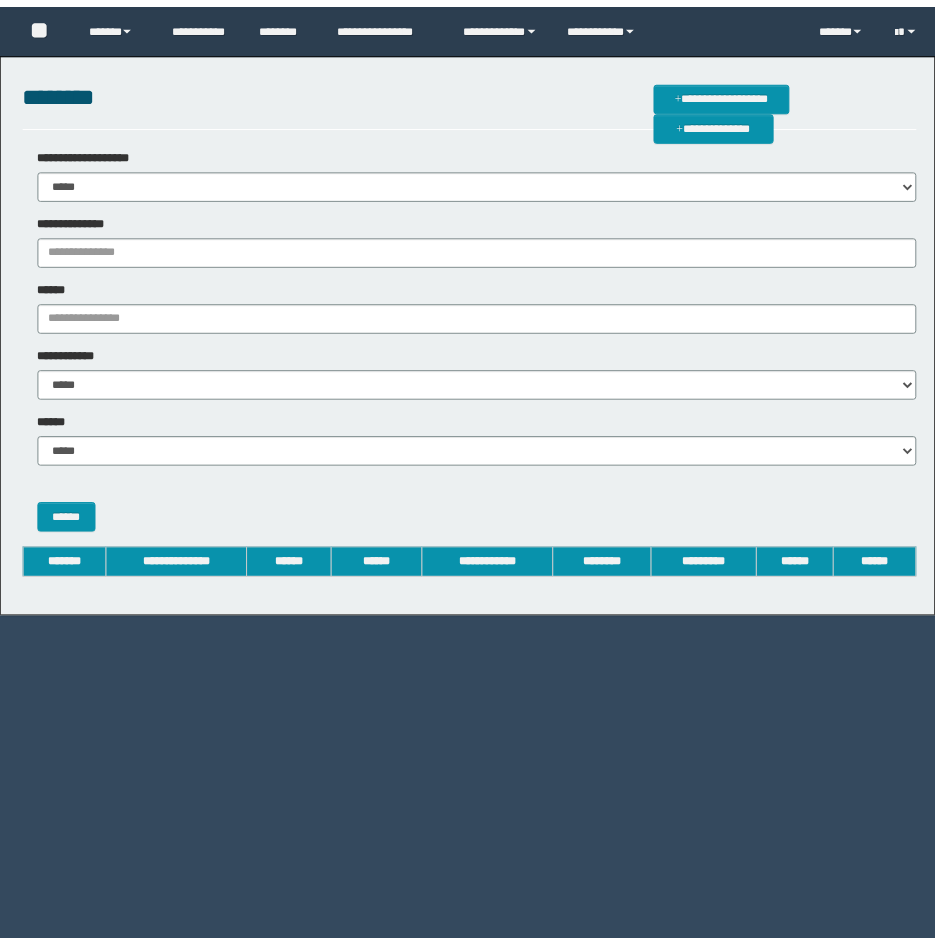 scroll, scrollTop: 0, scrollLeft: 0, axis: both 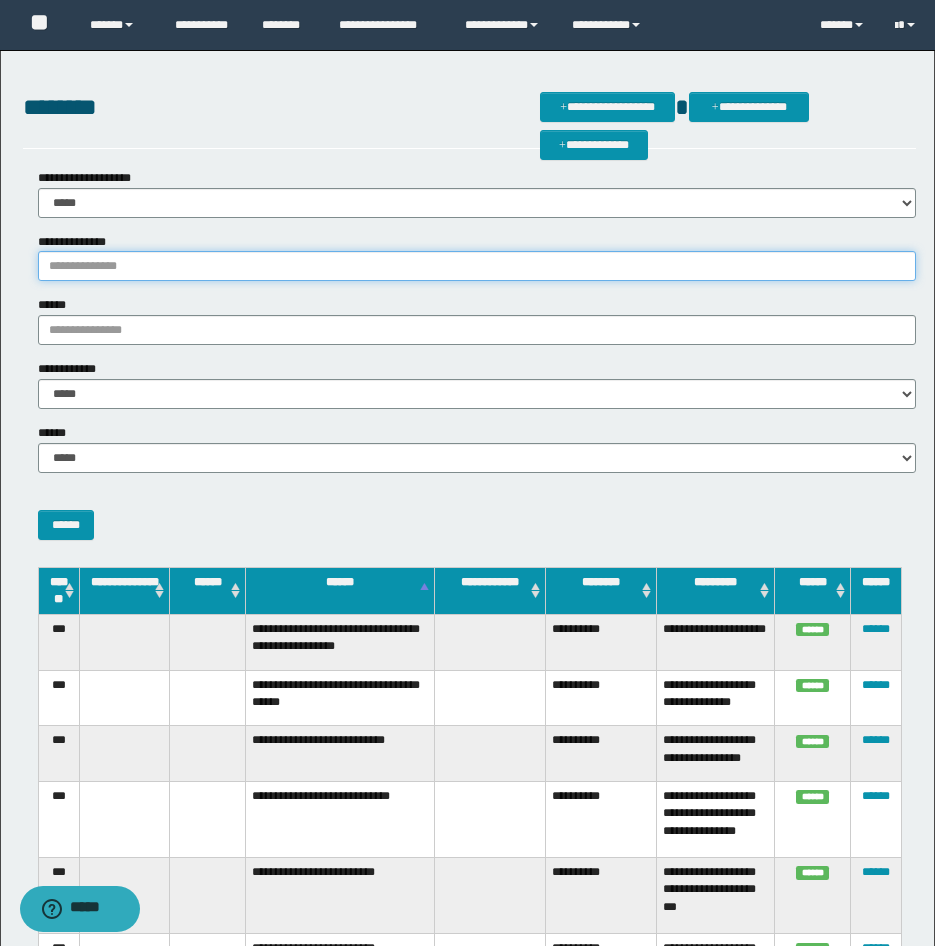 click on "**********" at bounding box center (477, 266) 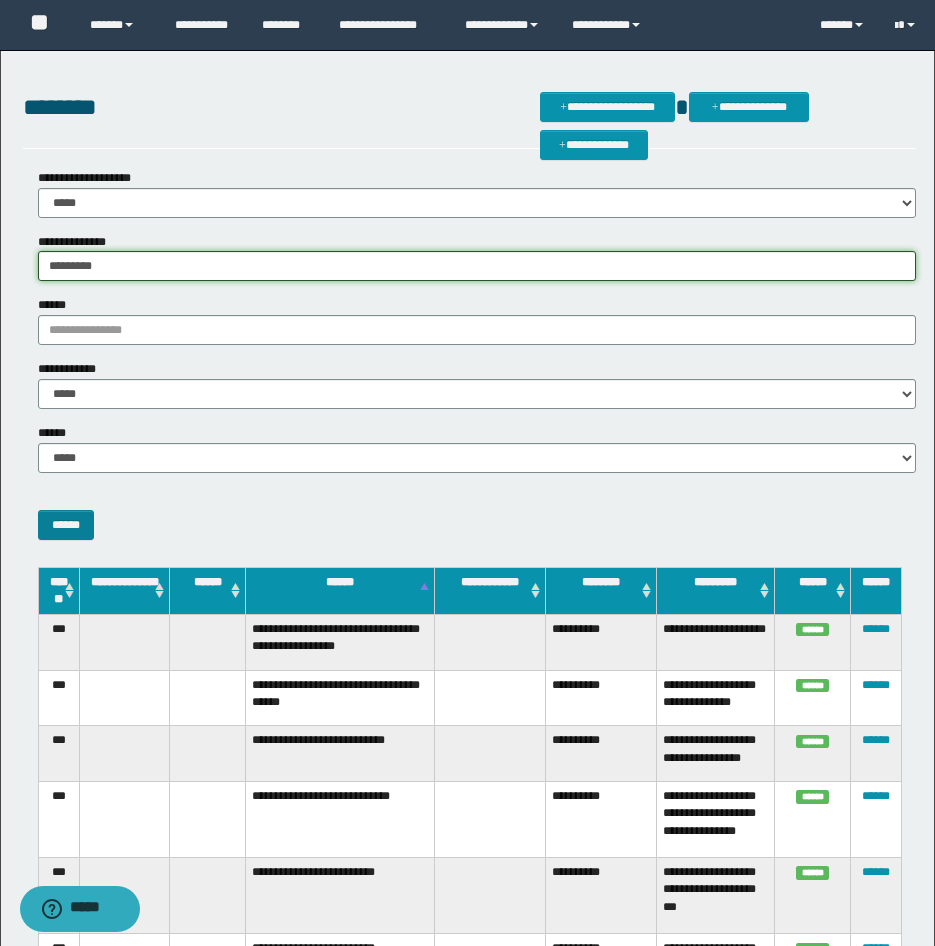 type on "*********" 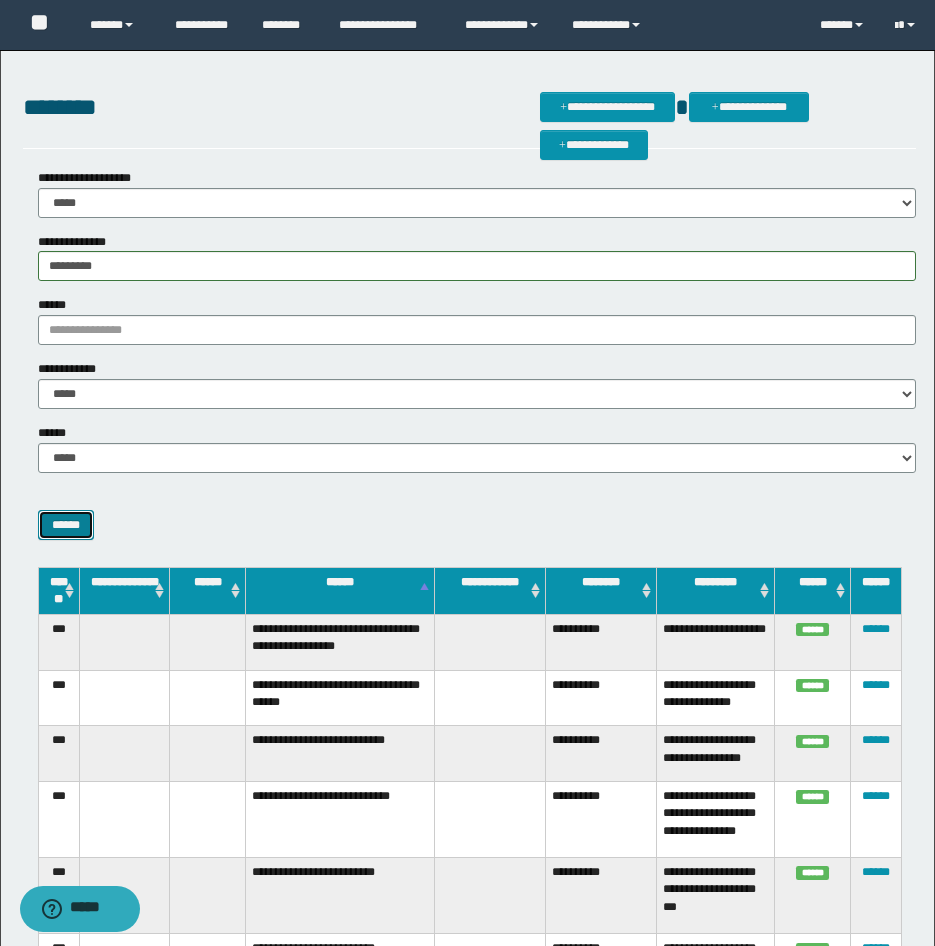 click on "******" at bounding box center [66, 525] 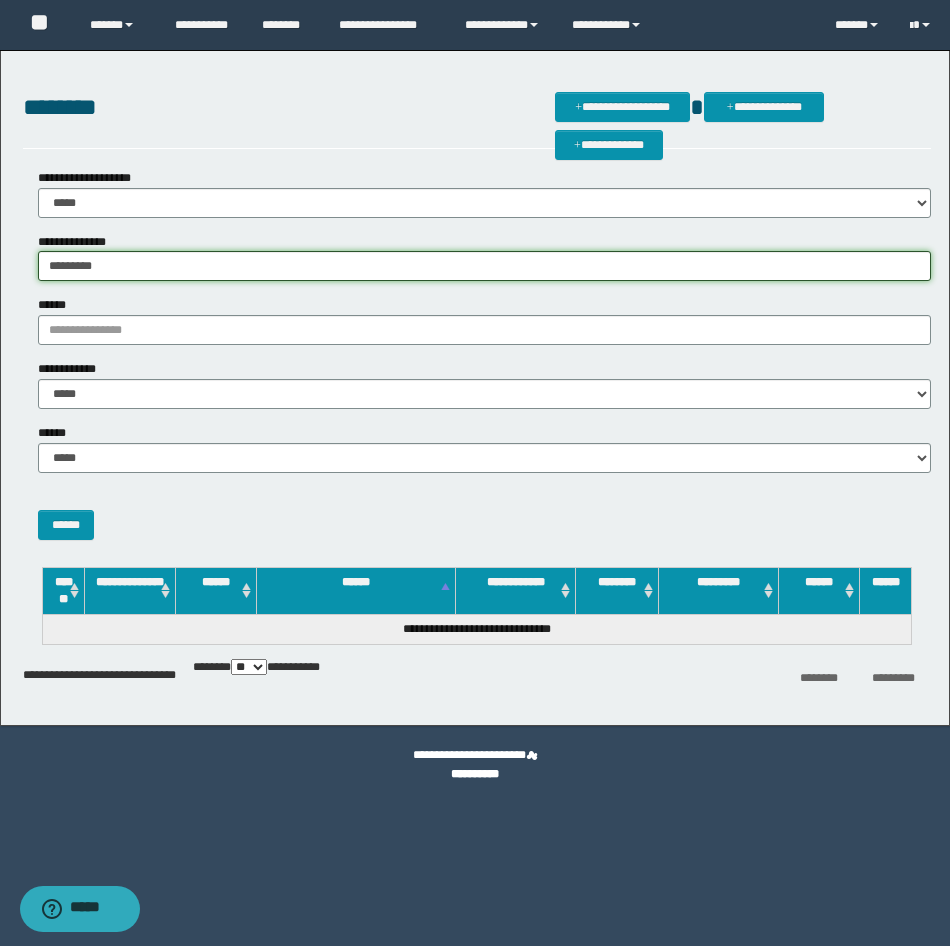drag, startPoint x: 120, startPoint y: 264, endPoint x: 44, endPoint y: 278, distance: 77.27872 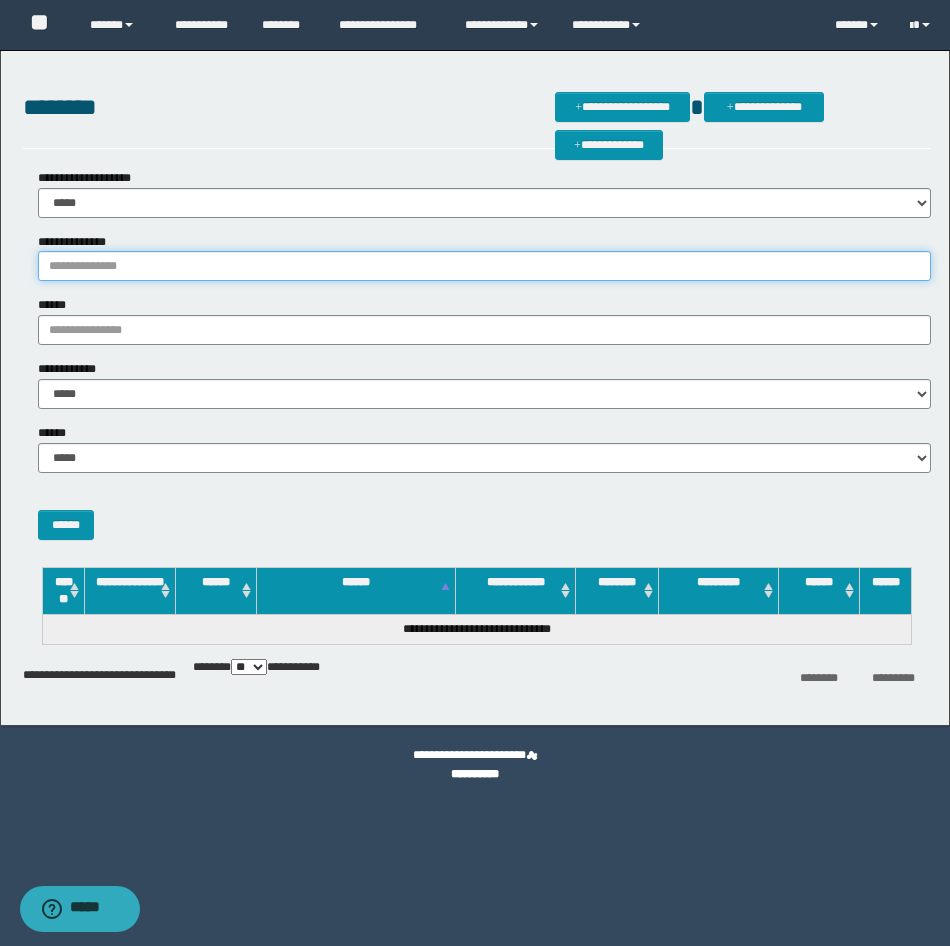 type 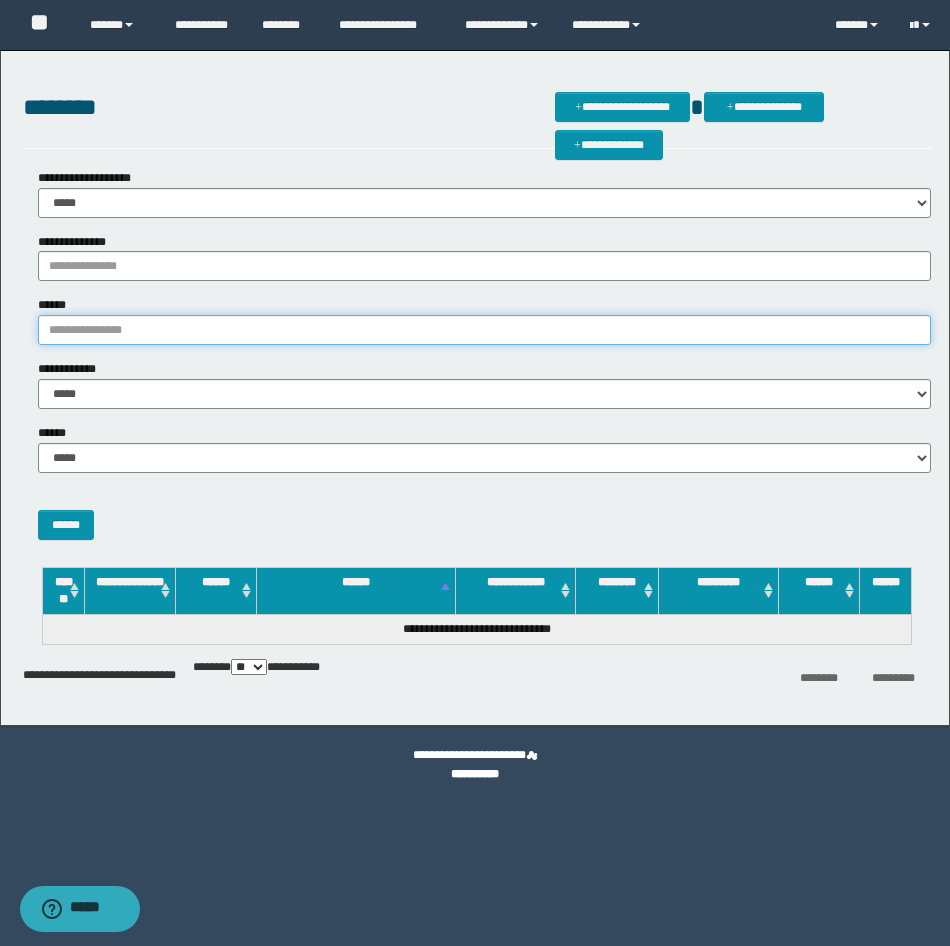 click on "******" at bounding box center (484, 330) 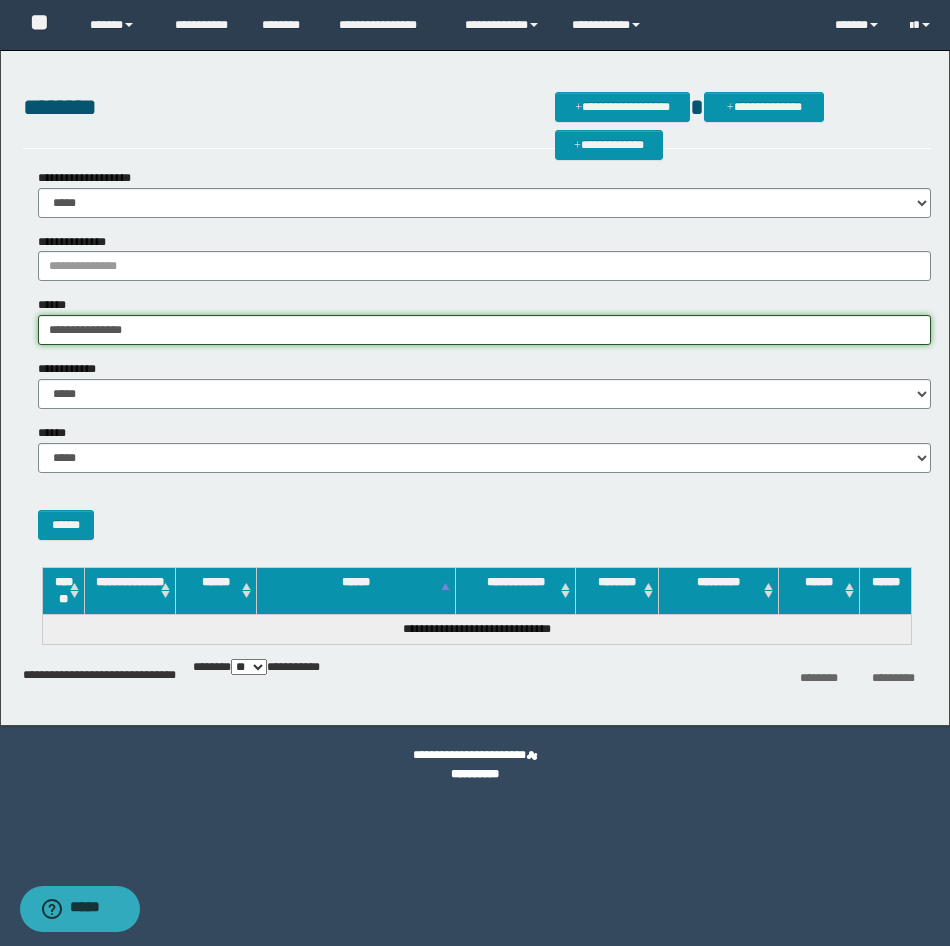 type on "**********" 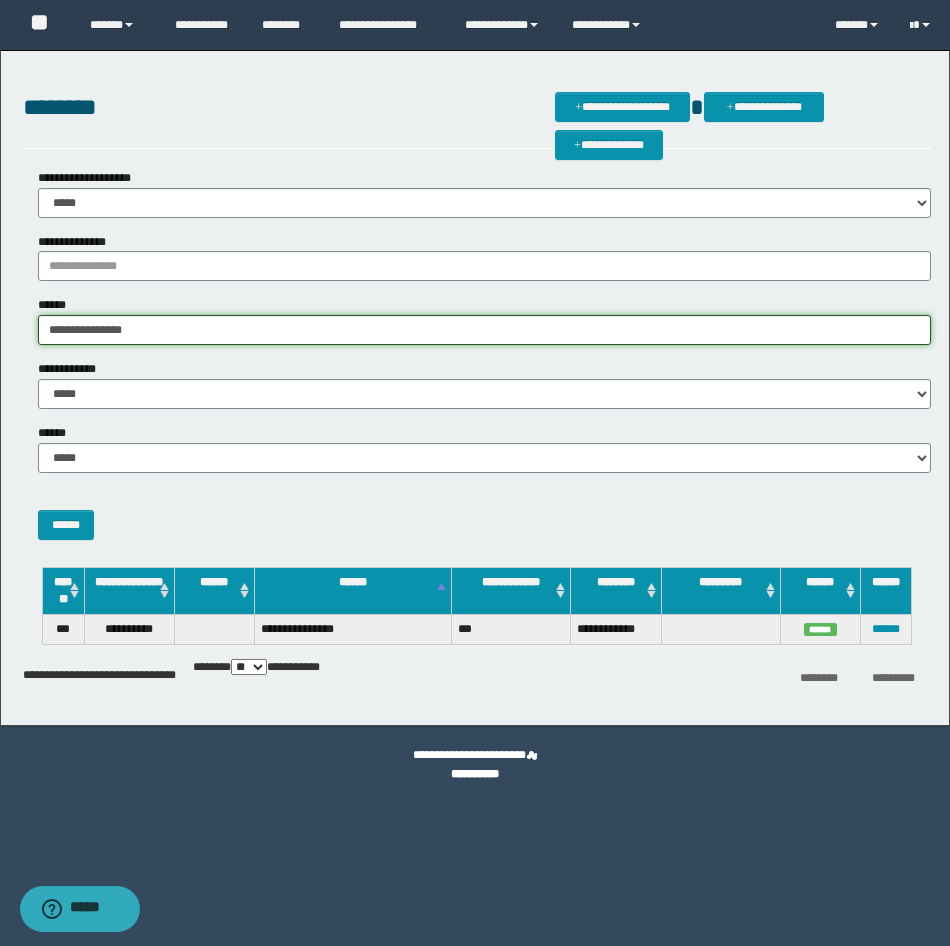 drag, startPoint x: 177, startPoint y: 328, endPoint x: -5, endPoint y: 329, distance: 182.00275 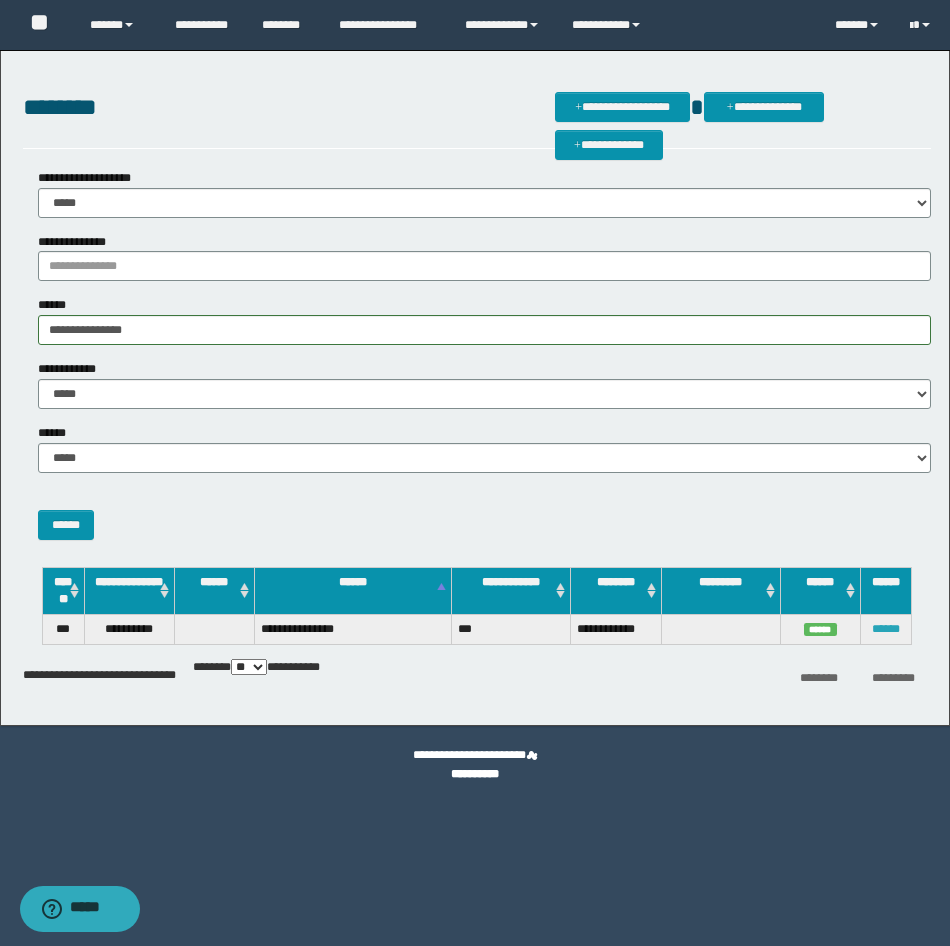 click on "******" at bounding box center [886, 629] 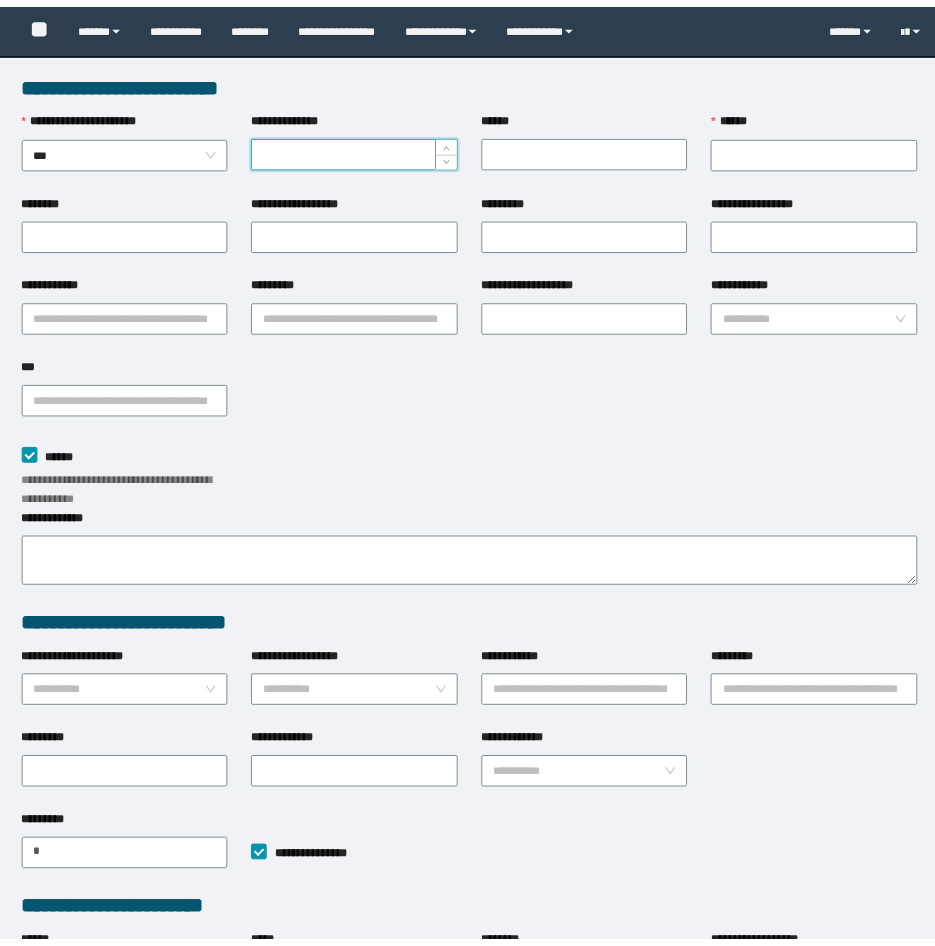 scroll, scrollTop: 0, scrollLeft: 0, axis: both 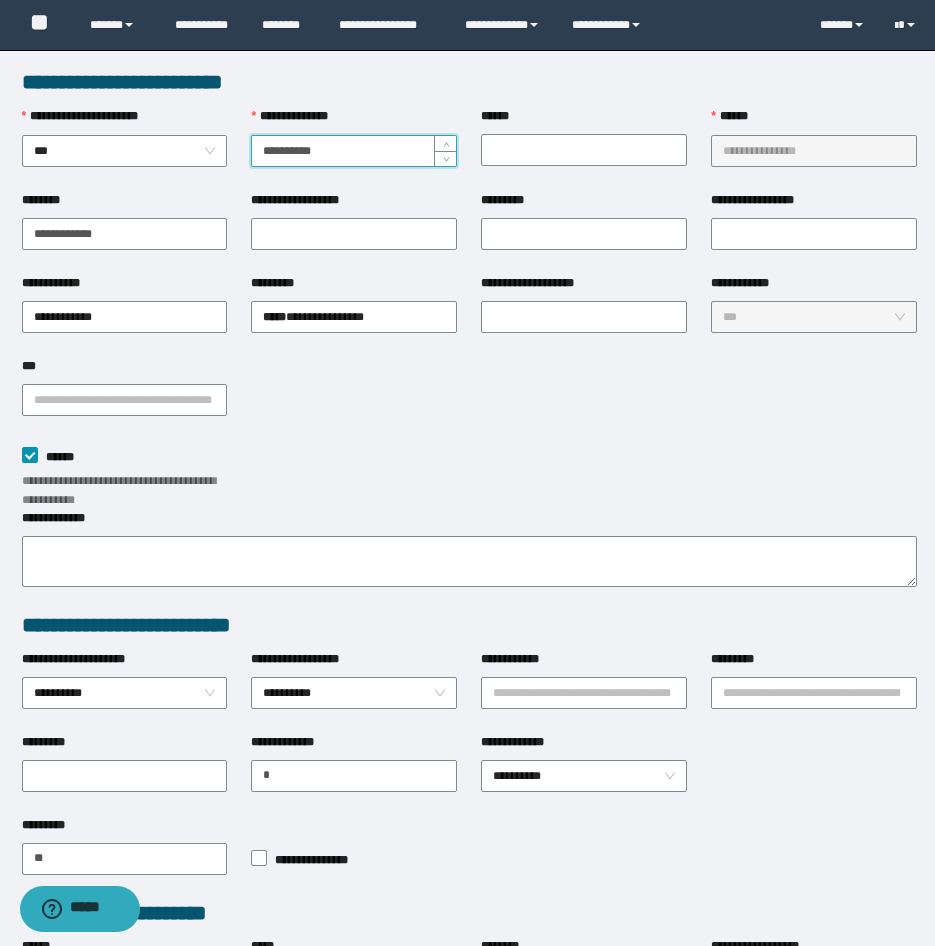 click on "**********" at bounding box center (354, 151) 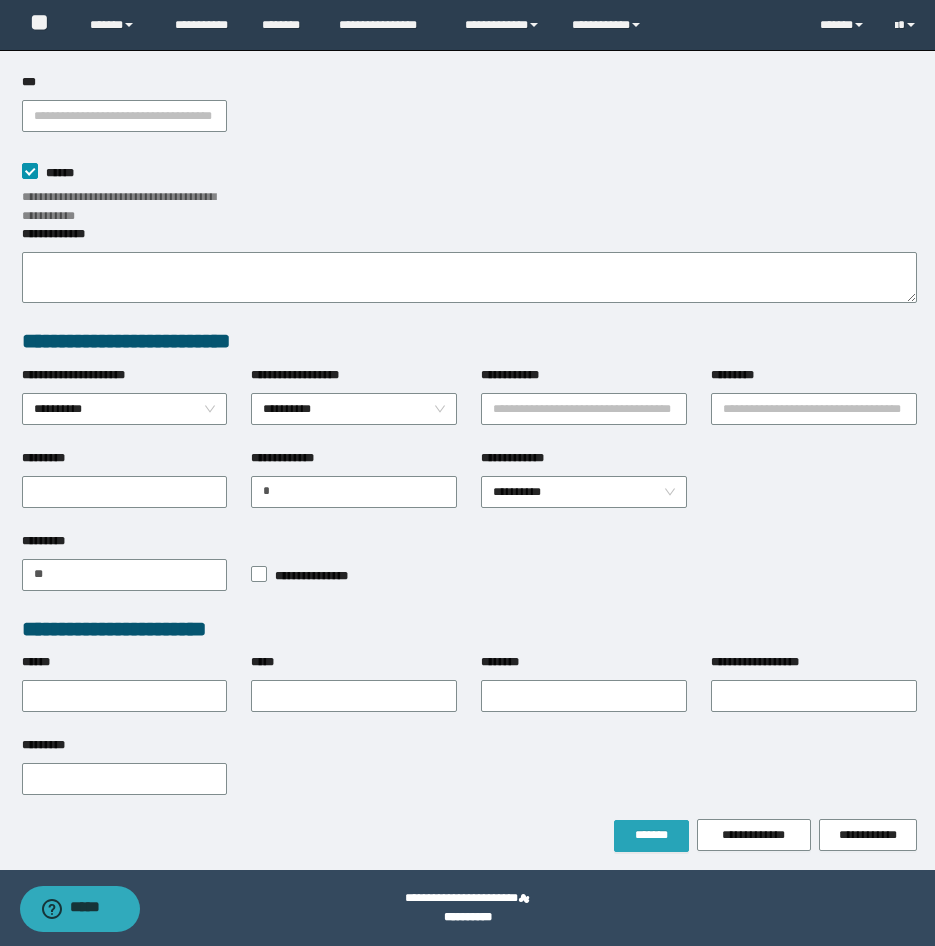 type on "*********" 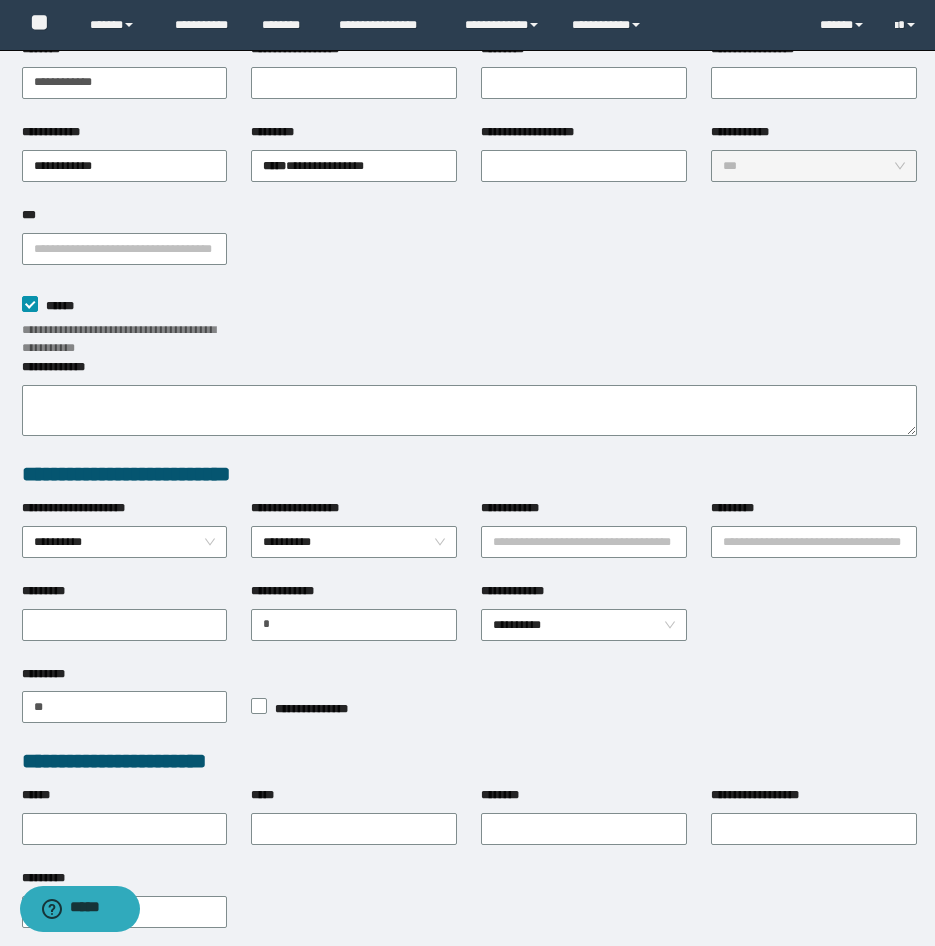 scroll, scrollTop: 0, scrollLeft: 0, axis: both 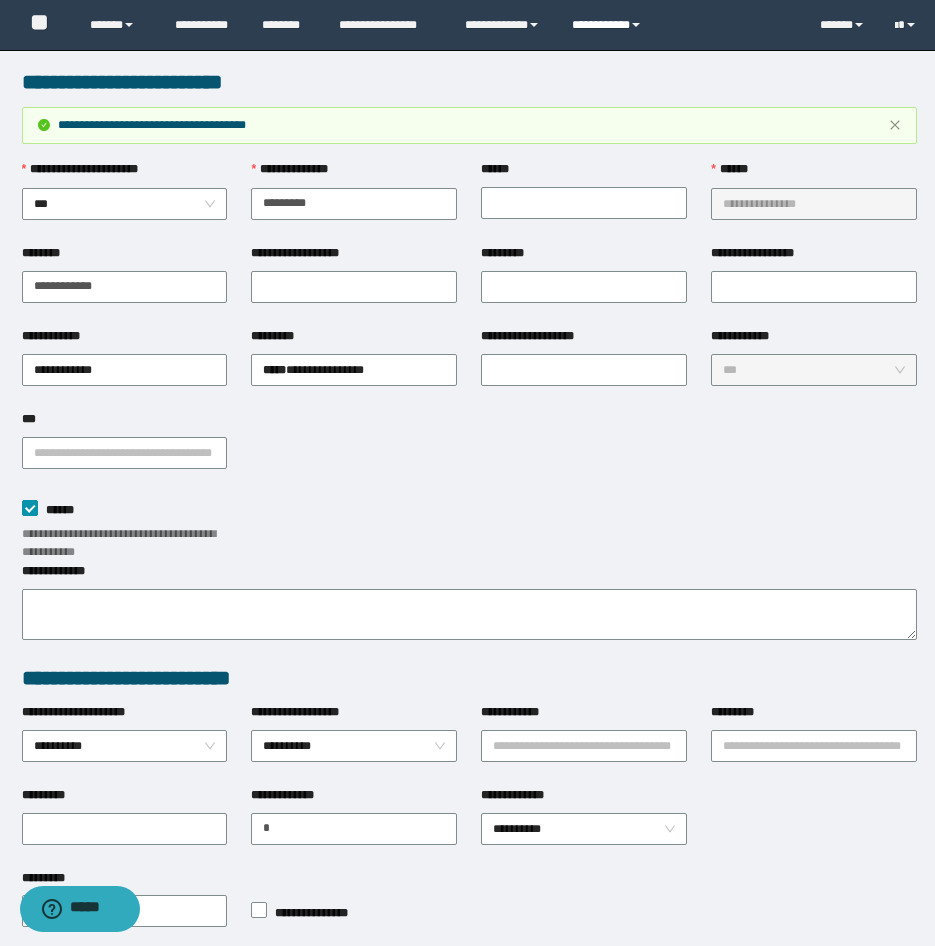 click on "**********" at bounding box center [609, 25] 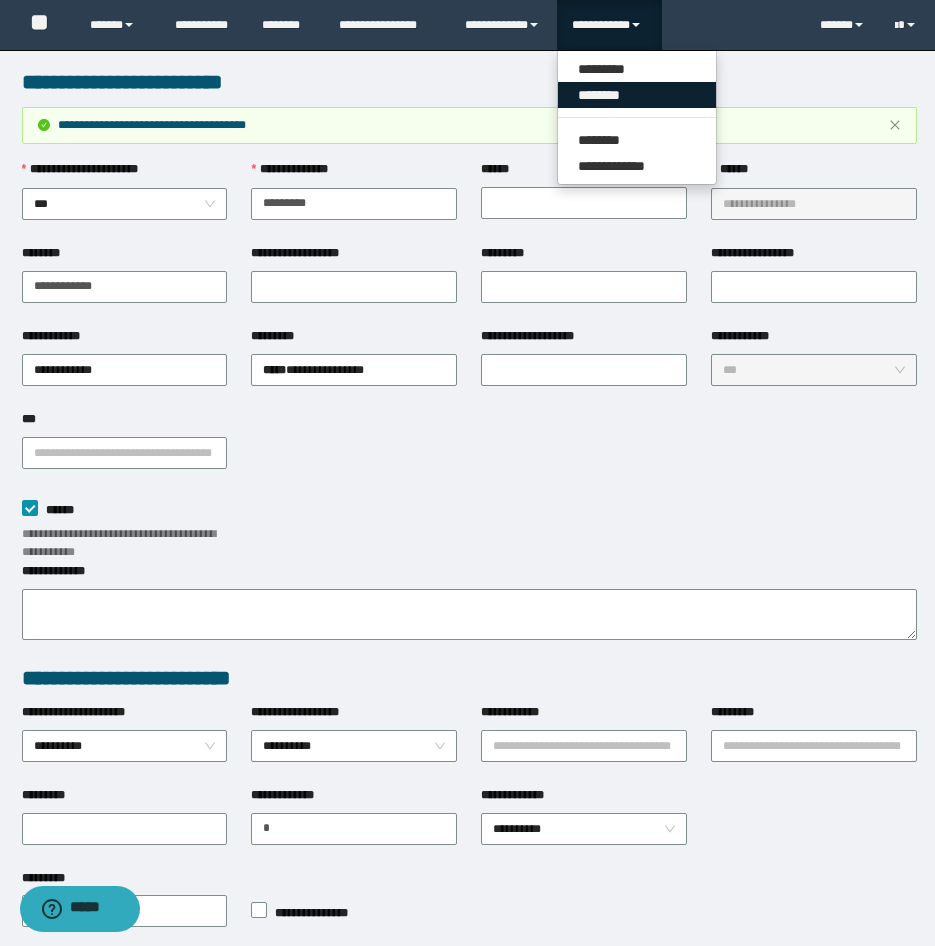 click on "********" at bounding box center [637, 95] 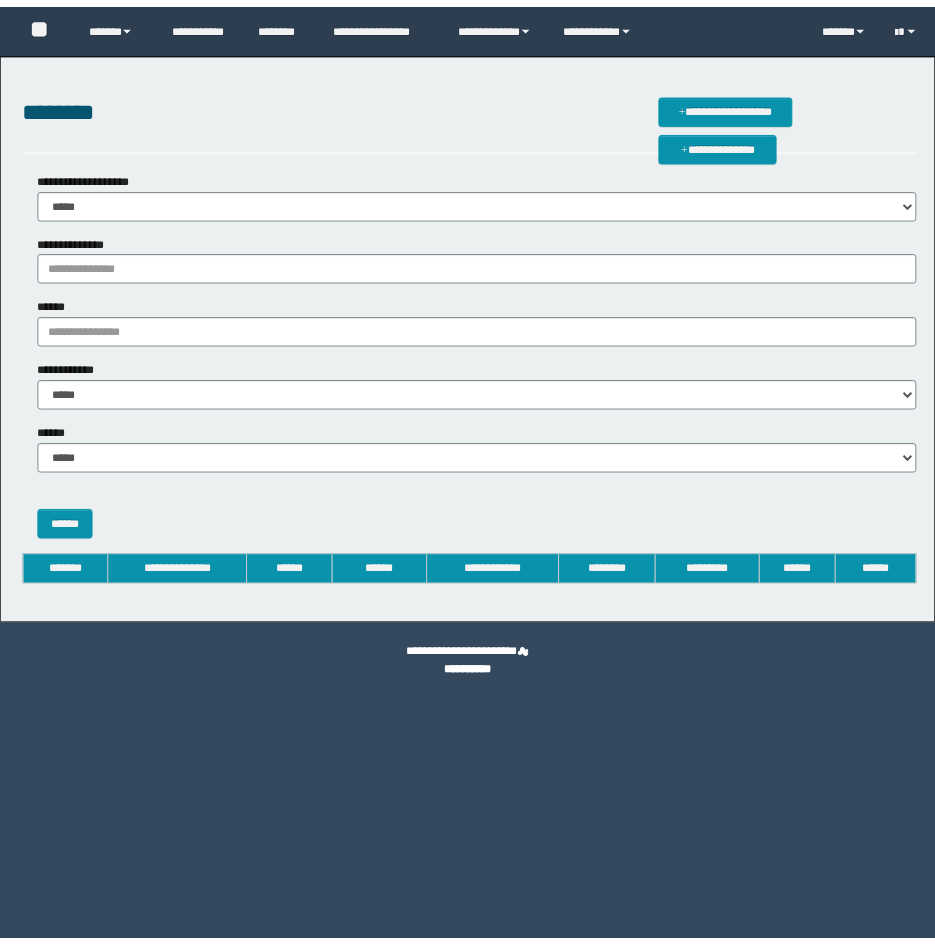 scroll, scrollTop: 0, scrollLeft: 0, axis: both 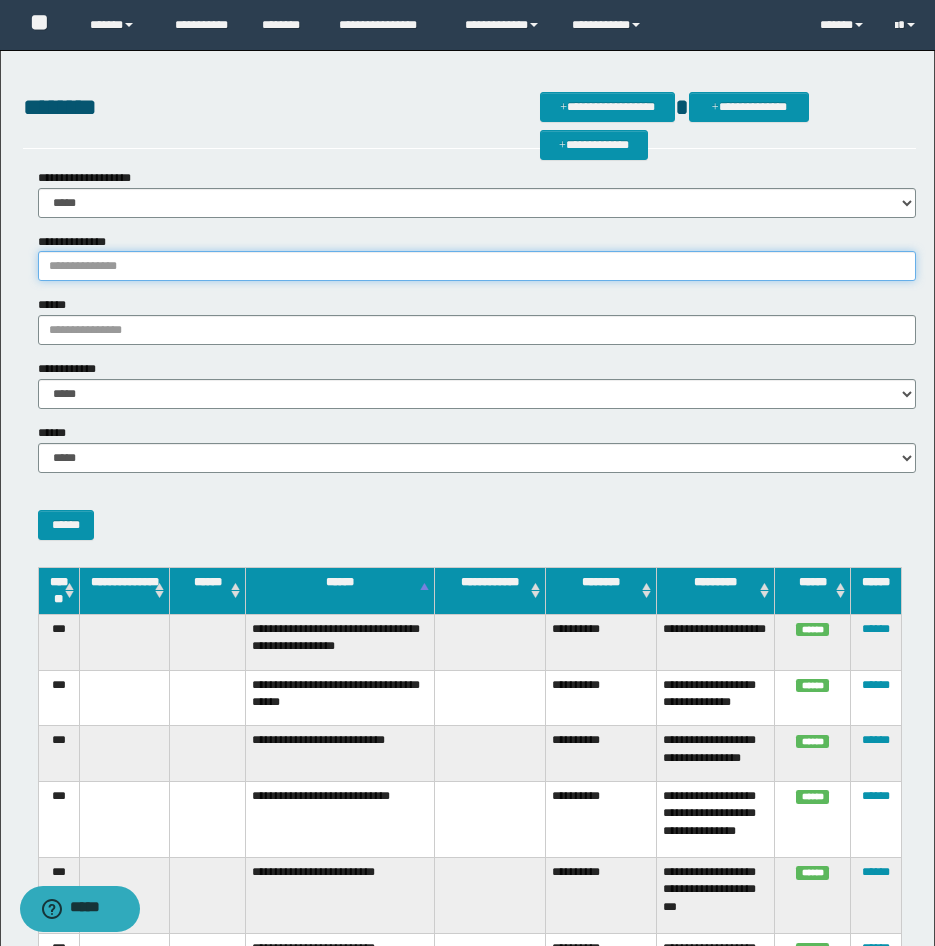 click on "**********" at bounding box center (477, 266) 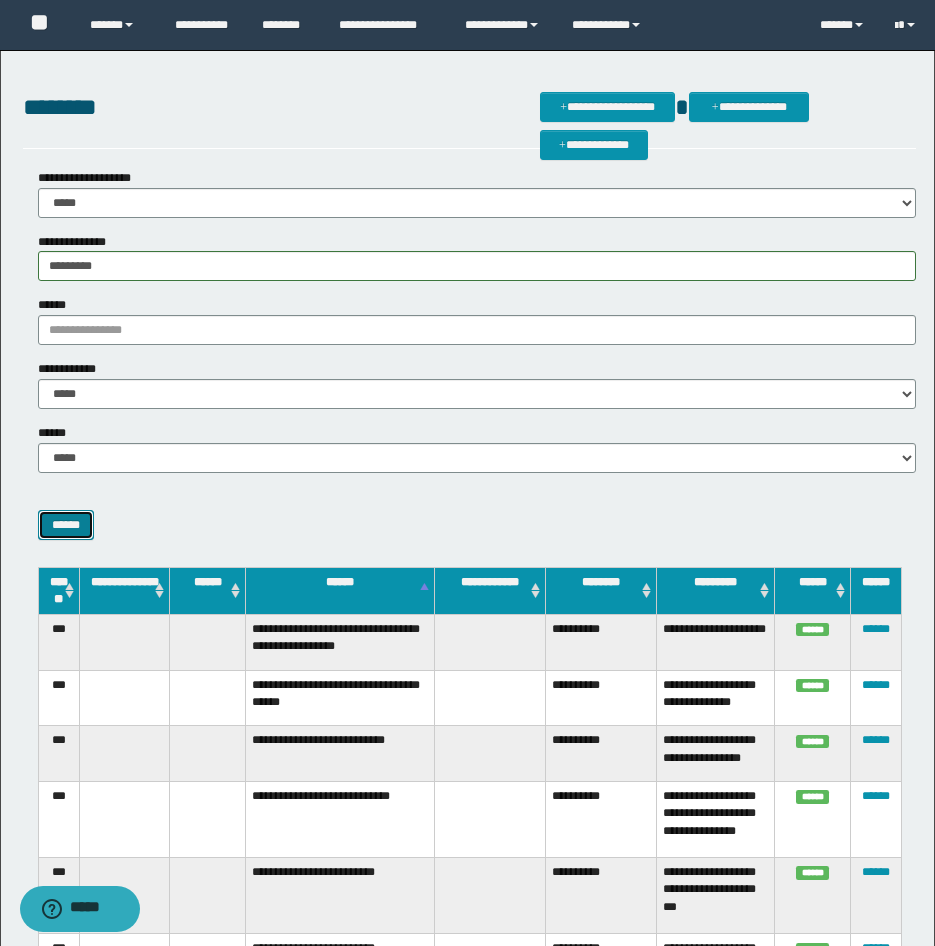 click on "******" at bounding box center [66, 525] 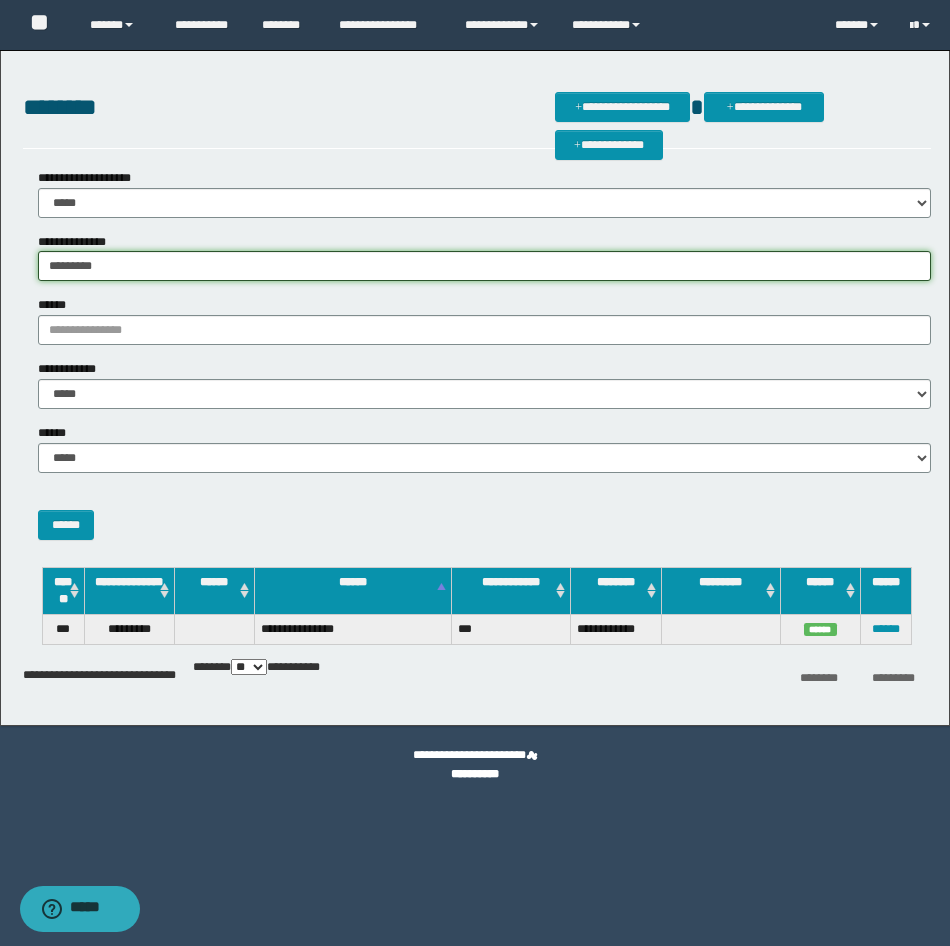 drag, startPoint x: 106, startPoint y: 272, endPoint x: -5, endPoint y: 271, distance: 111.0045 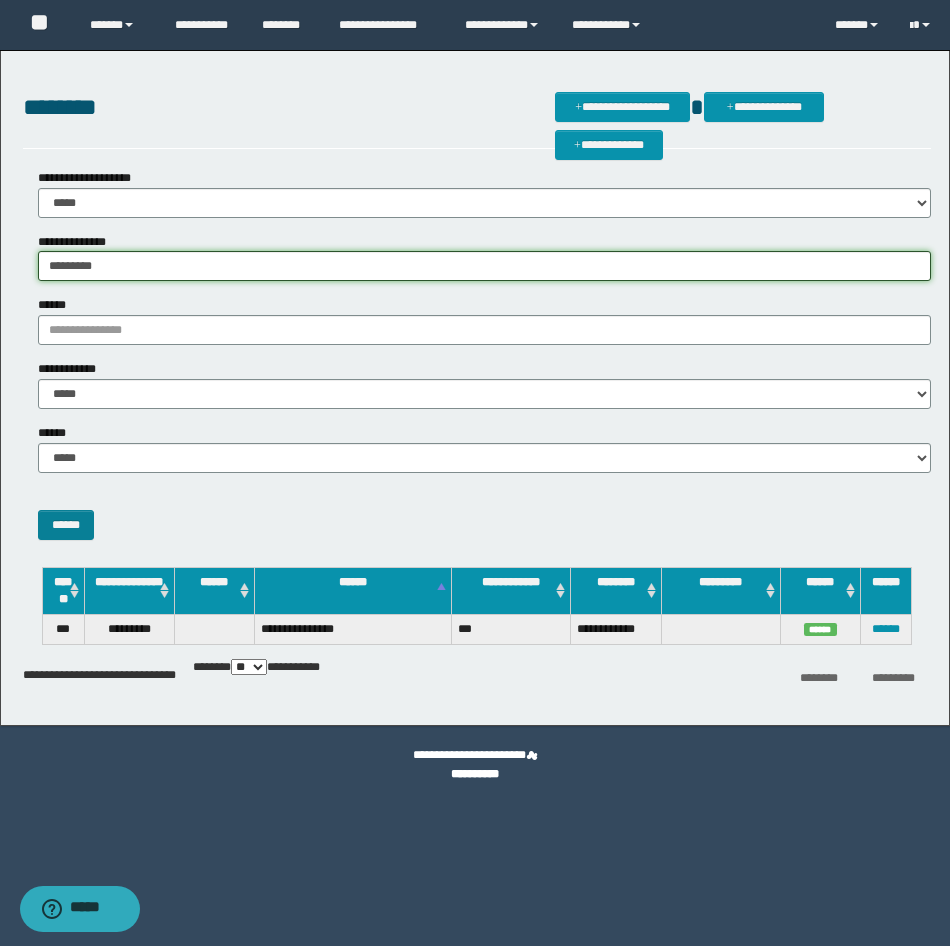 type on "*********" 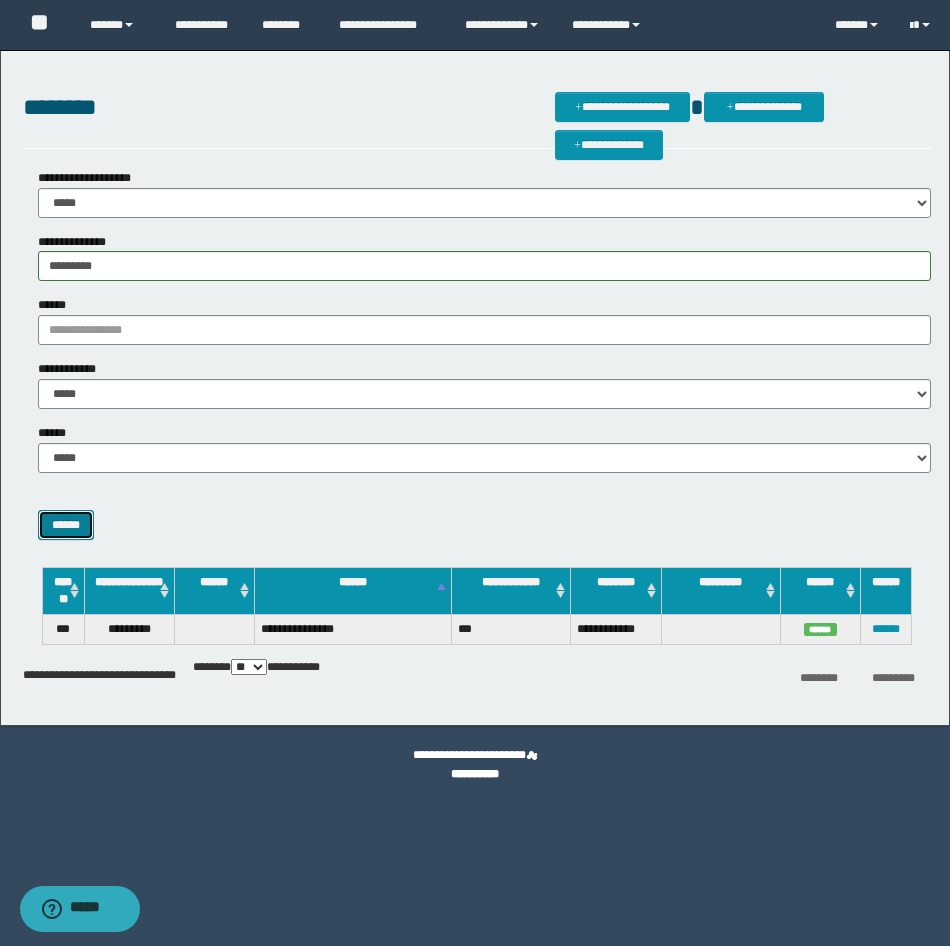 click on "******" at bounding box center [66, 525] 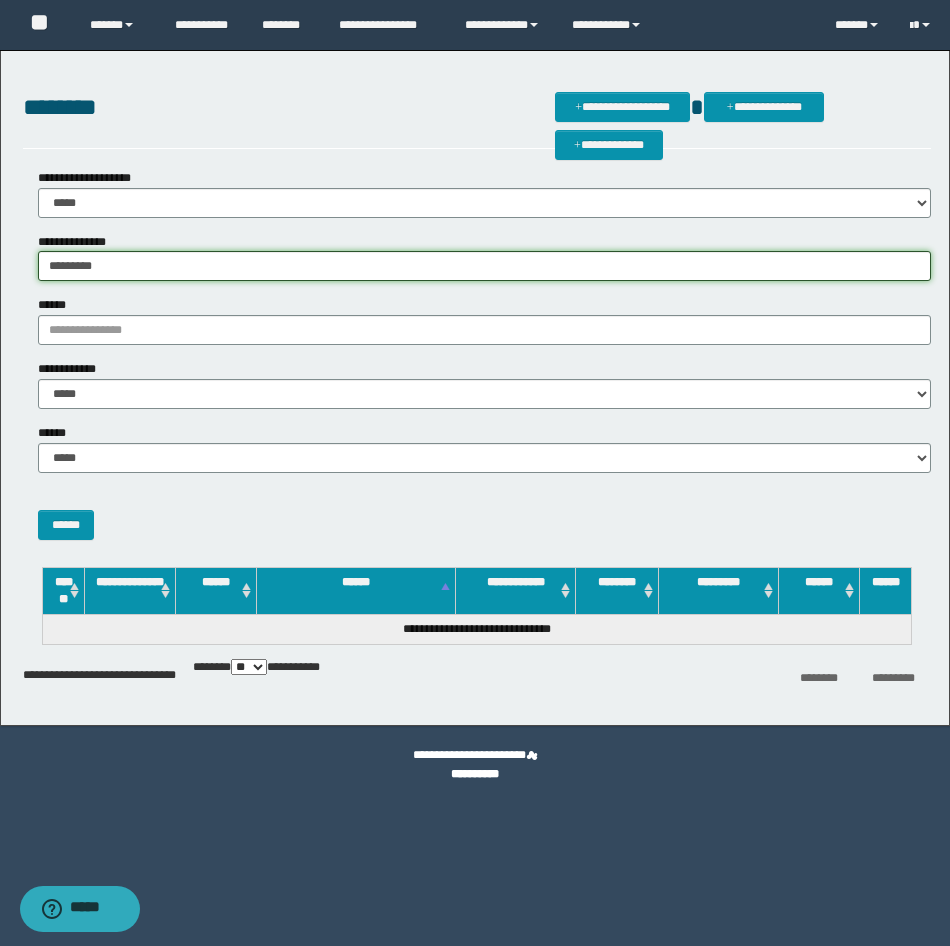 click on "*********" at bounding box center [484, 266] 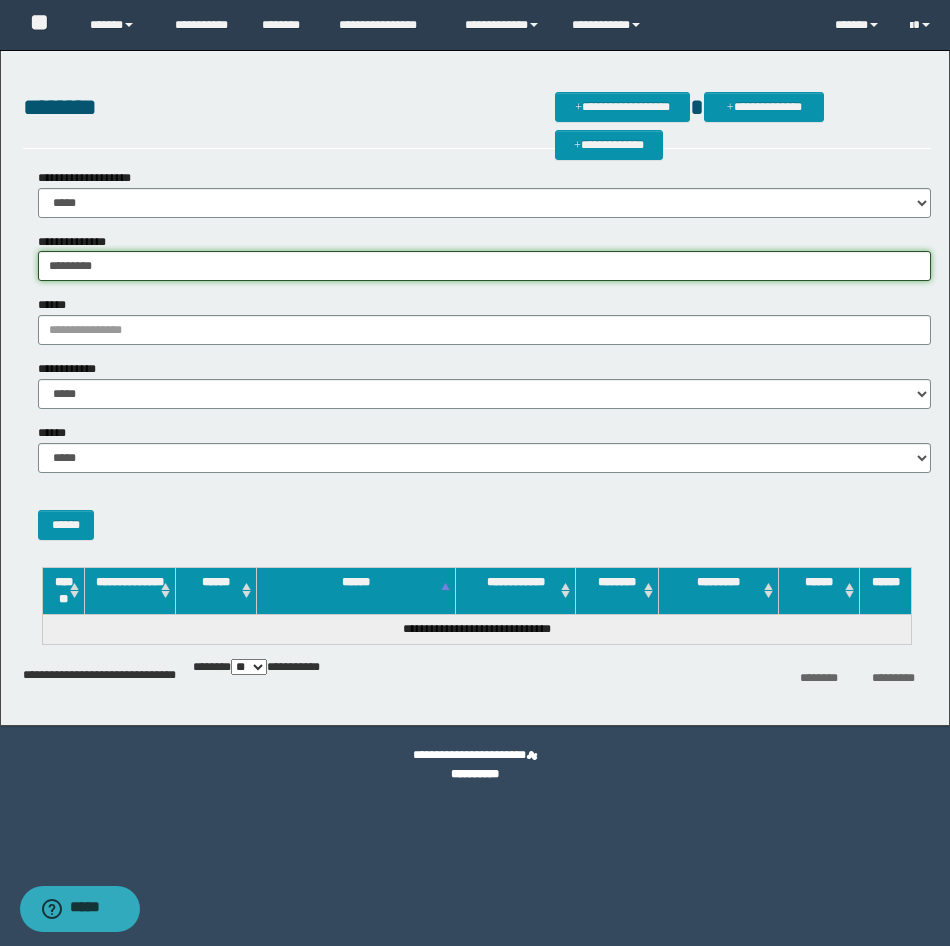 drag, startPoint x: 119, startPoint y: 266, endPoint x: -5, endPoint y: 268, distance: 124.01613 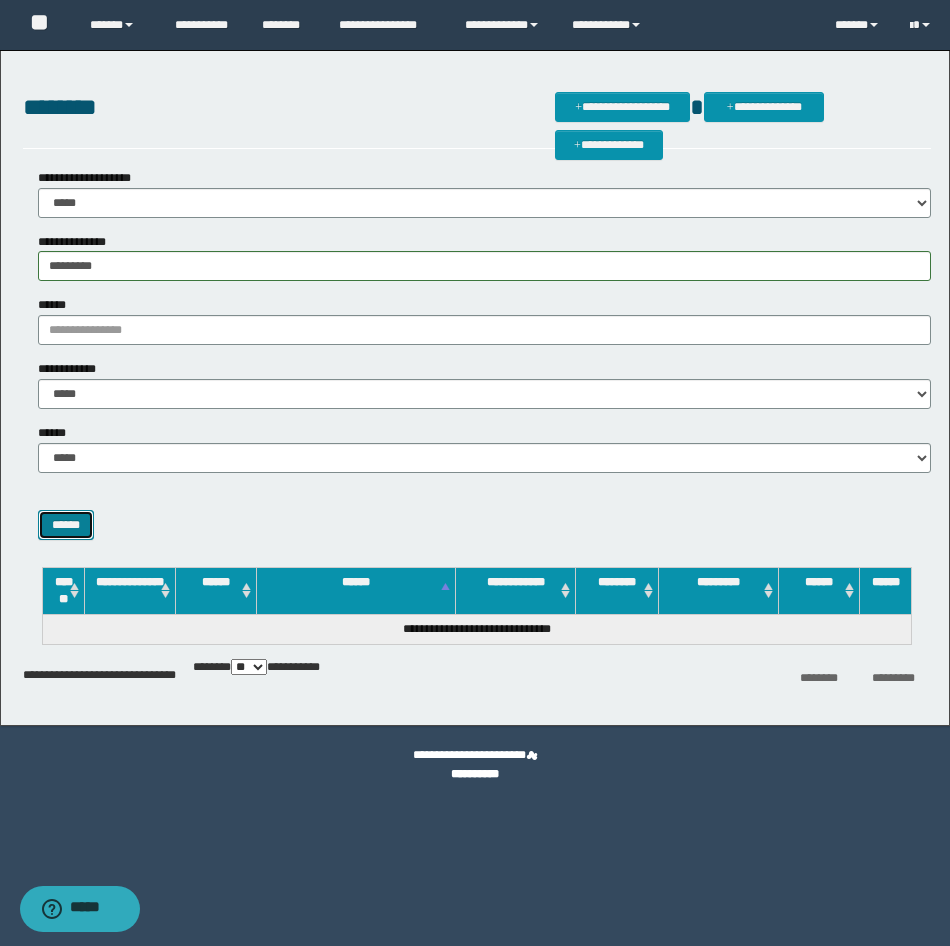 click on "******" at bounding box center (66, 525) 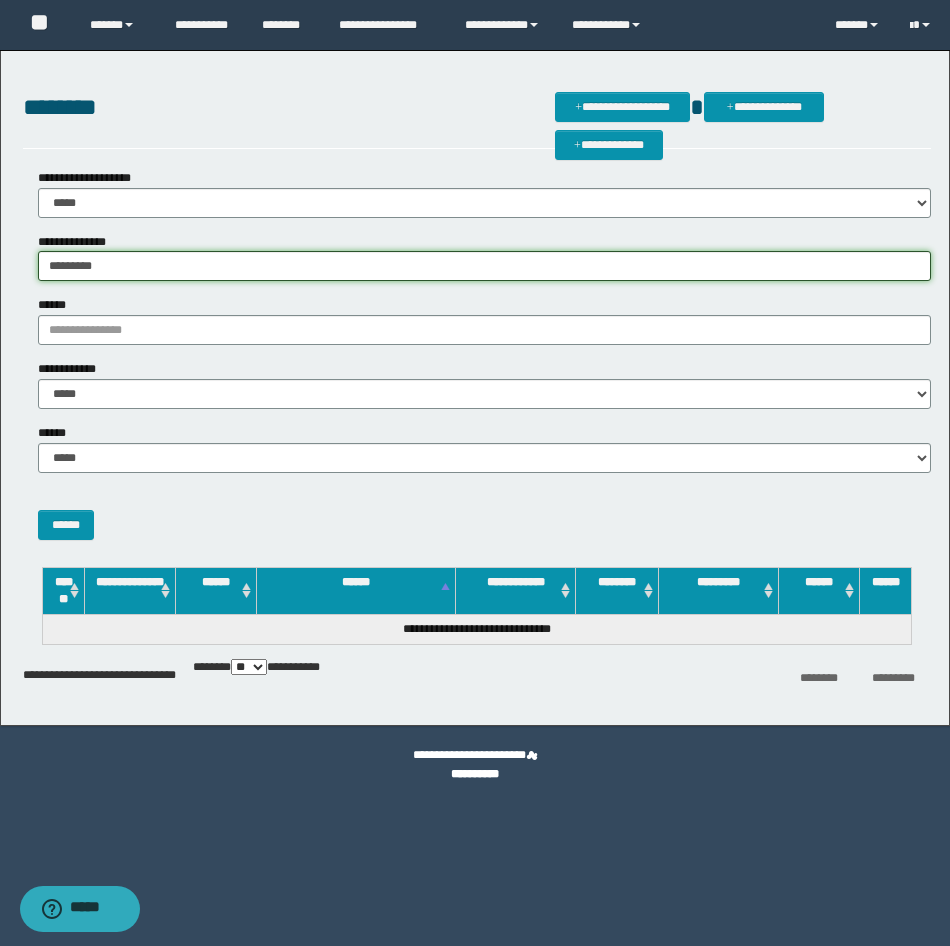 drag, startPoint x: 118, startPoint y: 267, endPoint x: -5, endPoint y: 243, distance: 125.31959 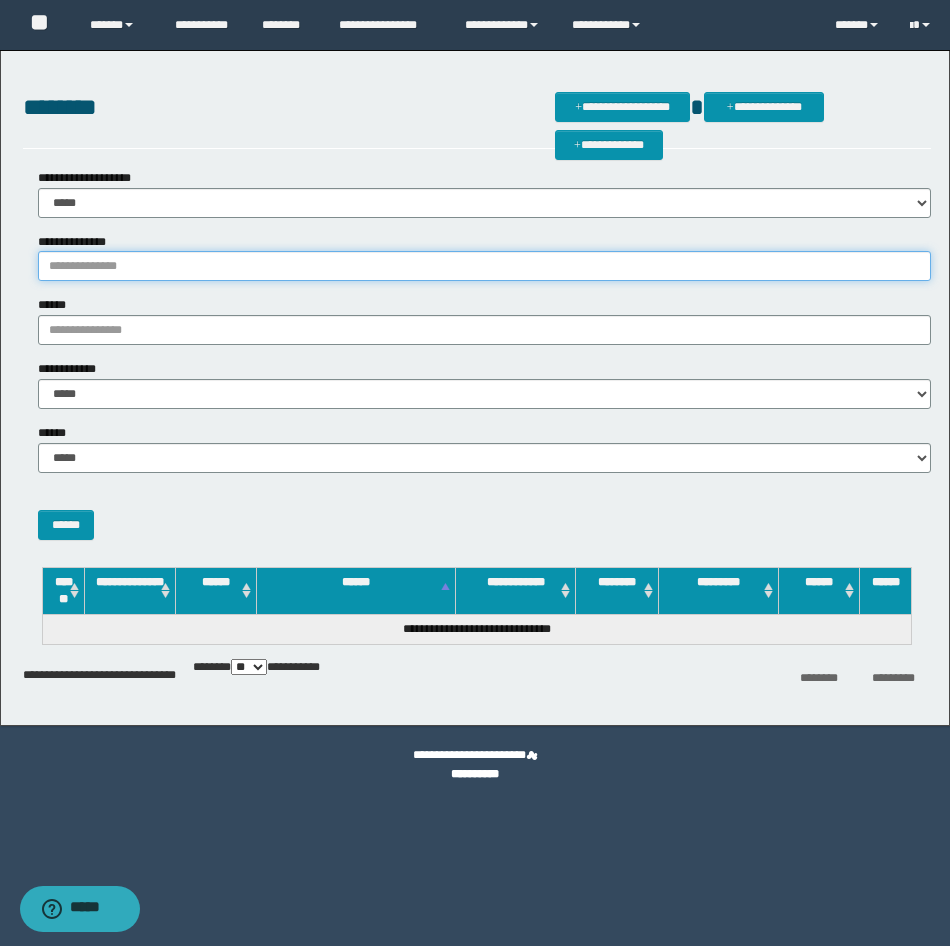 type 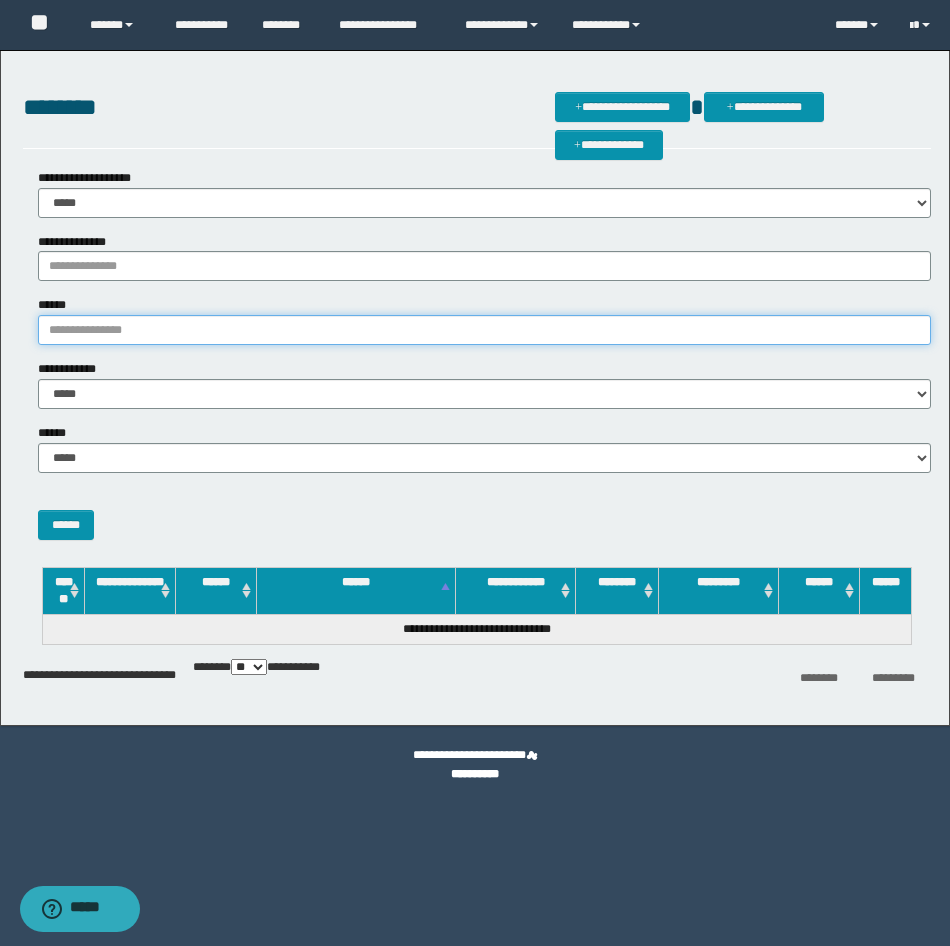 click on "******" at bounding box center [484, 330] 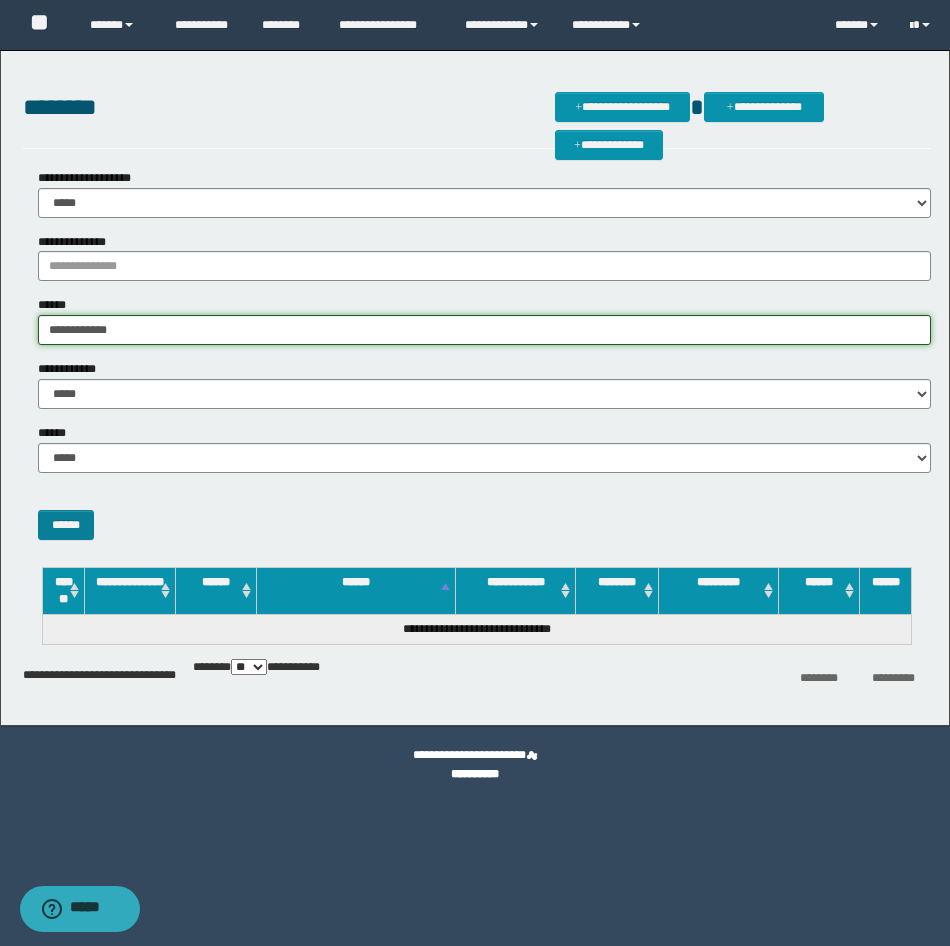 type on "**********" 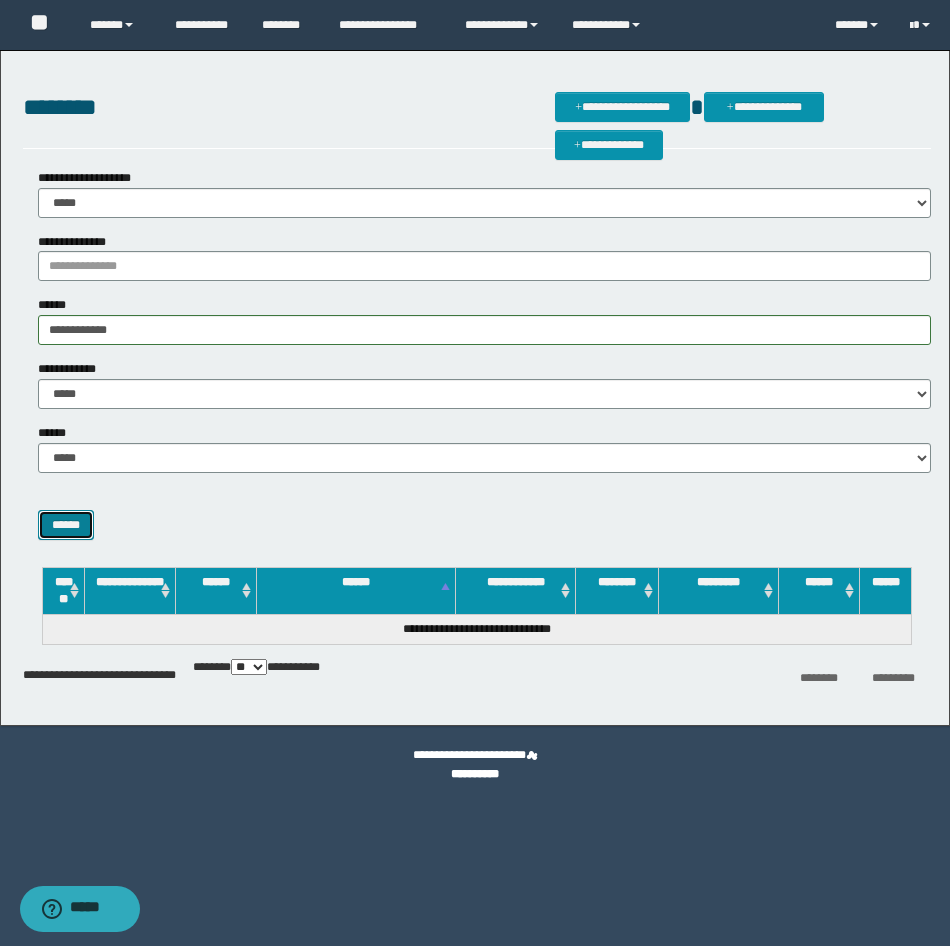 click on "******" at bounding box center (66, 525) 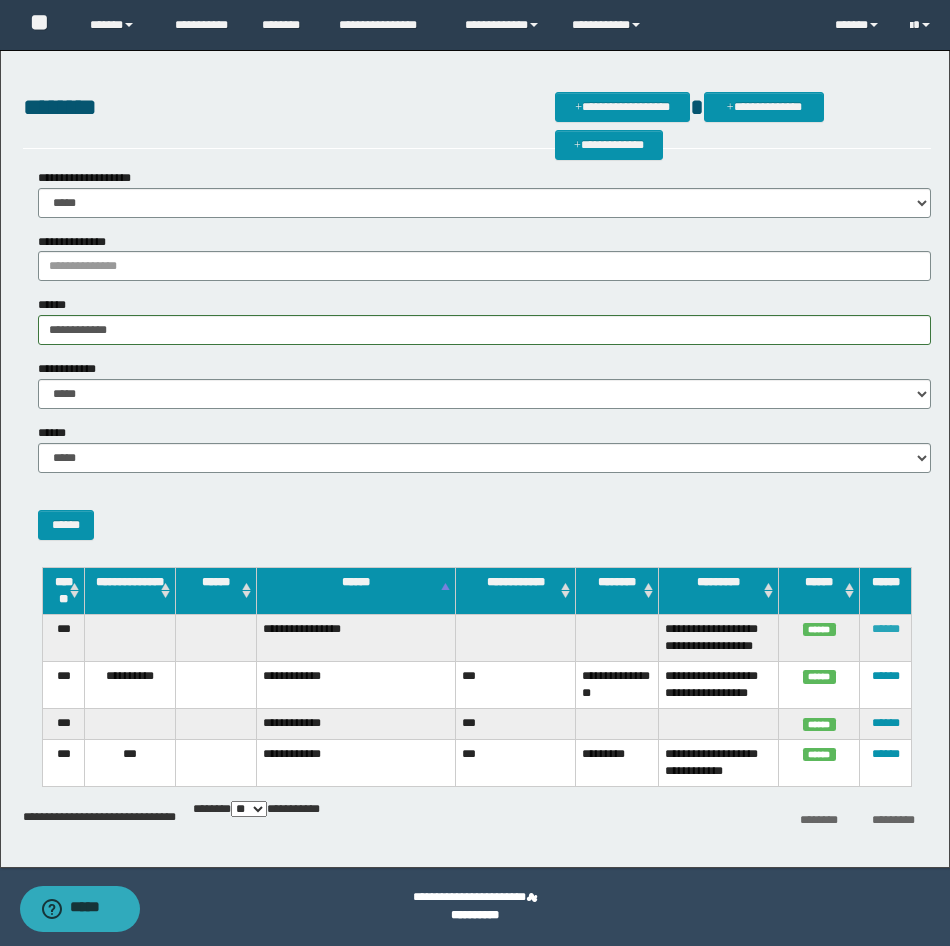 click on "******" at bounding box center [886, 629] 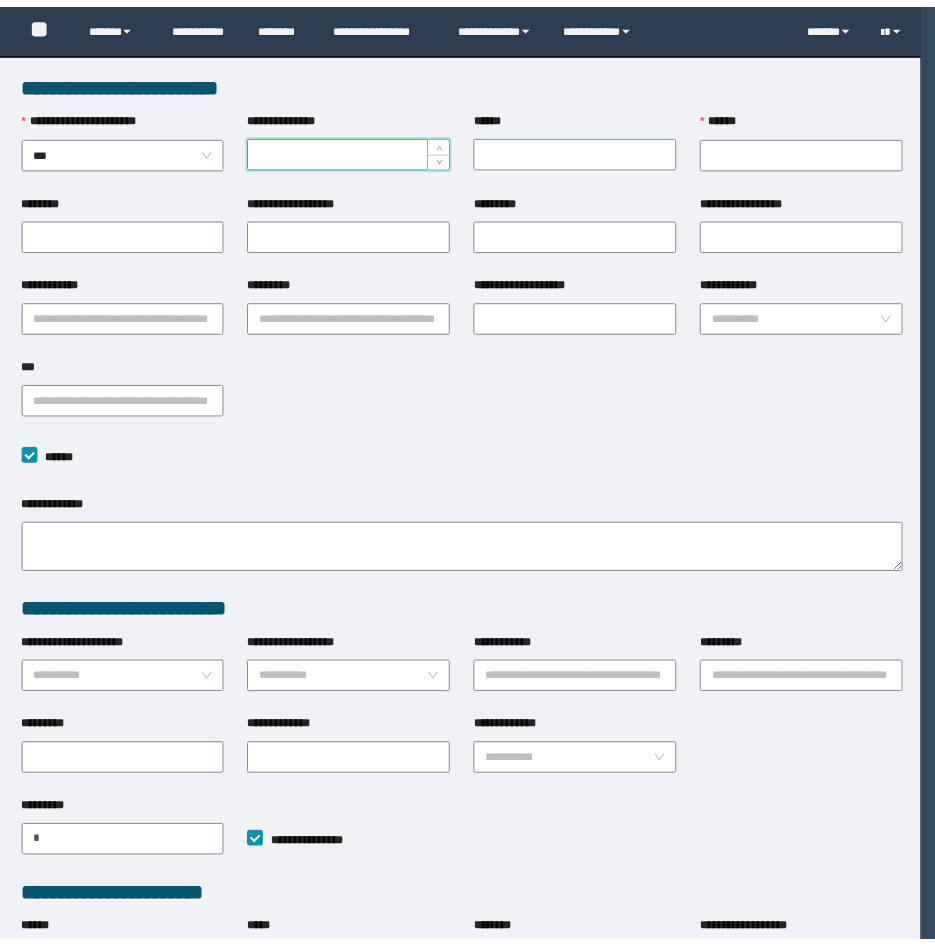 scroll, scrollTop: 0, scrollLeft: 0, axis: both 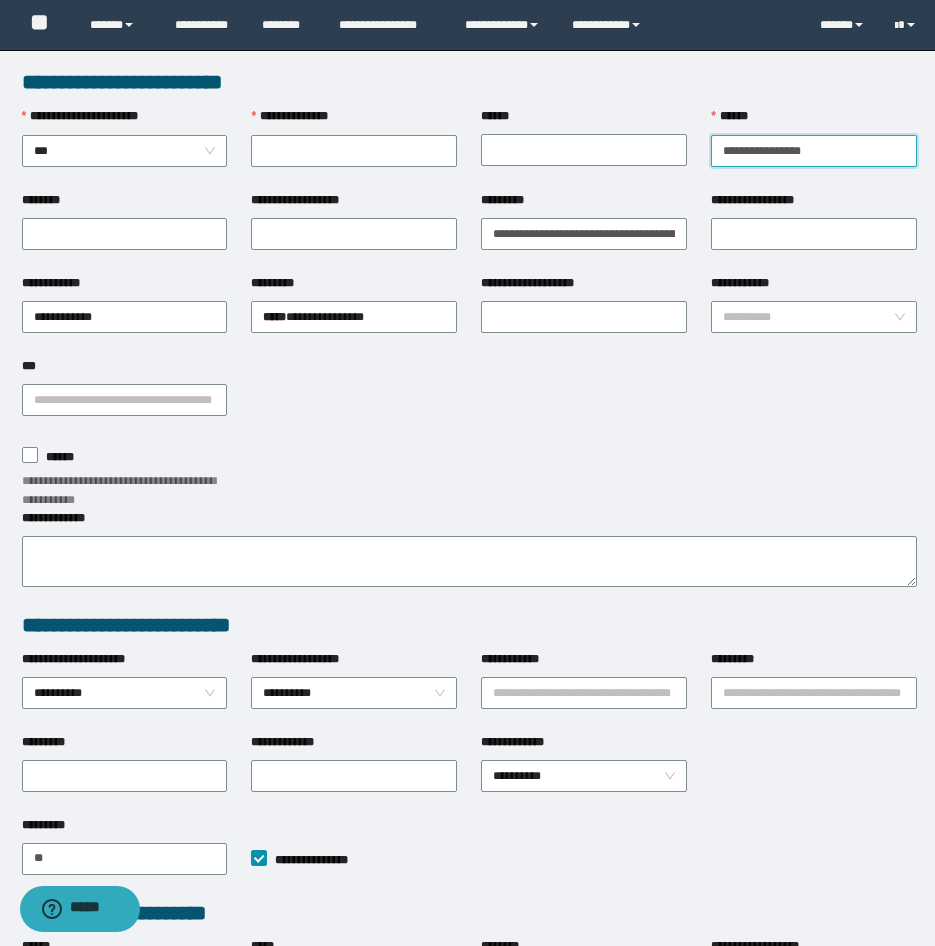 click on "******" at bounding box center [814, 151] 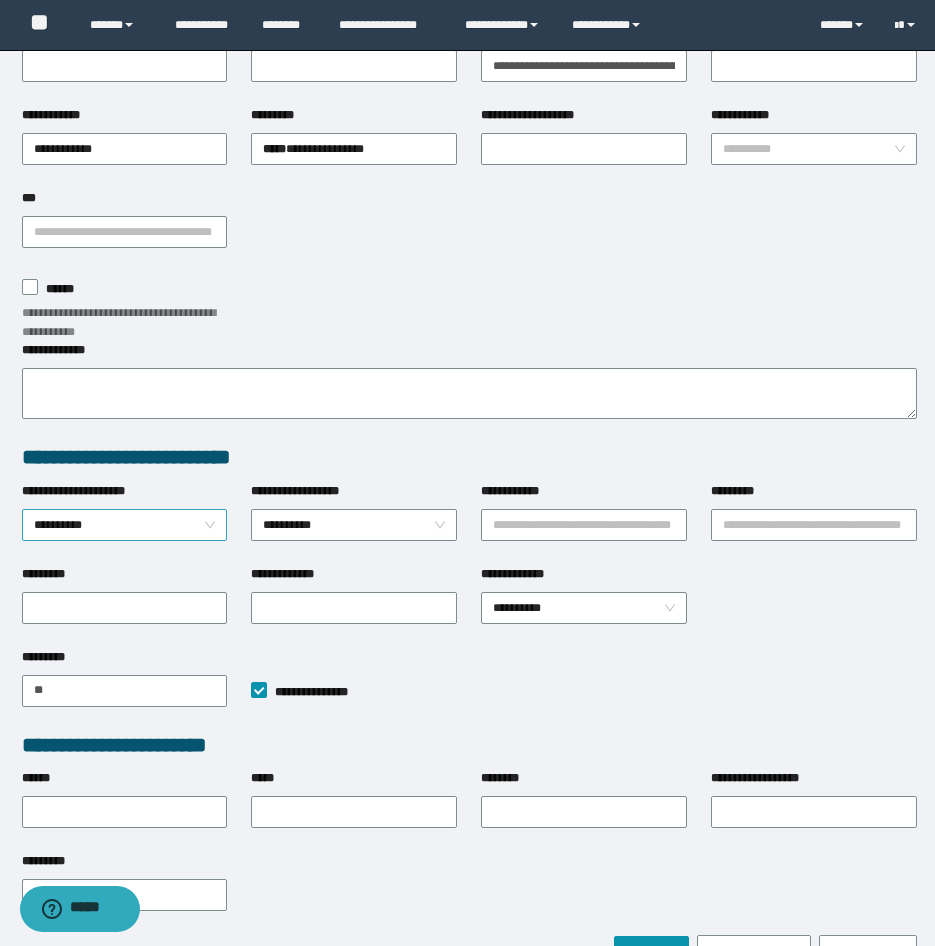scroll, scrollTop: 284, scrollLeft: 0, axis: vertical 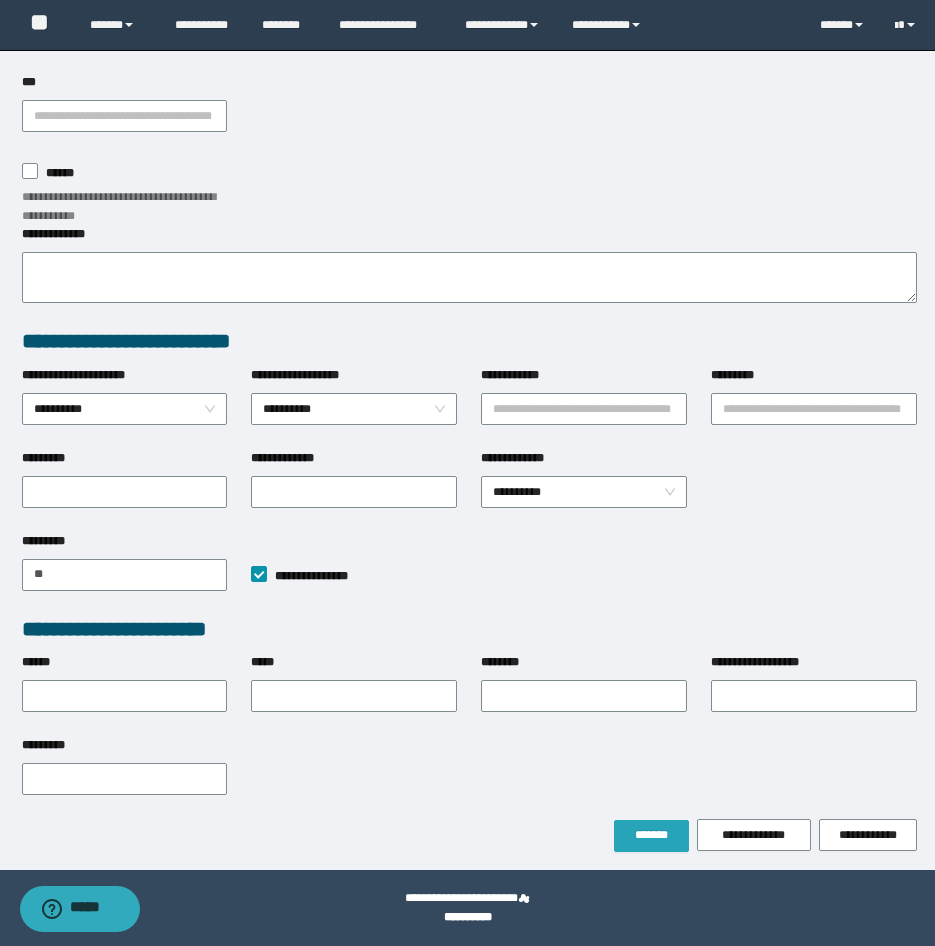click on "*******" at bounding box center (651, 836) 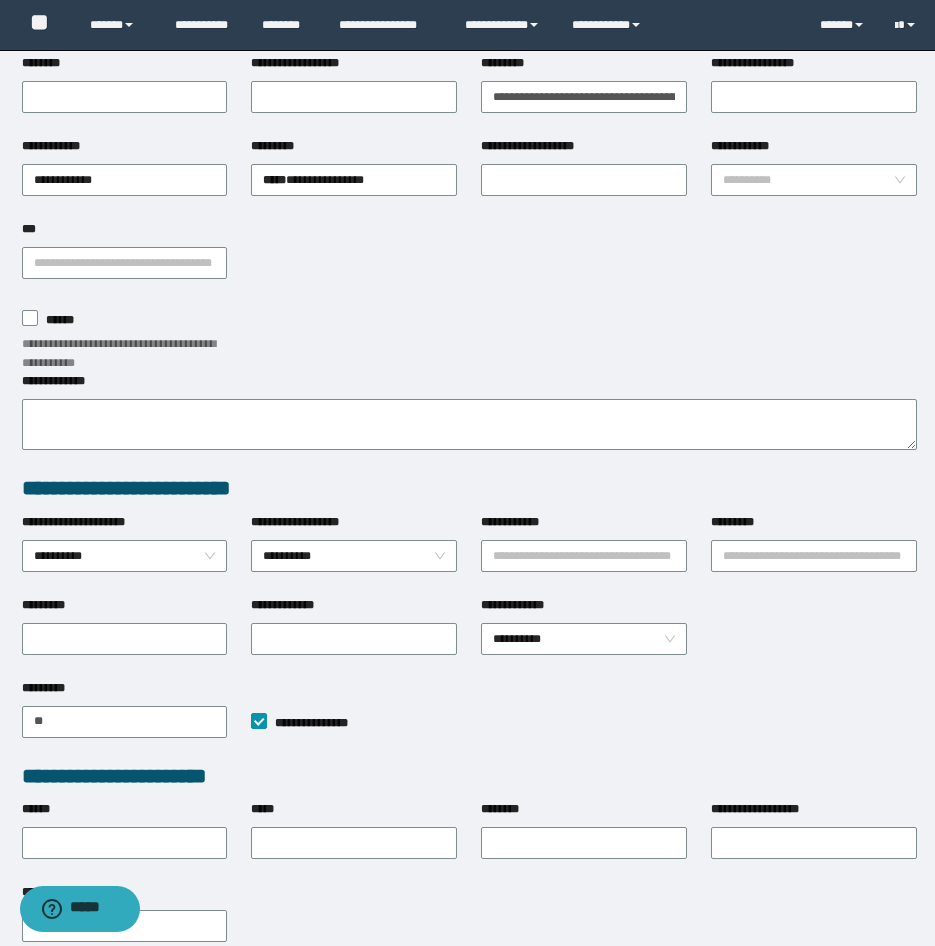 scroll, scrollTop: 0, scrollLeft: 0, axis: both 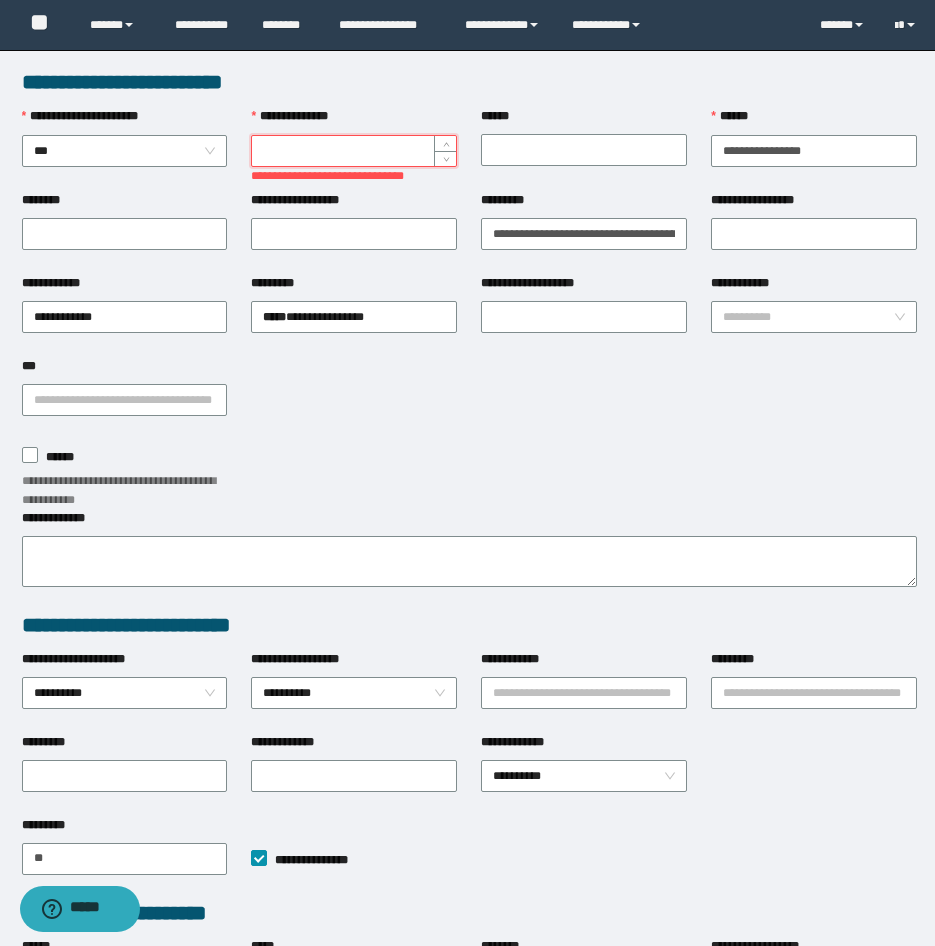 click on "**********" at bounding box center [354, 151] 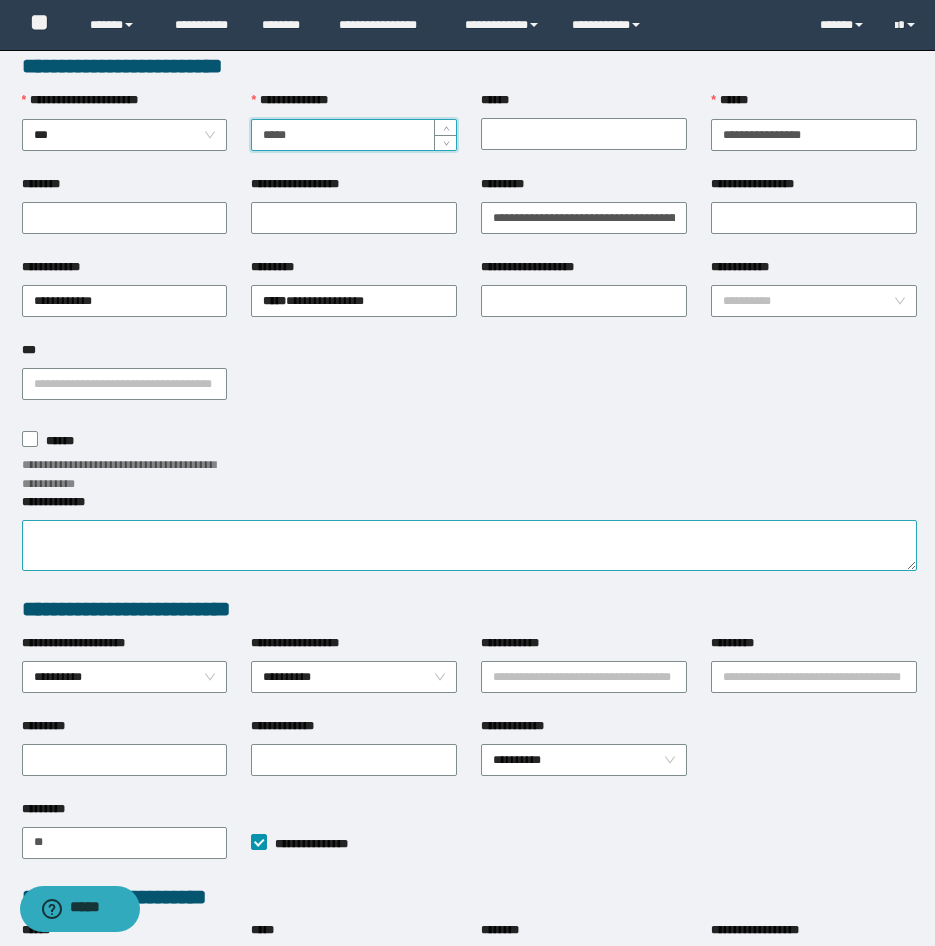scroll, scrollTop: 284, scrollLeft: 0, axis: vertical 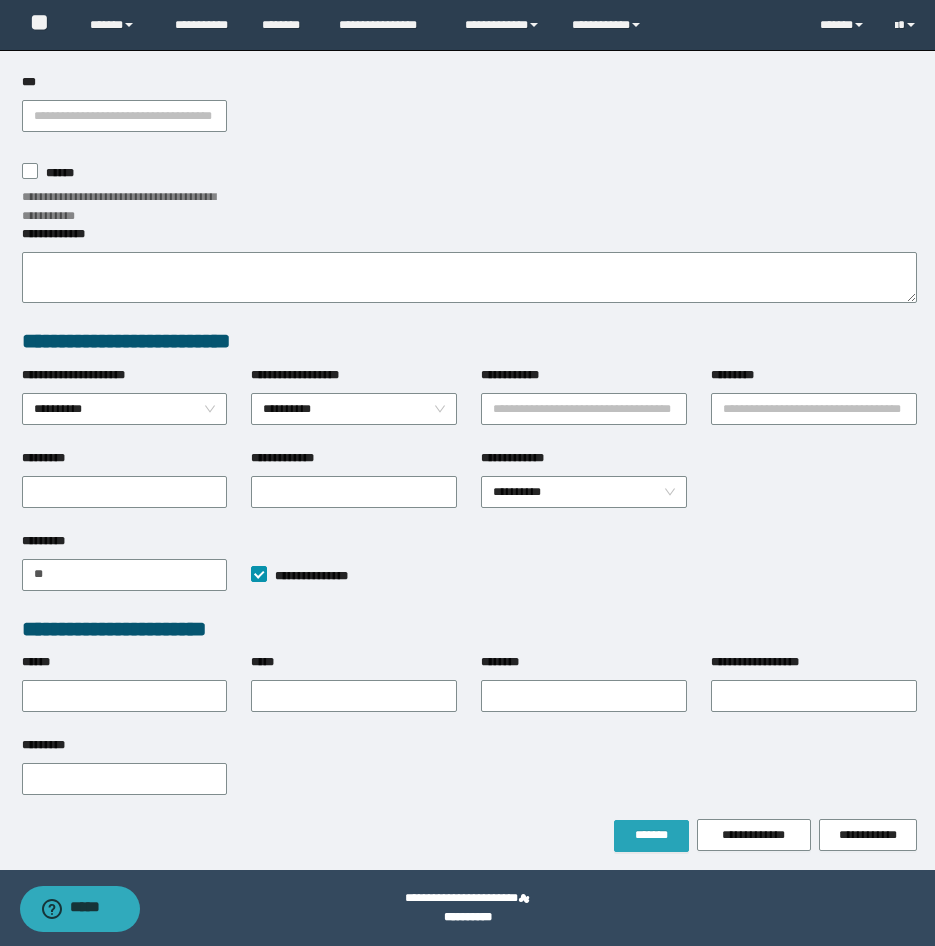 type on "*****" 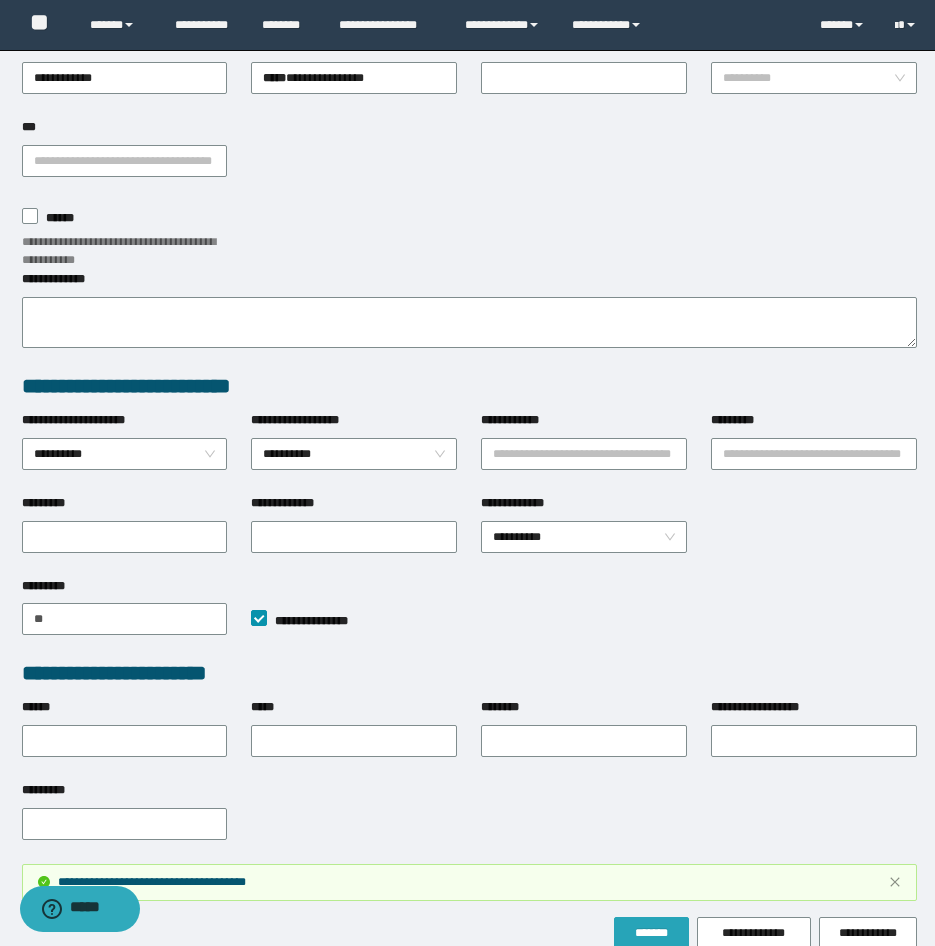 scroll, scrollTop: 0, scrollLeft: 0, axis: both 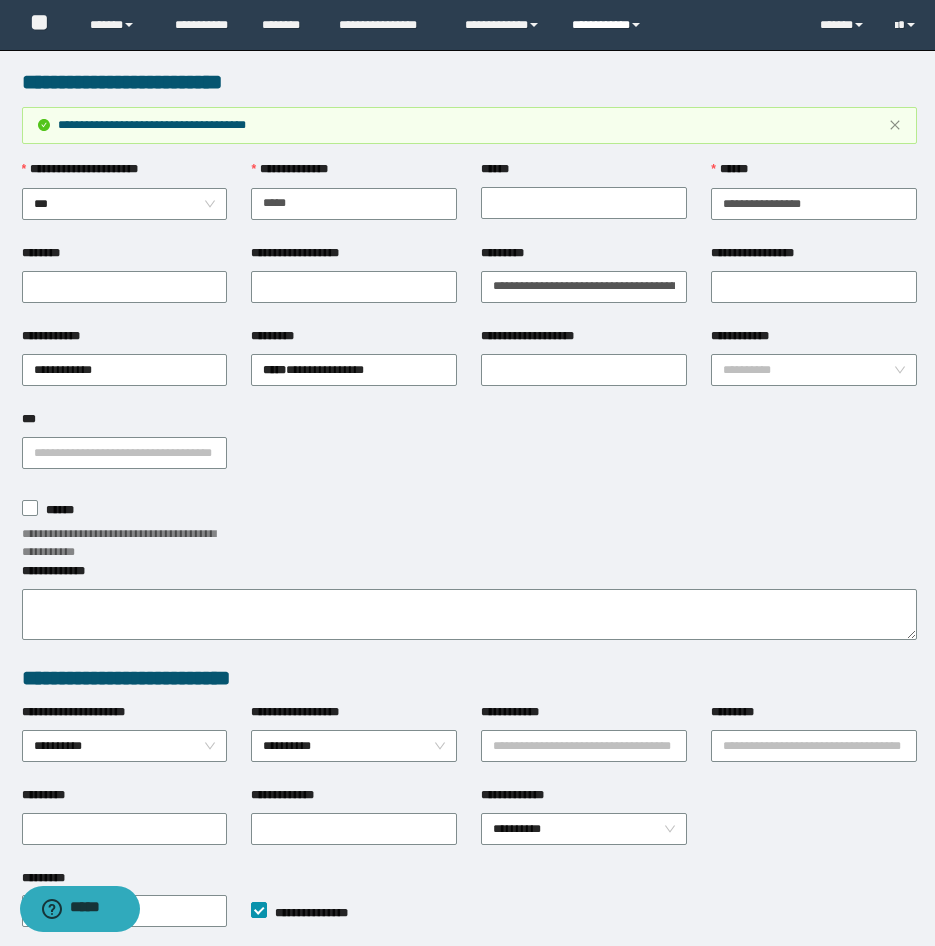 click on "**********" at bounding box center (609, 25) 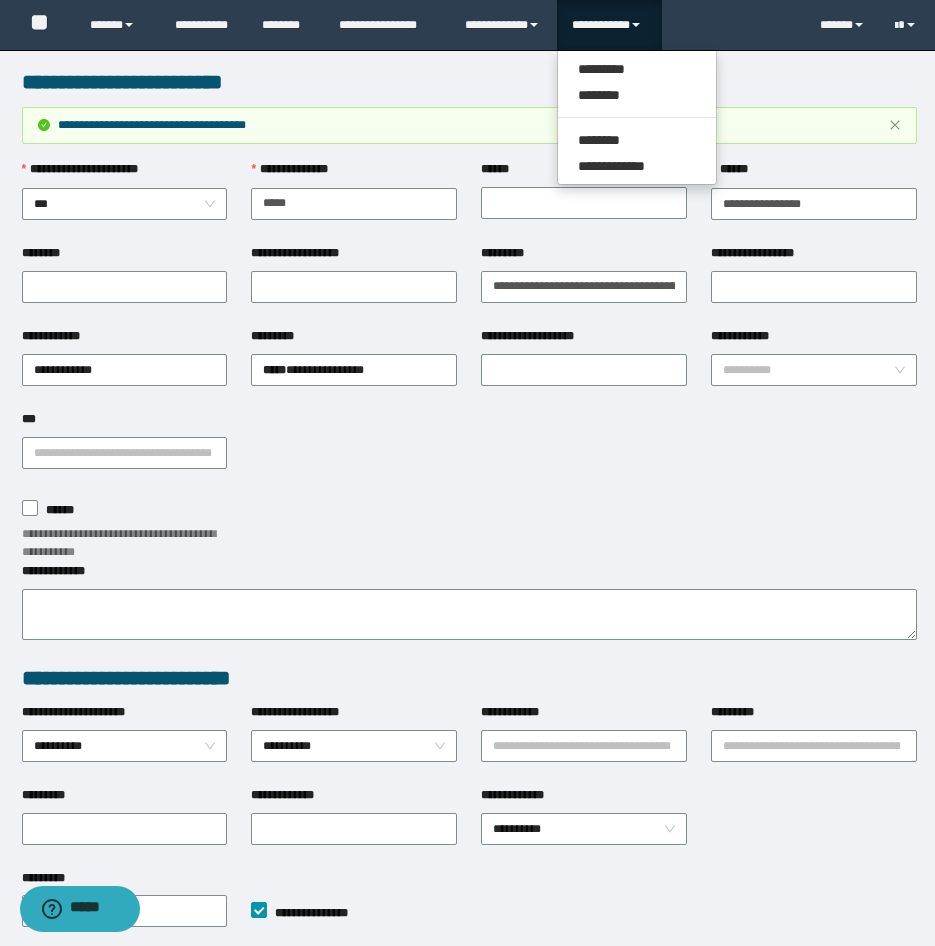 scroll, scrollTop: 284, scrollLeft: 0, axis: vertical 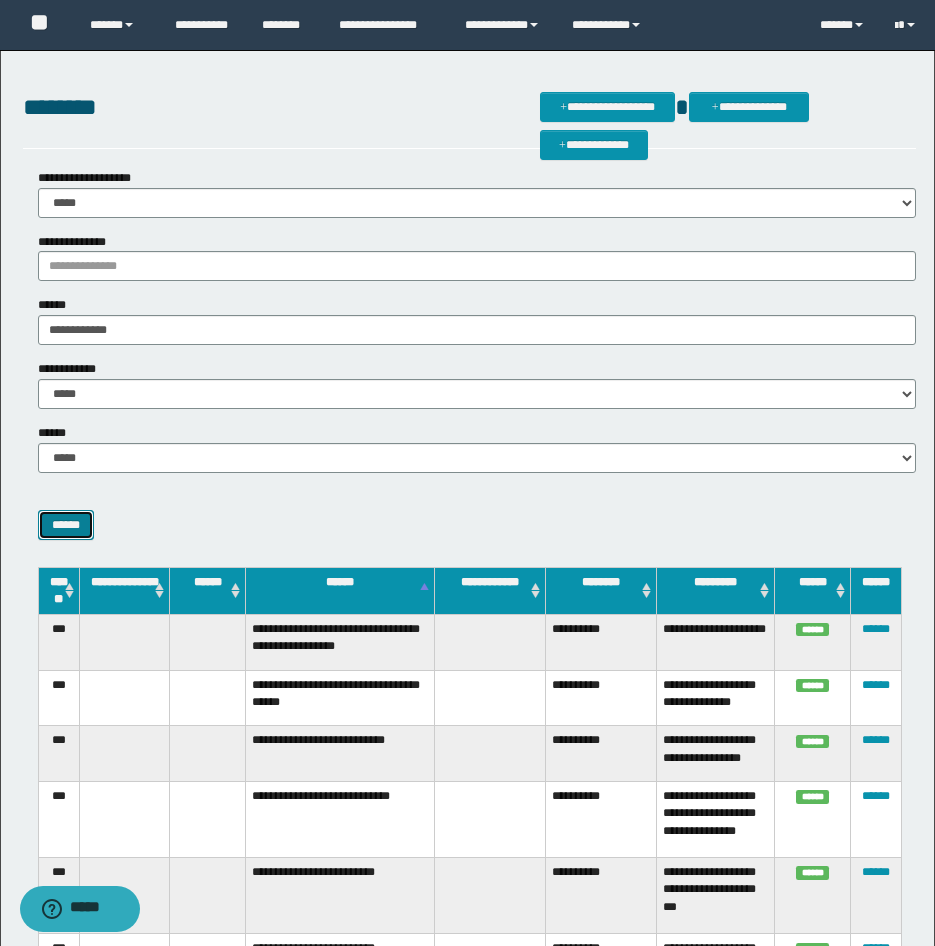 click on "******" at bounding box center [66, 525] 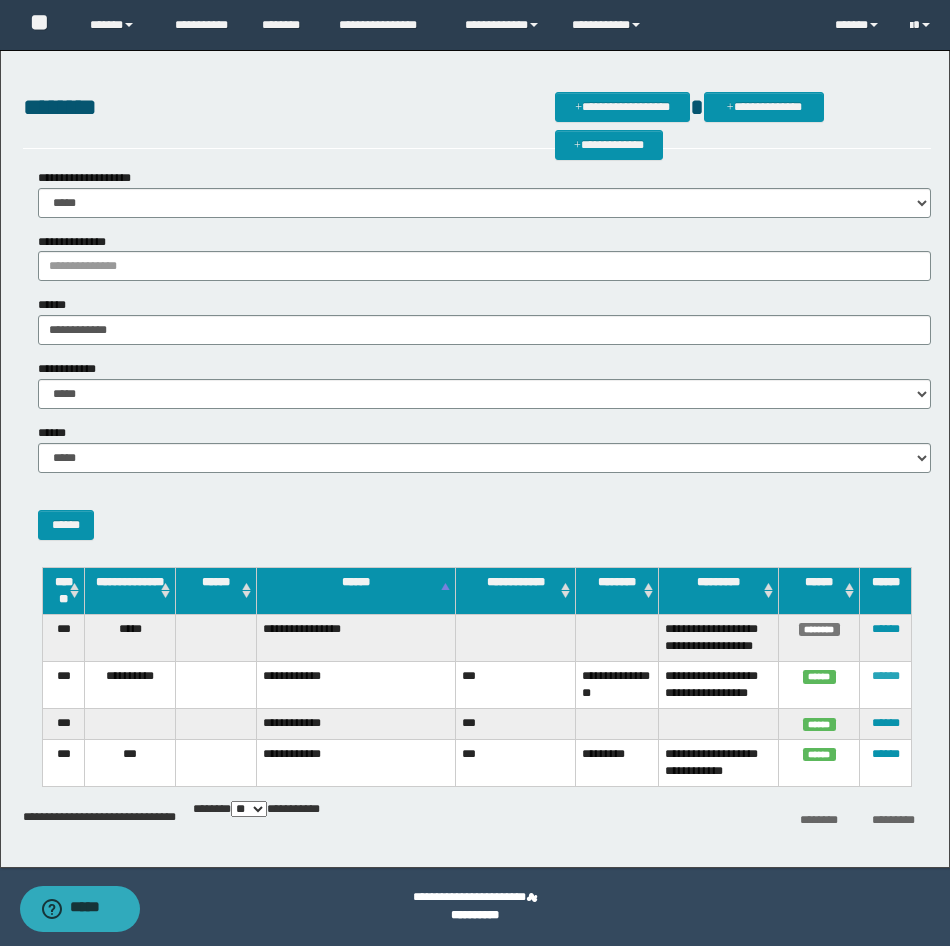click on "******" at bounding box center (886, 676) 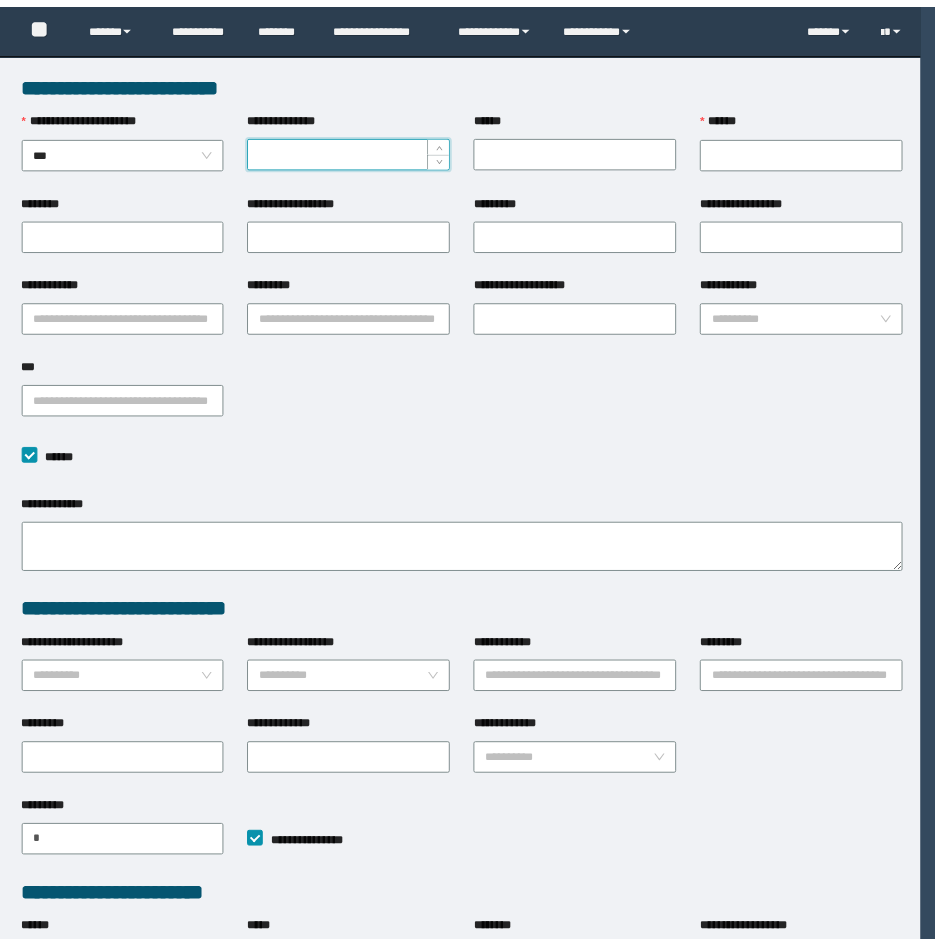 scroll, scrollTop: 0, scrollLeft: 0, axis: both 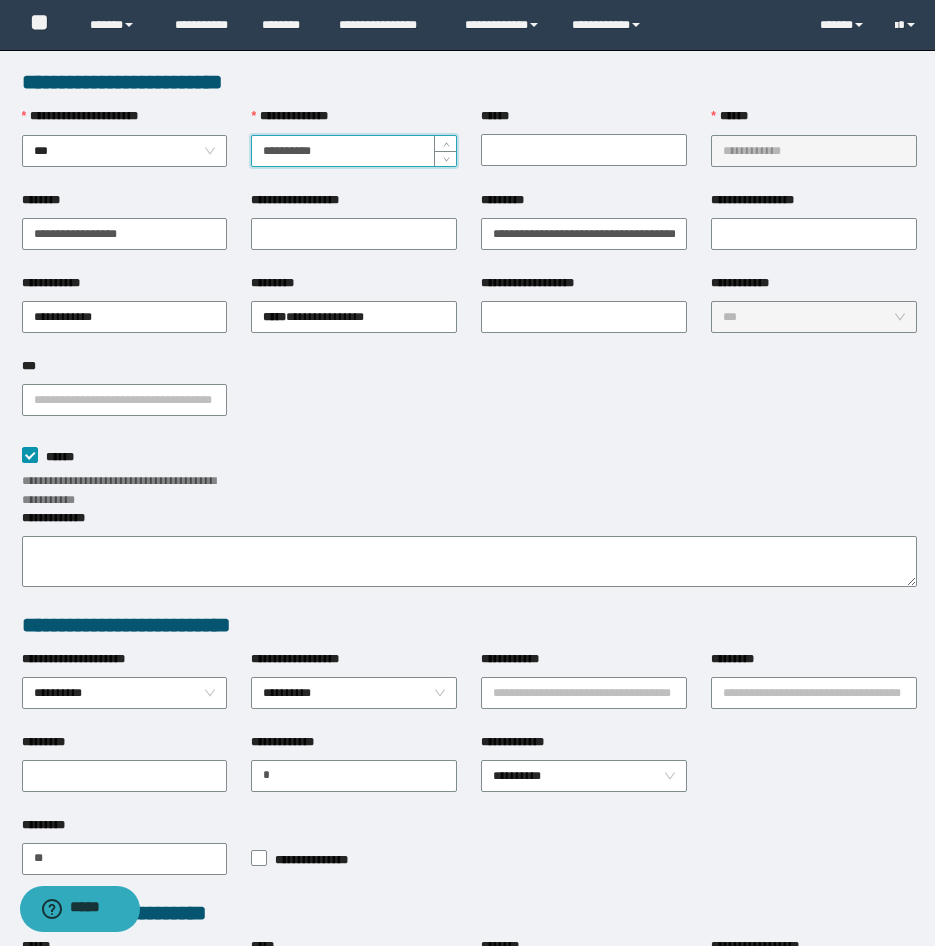 click on "**********" at bounding box center (354, 151) 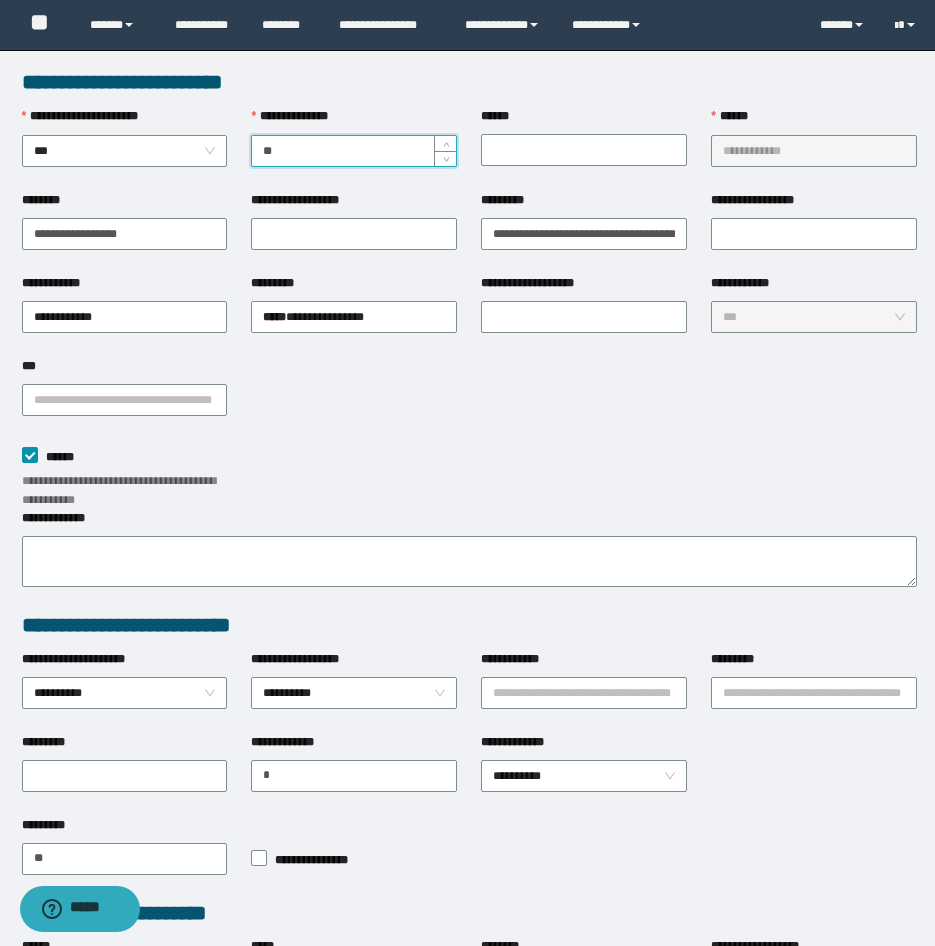 type on "*" 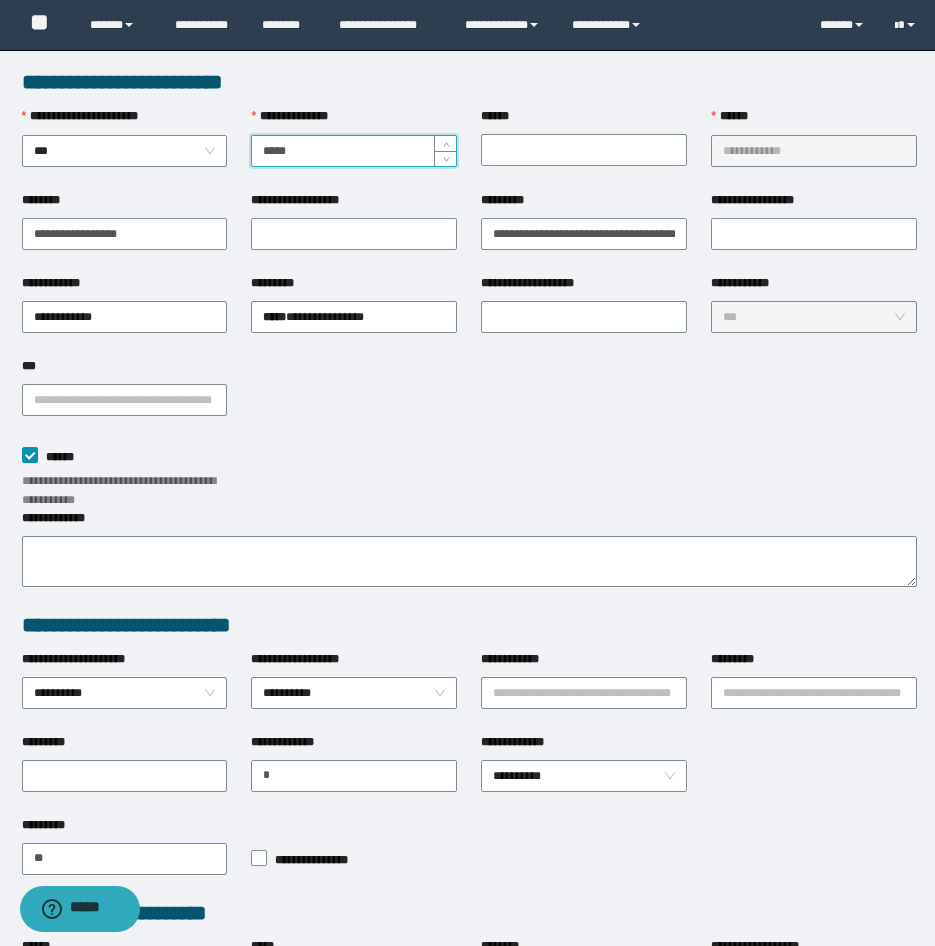scroll, scrollTop: 284, scrollLeft: 0, axis: vertical 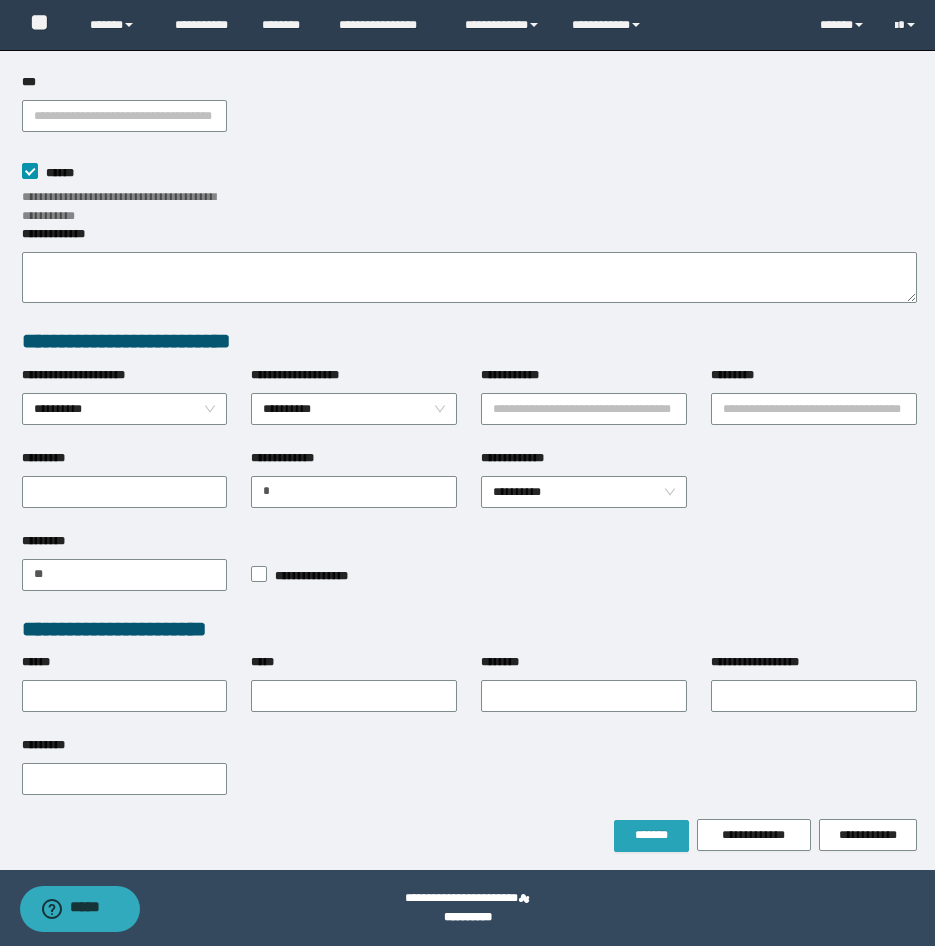 type on "*****" 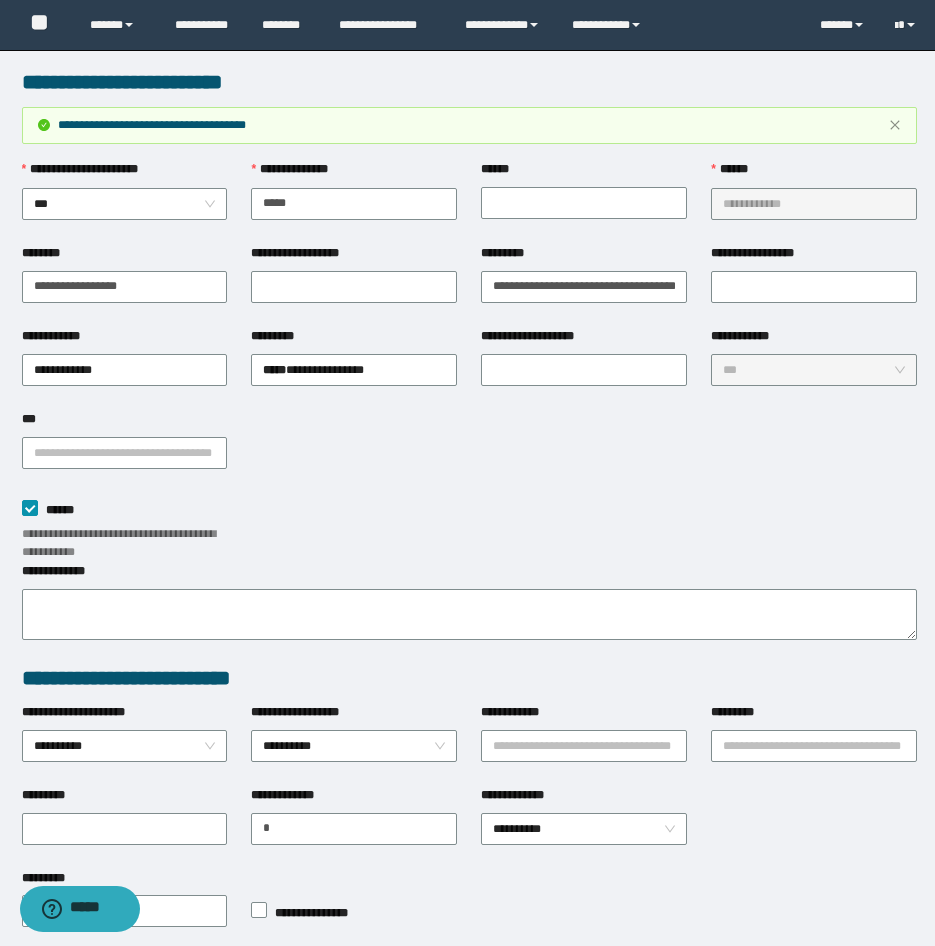 scroll, scrollTop: 284, scrollLeft: 0, axis: vertical 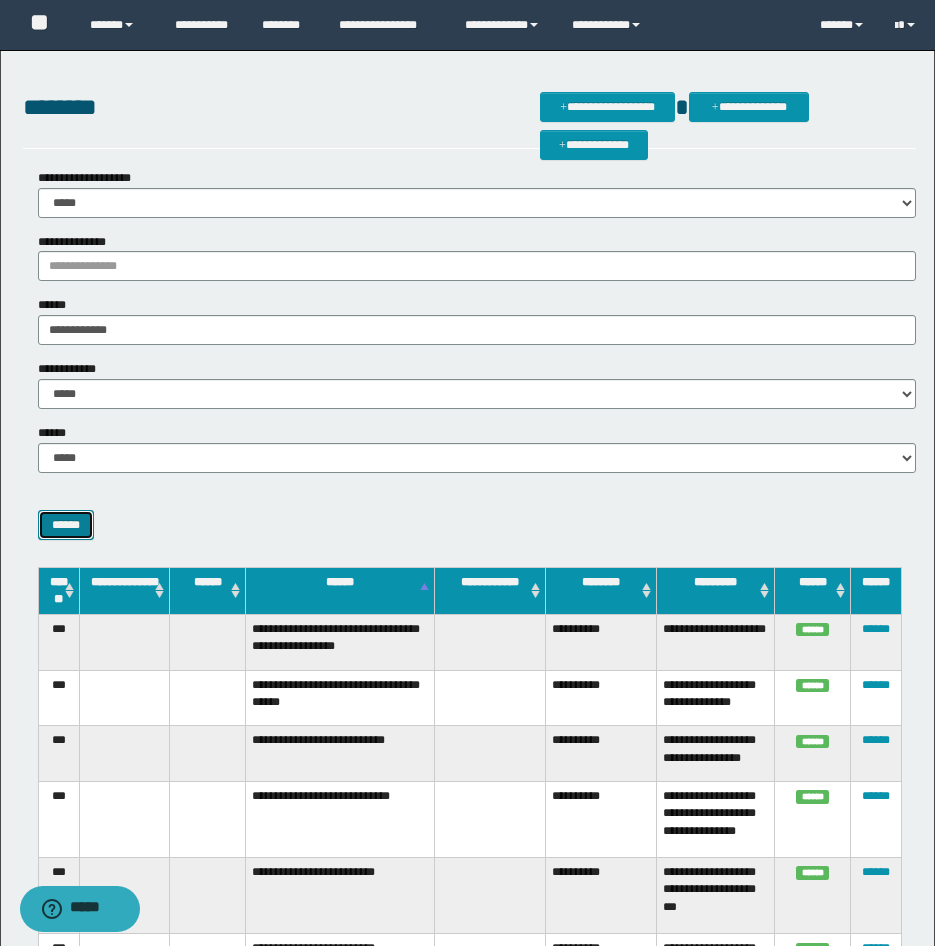 click on "******" at bounding box center (66, 525) 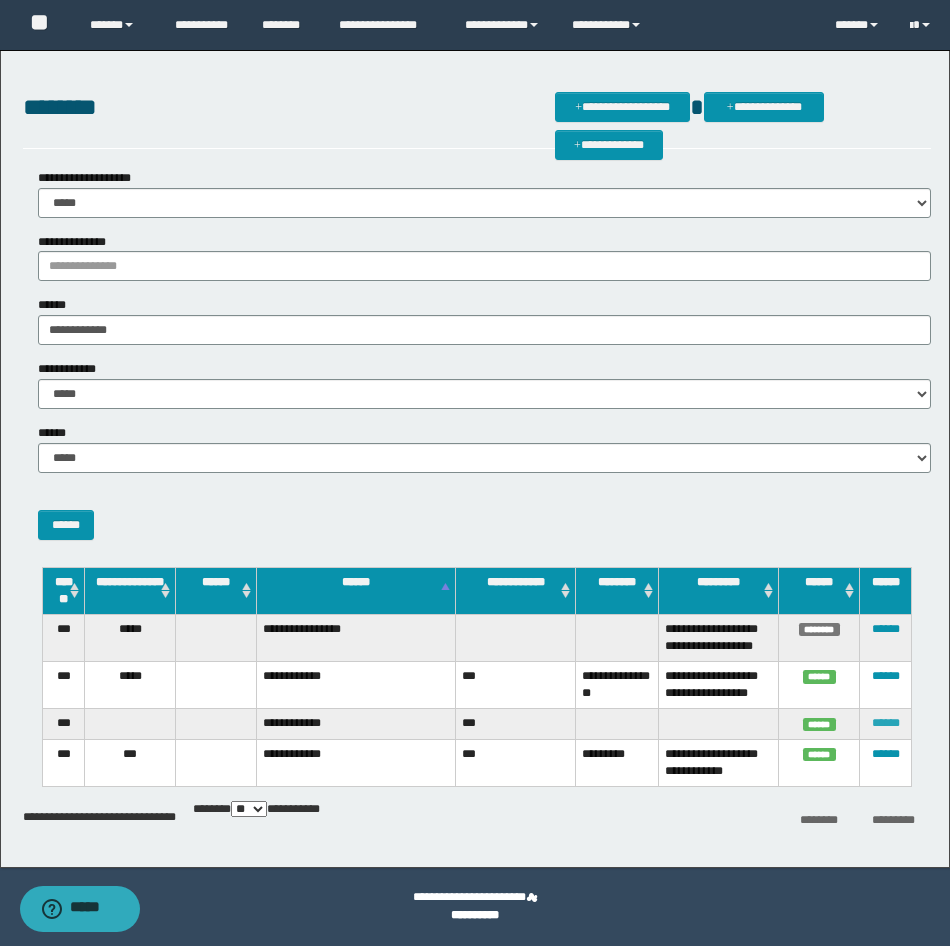 click on "******" at bounding box center (886, 723) 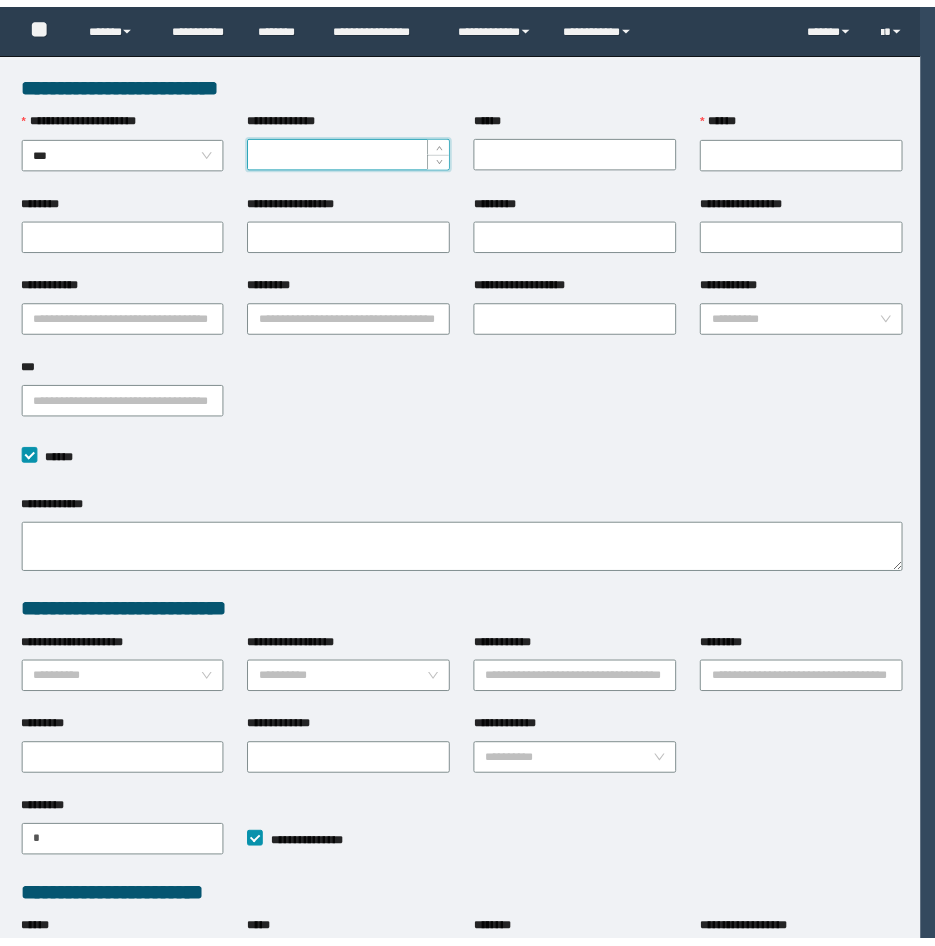 scroll, scrollTop: 0, scrollLeft: 0, axis: both 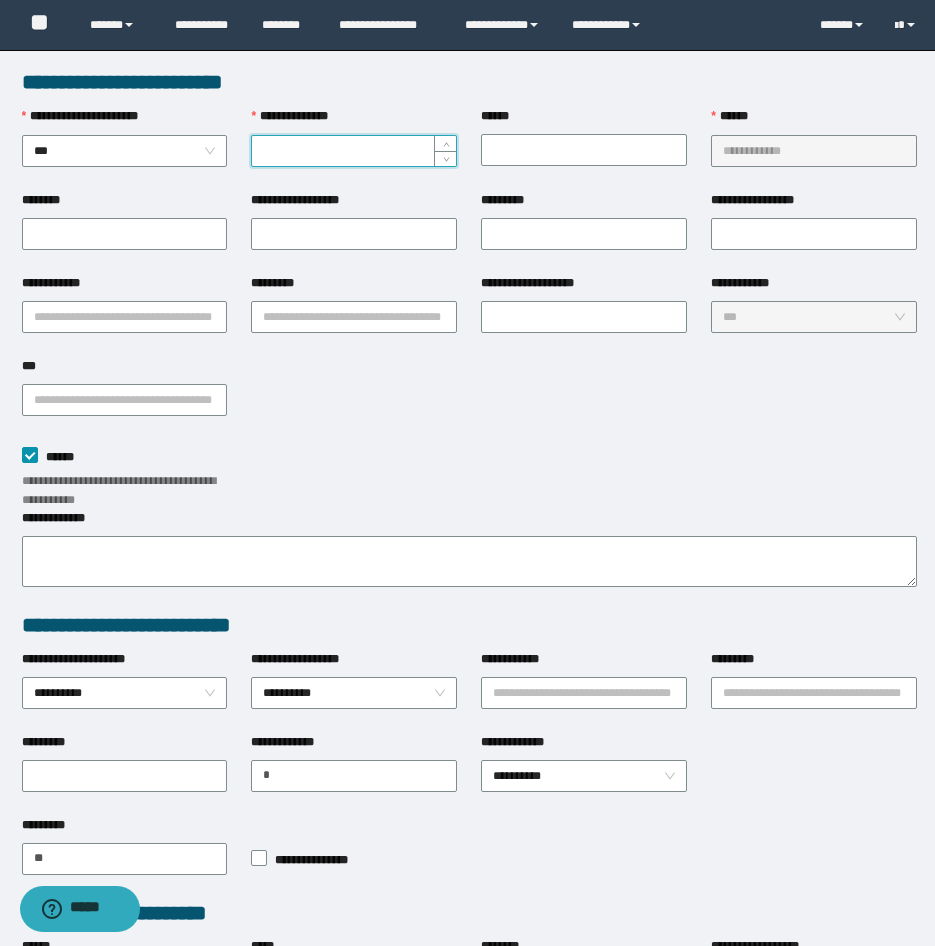 click on "**********" at bounding box center [354, 151] 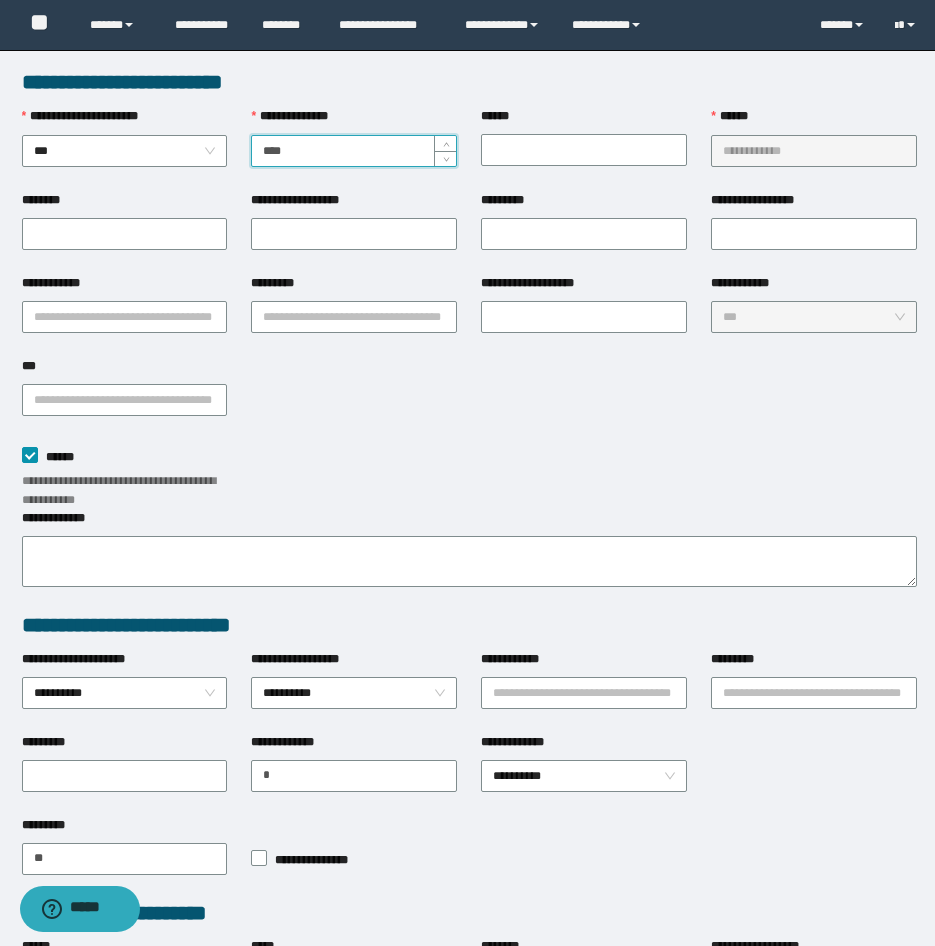 scroll, scrollTop: 200, scrollLeft: 0, axis: vertical 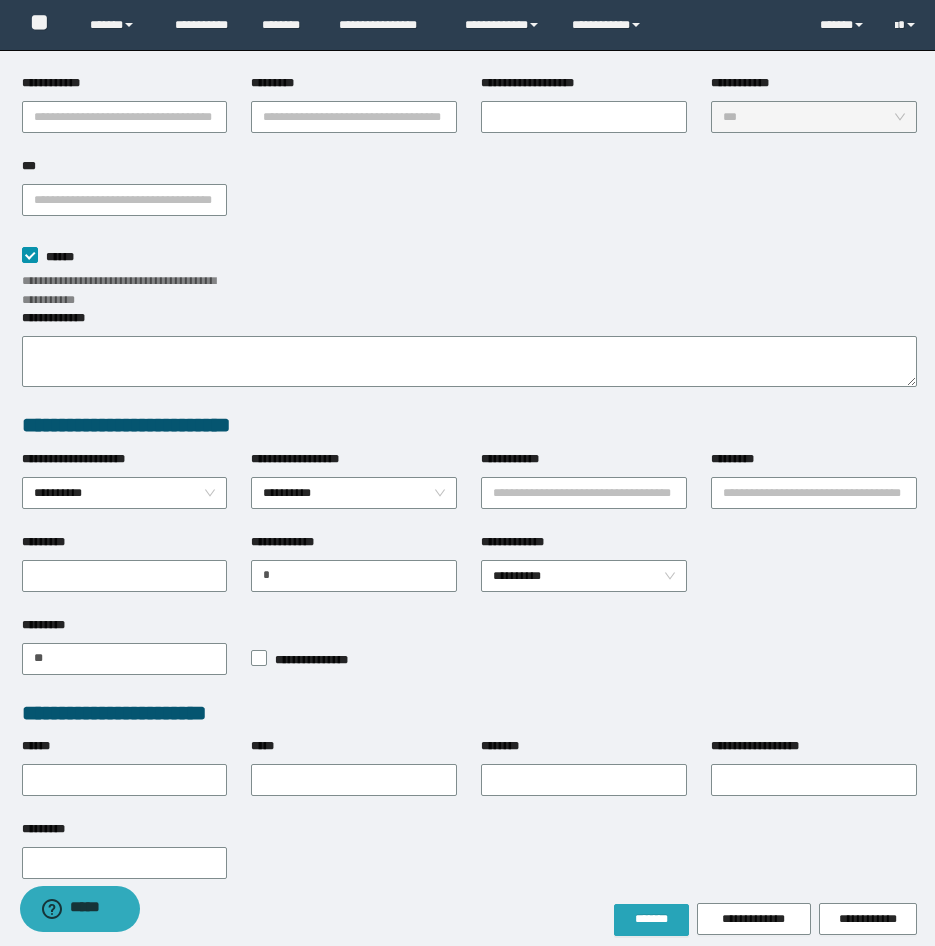 type on "****" 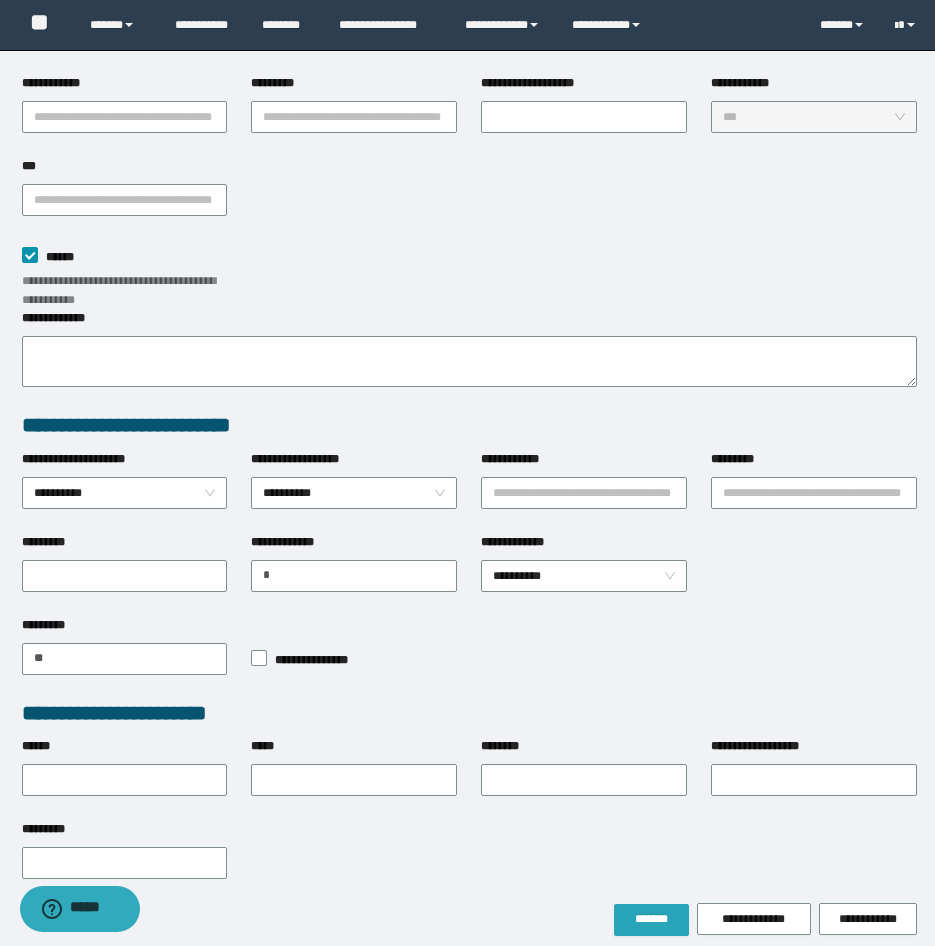 click on "*******" at bounding box center (651, 919) 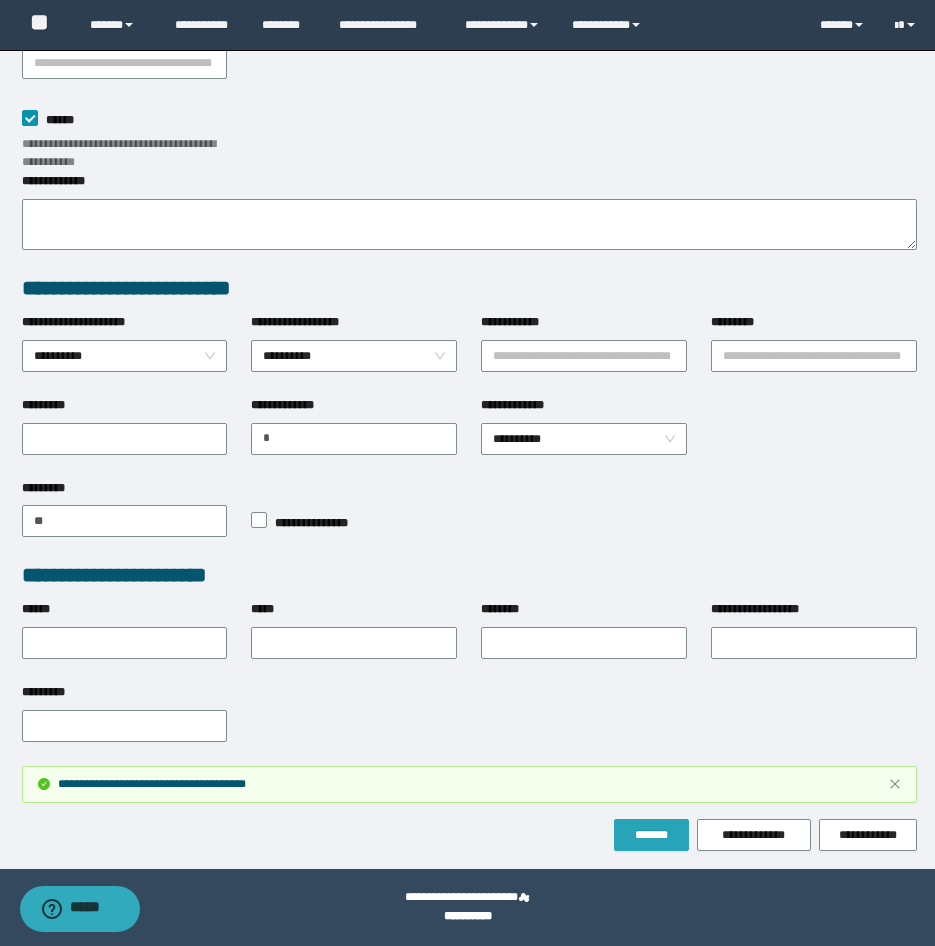 scroll, scrollTop: 200, scrollLeft: 0, axis: vertical 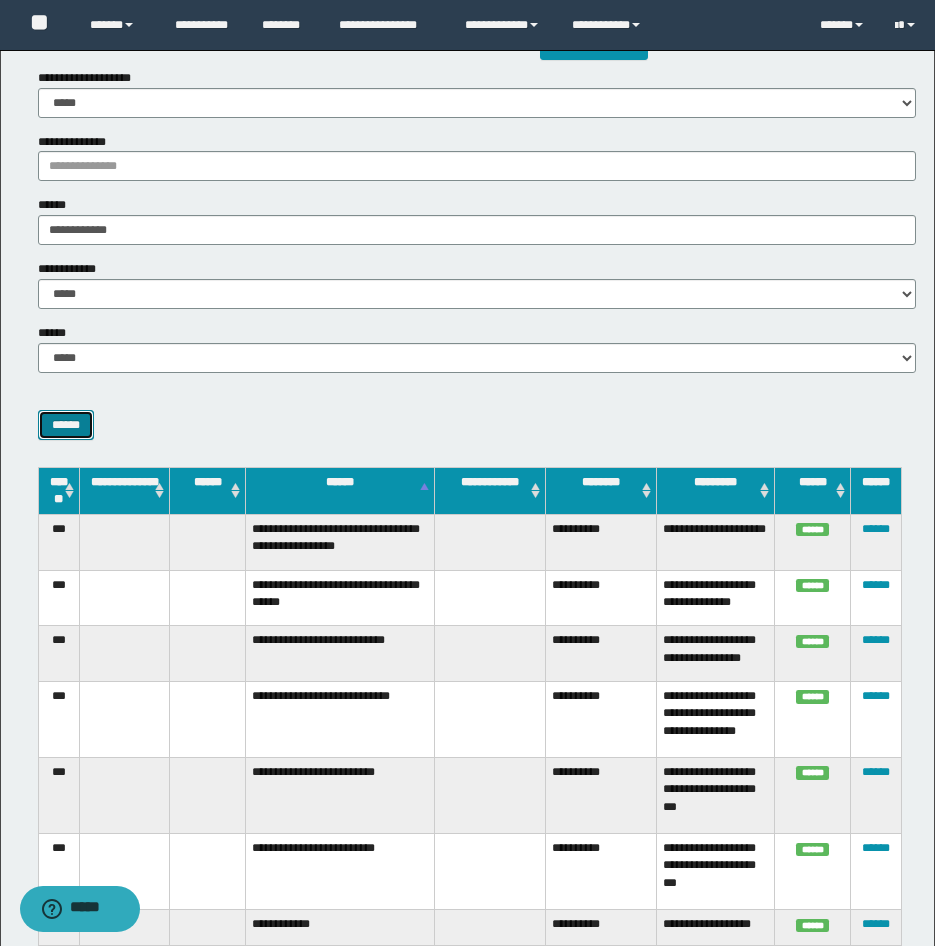 drag, startPoint x: 53, startPoint y: 425, endPoint x: 167, endPoint y: 376, distance: 124.08465 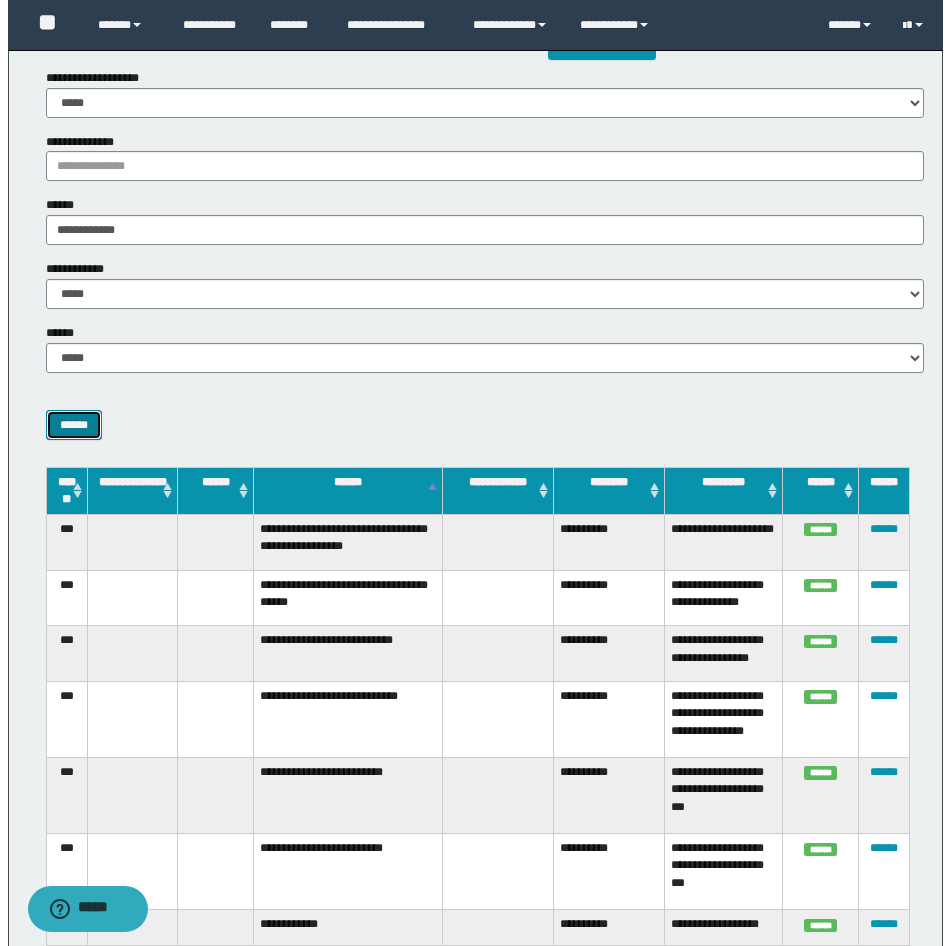 scroll, scrollTop: 0, scrollLeft: 0, axis: both 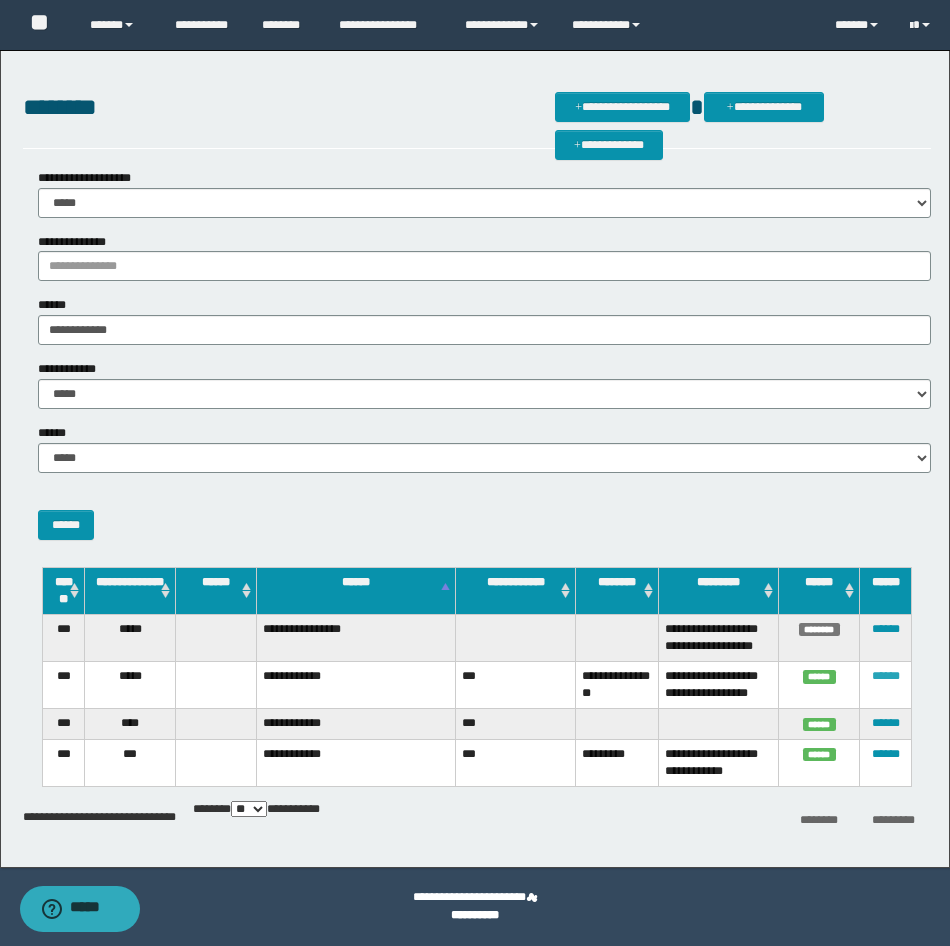 click on "******" at bounding box center (886, 676) 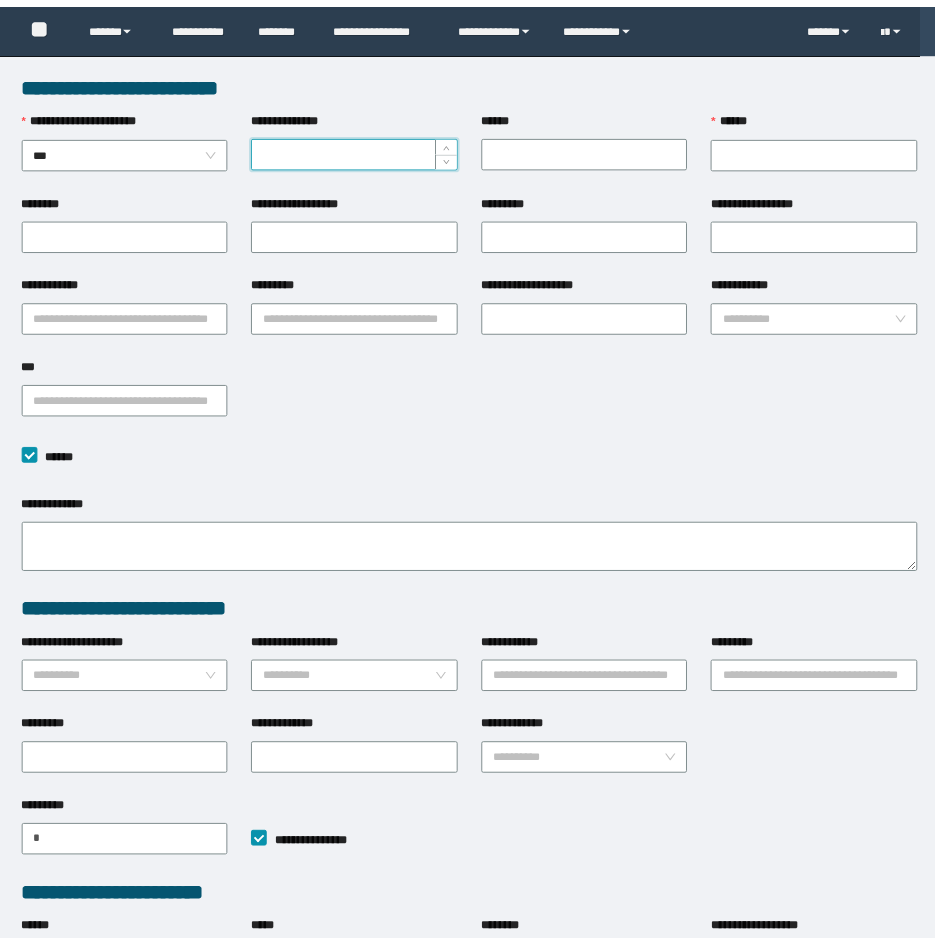 scroll, scrollTop: 0, scrollLeft: 0, axis: both 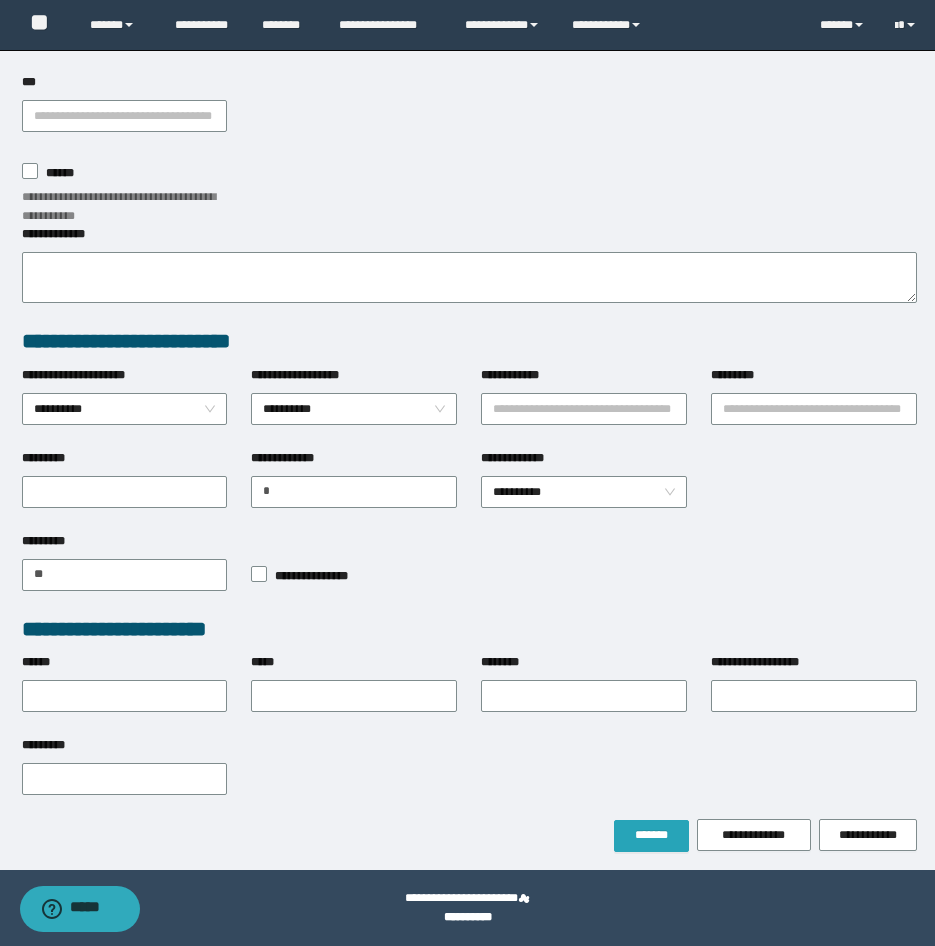click on "*******" at bounding box center [651, 836] 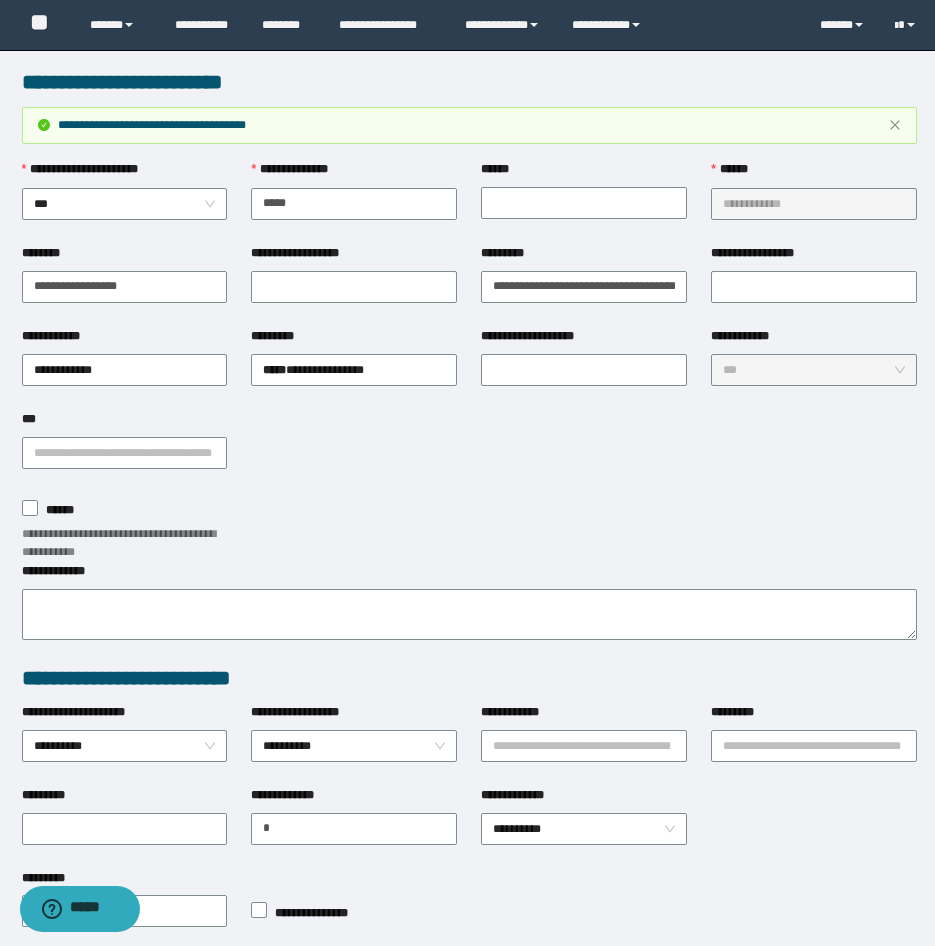 scroll, scrollTop: 284, scrollLeft: 0, axis: vertical 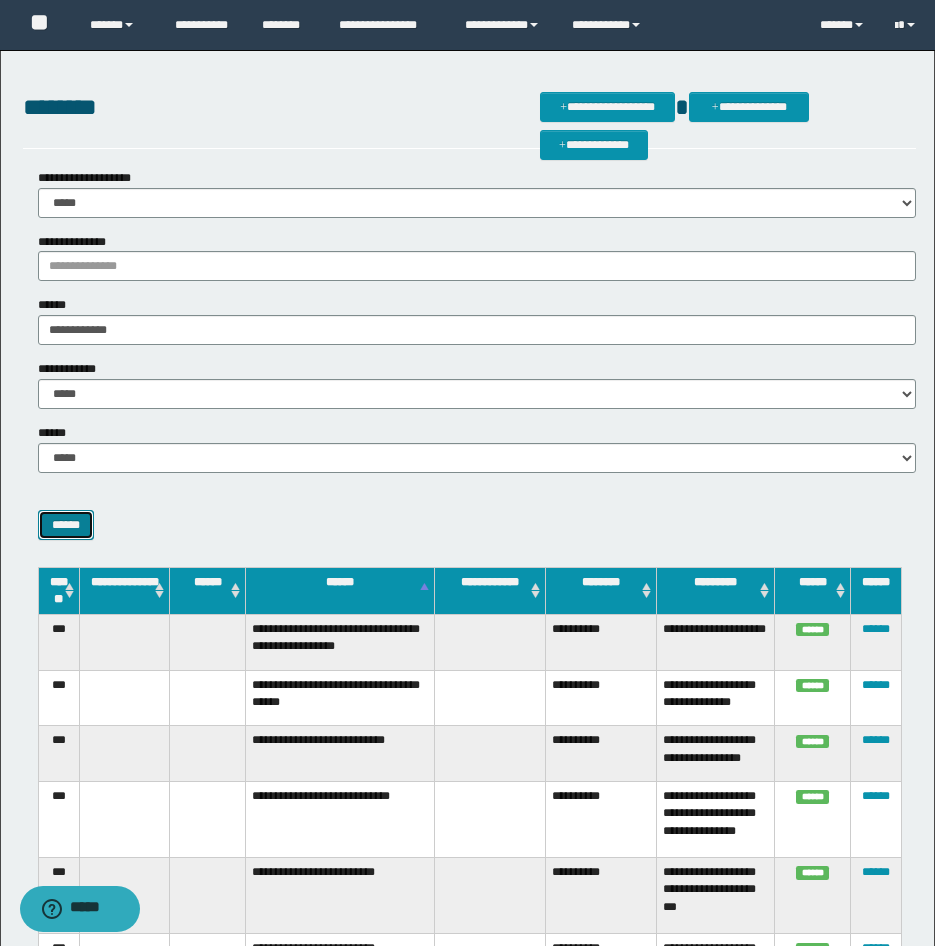 click on "******" at bounding box center [66, 525] 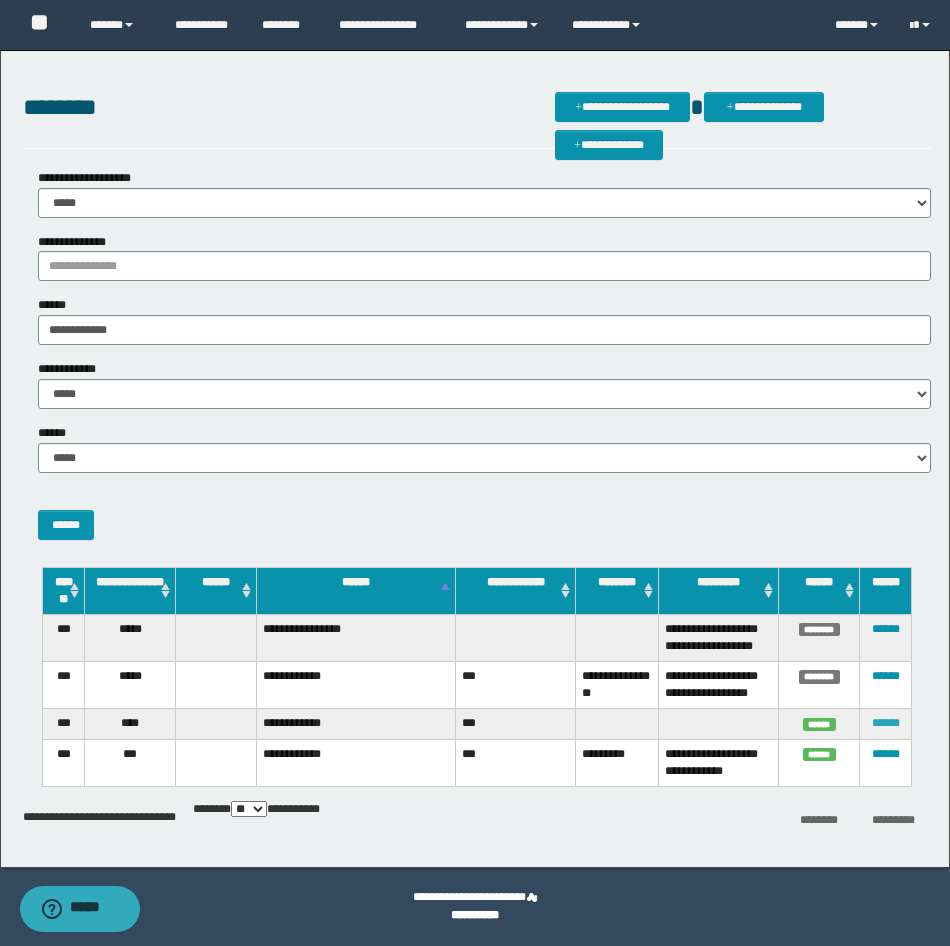 click on "******" at bounding box center (886, 723) 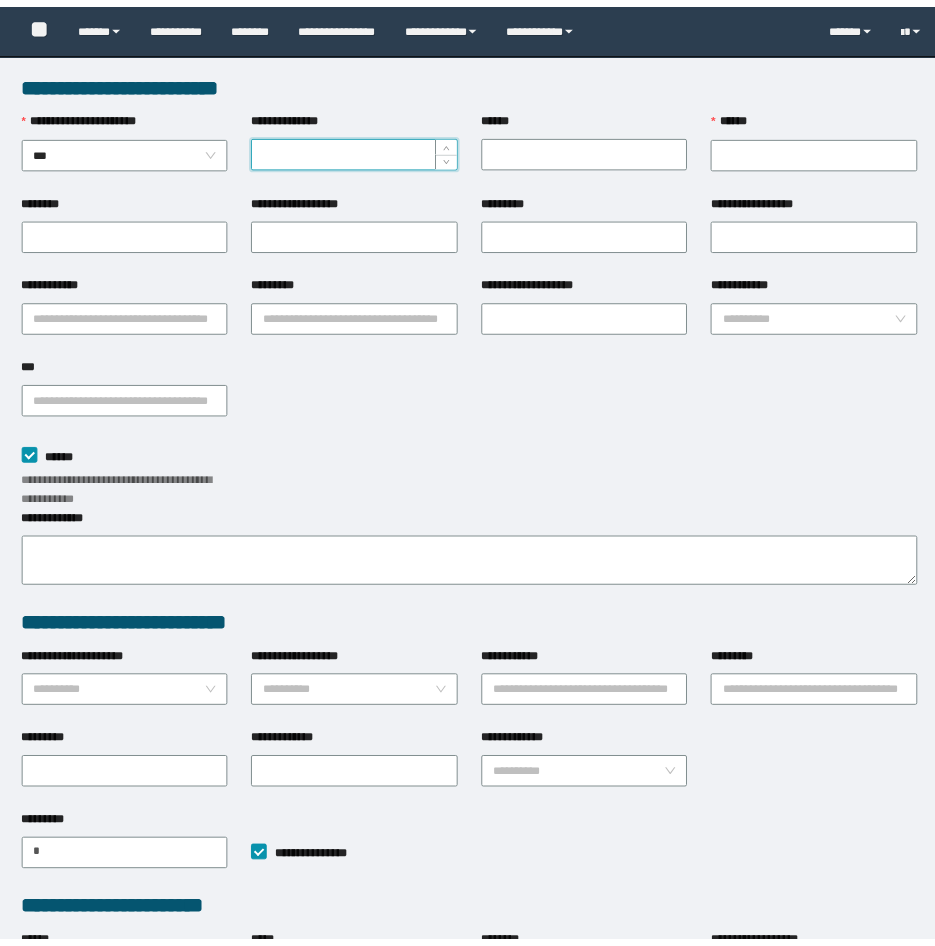 scroll, scrollTop: 0, scrollLeft: 0, axis: both 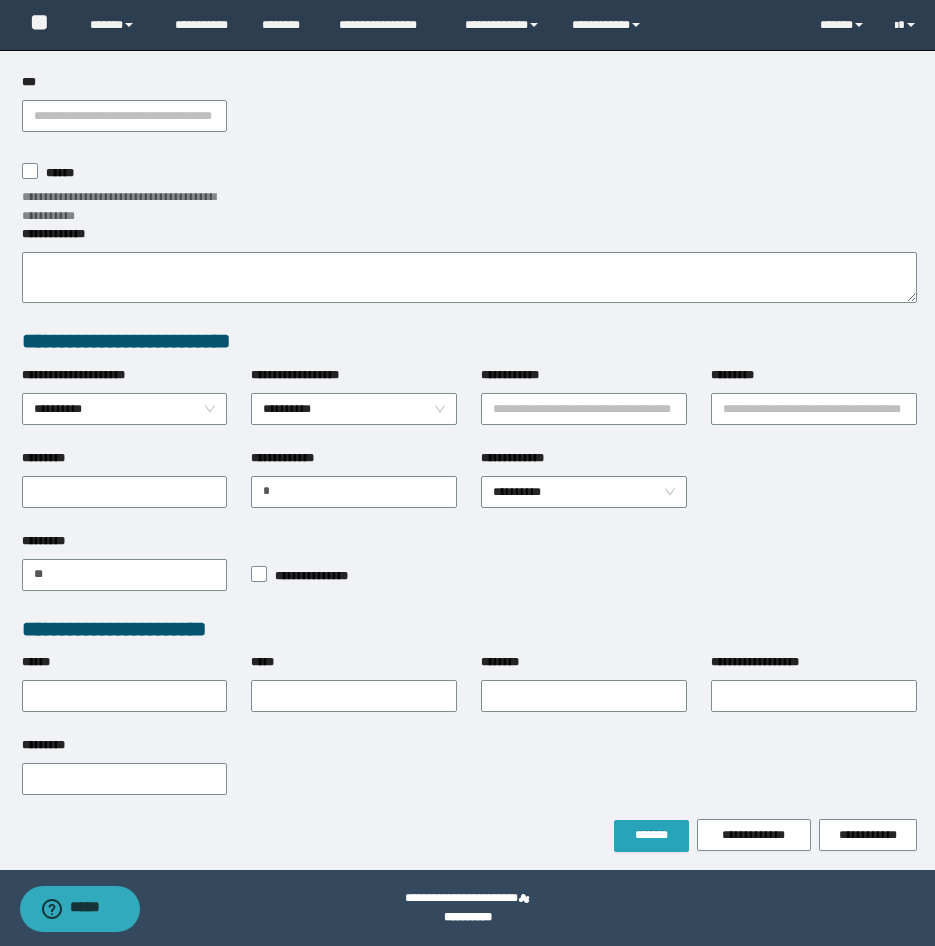 click on "*******" at bounding box center [651, 835] 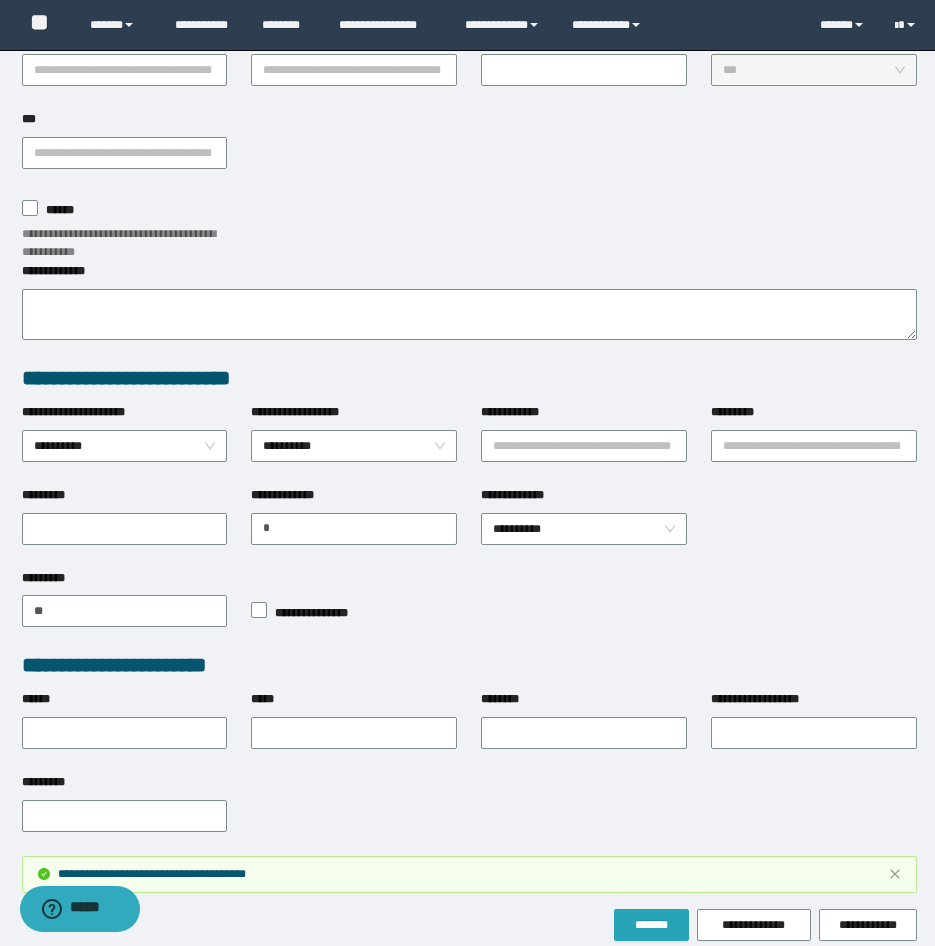 scroll, scrollTop: 284, scrollLeft: 0, axis: vertical 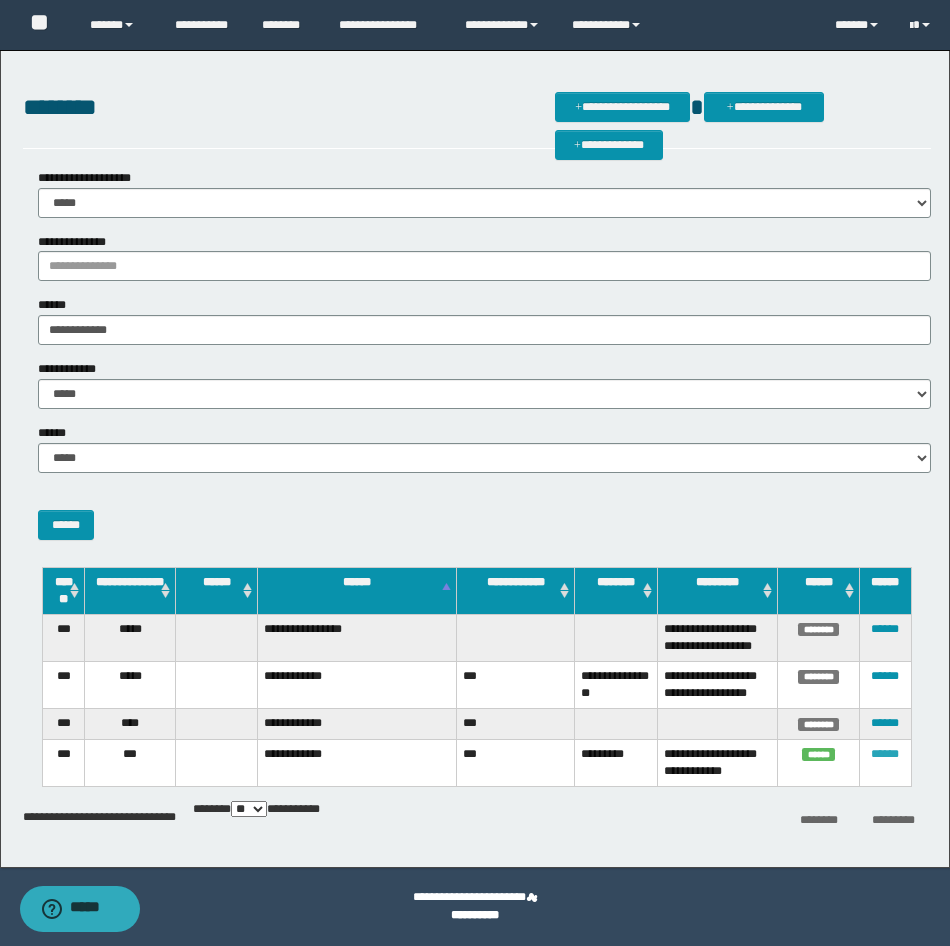click on "******" at bounding box center (885, 754) 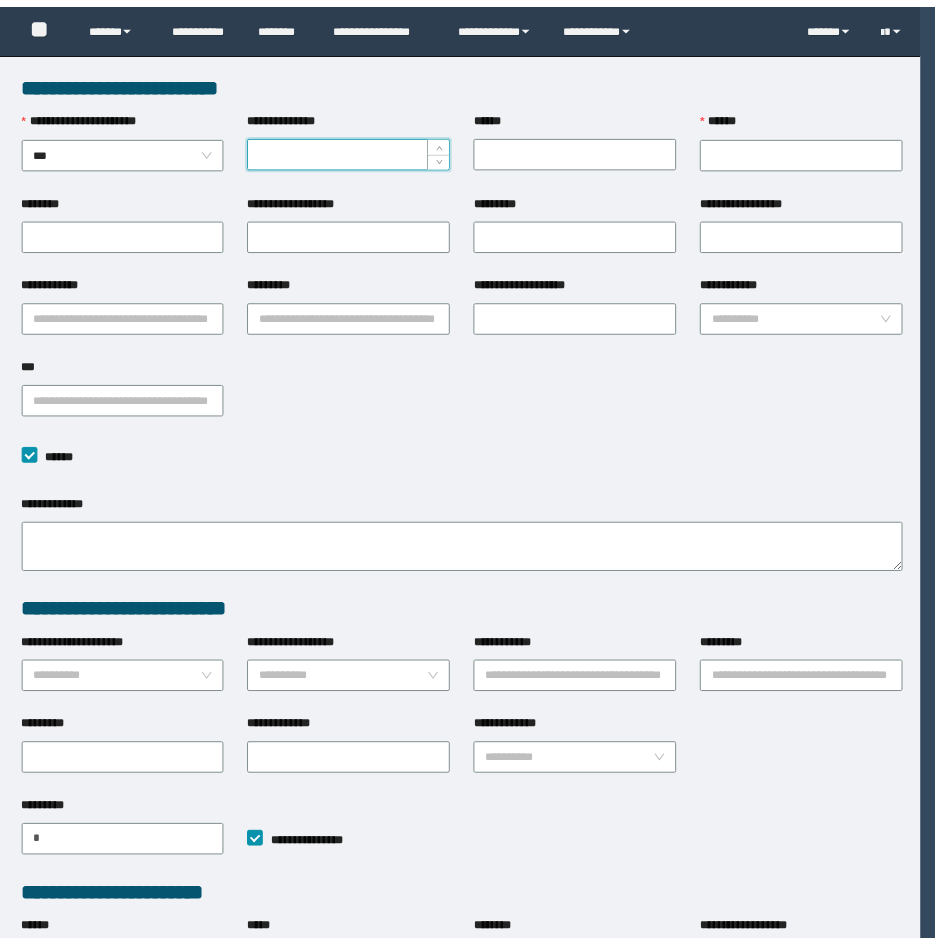 scroll, scrollTop: 0, scrollLeft: 0, axis: both 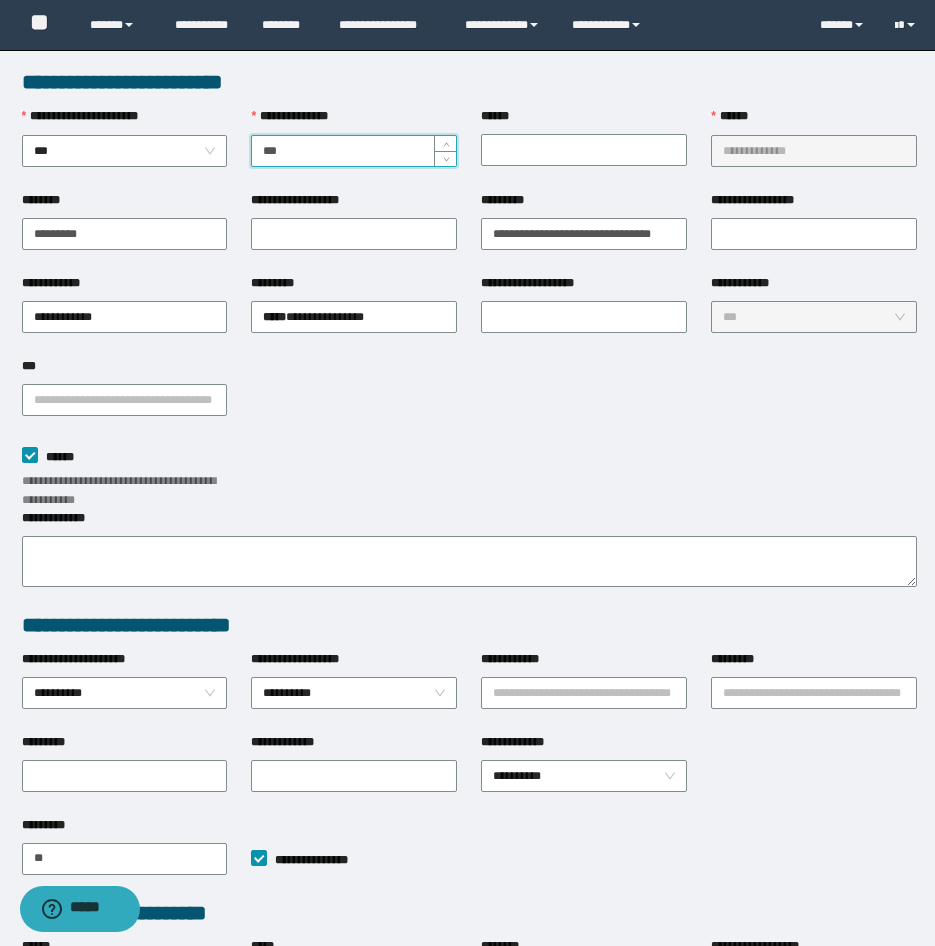 drag, startPoint x: 343, startPoint y: 157, endPoint x: 238, endPoint y: 167, distance: 105.47511 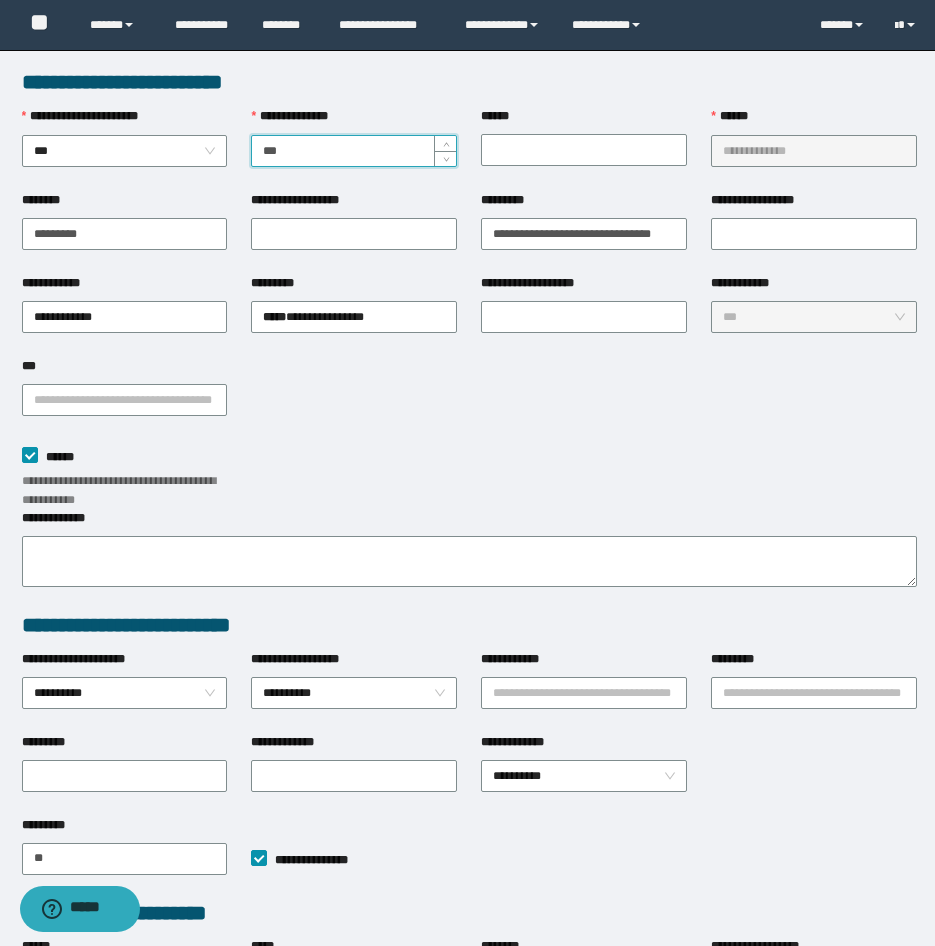 click on "**********" at bounding box center [469, 149] 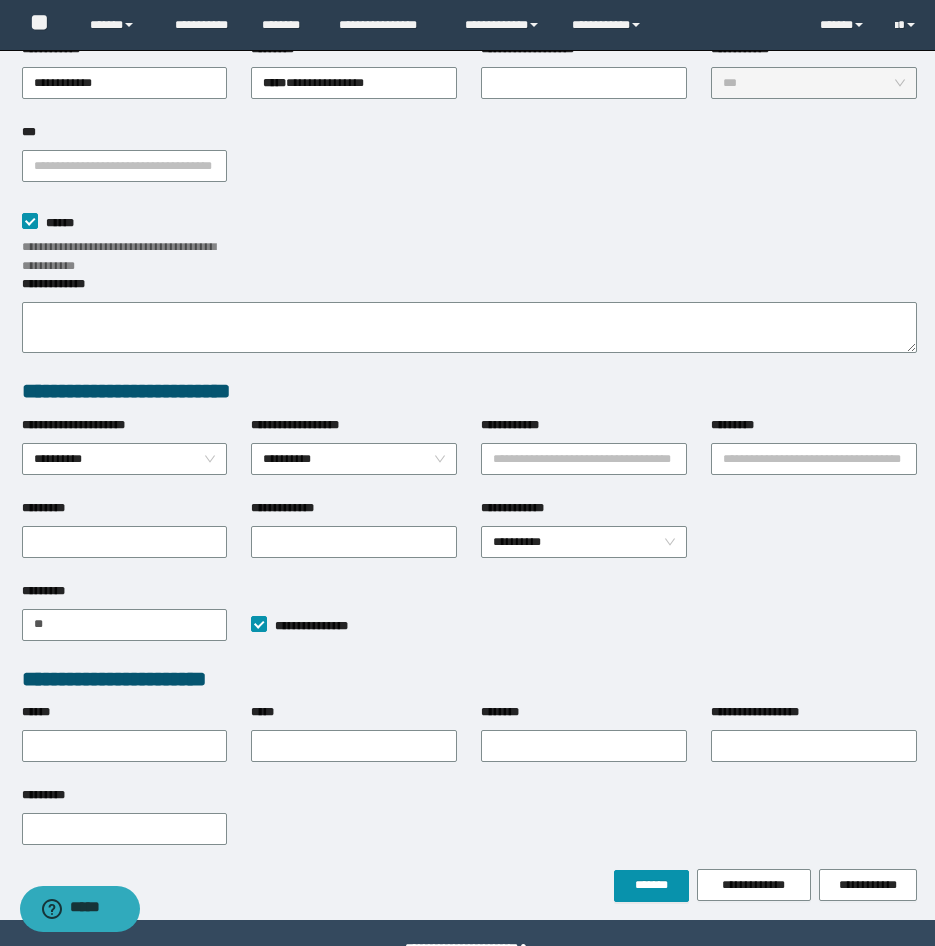 scroll, scrollTop: 0, scrollLeft: 0, axis: both 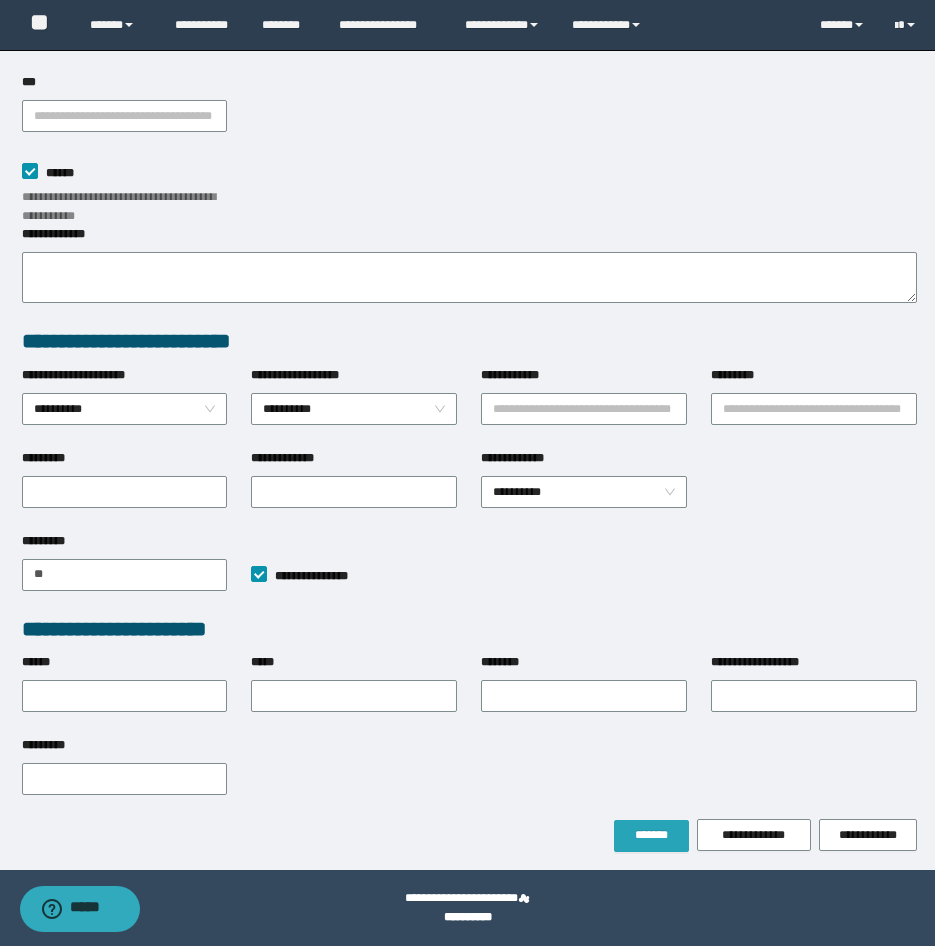 type on "*********" 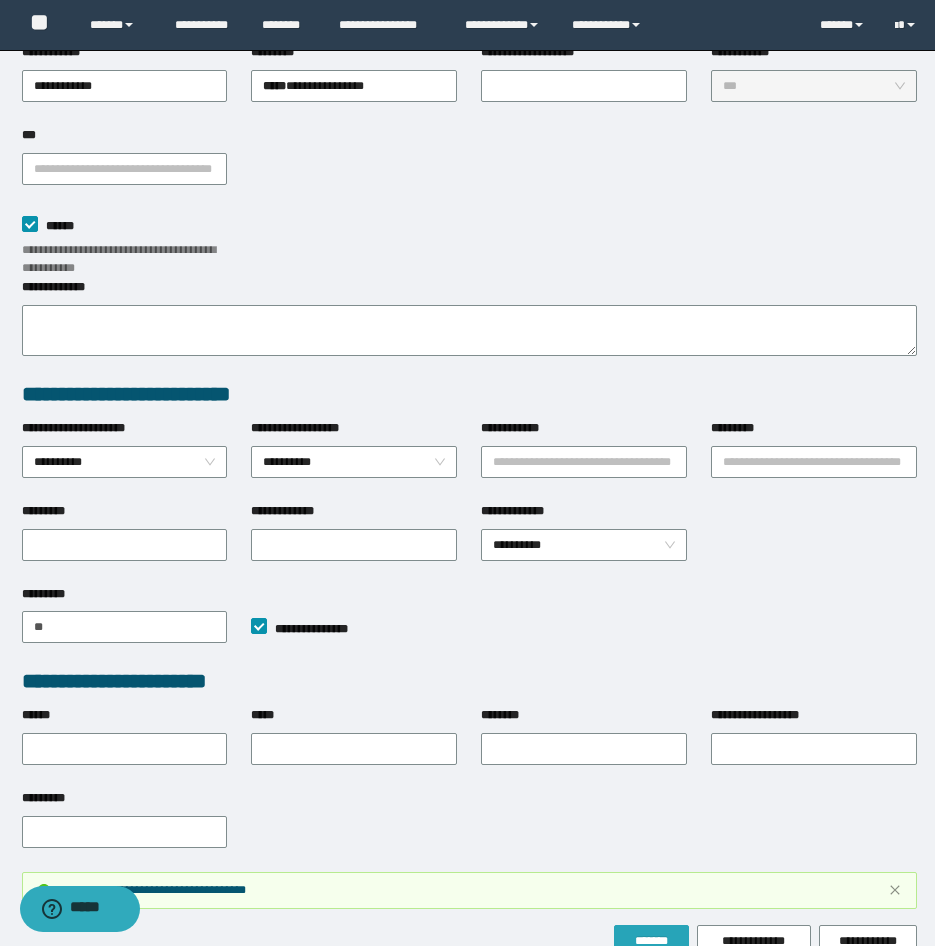 scroll, scrollTop: 0, scrollLeft: 0, axis: both 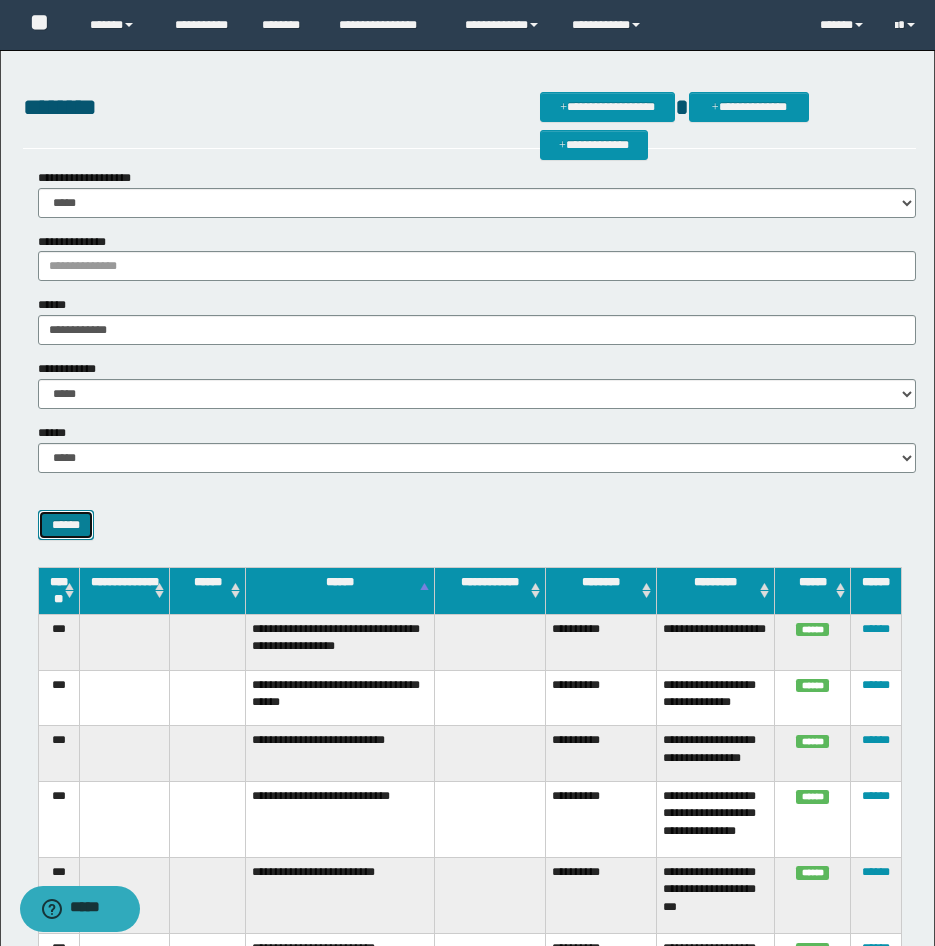 click on "******" at bounding box center [66, 525] 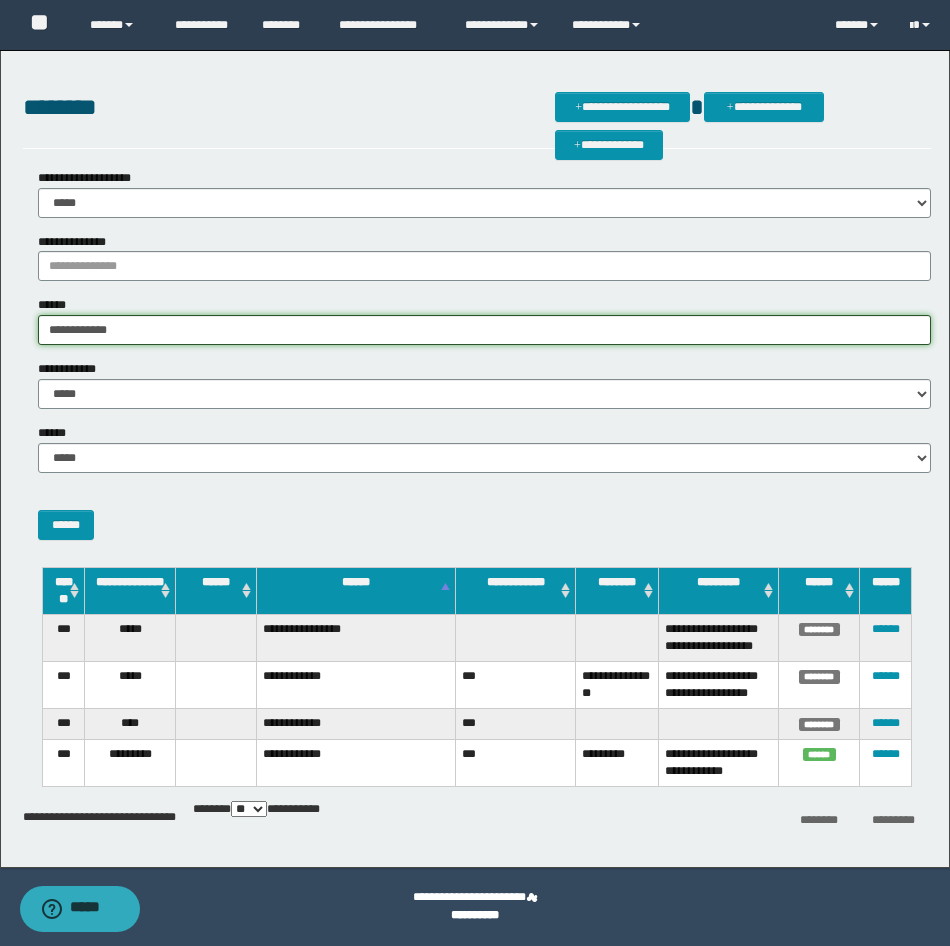 drag, startPoint x: 143, startPoint y: 333, endPoint x: -5, endPoint y: 320, distance: 148.56985 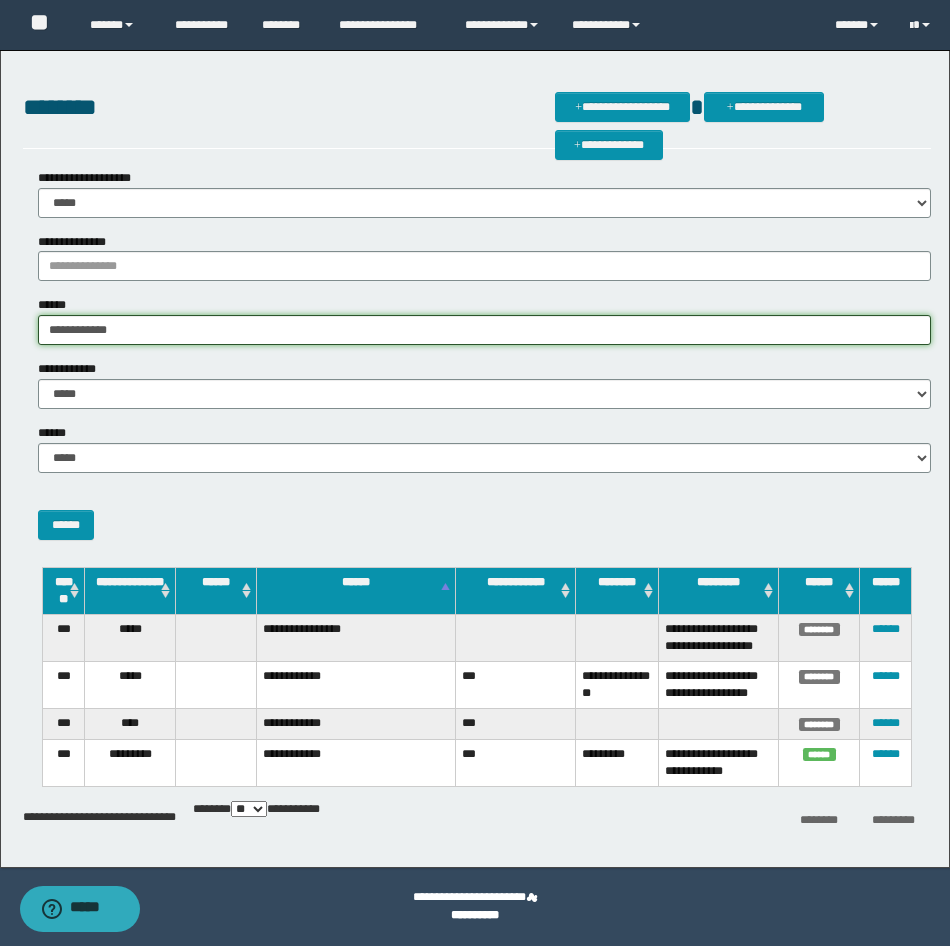 paste on "**********" 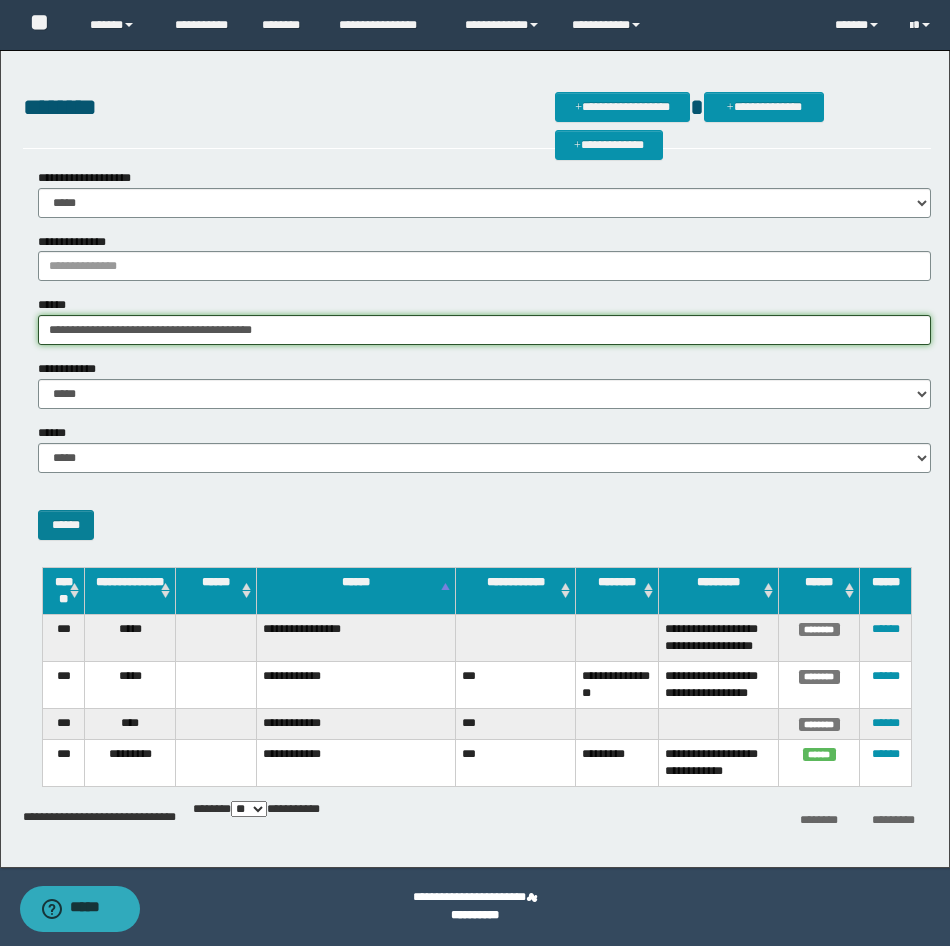 type on "**********" 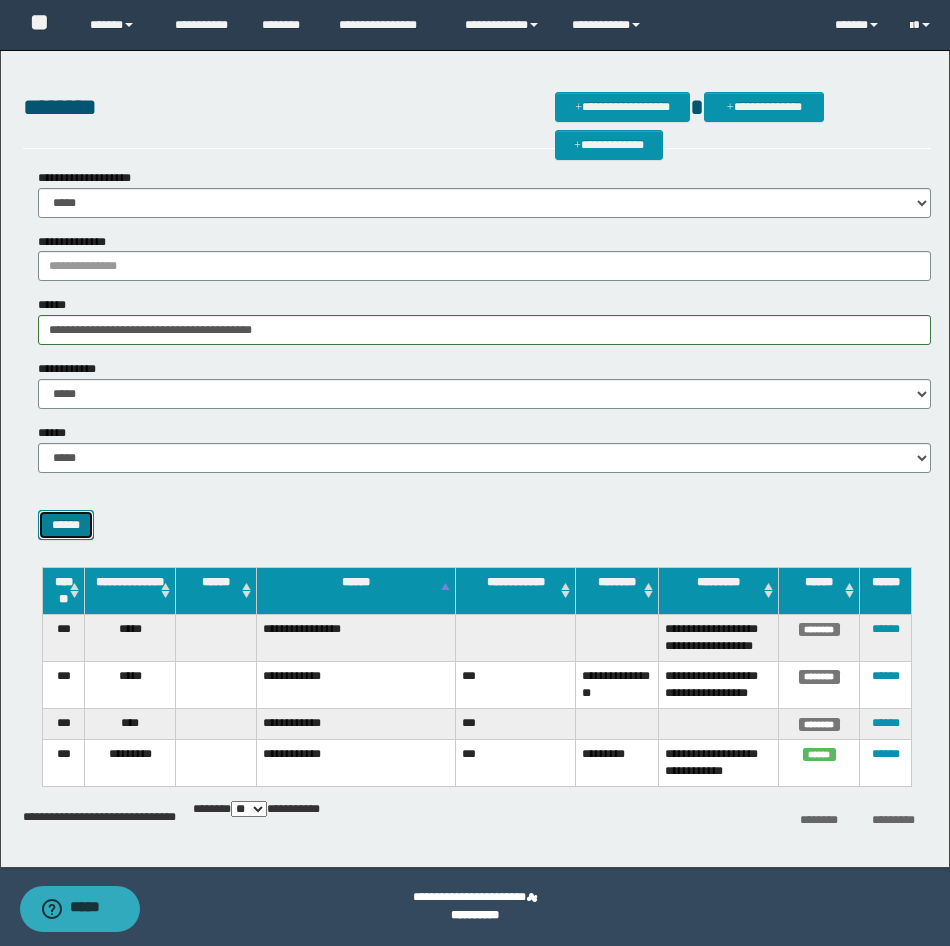 click on "******" at bounding box center (66, 525) 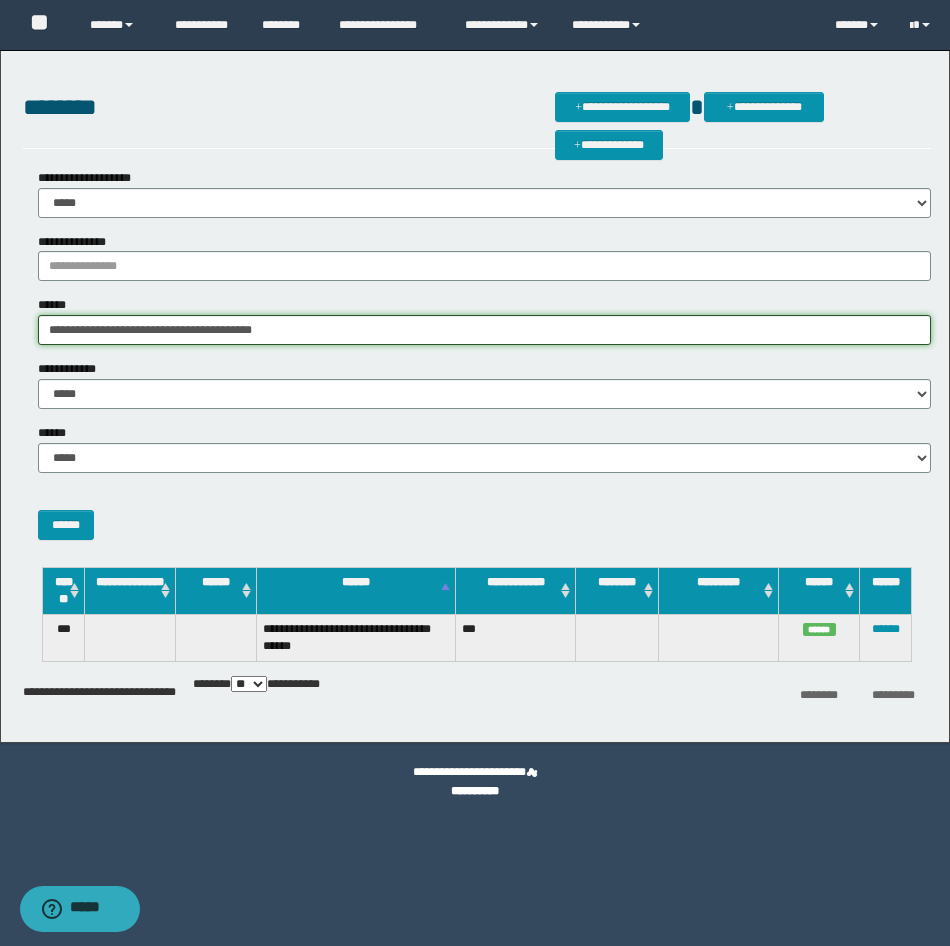 drag, startPoint x: 289, startPoint y: 343, endPoint x: -5, endPoint y: 320, distance: 294.8983 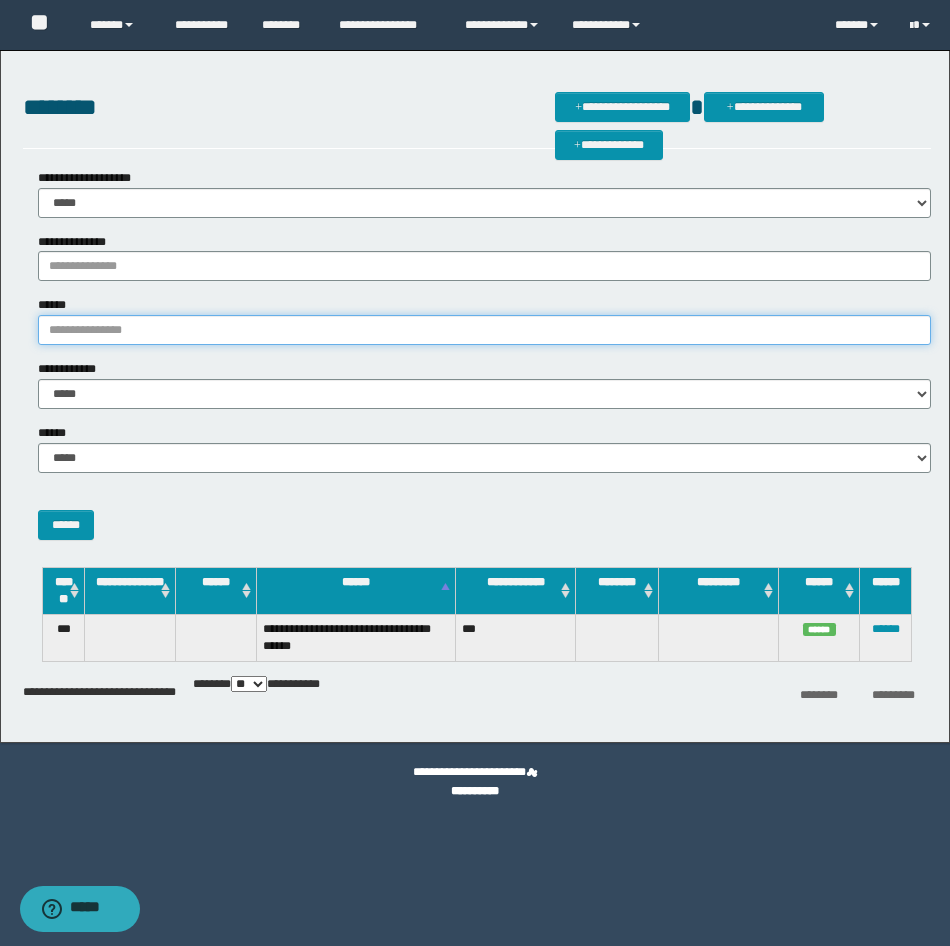 type 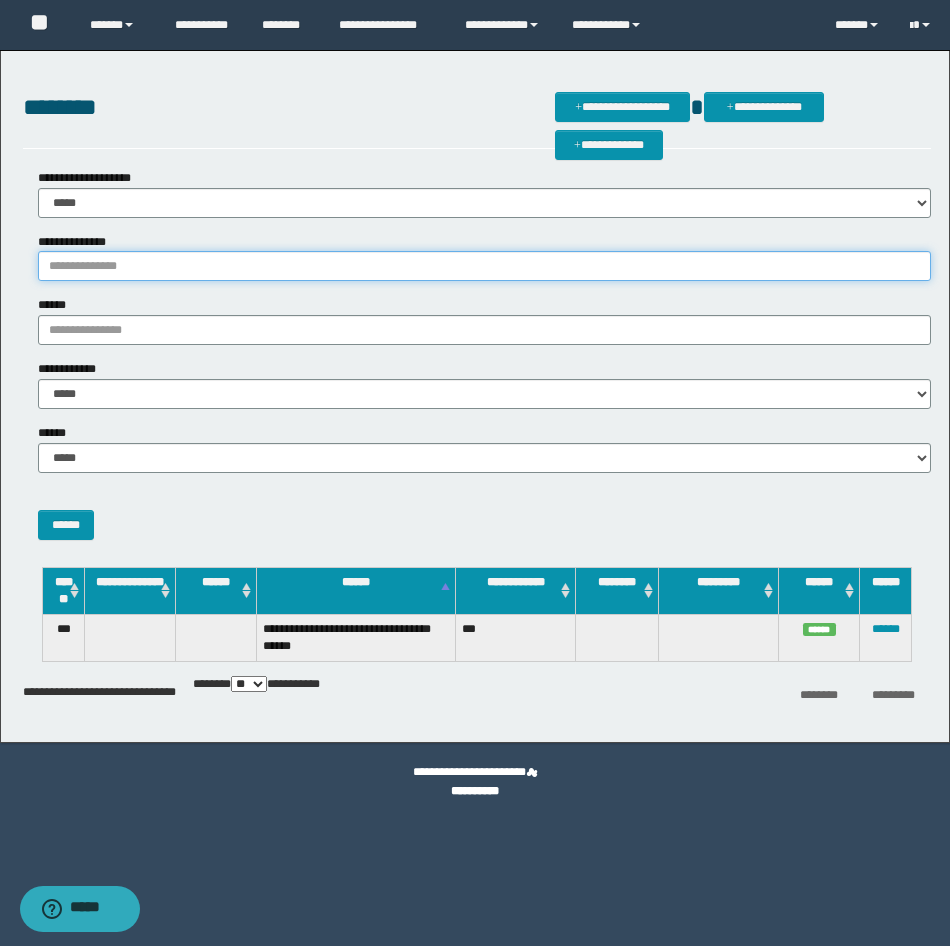 click on "**********" at bounding box center [484, 266] 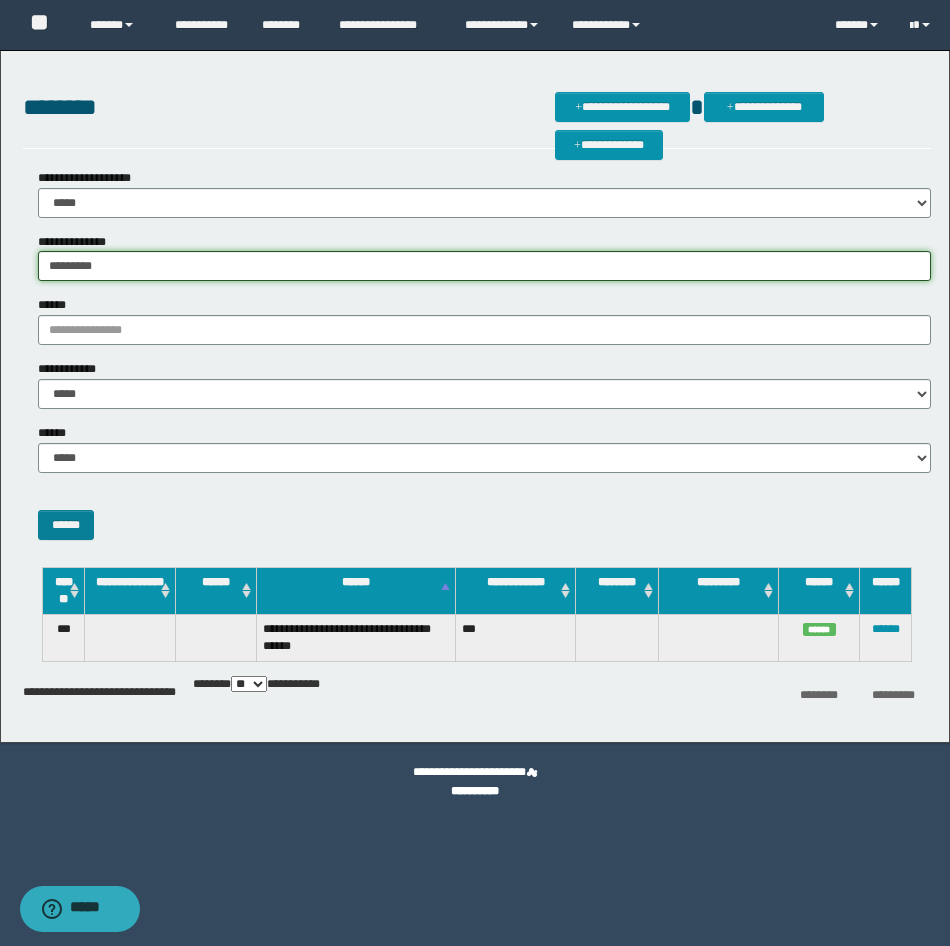 type on "*********" 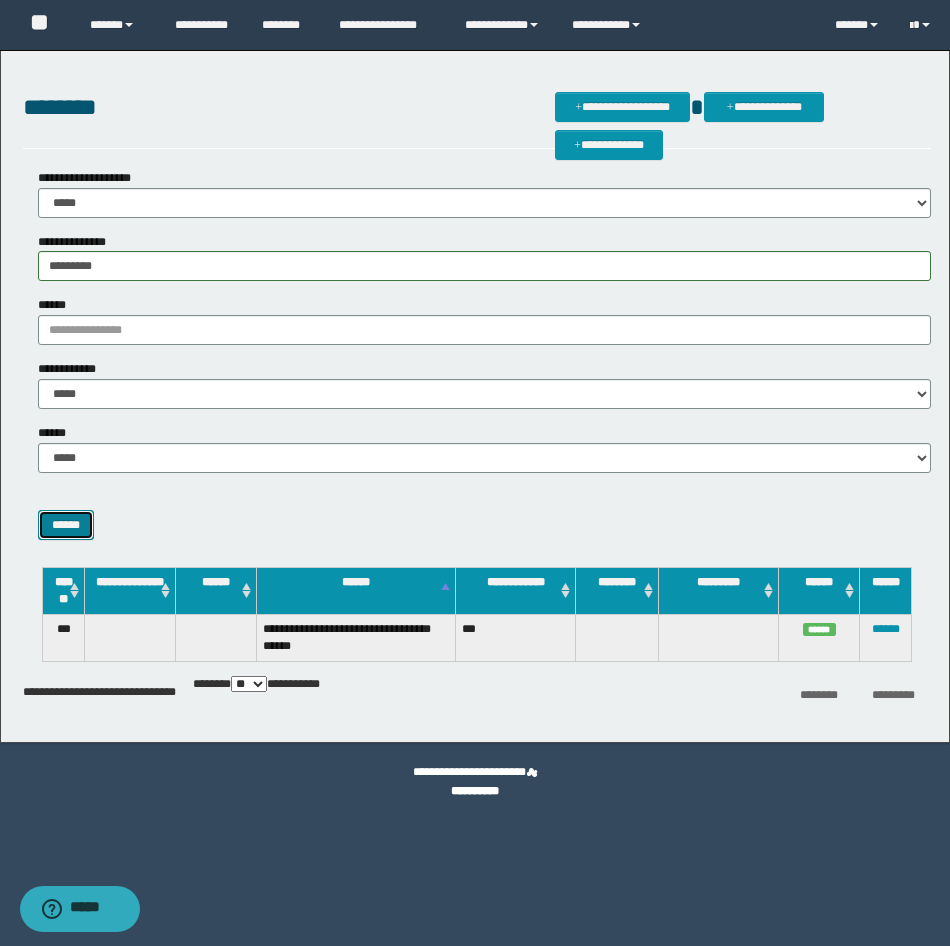 click on "******" at bounding box center (66, 525) 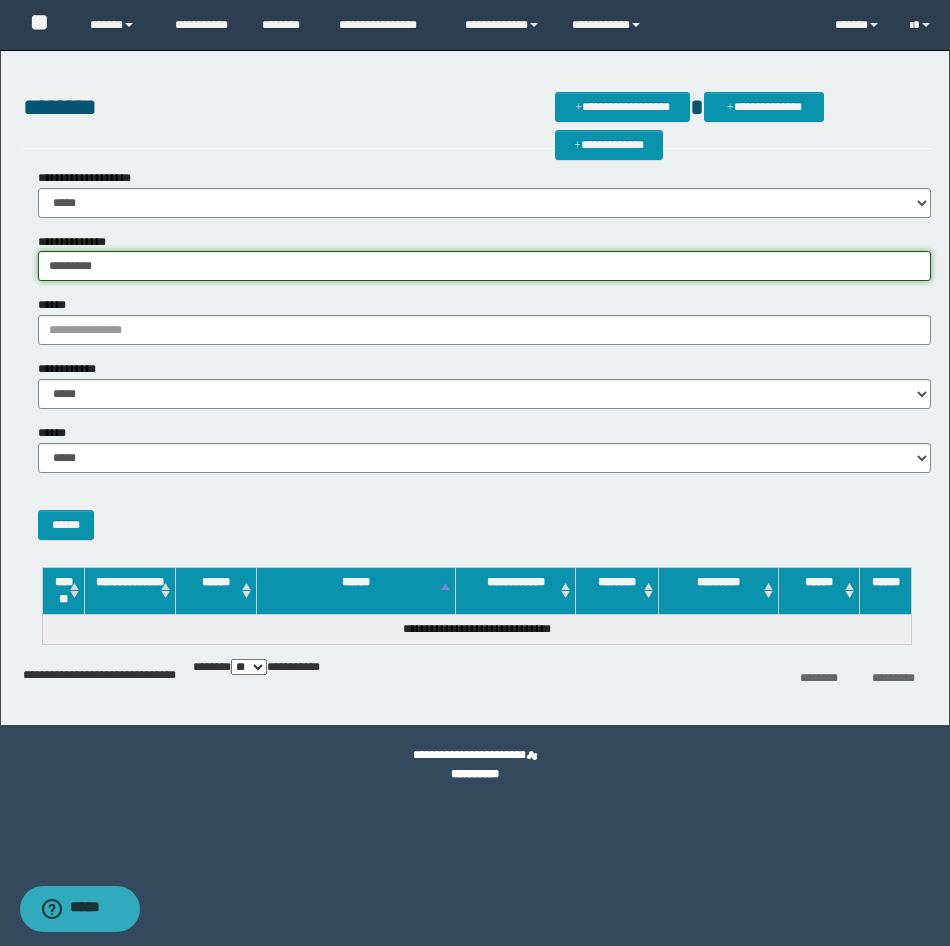 drag, startPoint x: 117, startPoint y: 271, endPoint x: -5, endPoint y: 260, distance: 122.494896 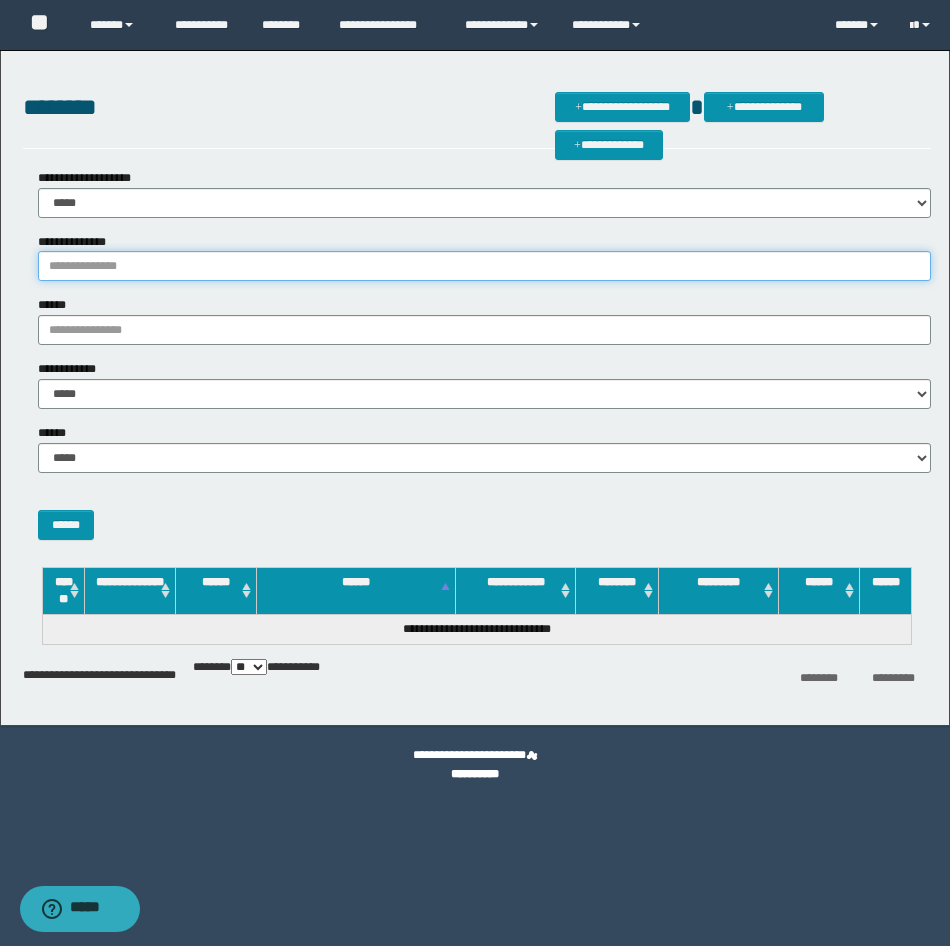 type 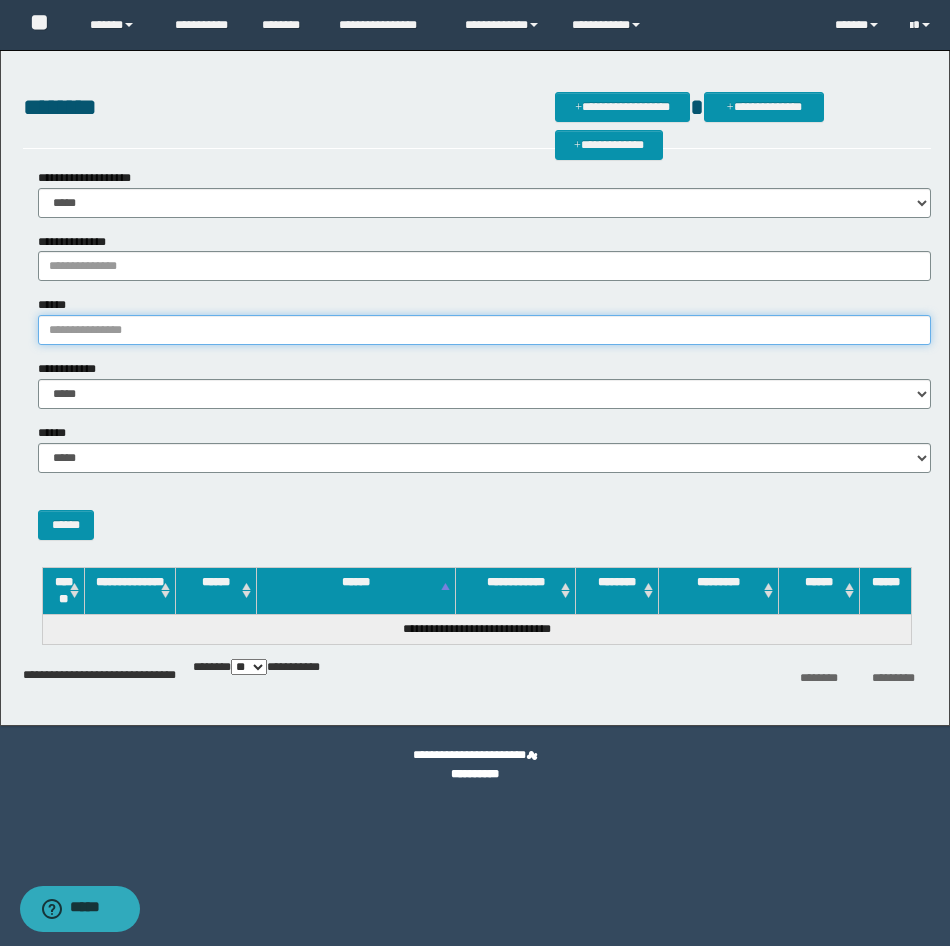 click on "******" at bounding box center (484, 330) 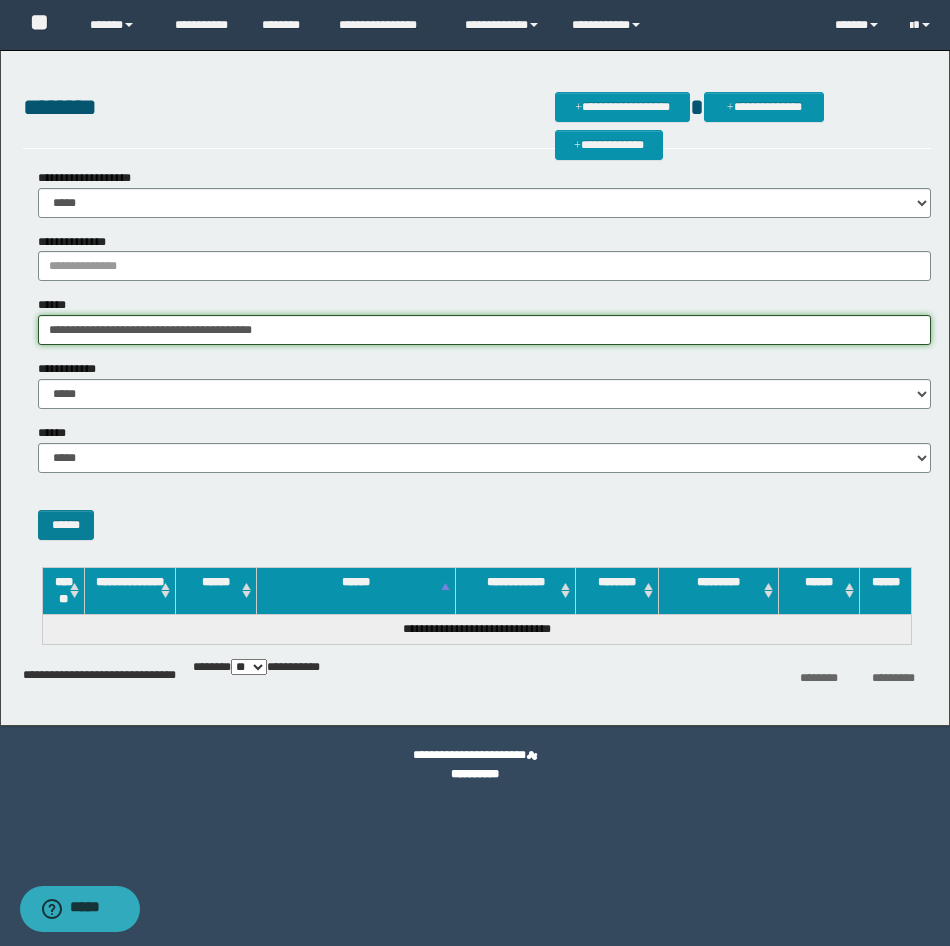 type on "**********" 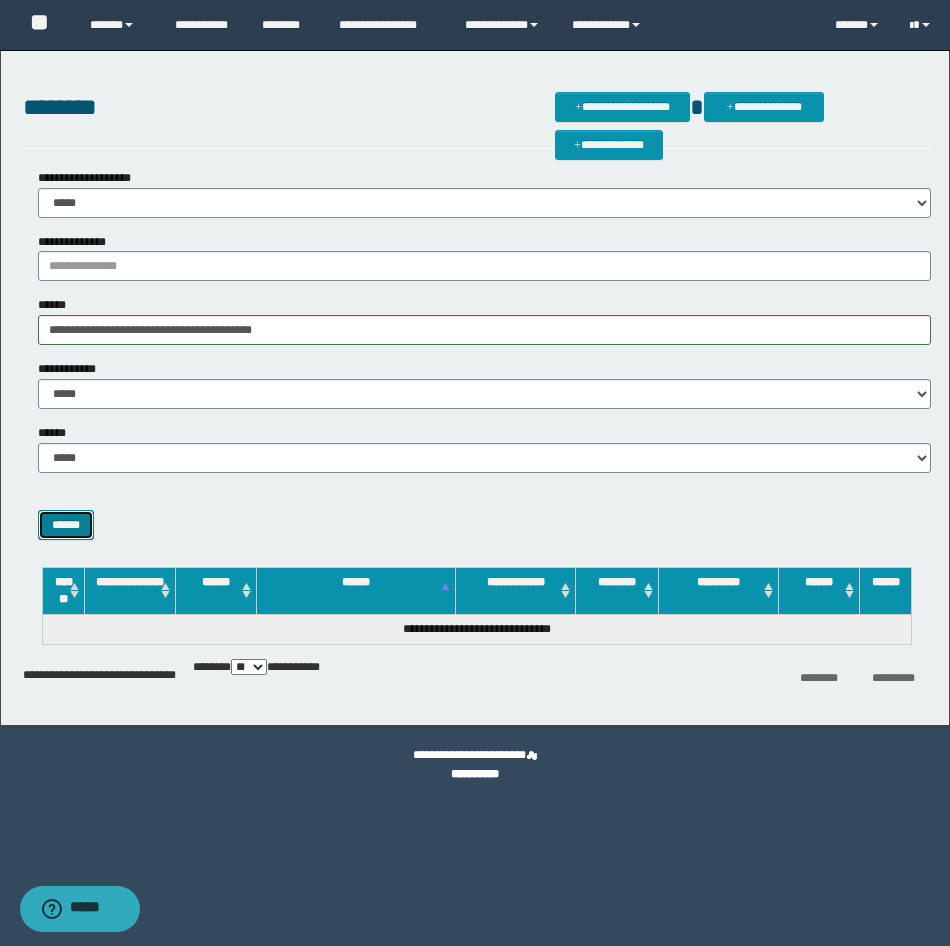 click on "******" at bounding box center (66, 525) 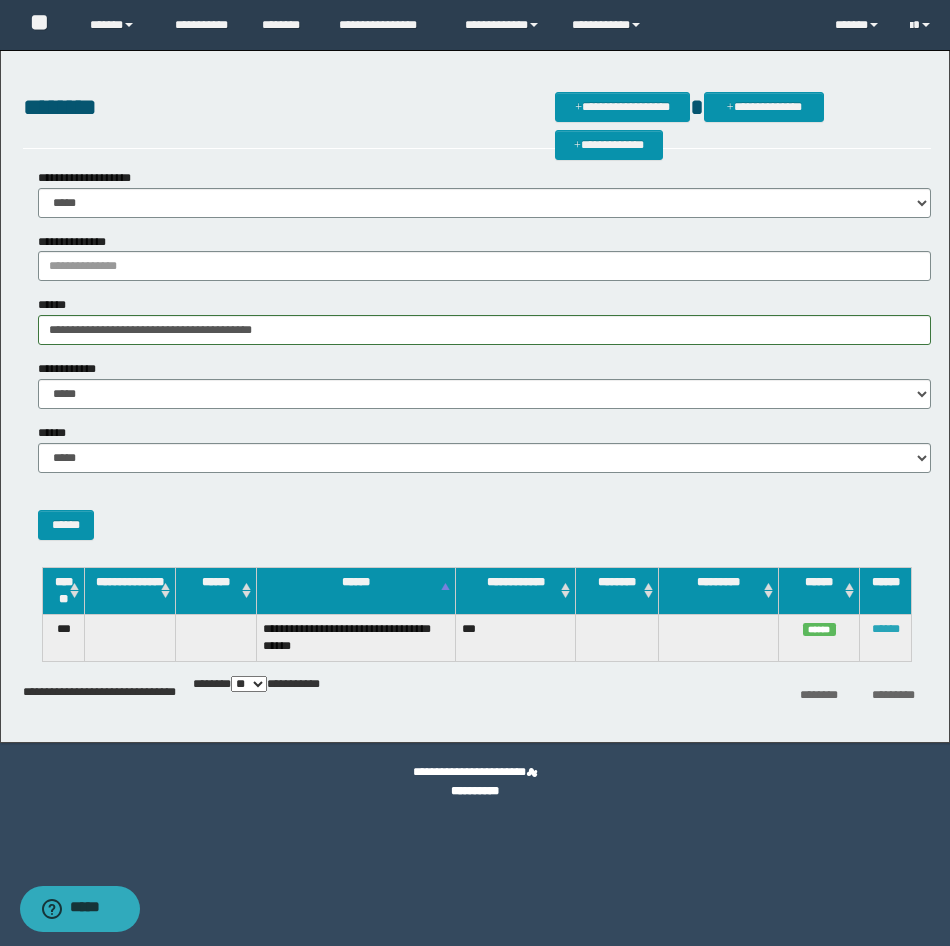 click on "******" at bounding box center (886, 629) 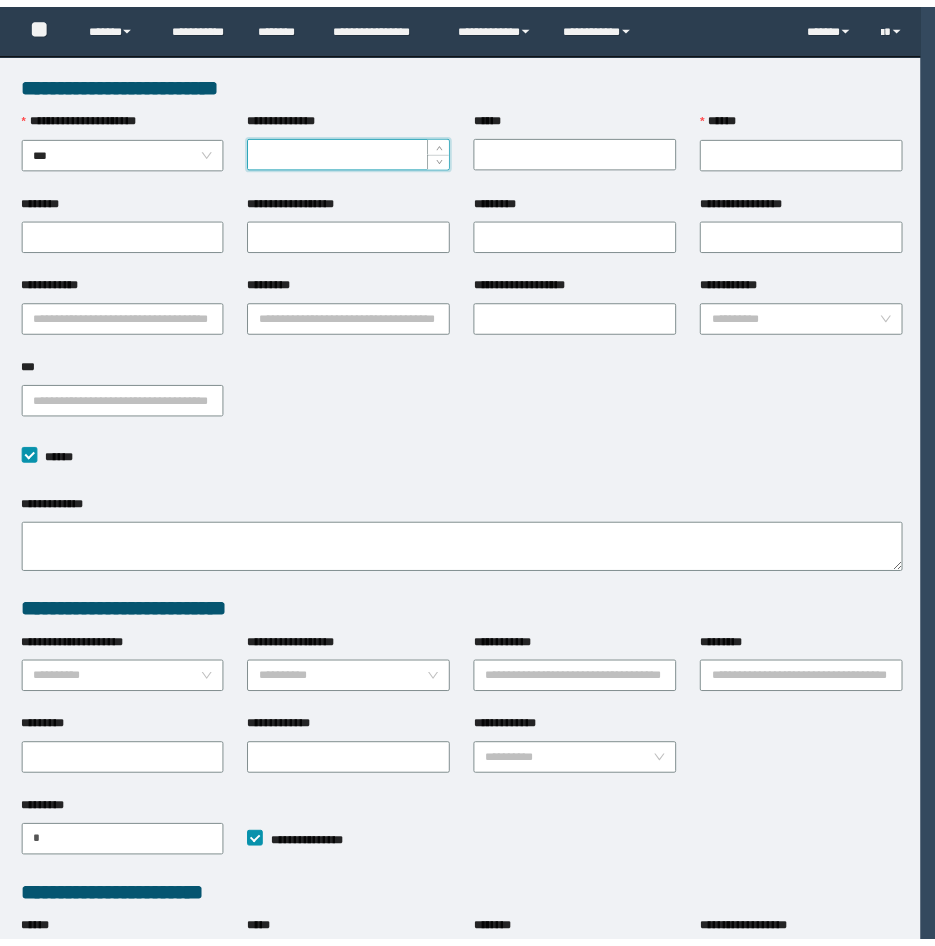 scroll, scrollTop: 0, scrollLeft: 0, axis: both 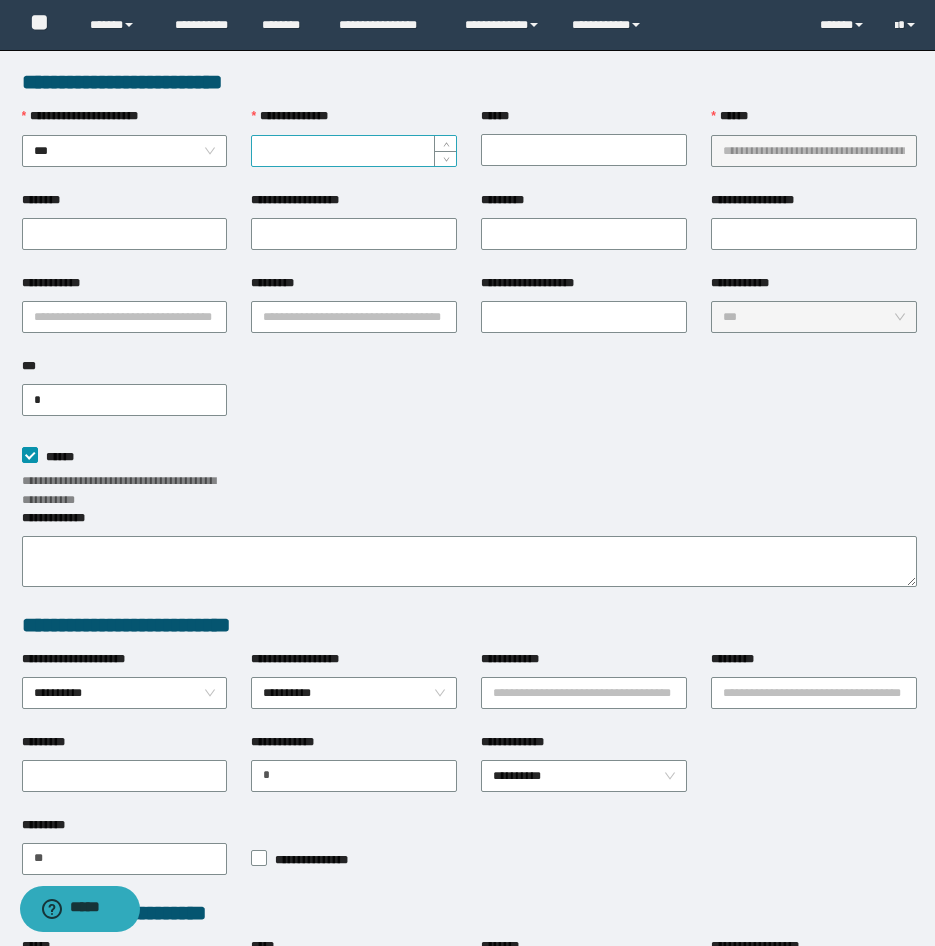 click on "**********" at bounding box center (354, 151) 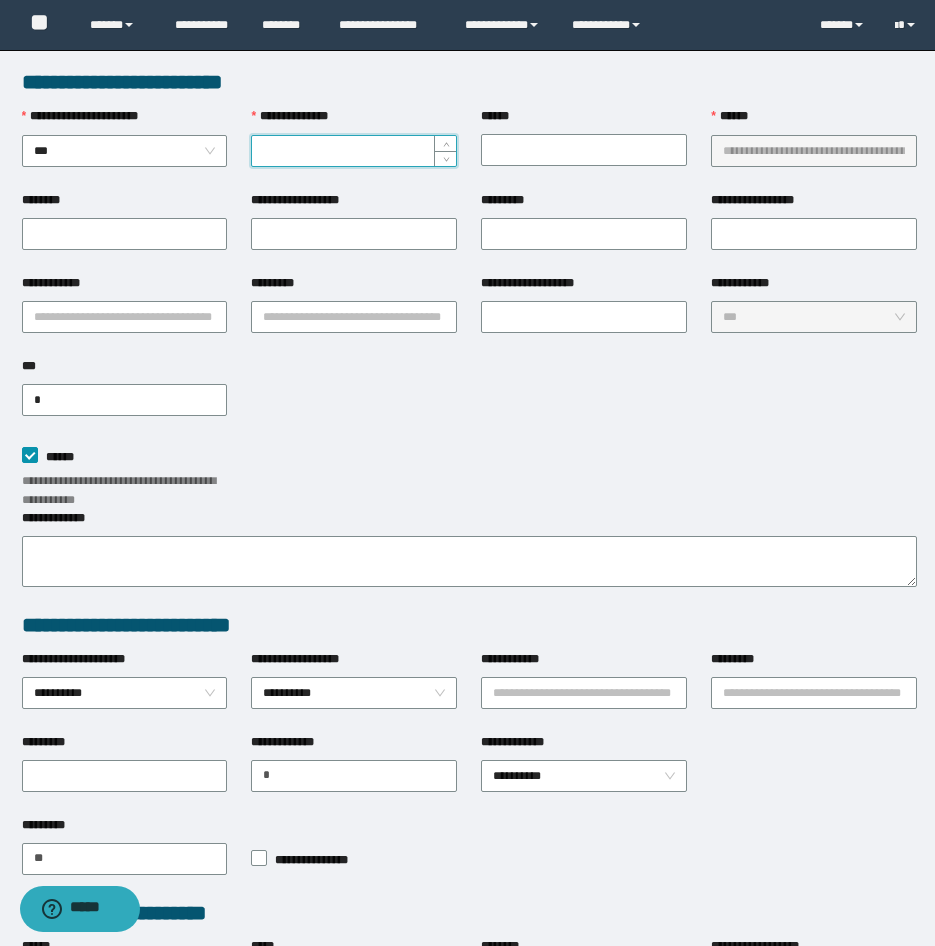 paste on "*********" 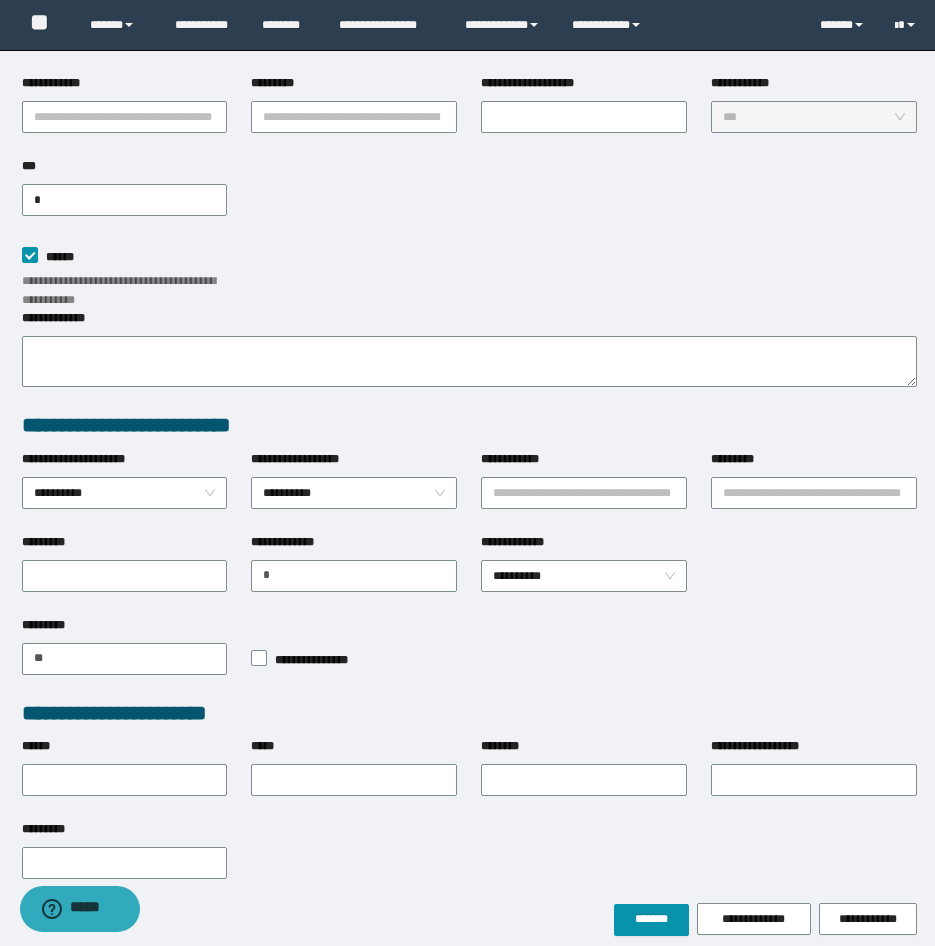 scroll, scrollTop: 0, scrollLeft: 0, axis: both 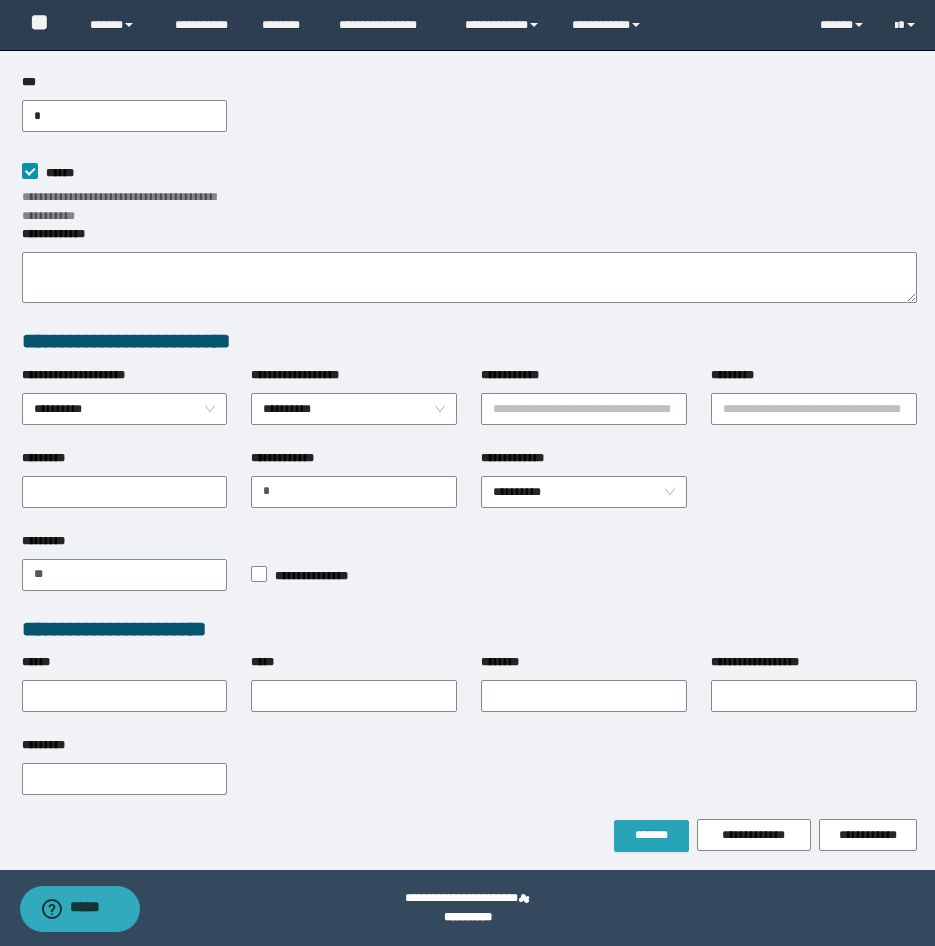 type on "*********" 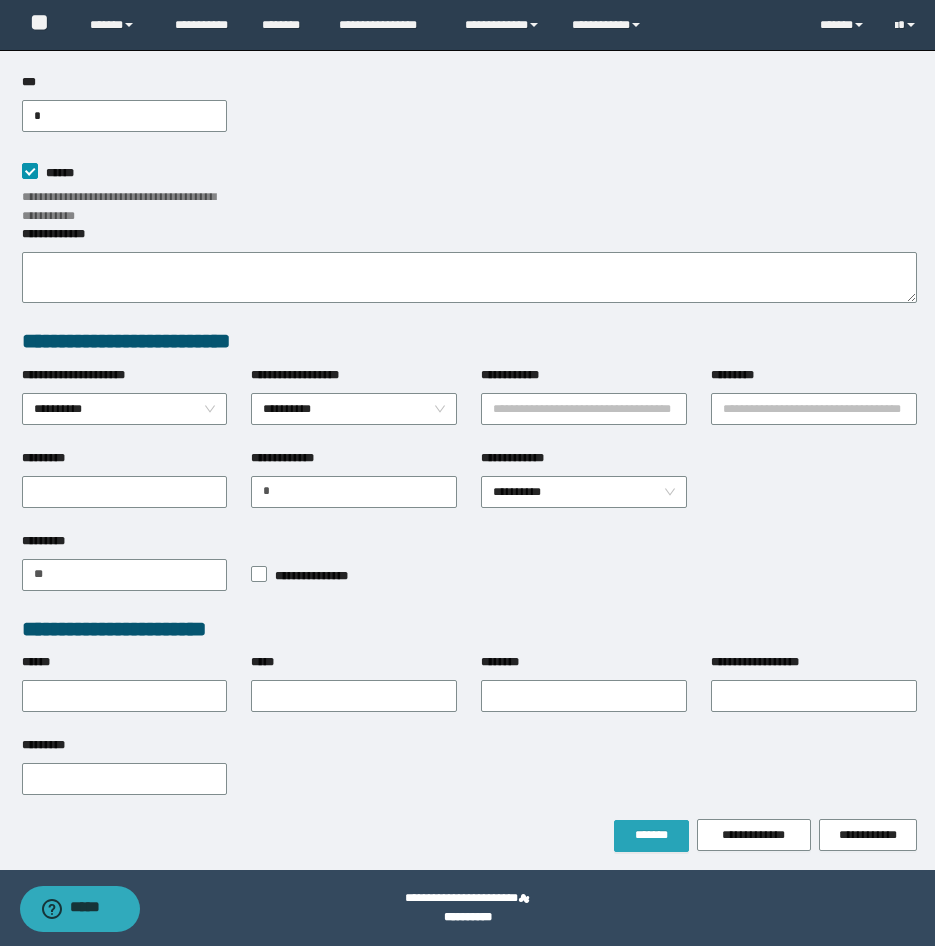 click on "*******" at bounding box center [651, 835] 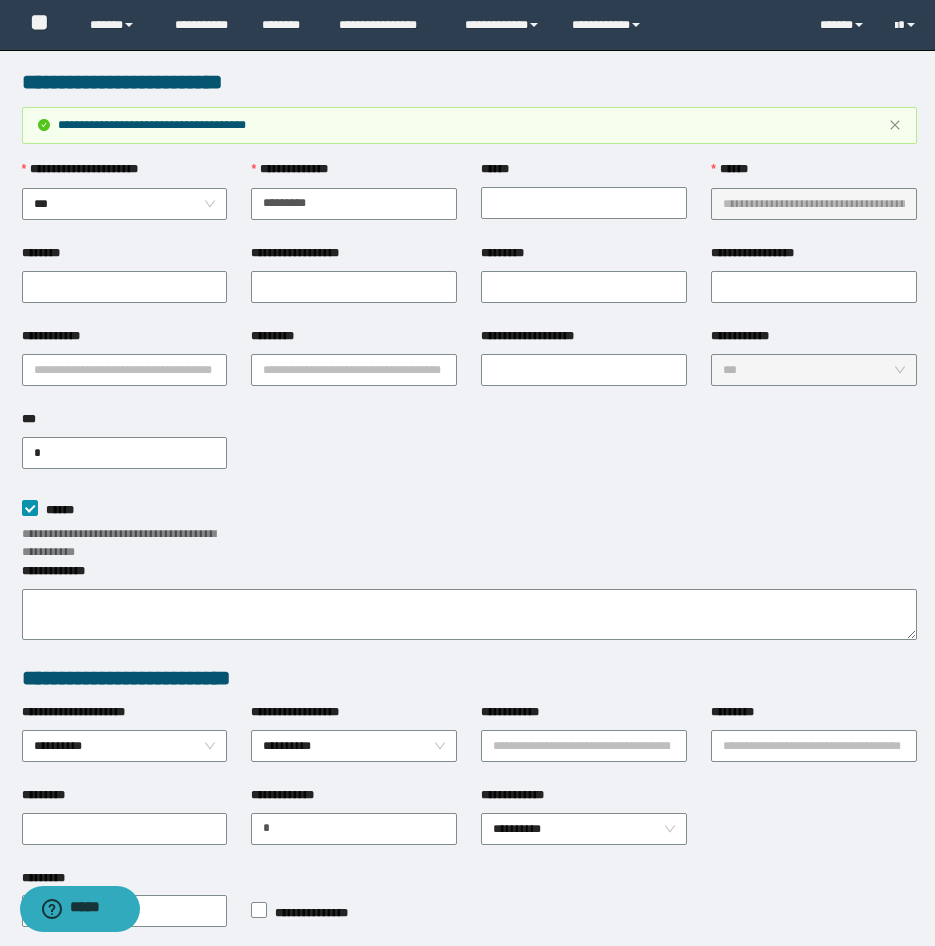 scroll, scrollTop: 284, scrollLeft: 0, axis: vertical 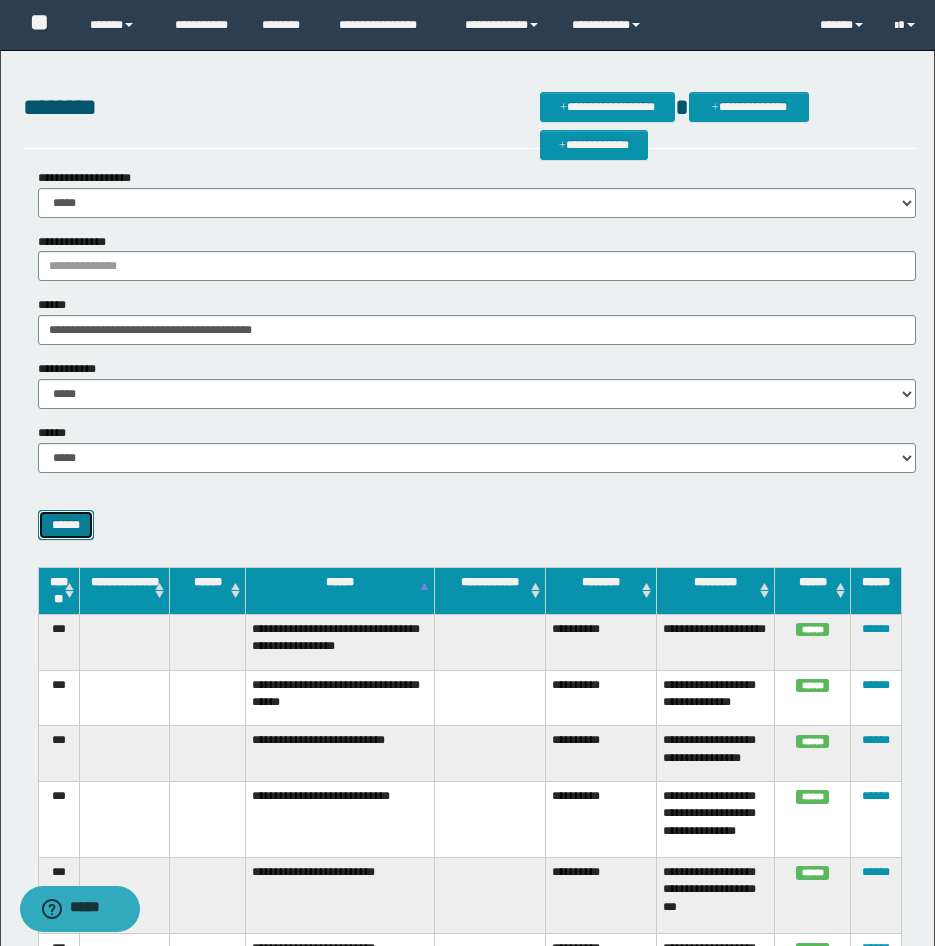 click on "******" at bounding box center (66, 525) 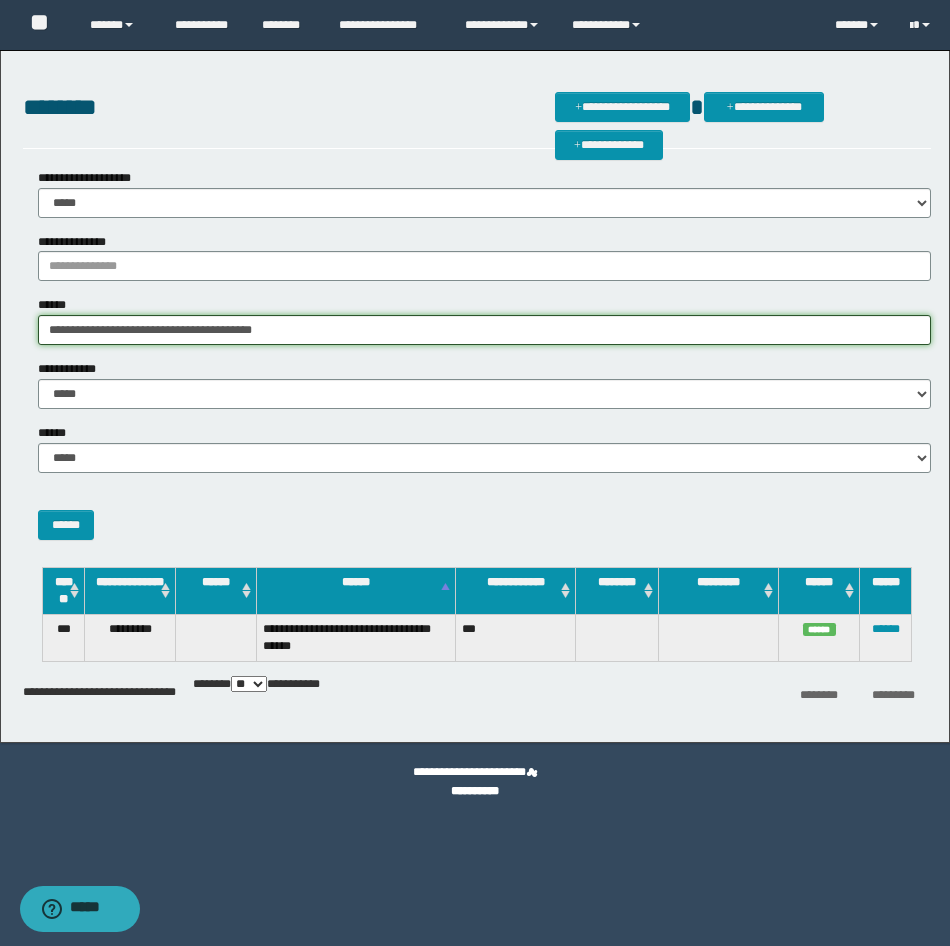 drag, startPoint x: 249, startPoint y: 332, endPoint x: -5, endPoint y: 302, distance: 255.76552 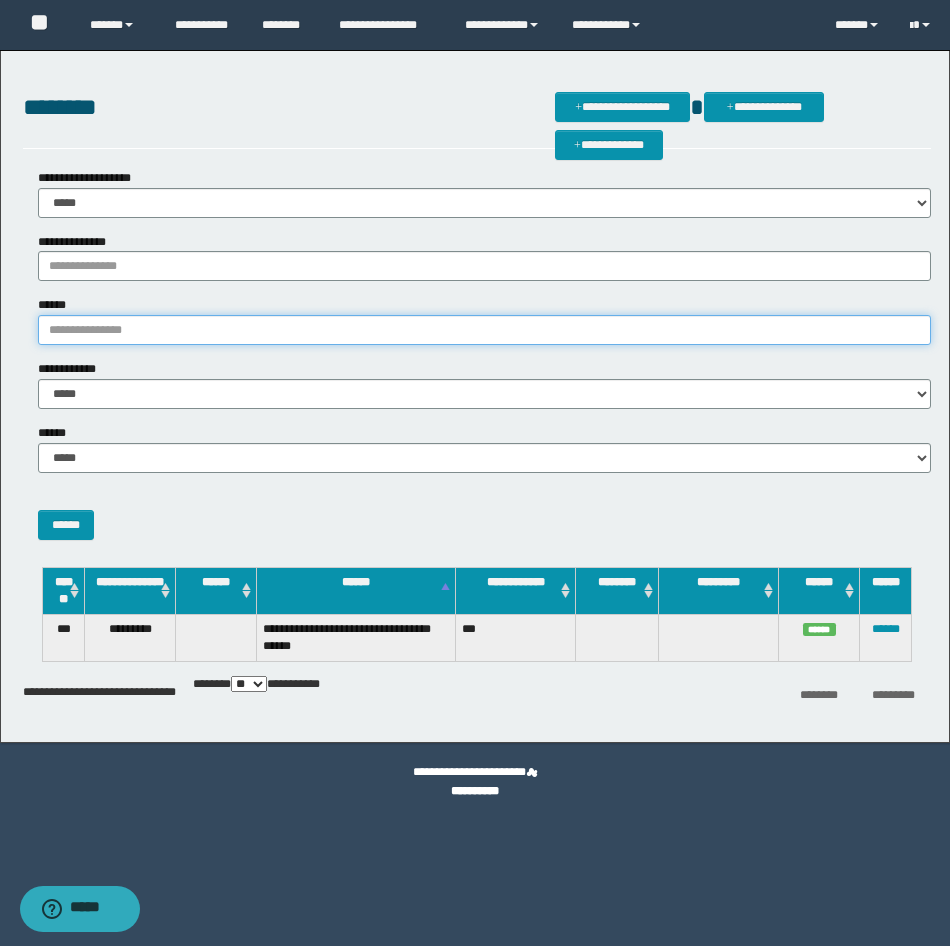 paste on "**********" 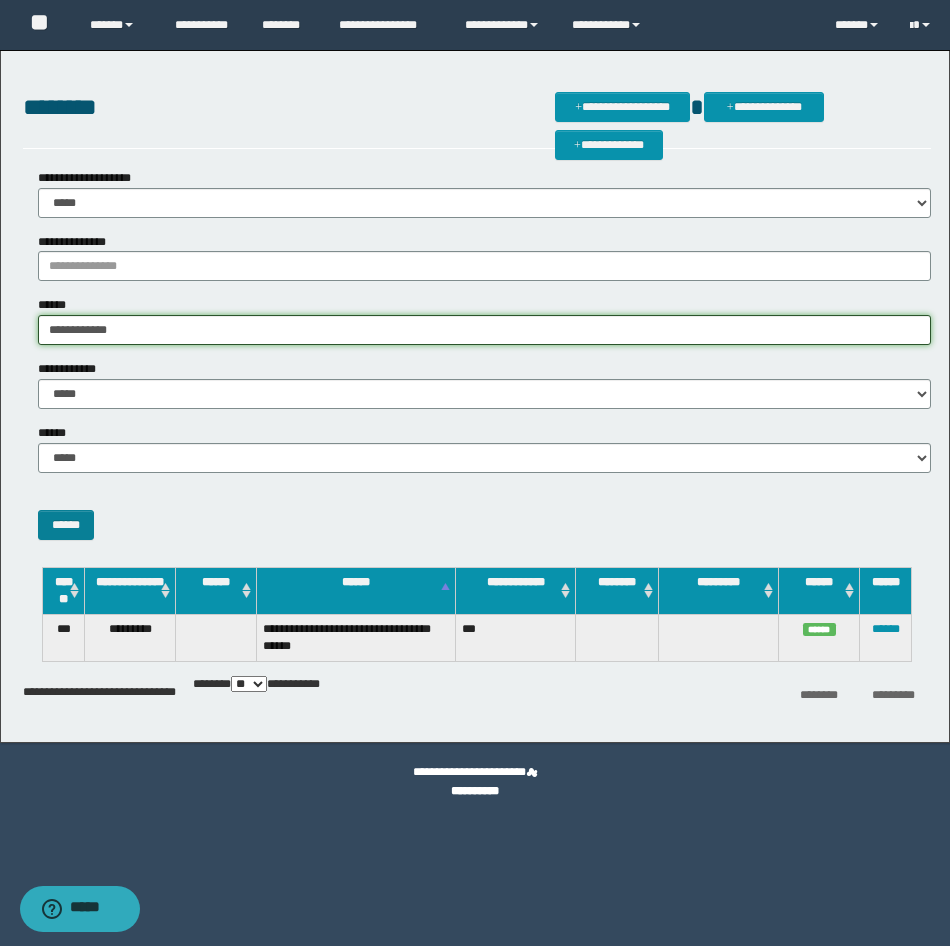 type on "**********" 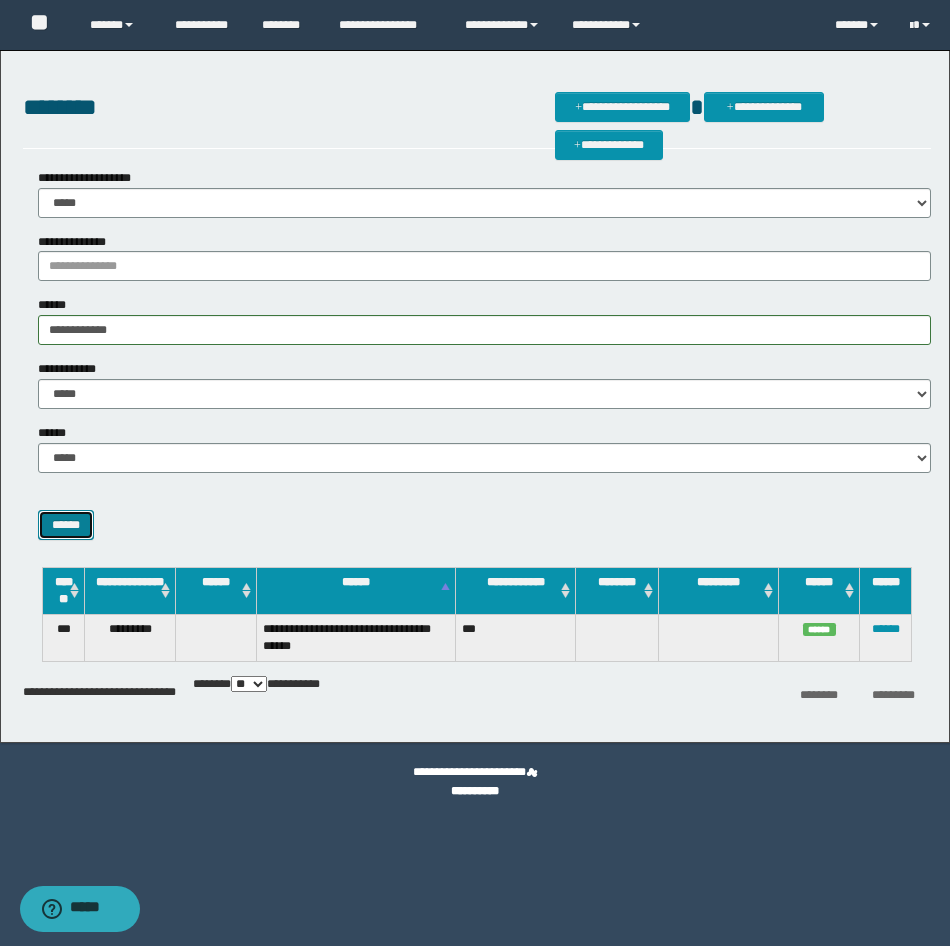 click on "******" at bounding box center [66, 525] 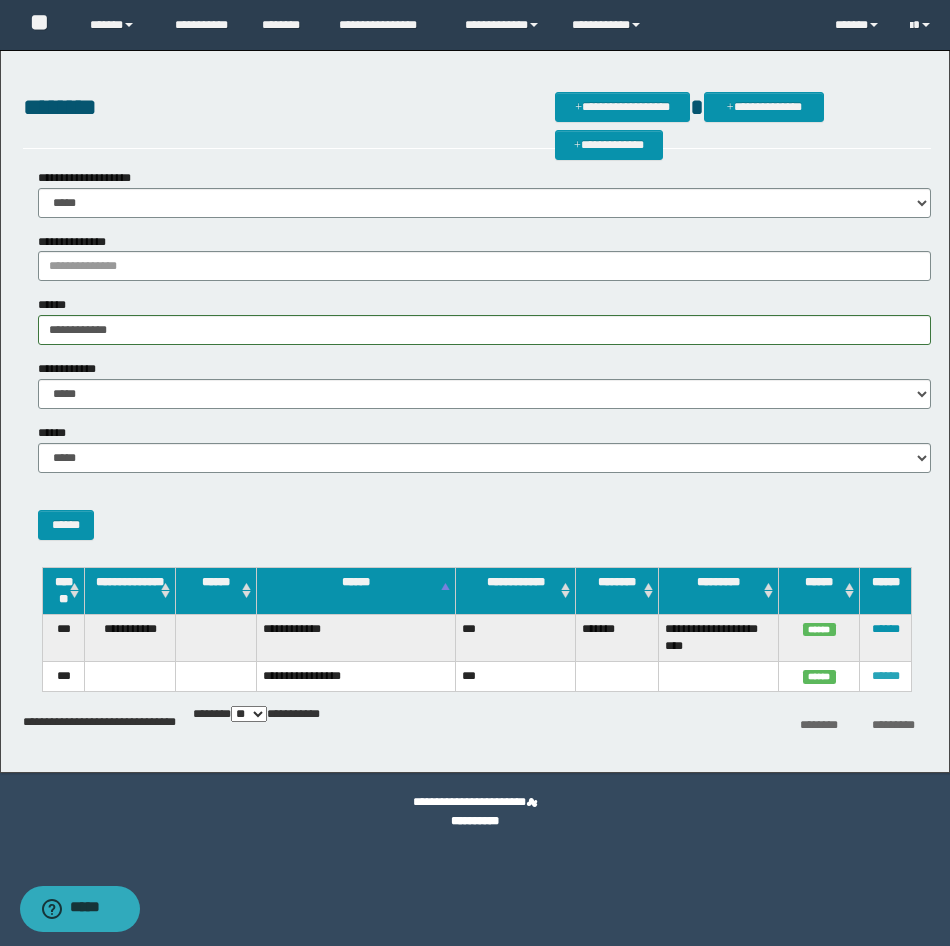 click on "******" at bounding box center [886, 676] 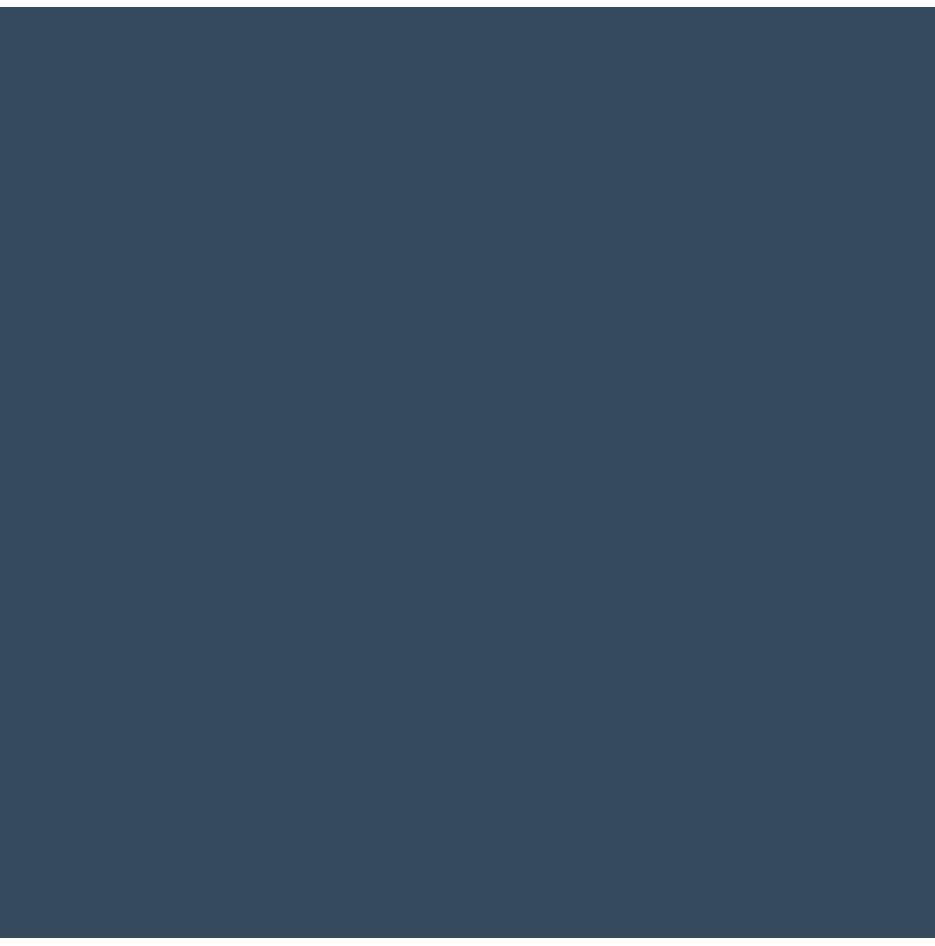 scroll, scrollTop: 0, scrollLeft: 0, axis: both 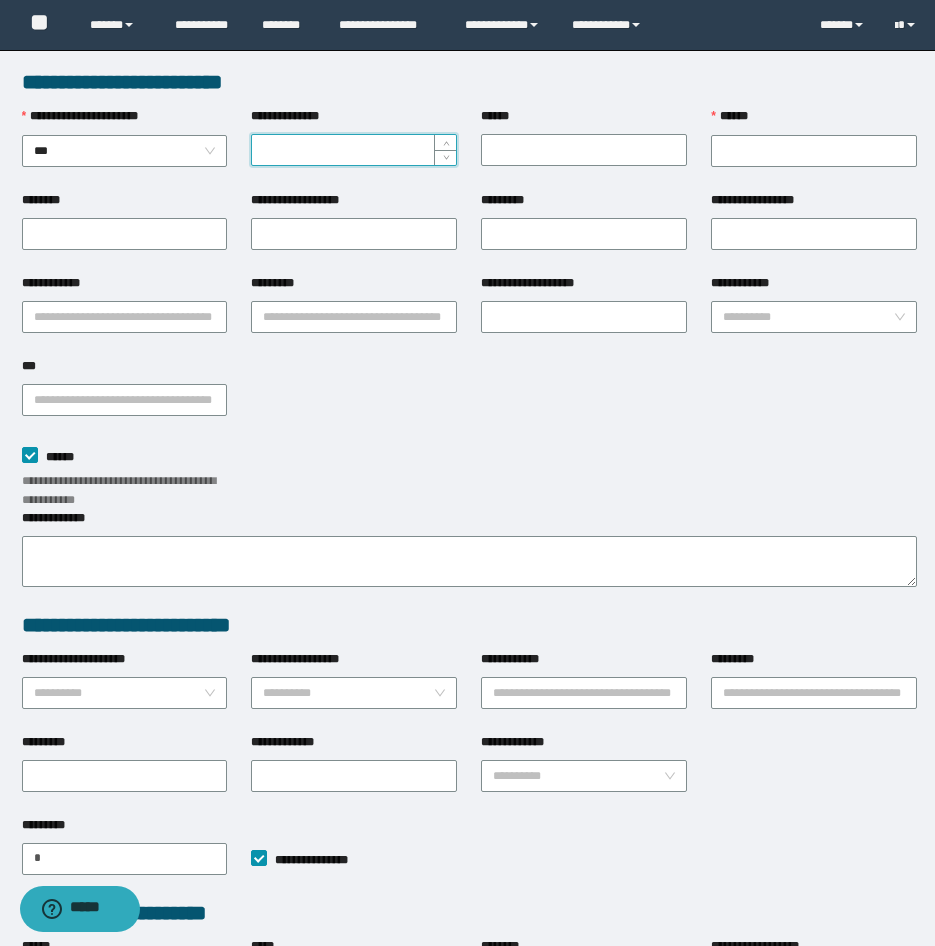click on "**********" at bounding box center (354, 150) 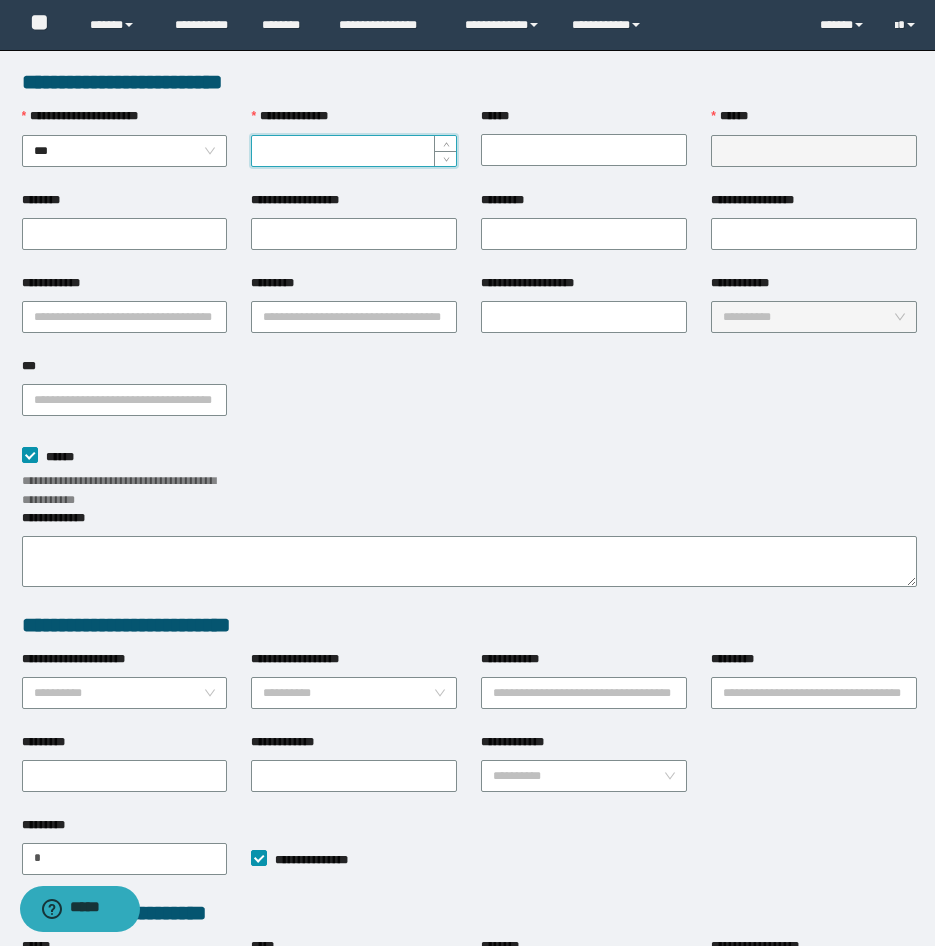 type on "**********" 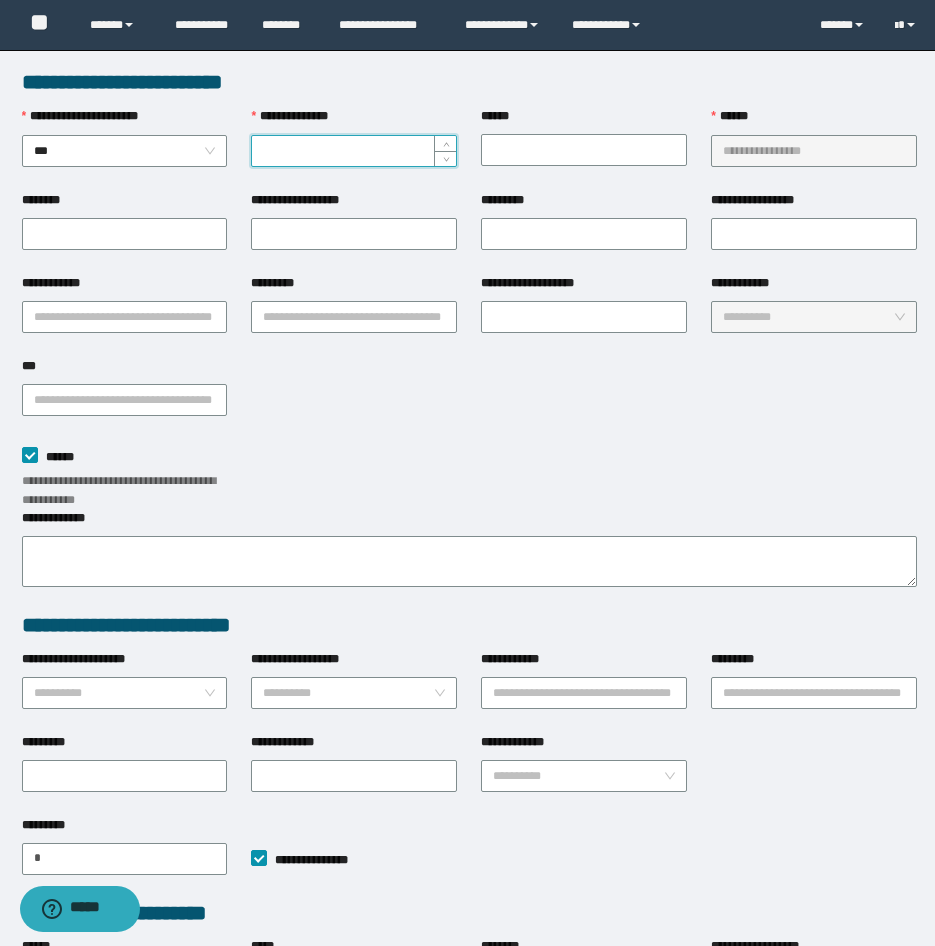 type on "*" 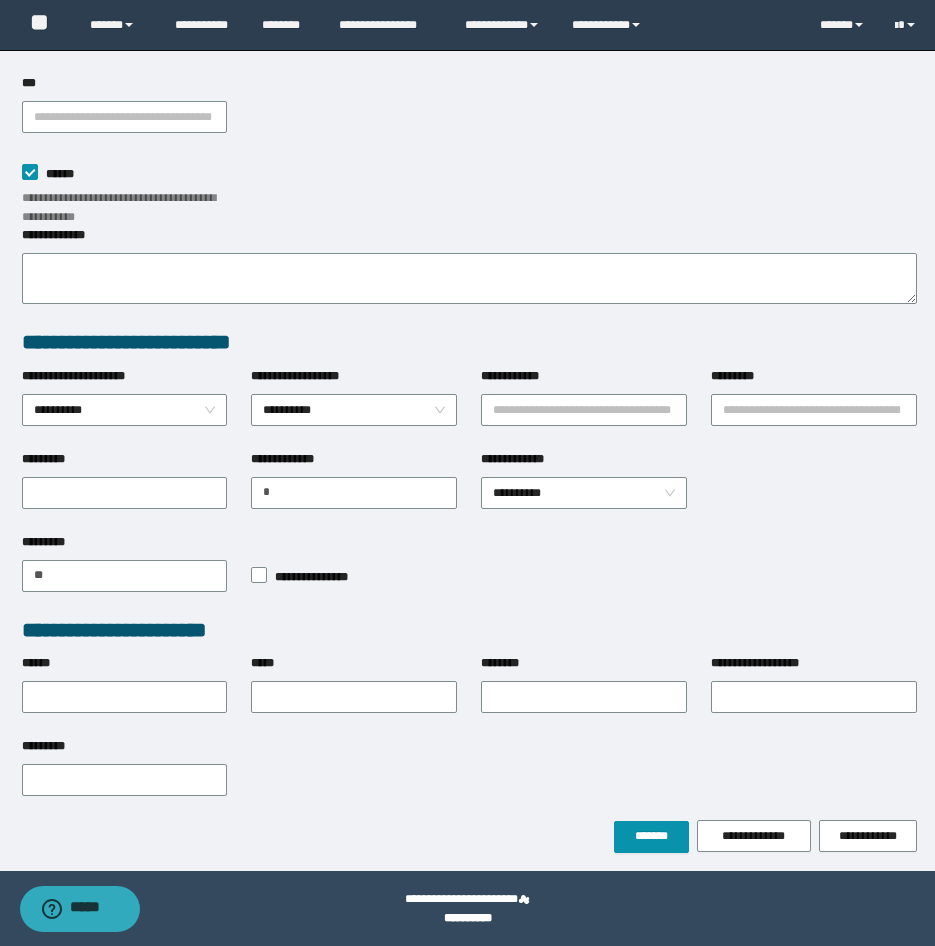 scroll, scrollTop: 284, scrollLeft: 0, axis: vertical 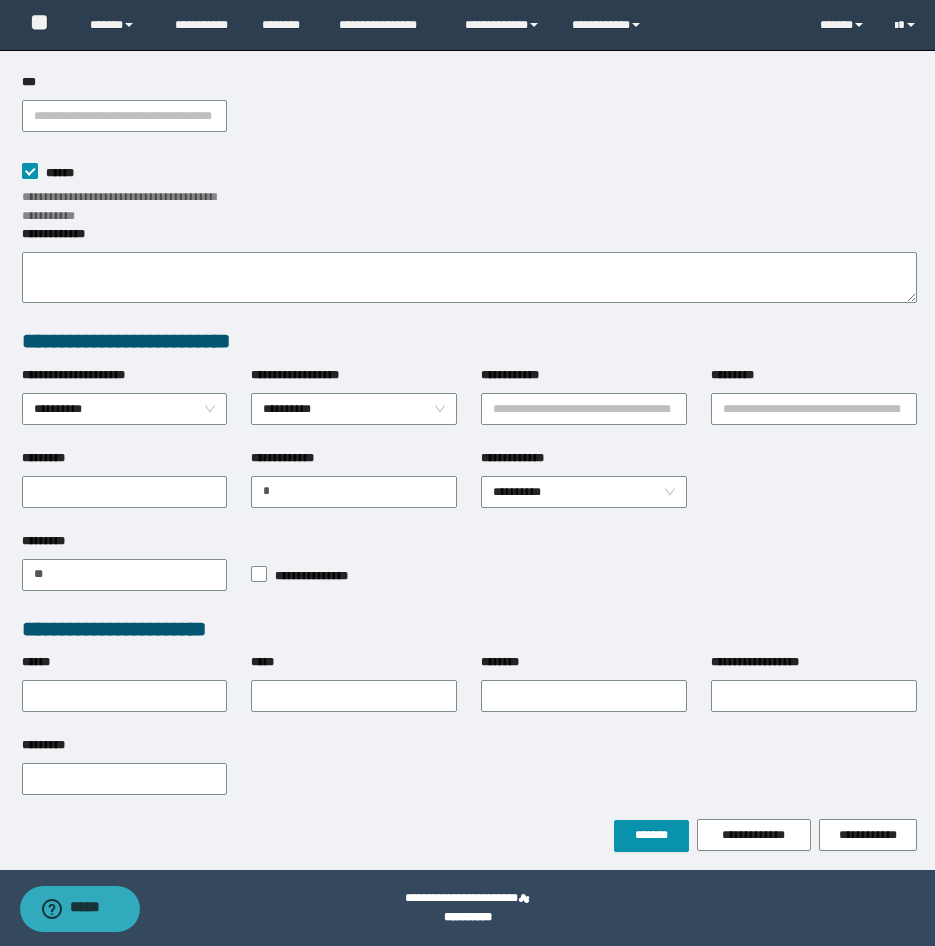 type on "********" 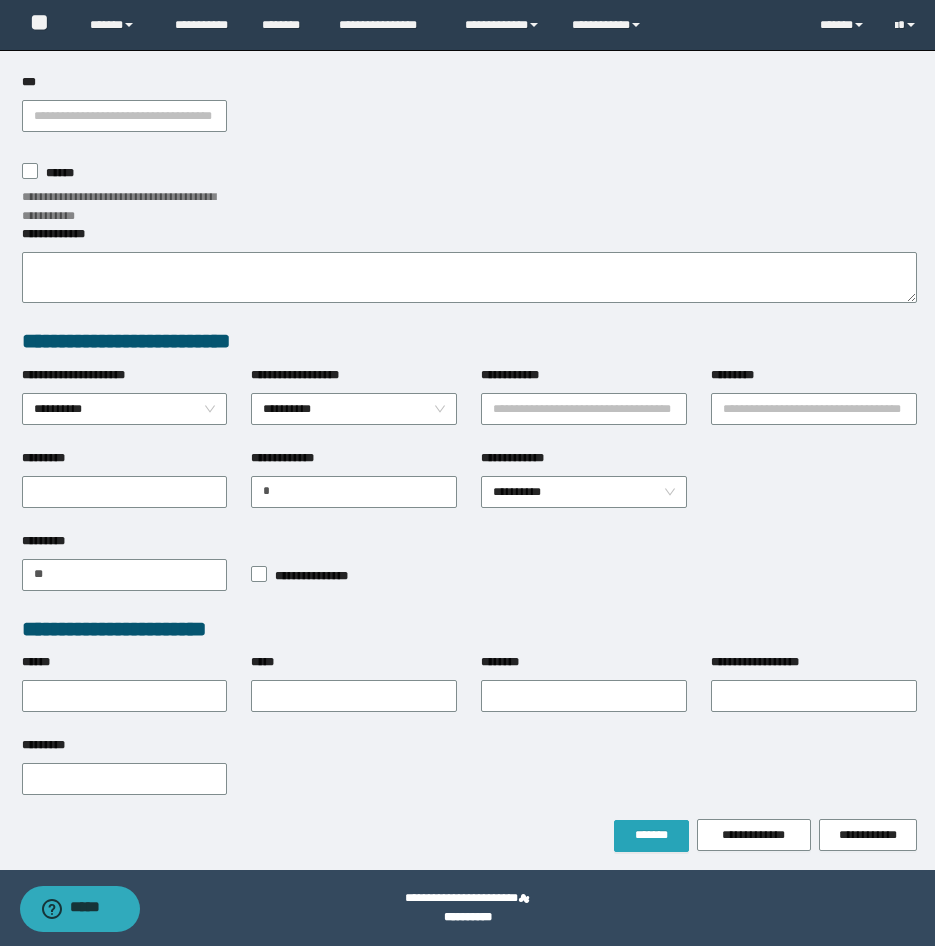 click on "*******" at bounding box center [651, 835] 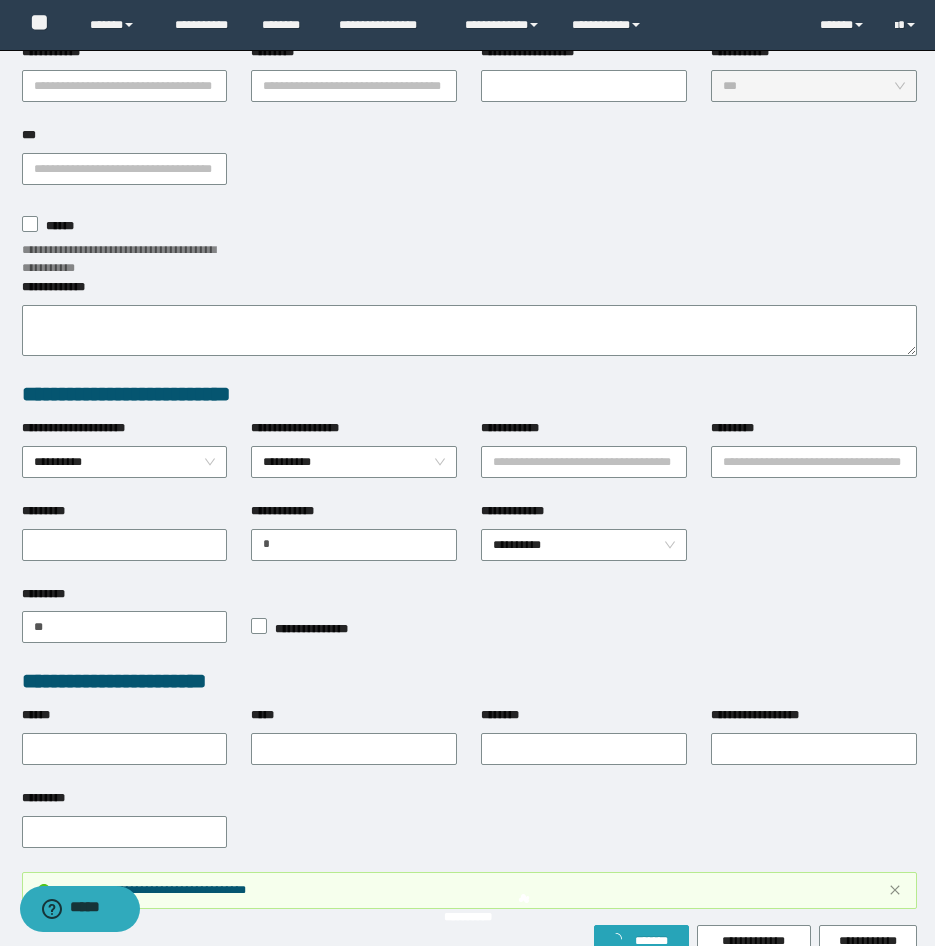 scroll, scrollTop: 337, scrollLeft: 0, axis: vertical 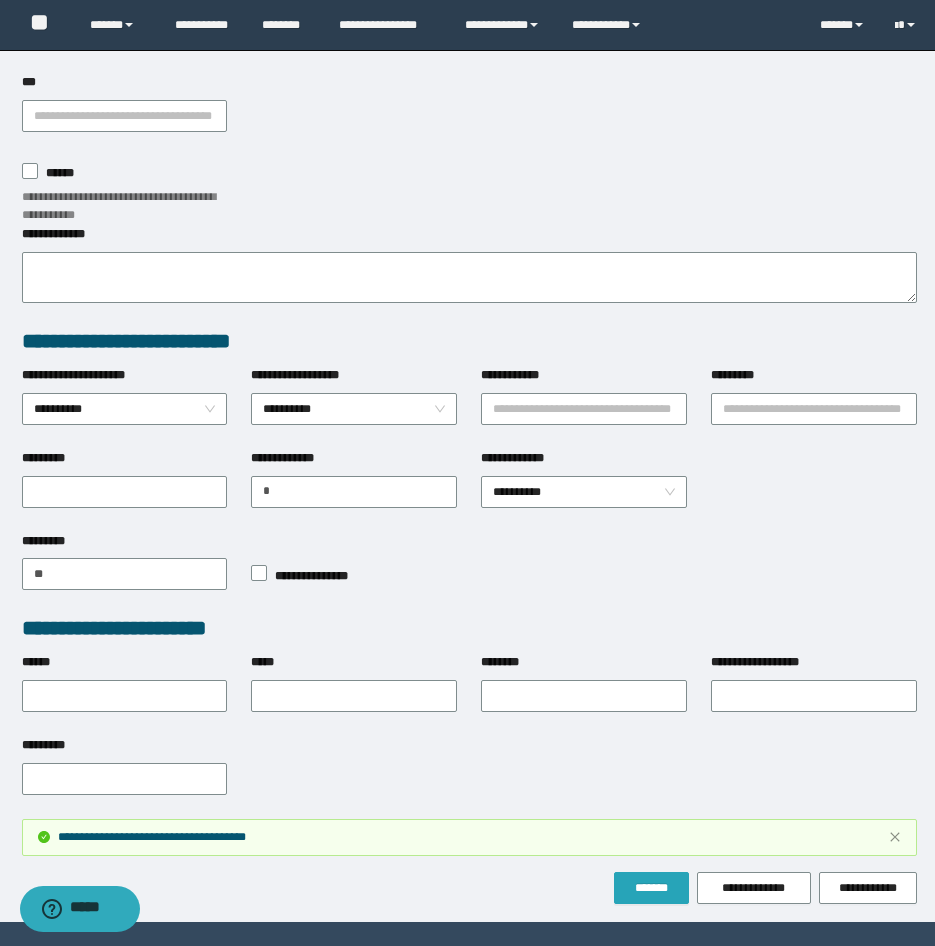 click on "*******" at bounding box center [651, 888] 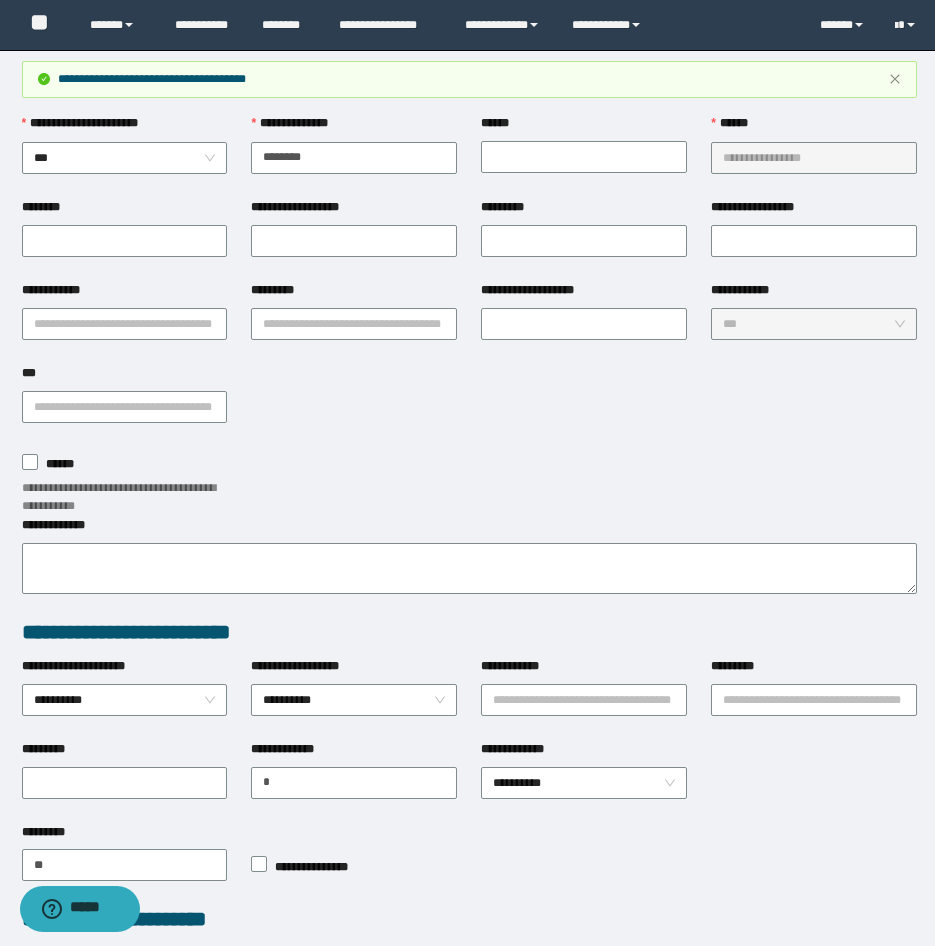 scroll, scrollTop: 284, scrollLeft: 0, axis: vertical 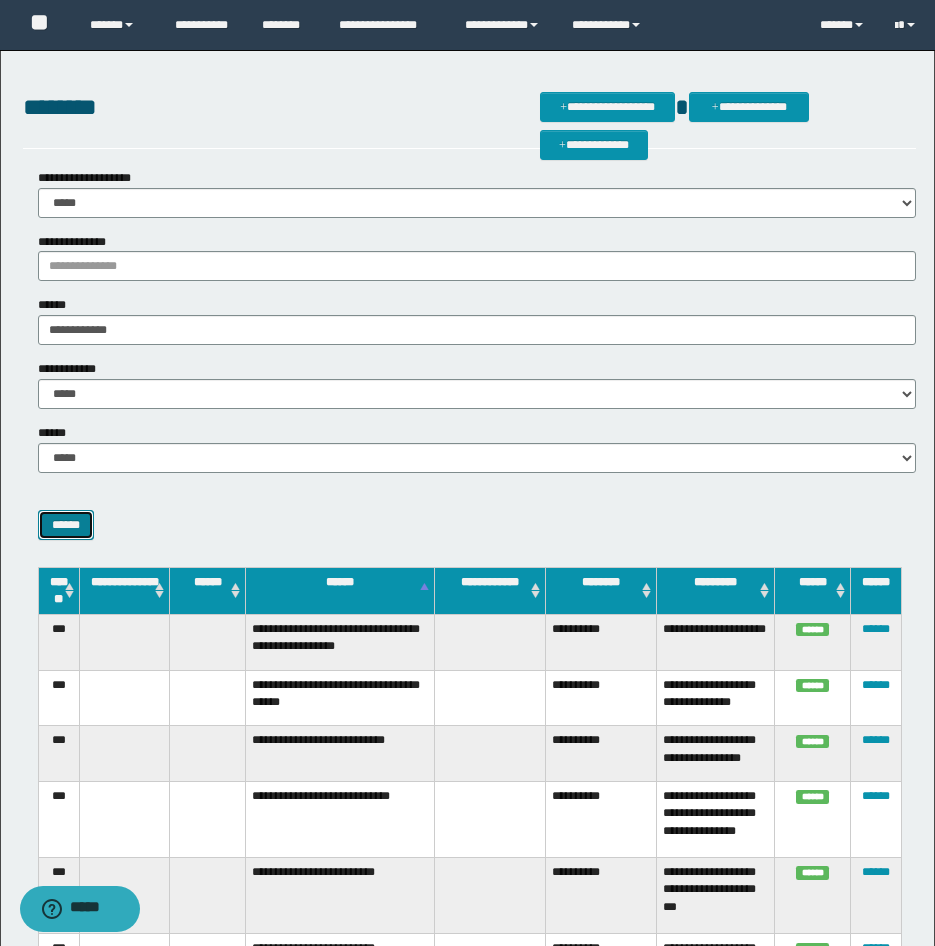 click on "******" at bounding box center [66, 525] 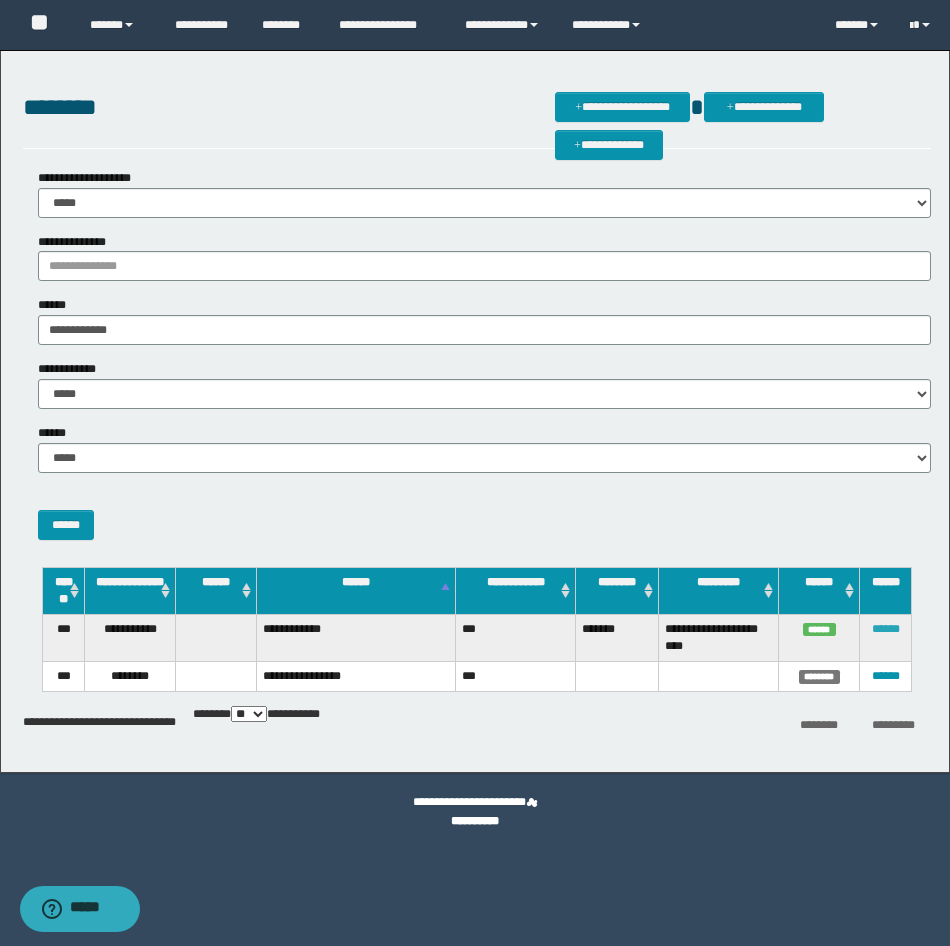 click on "******" at bounding box center [886, 629] 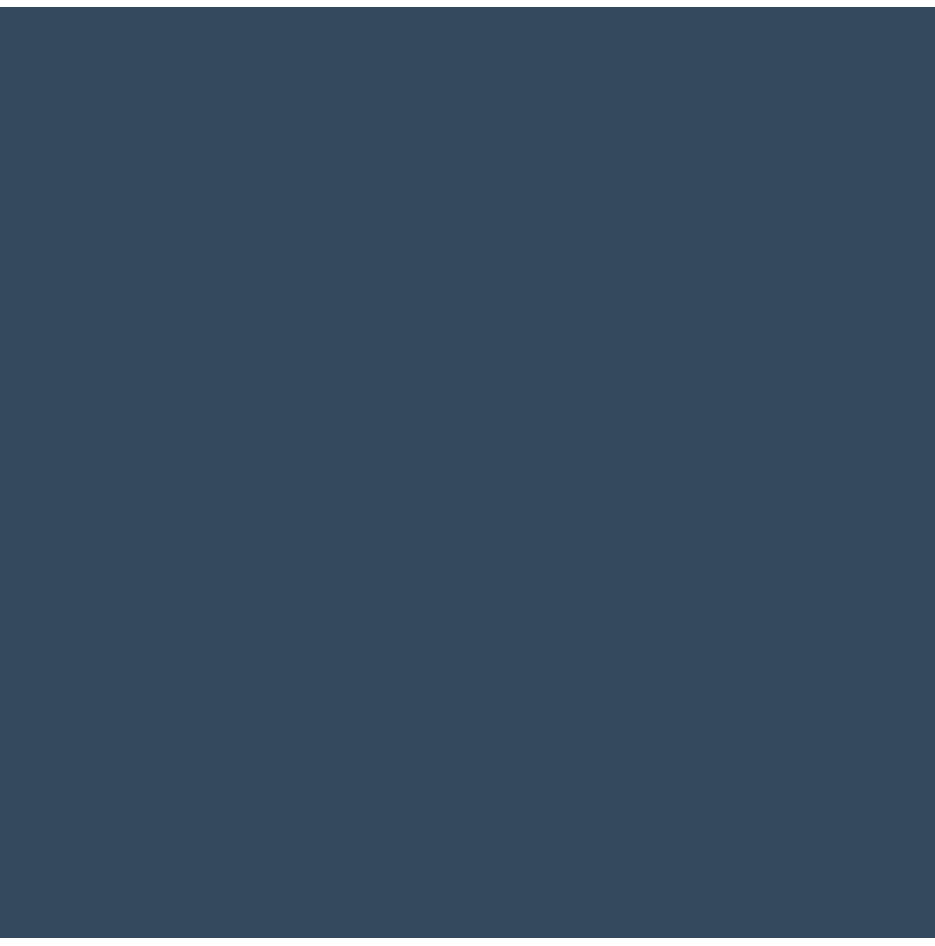 scroll, scrollTop: 0, scrollLeft: 0, axis: both 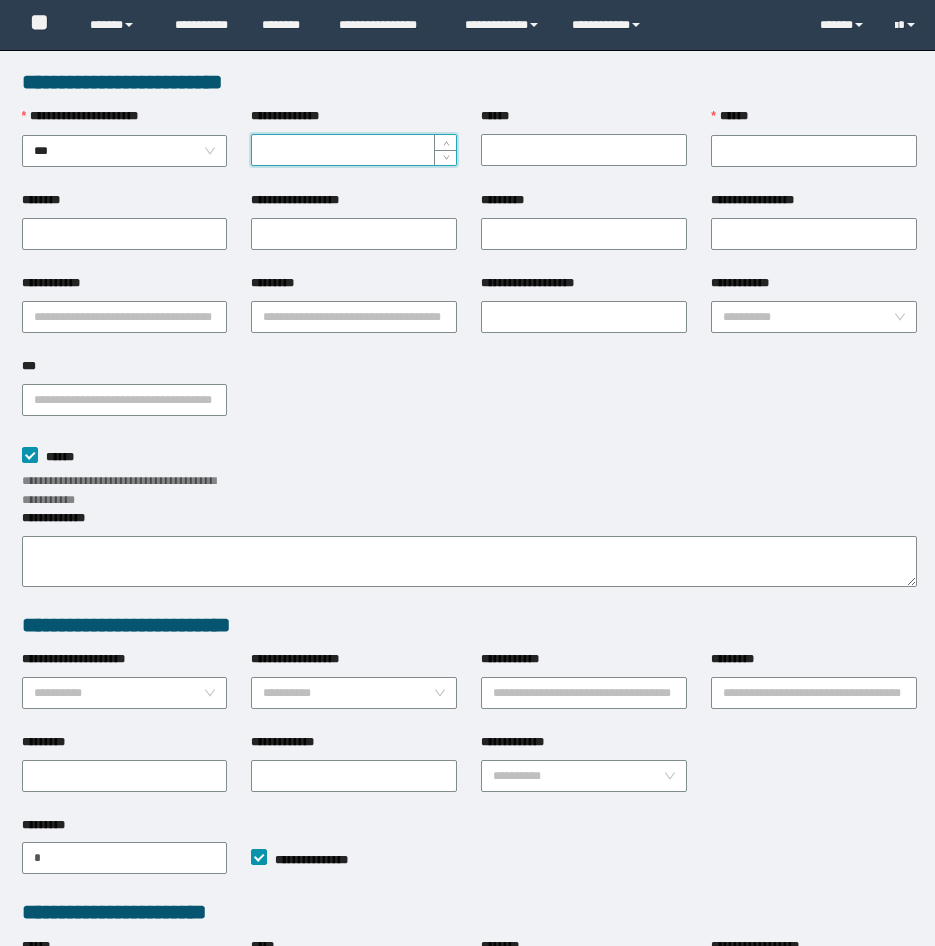type on "**********" 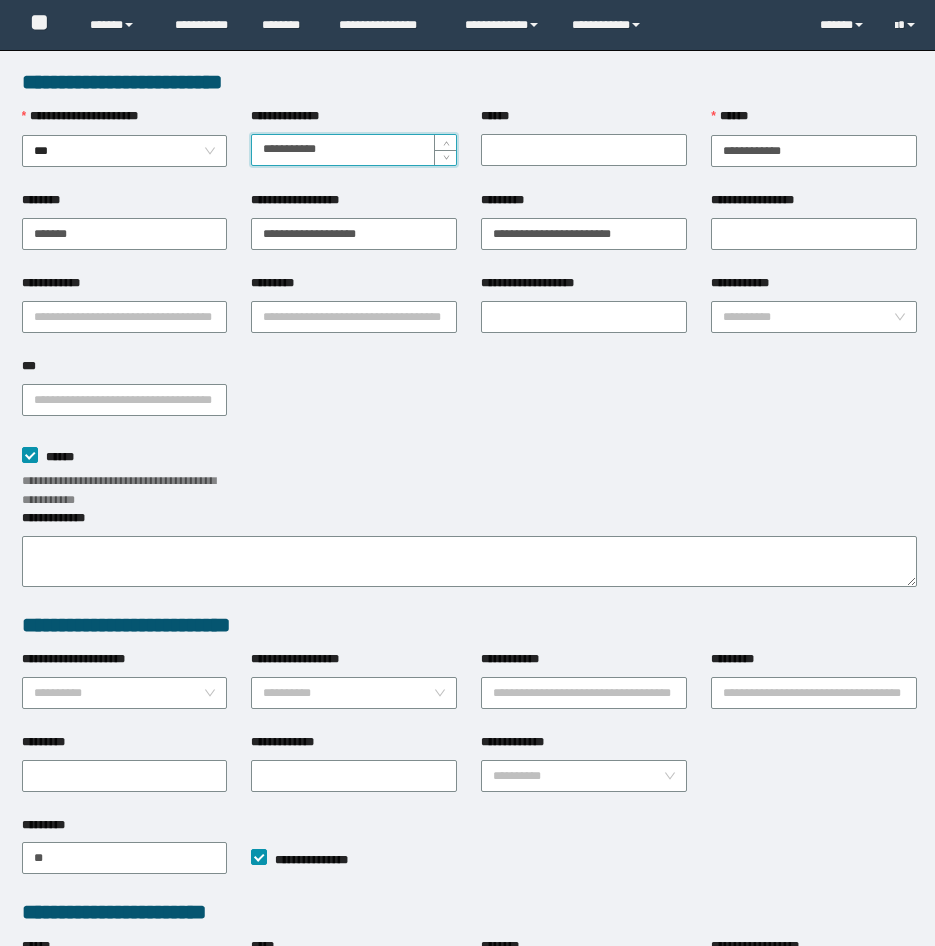 scroll, scrollTop: 0, scrollLeft: 0, axis: both 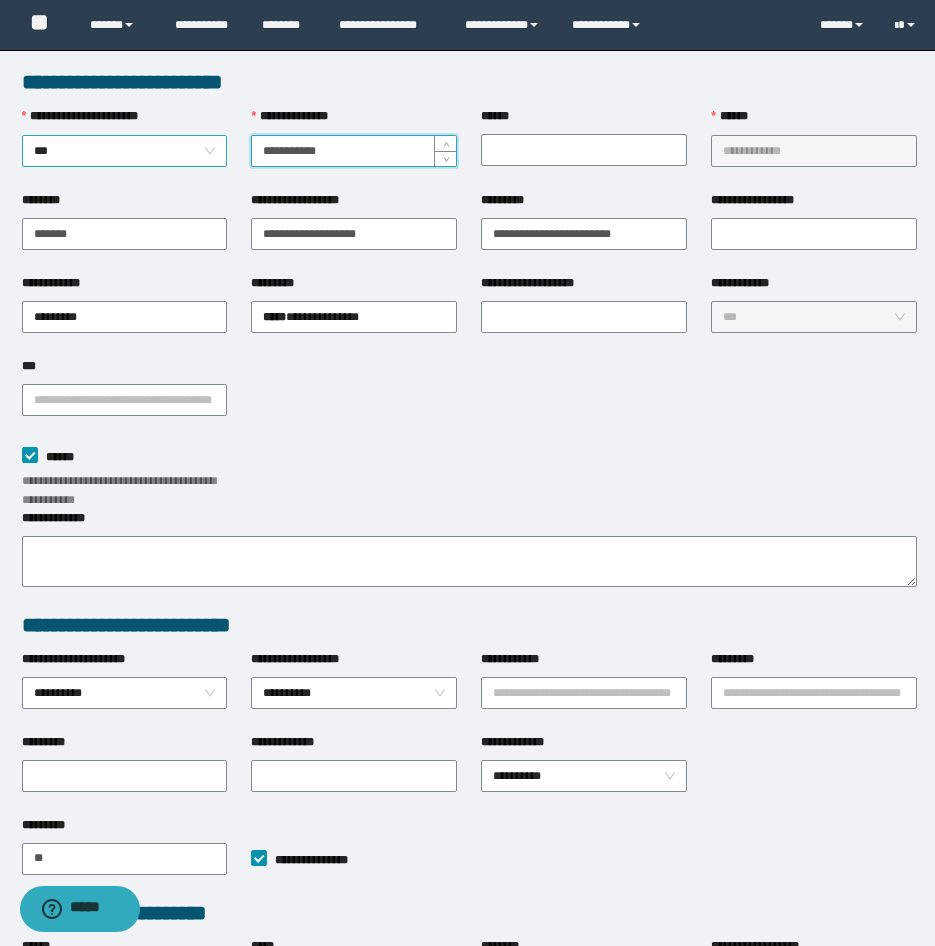 drag, startPoint x: 361, startPoint y: 150, endPoint x: 193, endPoint y: 161, distance: 168.35974 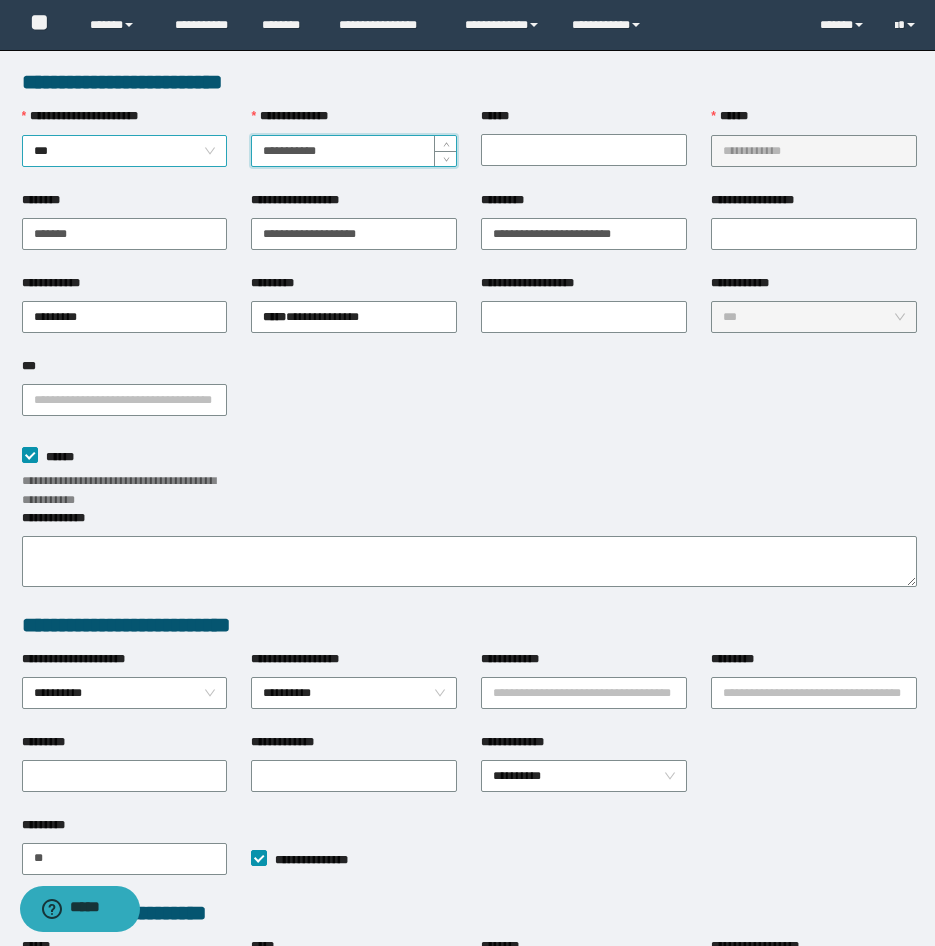 click on "**********" at bounding box center (469, 149) 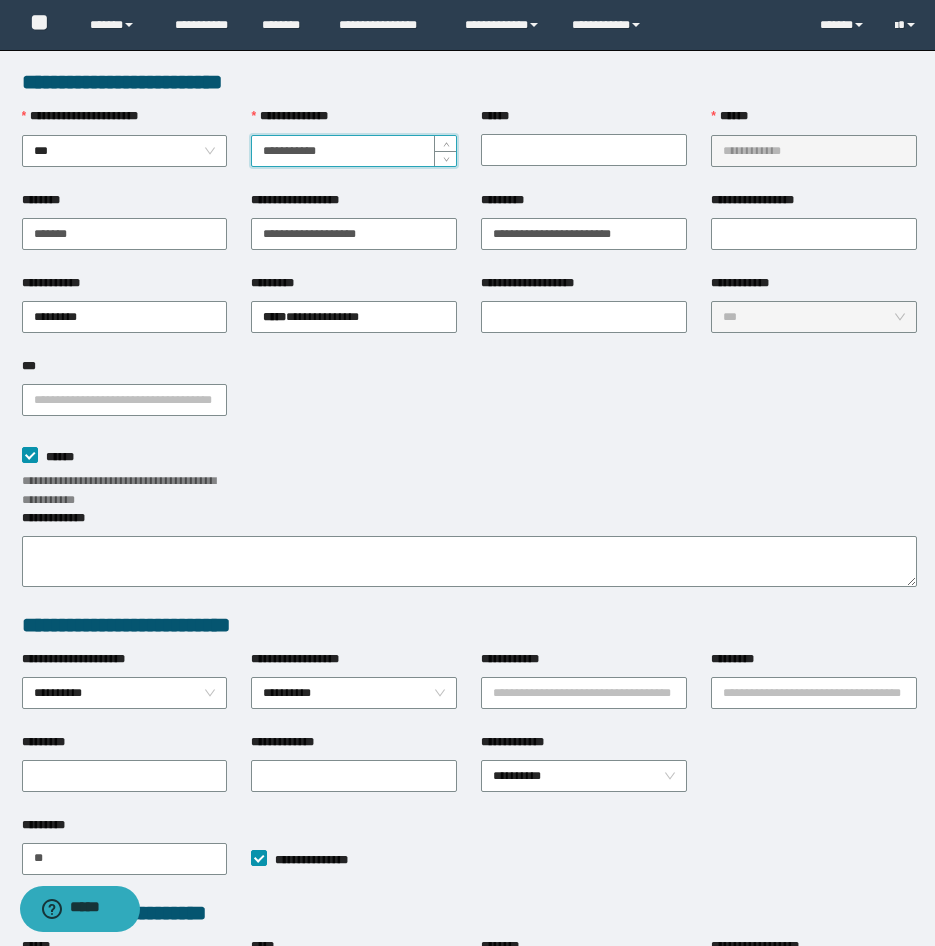 paste 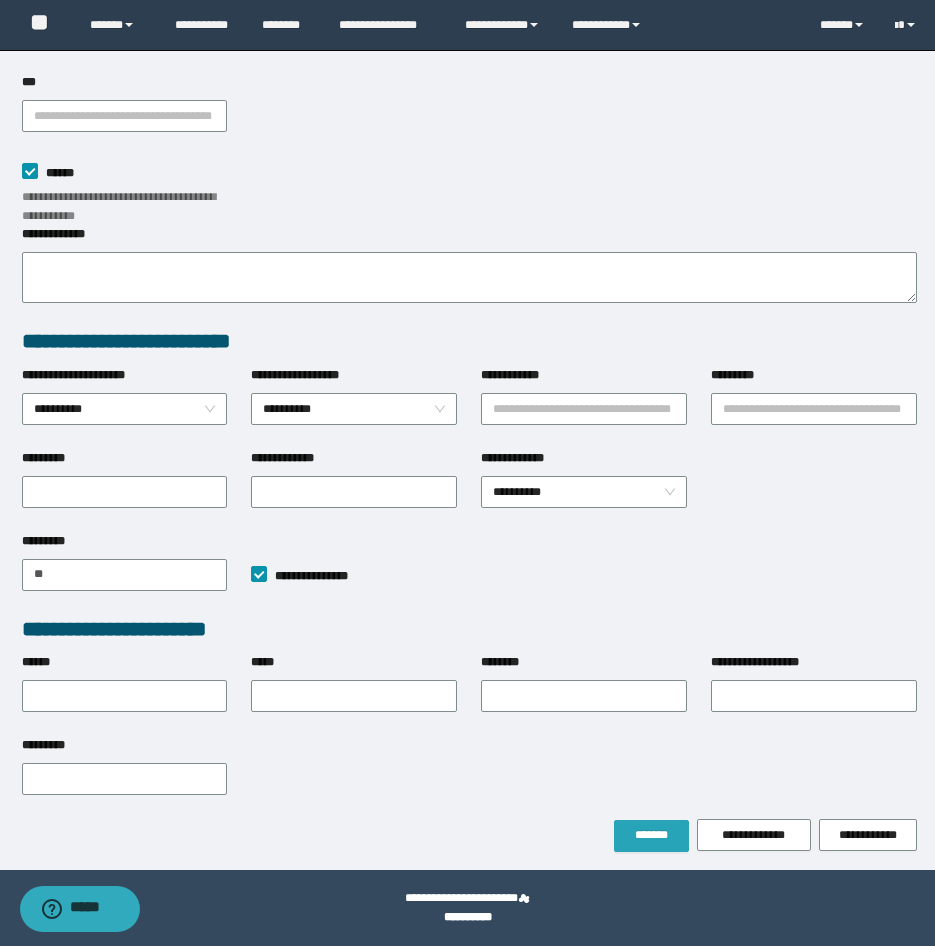 type on "*********" 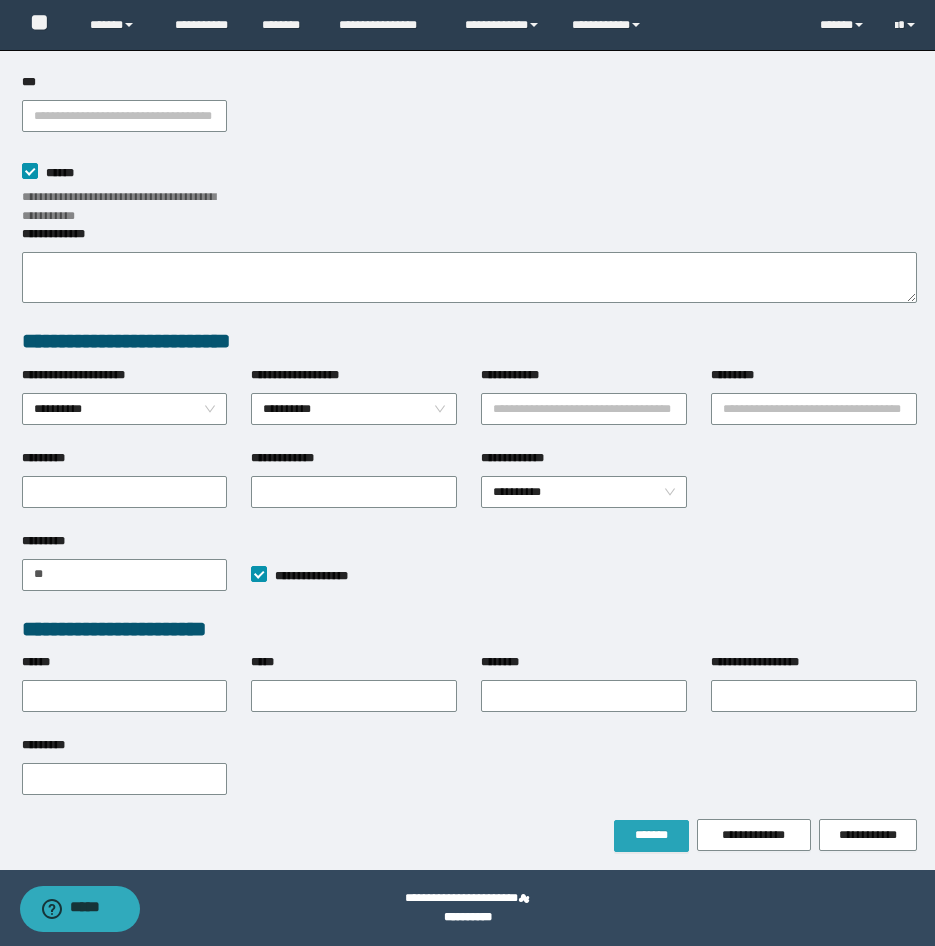 click on "*******" at bounding box center [651, 835] 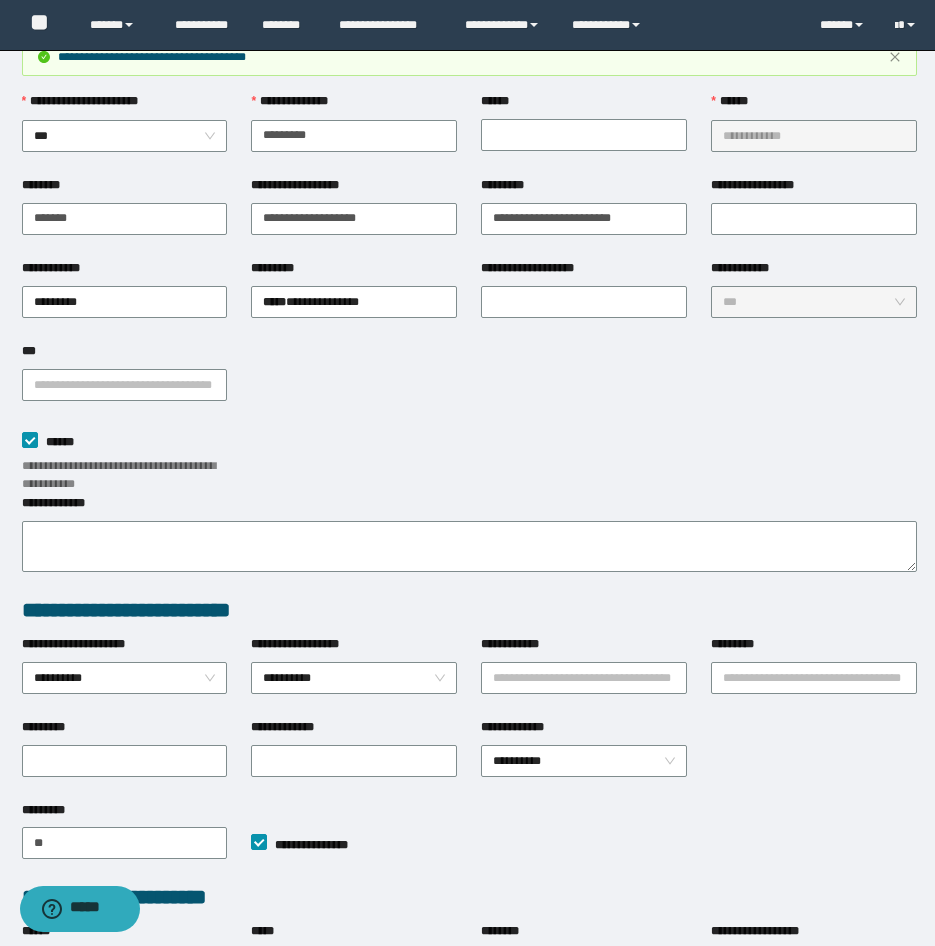 scroll, scrollTop: 0, scrollLeft: 0, axis: both 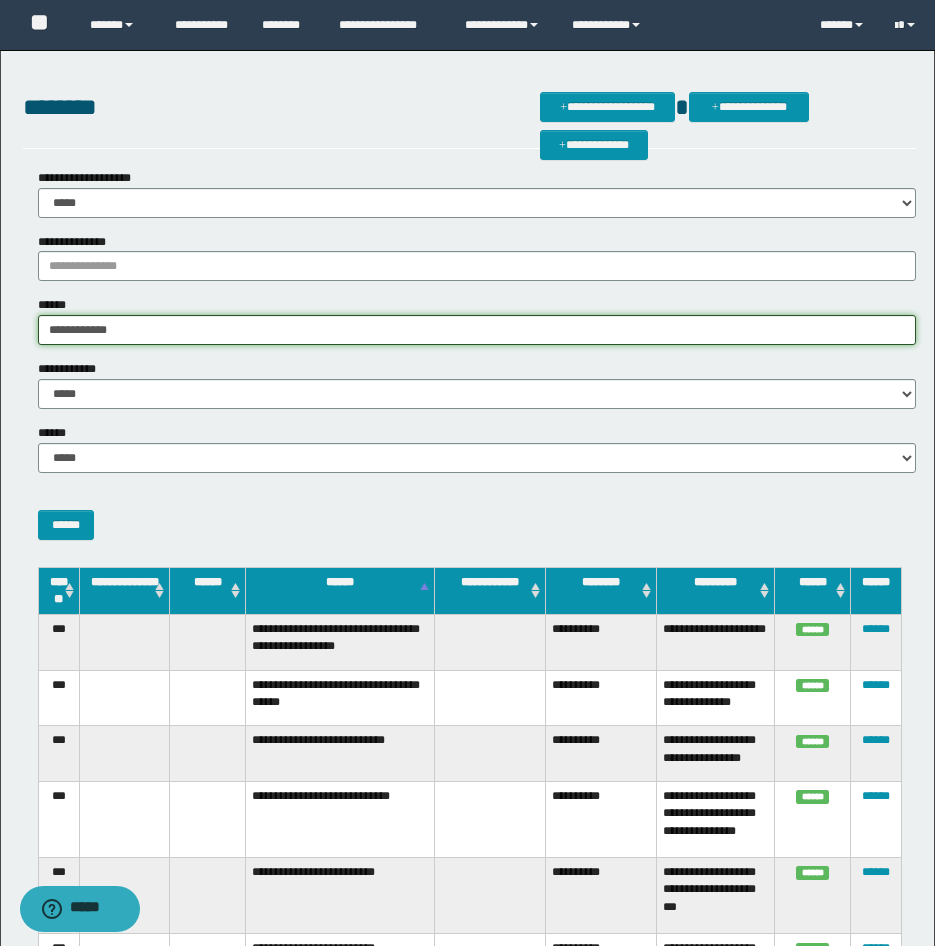 drag, startPoint x: 97, startPoint y: 338, endPoint x: -5, endPoint y: 336, distance: 102.01961 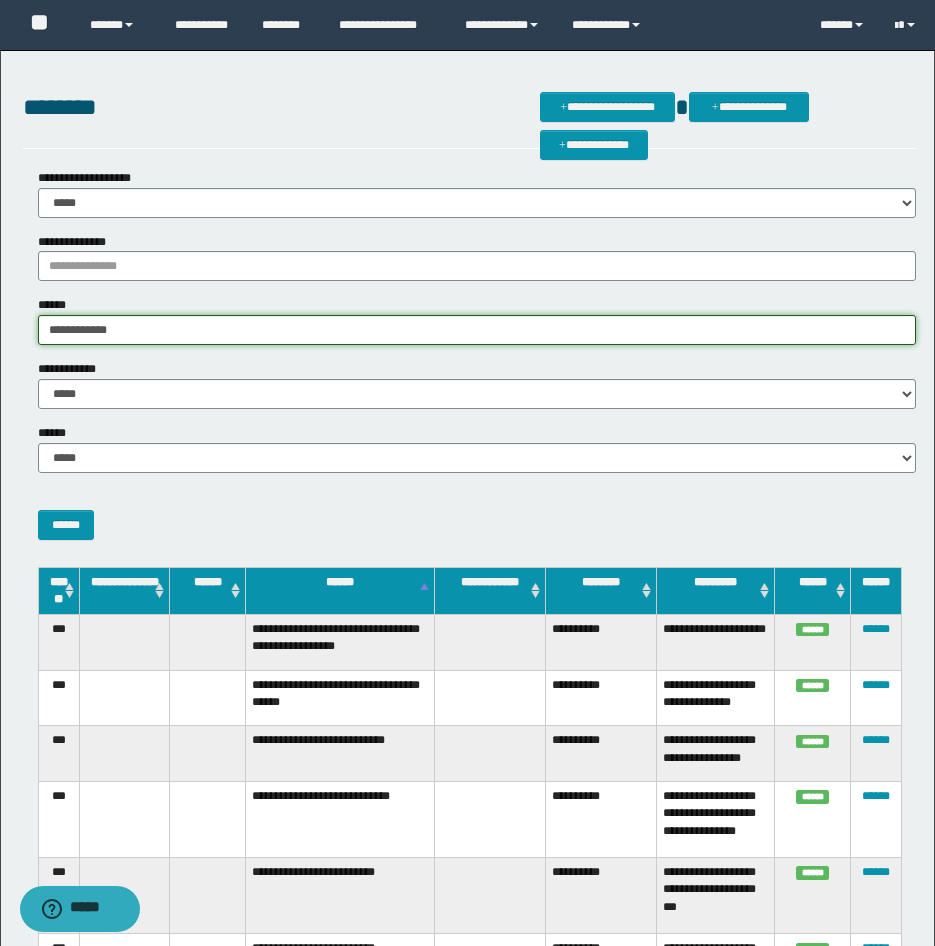 paste 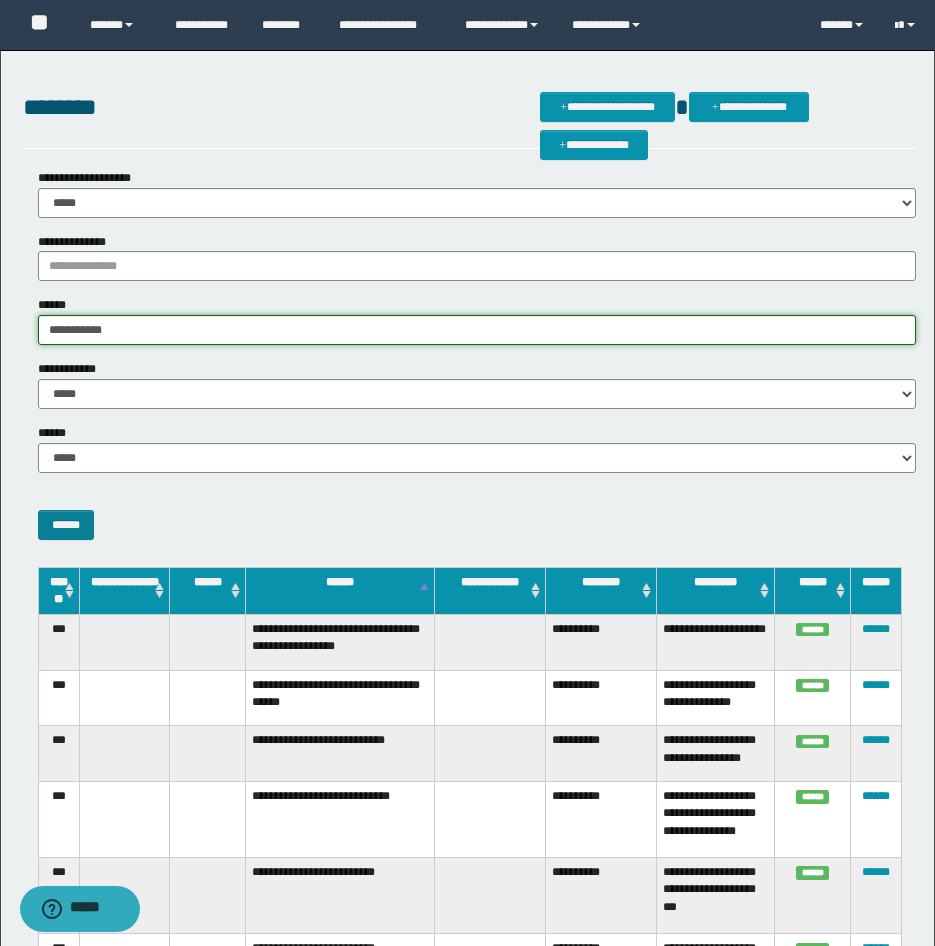 type on "**********" 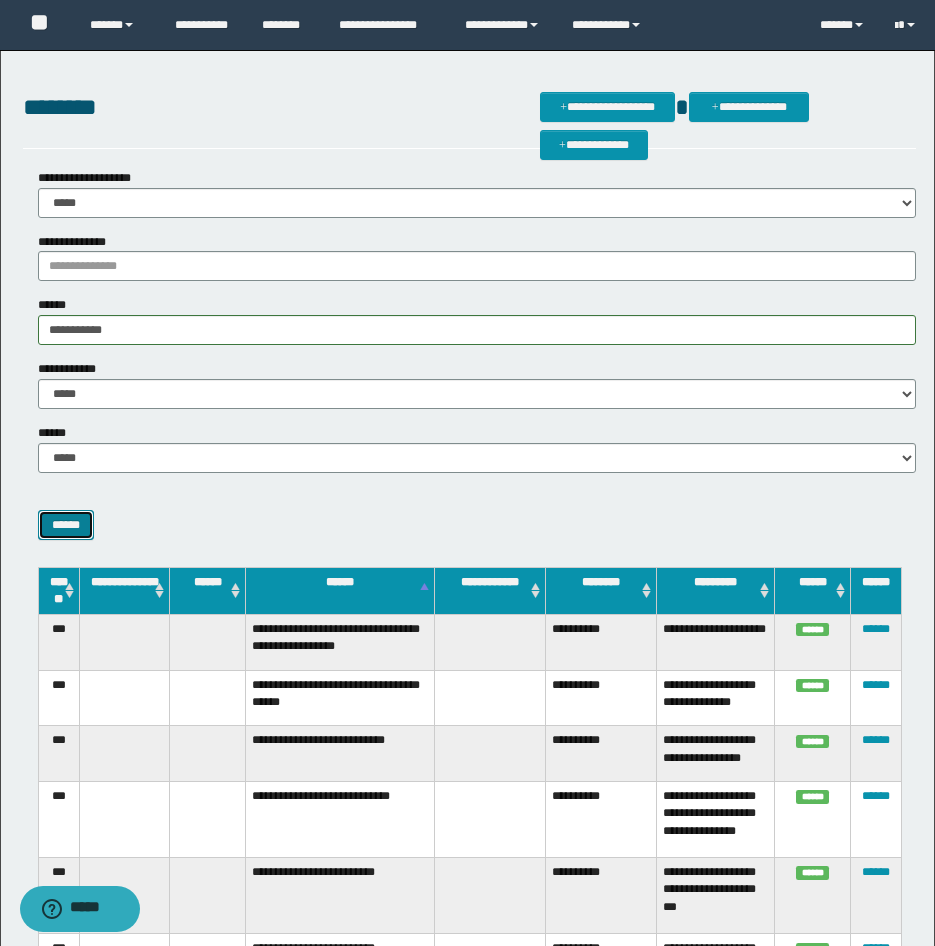 click on "******" at bounding box center (66, 525) 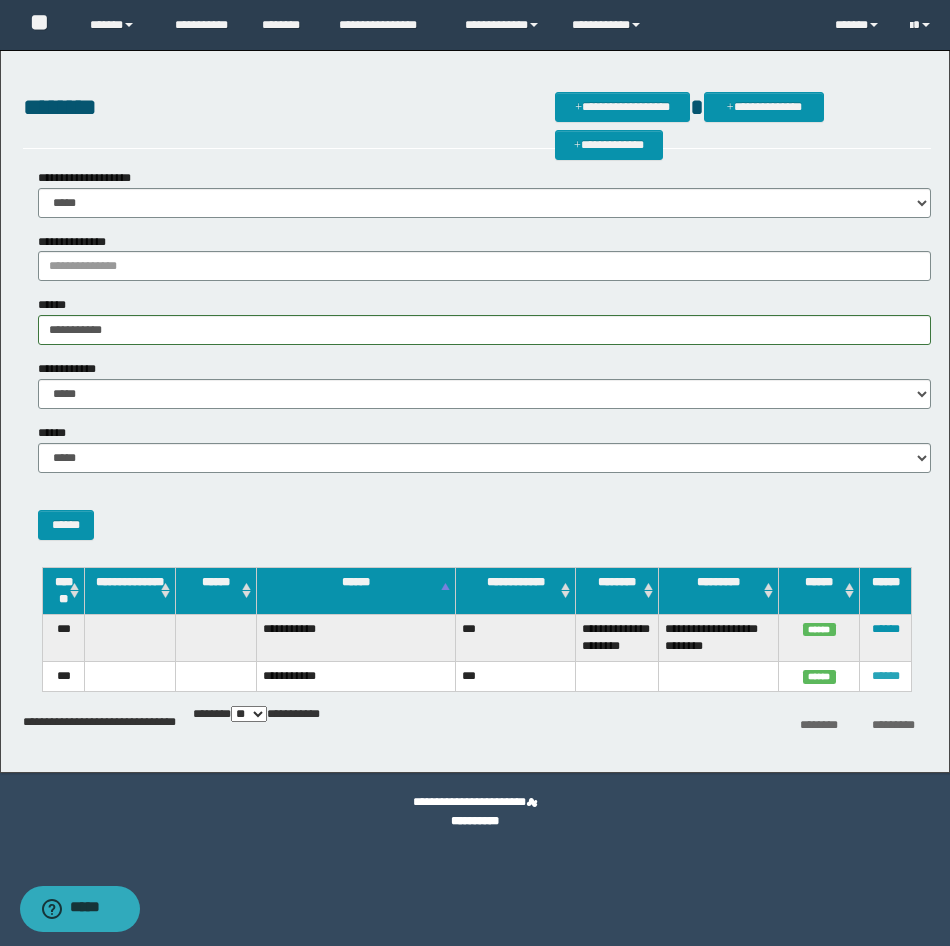 click on "******" at bounding box center [886, 676] 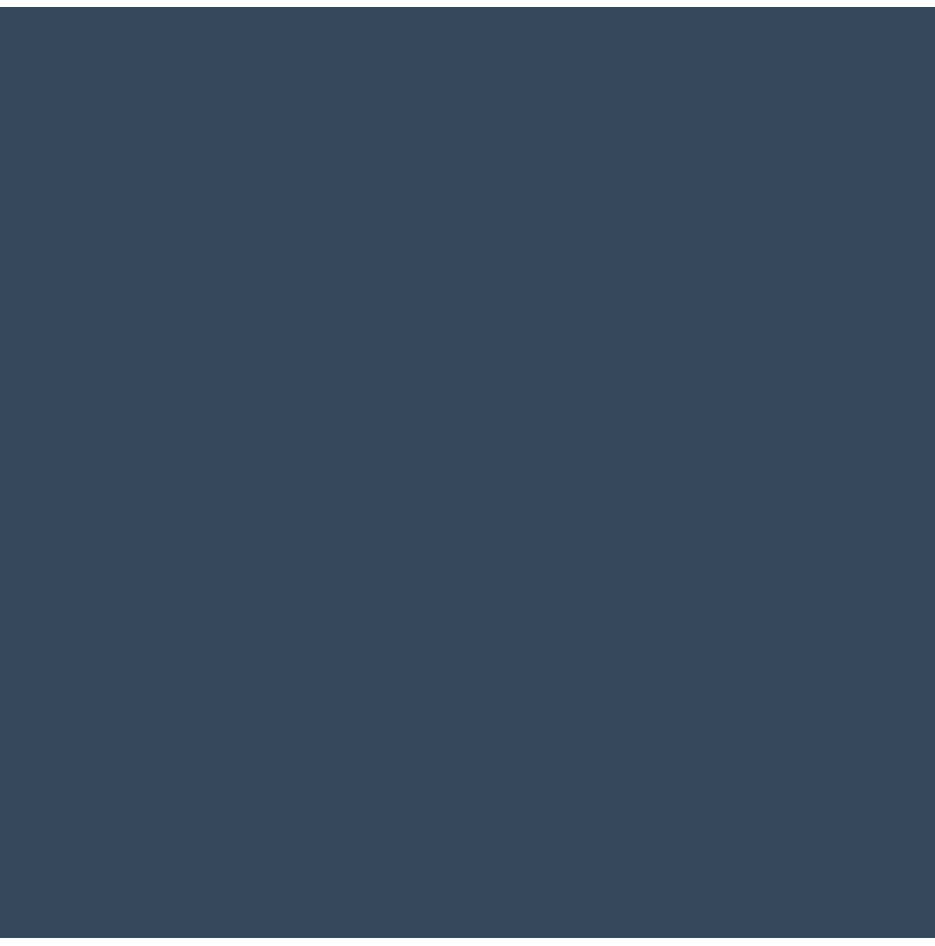 scroll, scrollTop: 0, scrollLeft: 0, axis: both 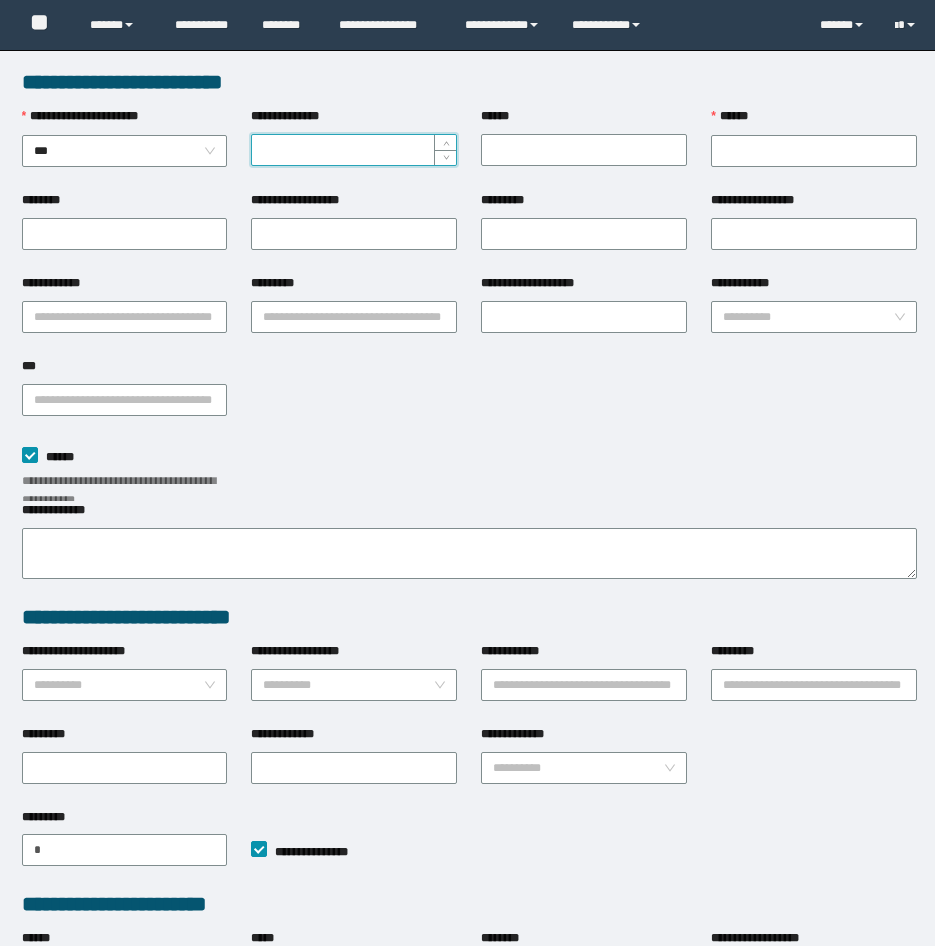 type on "**********" 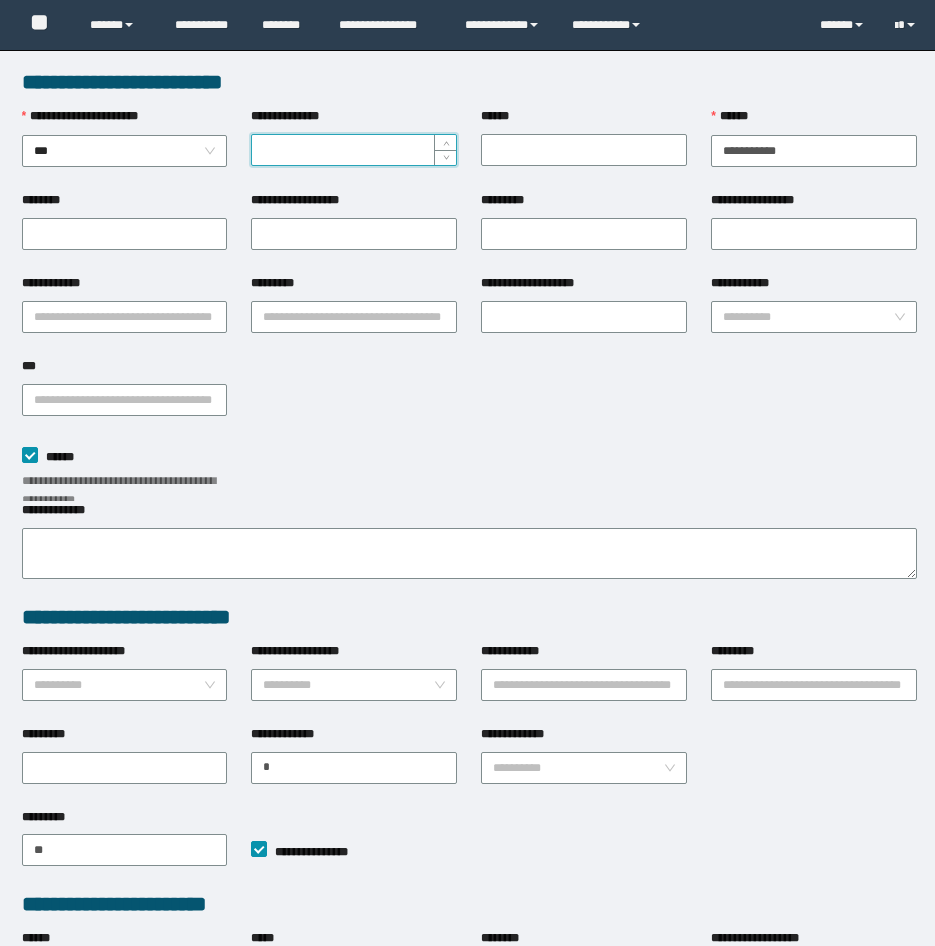 scroll, scrollTop: 0, scrollLeft: 0, axis: both 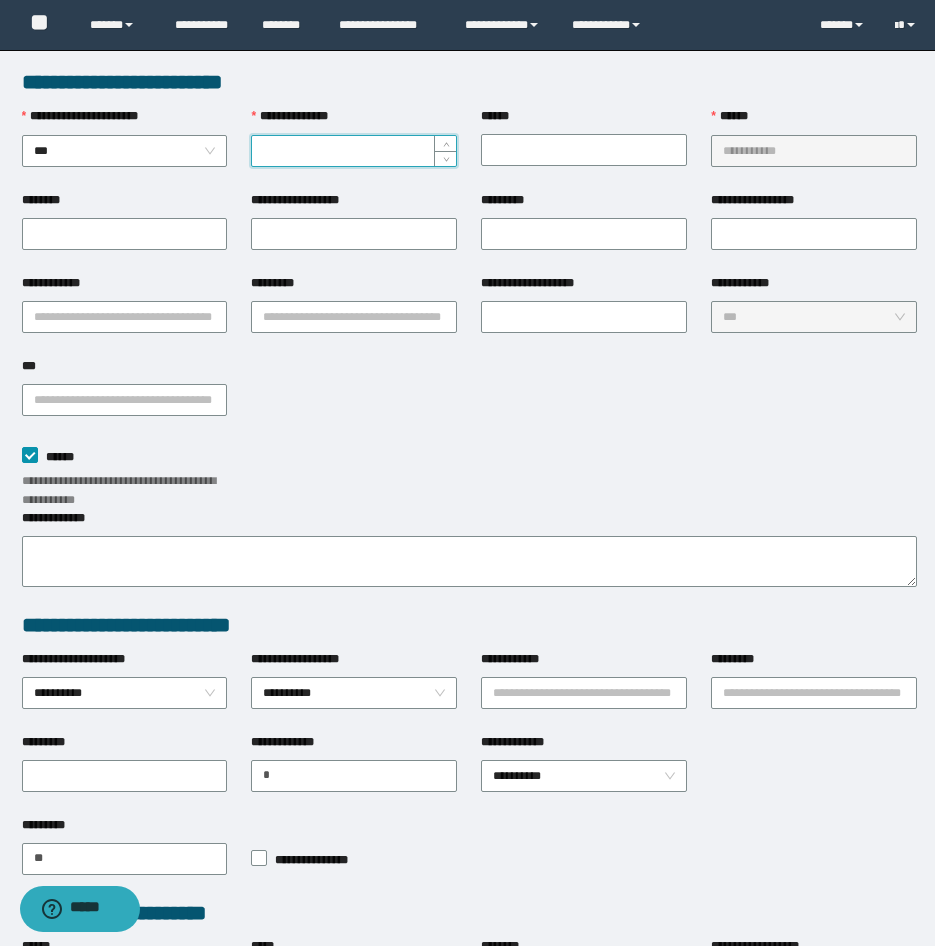 click on "**********" at bounding box center [354, 151] 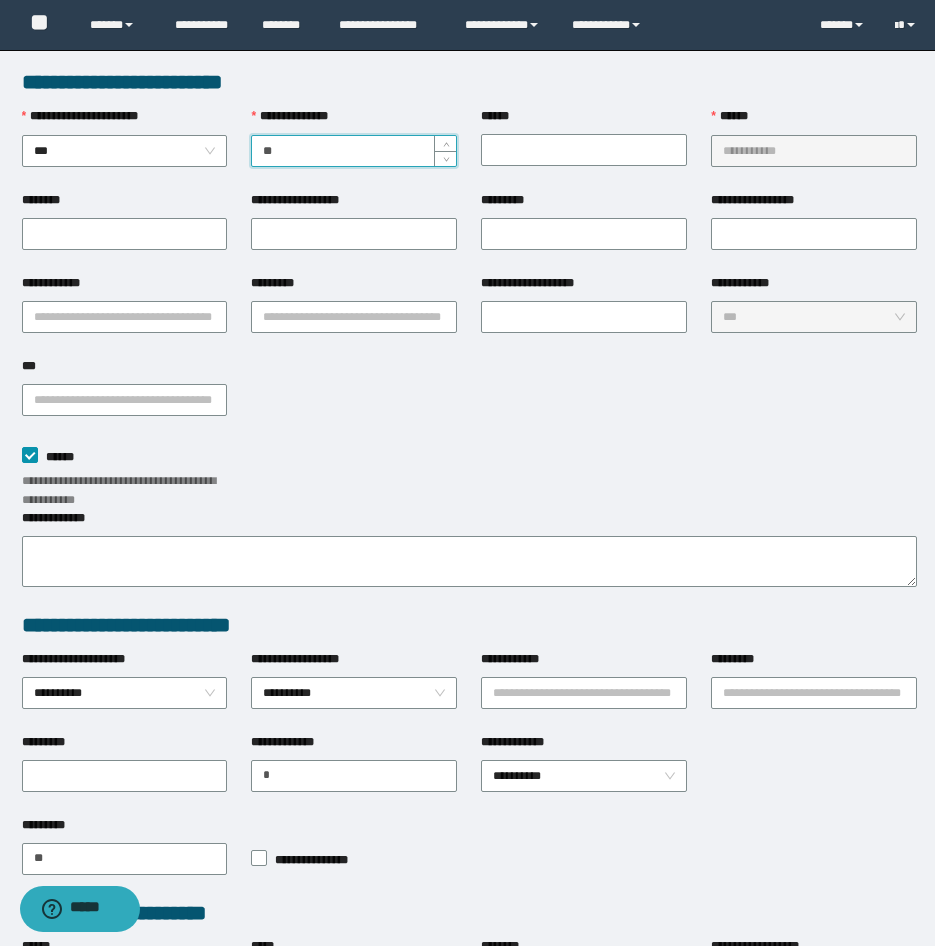 type on "*" 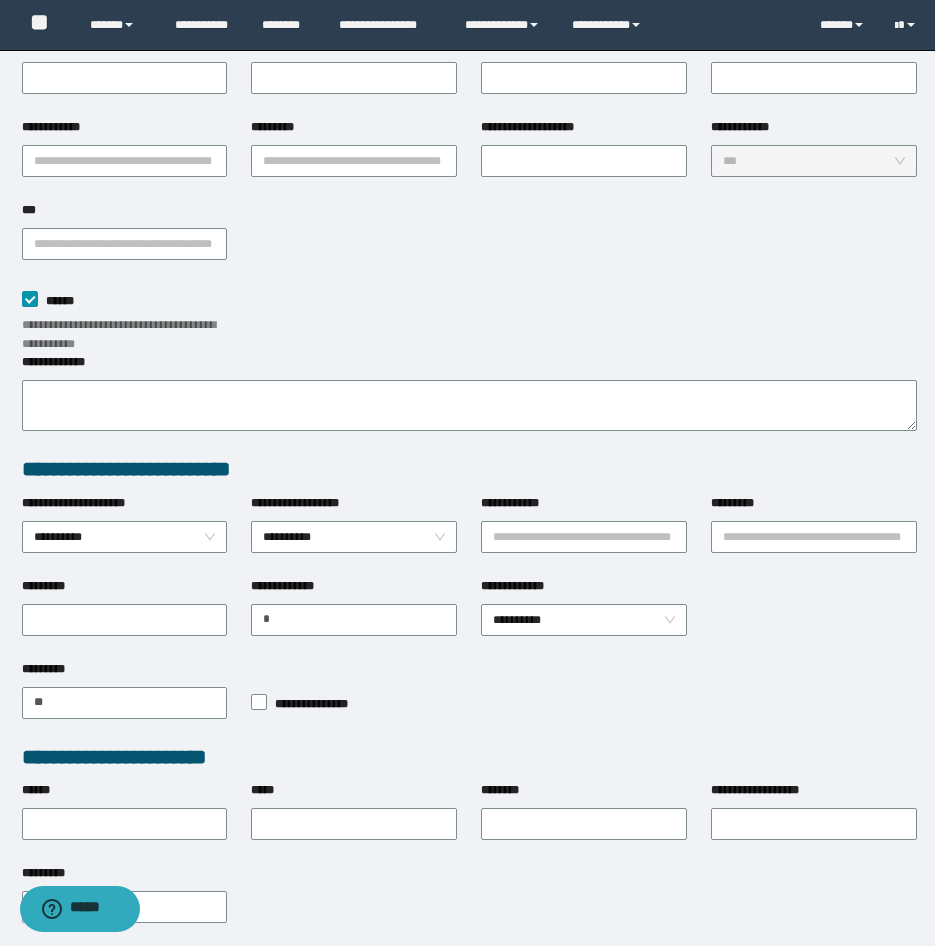 scroll, scrollTop: 284, scrollLeft: 0, axis: vertical 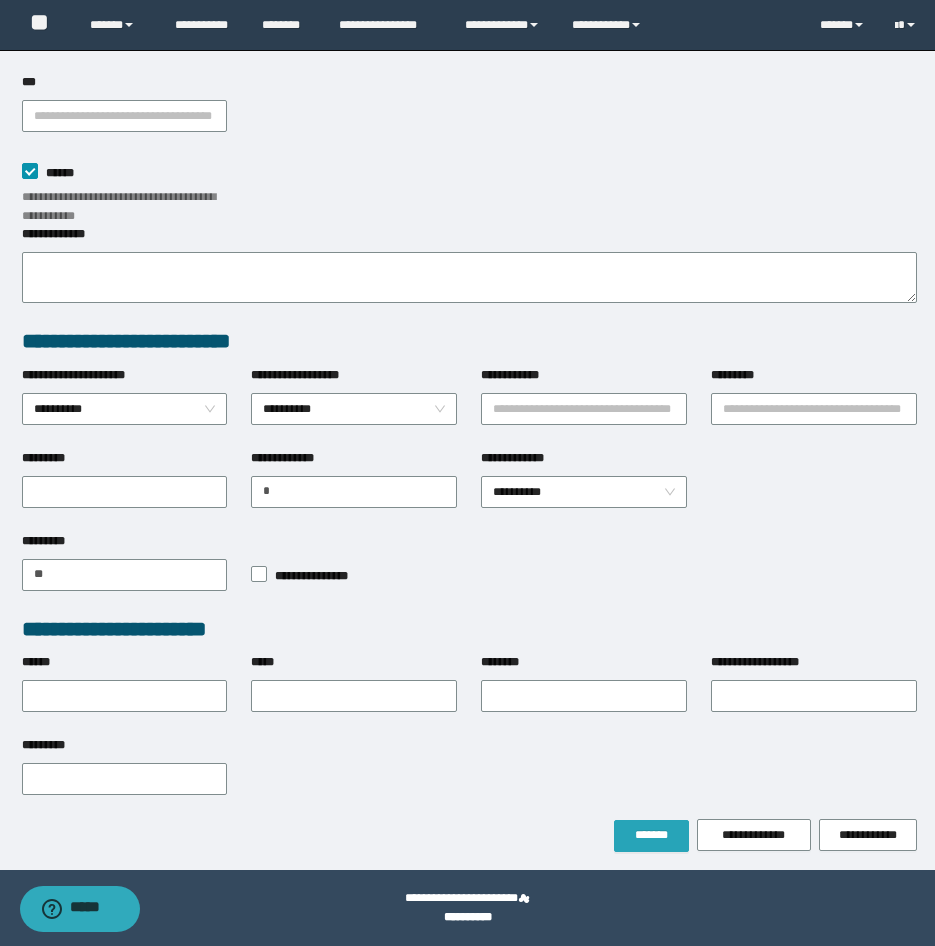 type on "*" 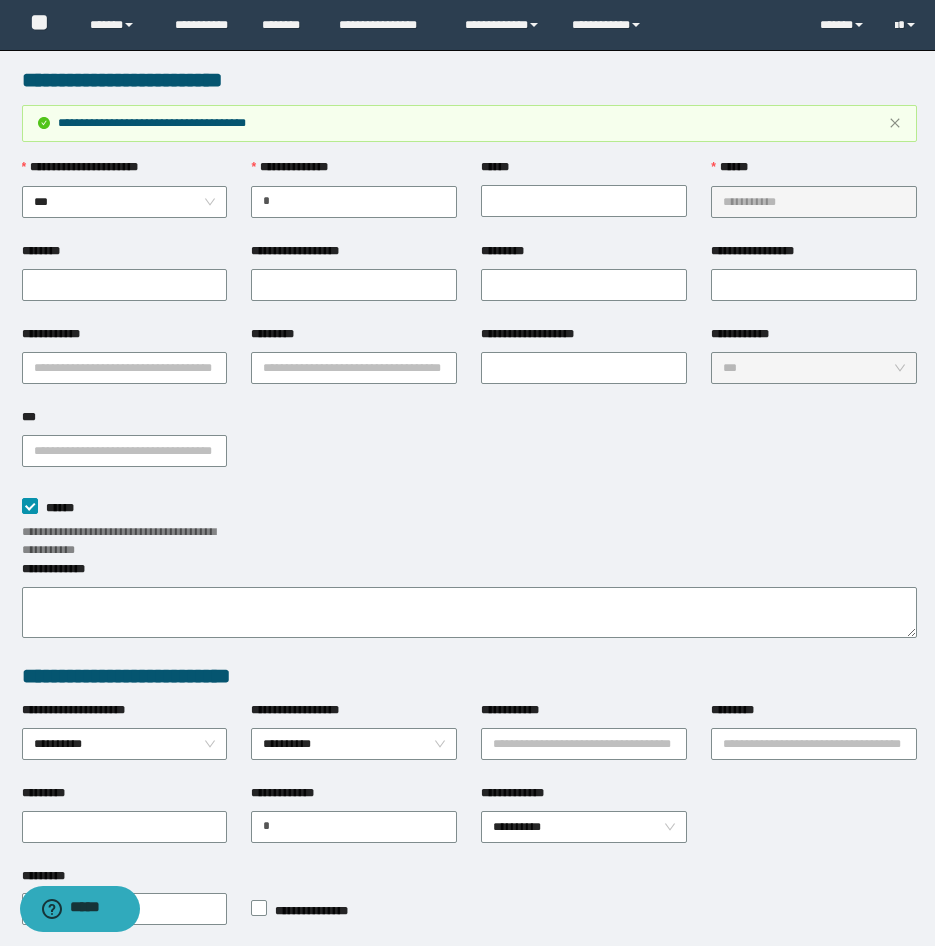 scroll, scrollTop: 0, scrollLeft: 0, axis: both 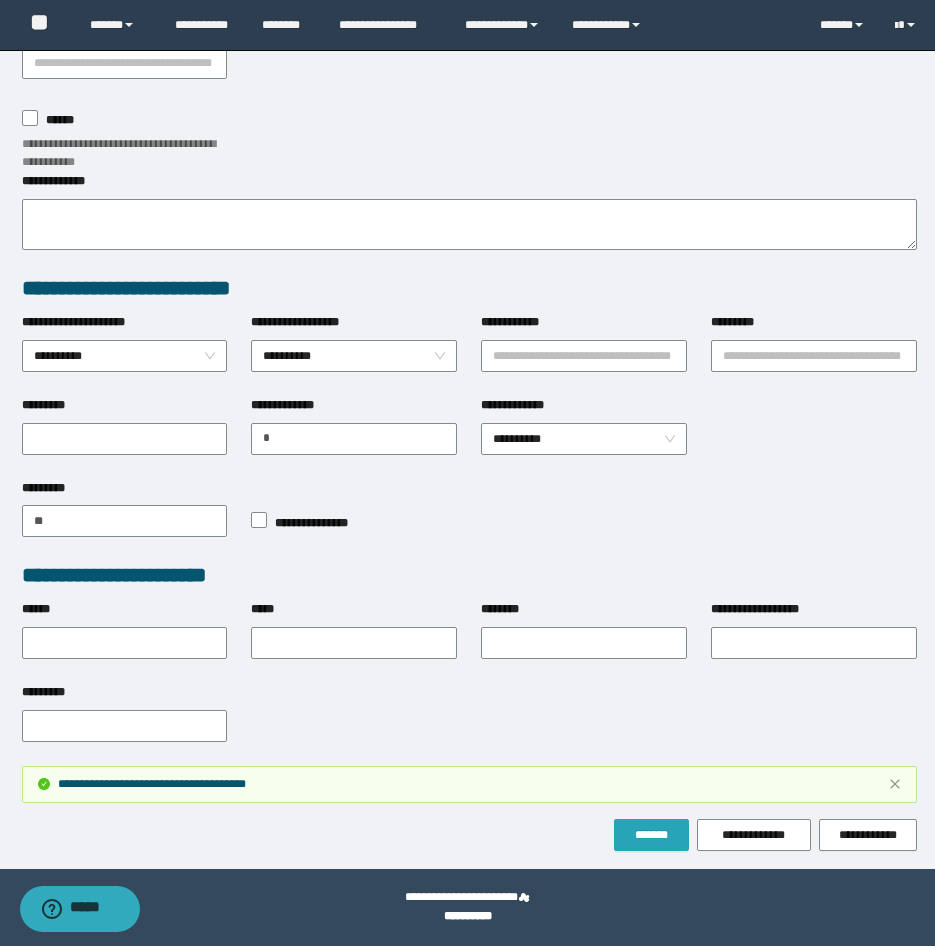 click on "*******" at bounding box center (651, 835) 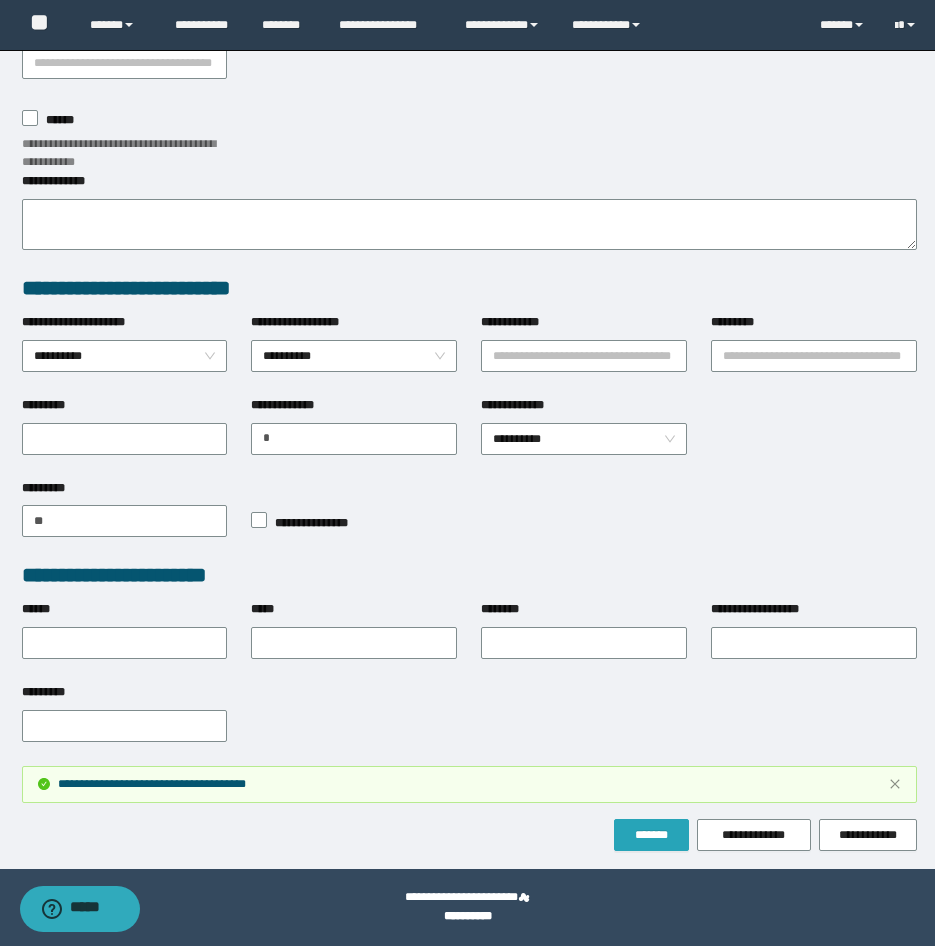 scroll, scrollTop: 284, scrollLeft: 0, axis: vertical 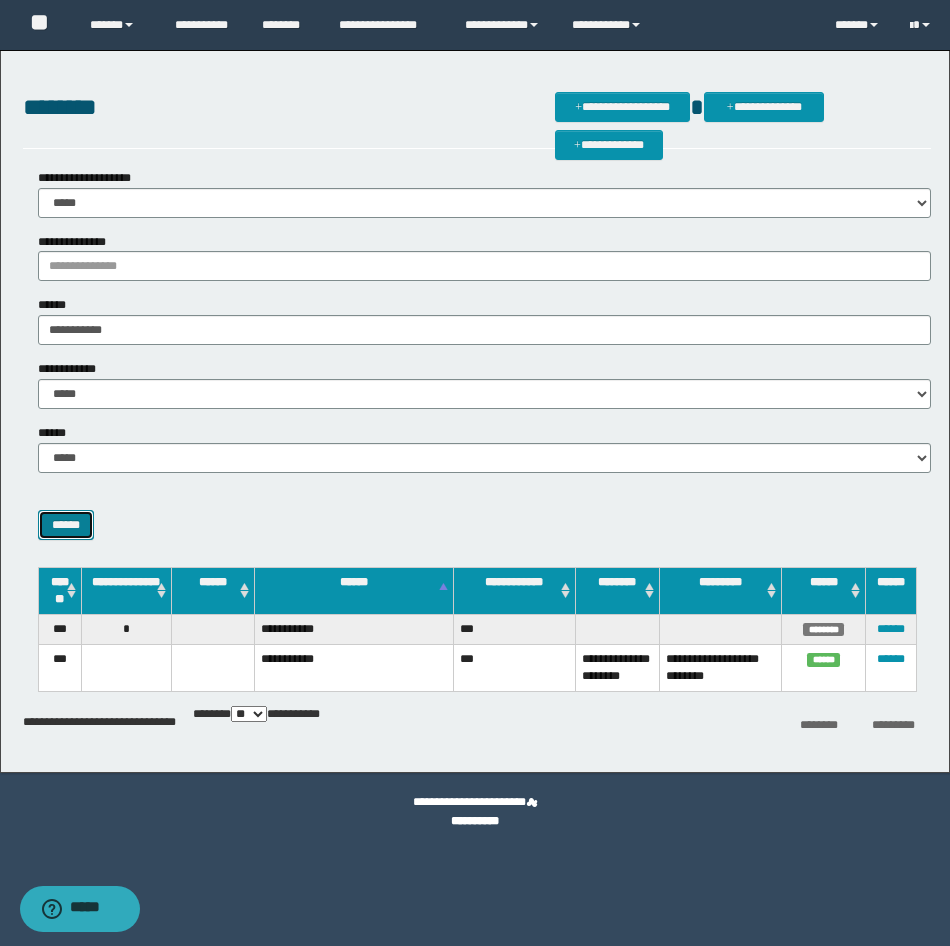 click on "******" at bounding box center [66, 525] 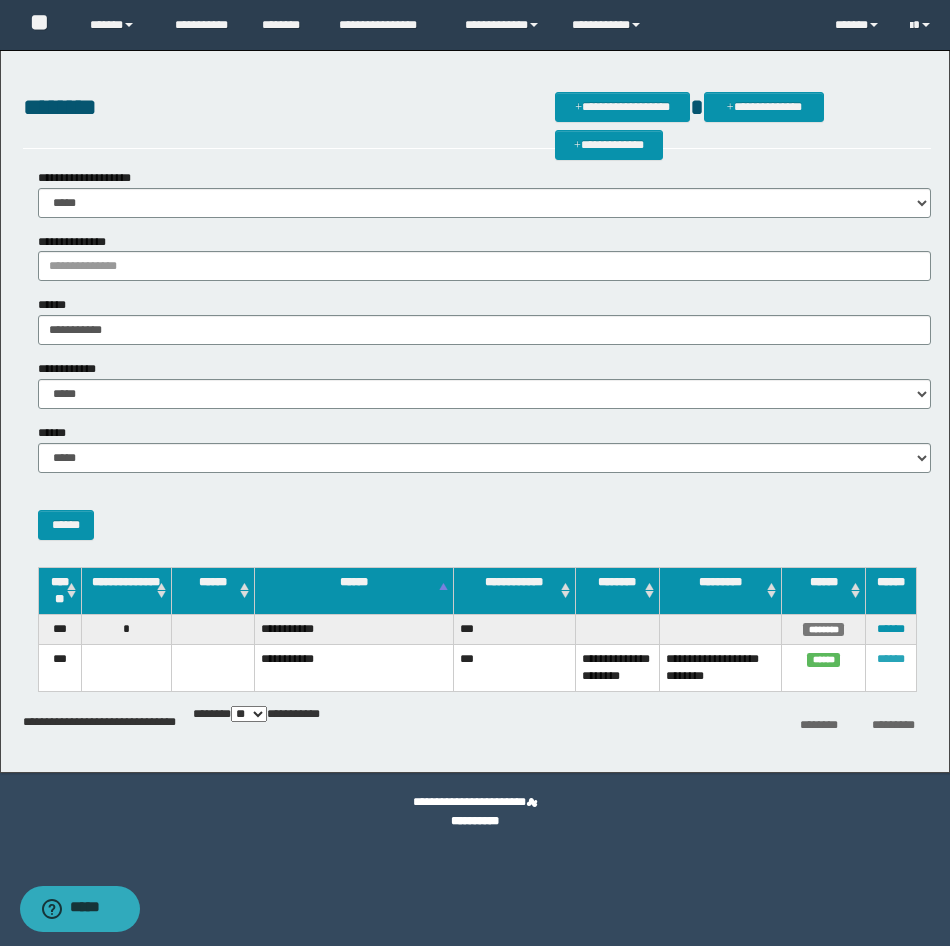 click on "******" at bounding box center [891, 659] 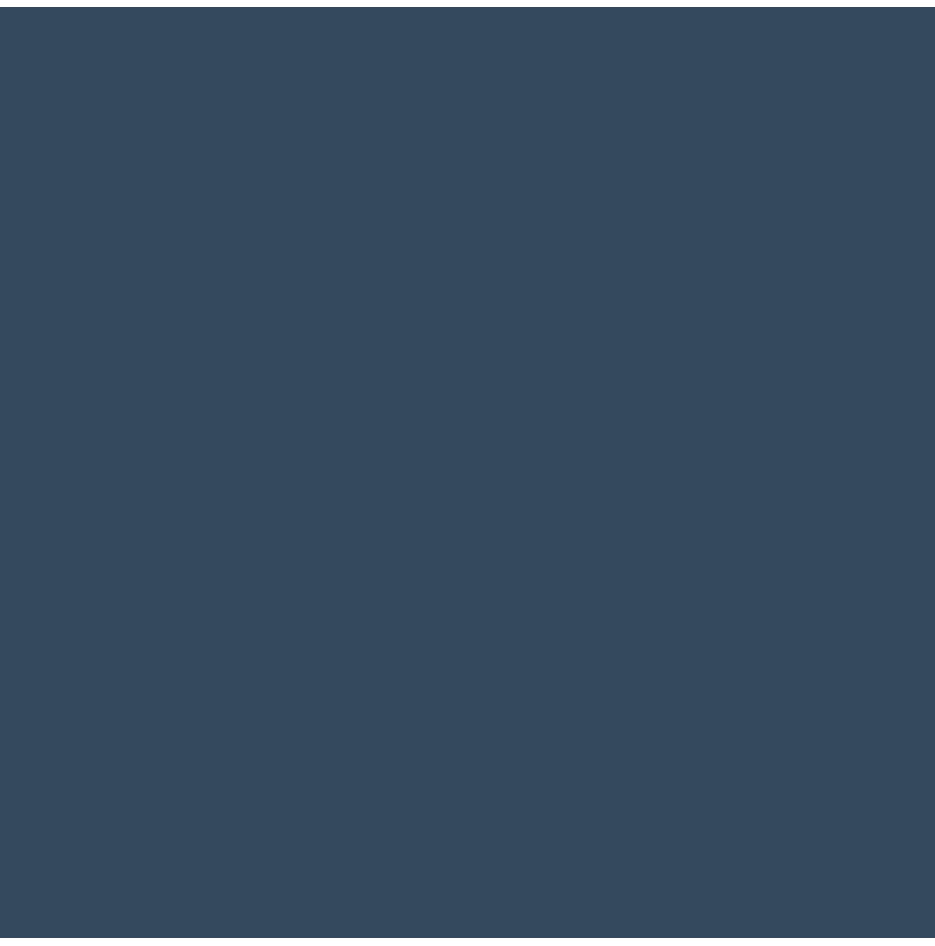 scroll, scrollTop: 0, scrollLeft: 0, axis: both 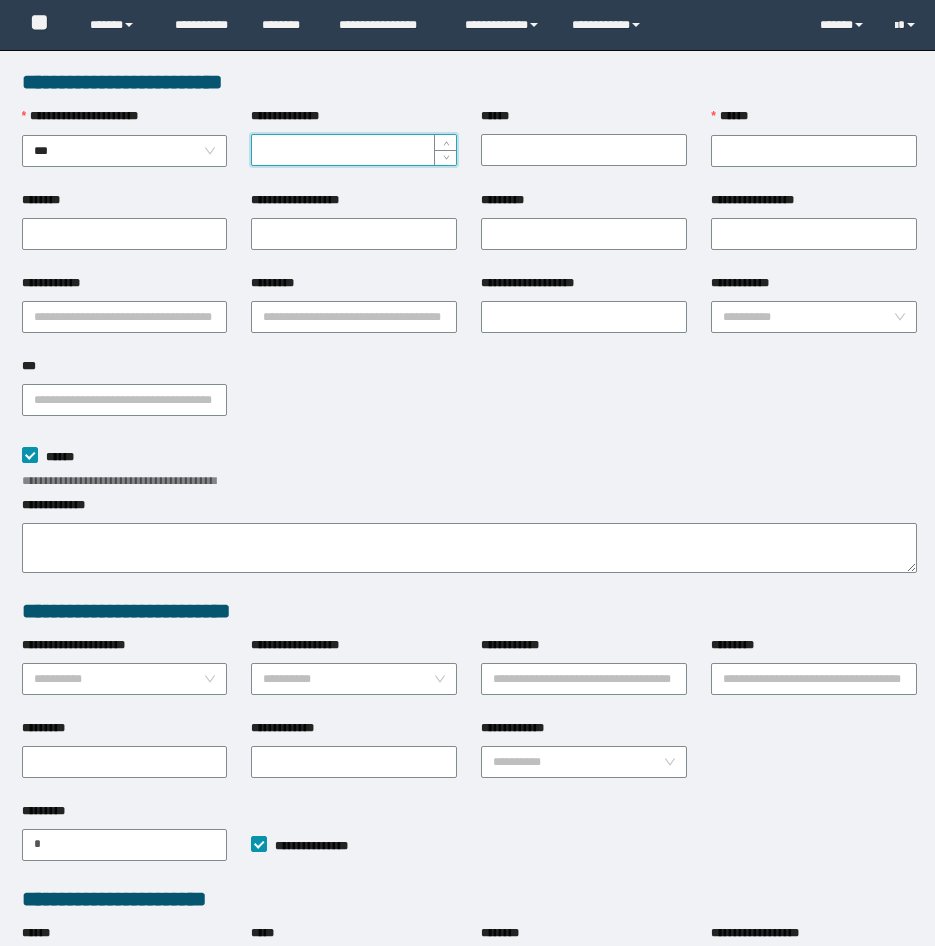 type on "**********" 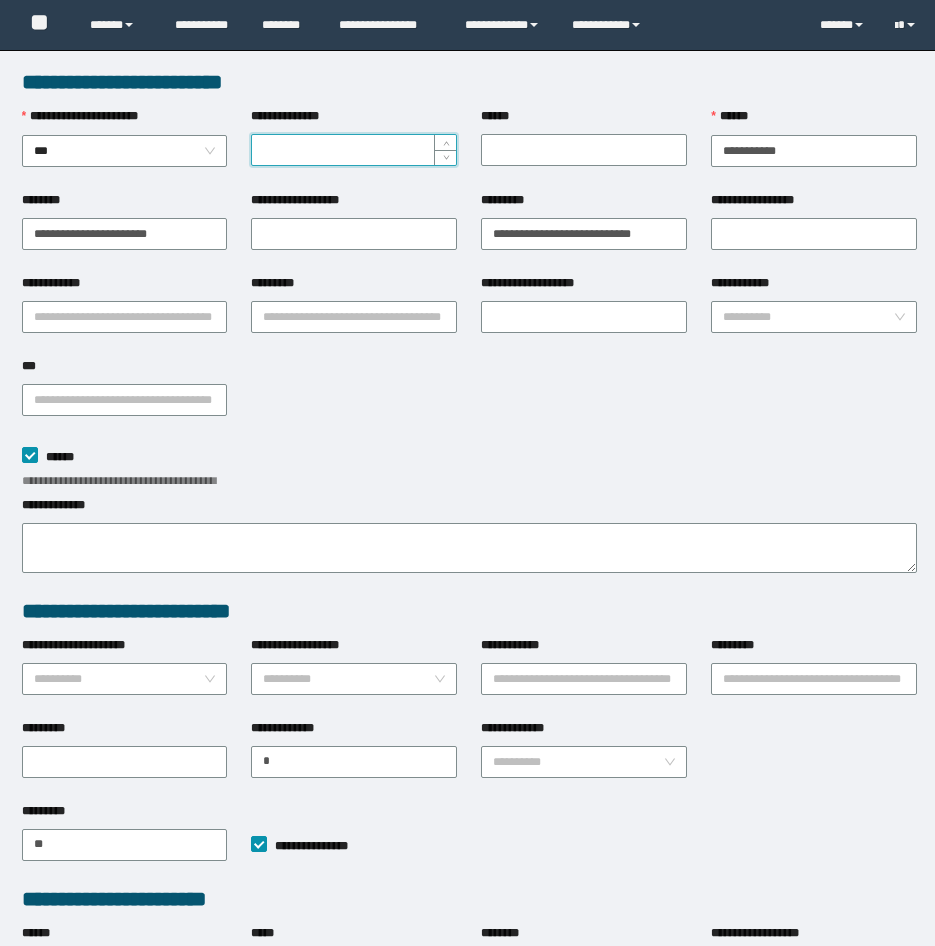 scroll, scrollTop: 0, scrollLeft: 0, axis: both 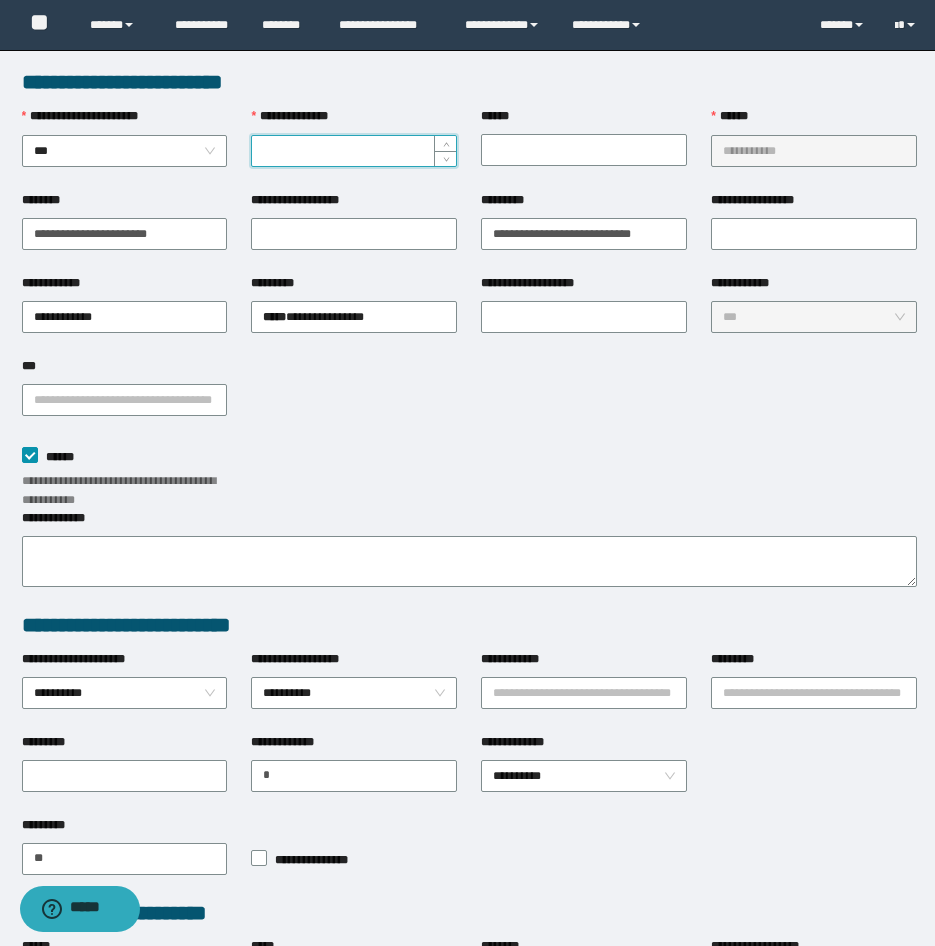 click on "**********" at bounding box center (354, 151) 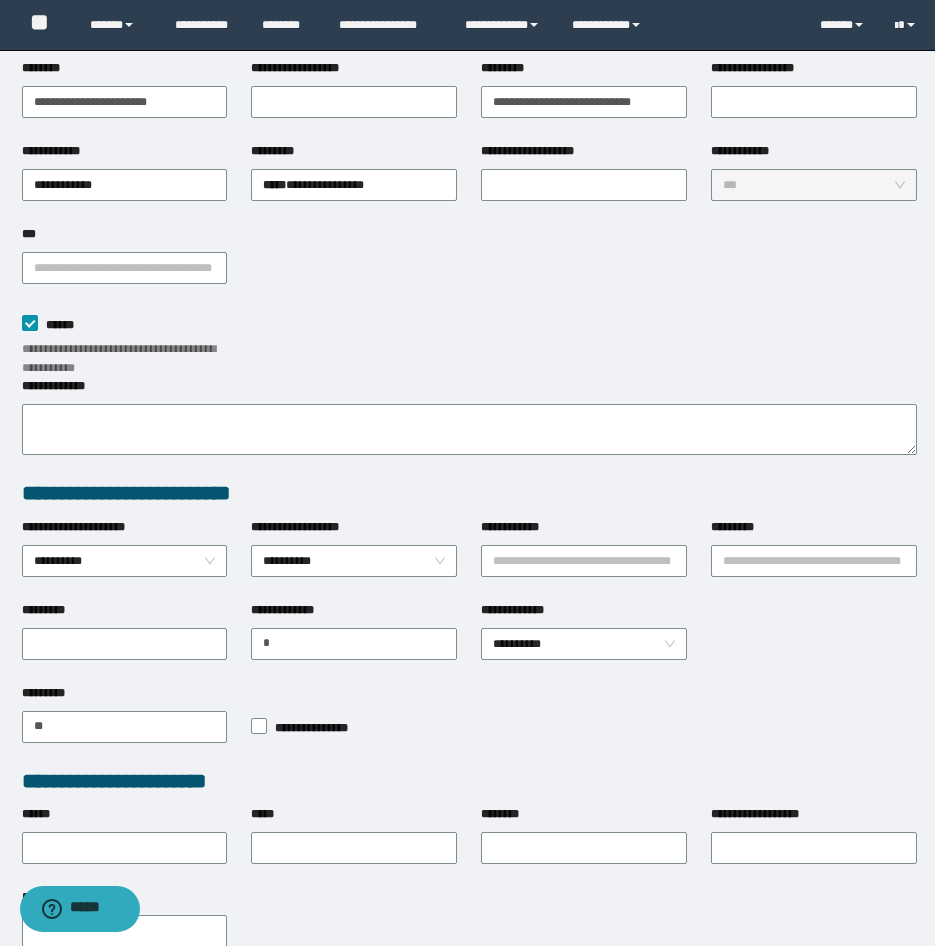 scroll, scrollTop: 284, scrollLeft: 0, axis: vertical 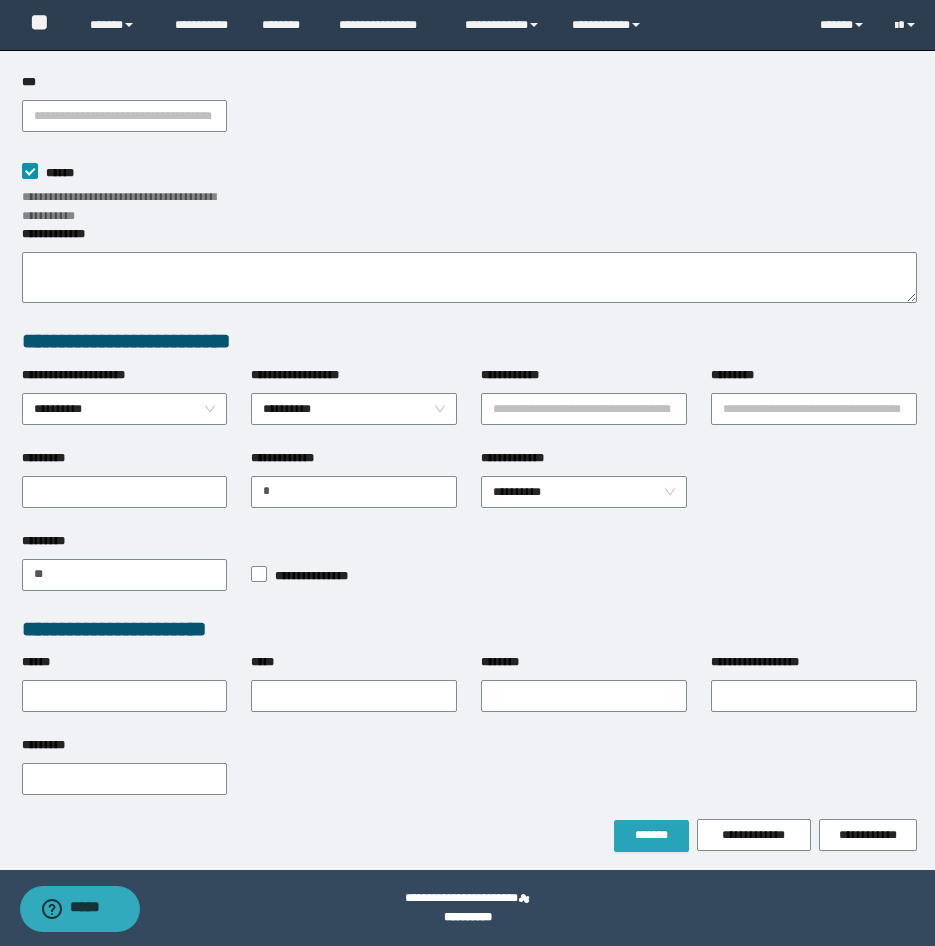 type on "*********" 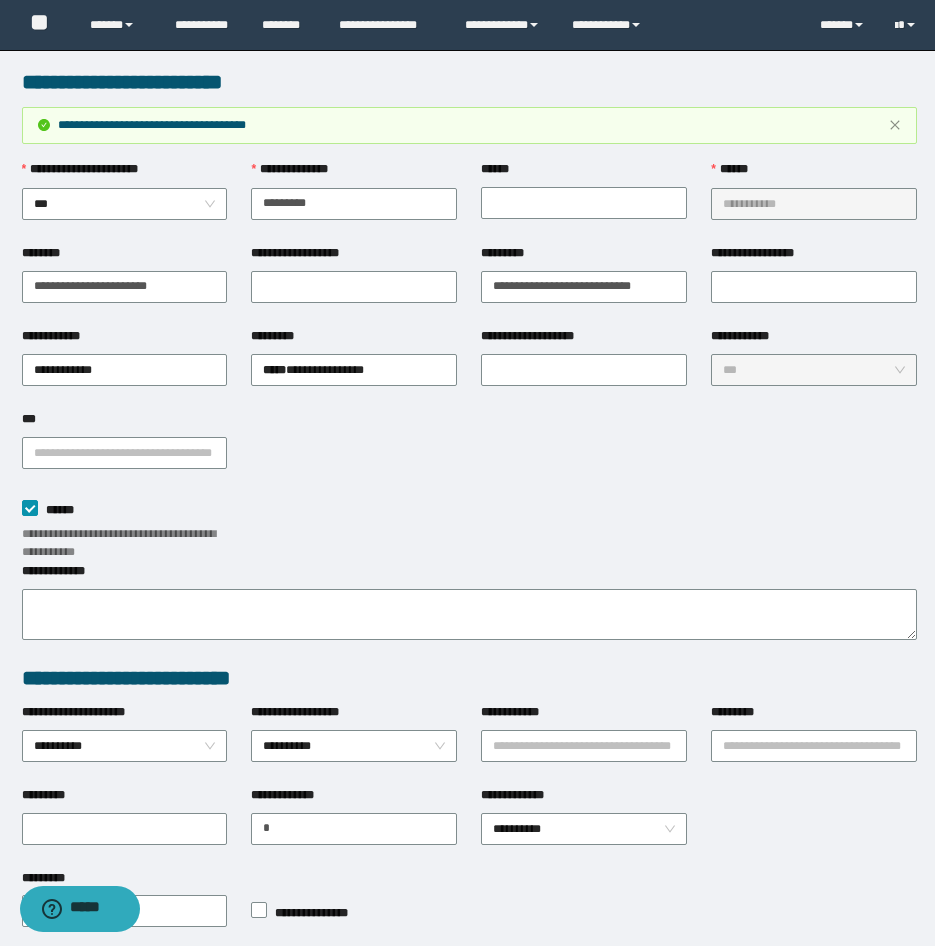 scroll, scrollTop: 284, scrollLeft: 0, axis: vertical 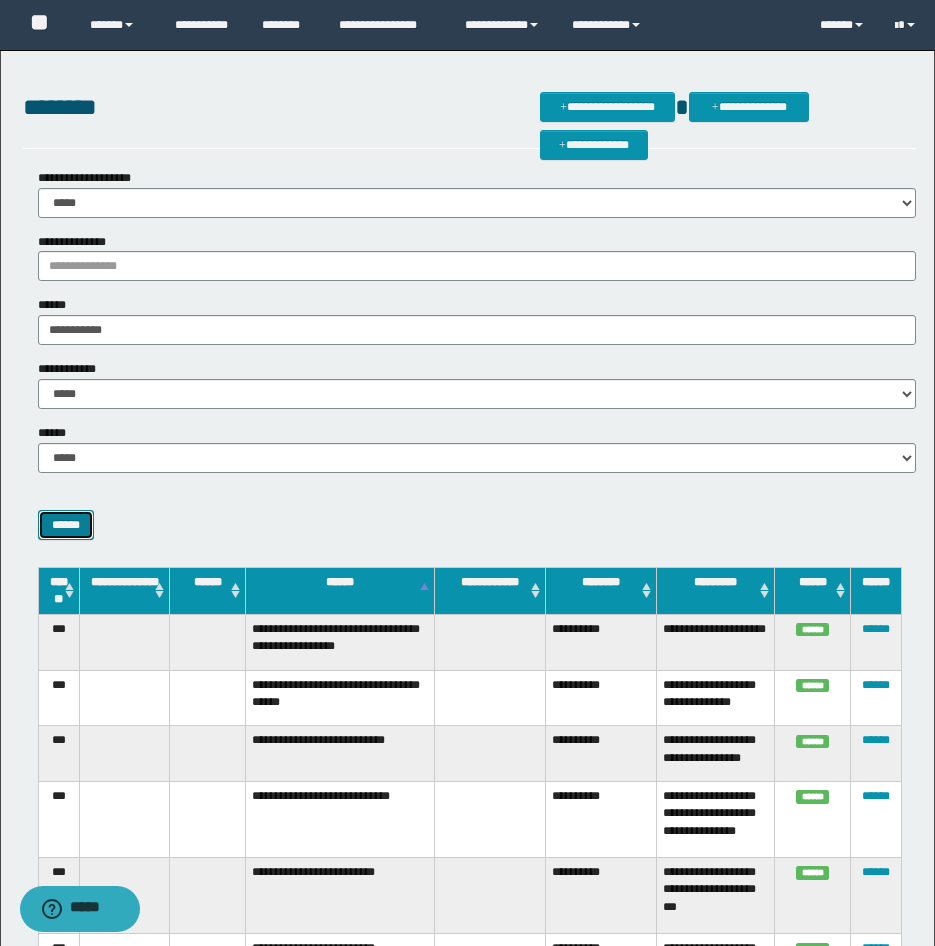 click on "******" at bounding box center [66, 525] 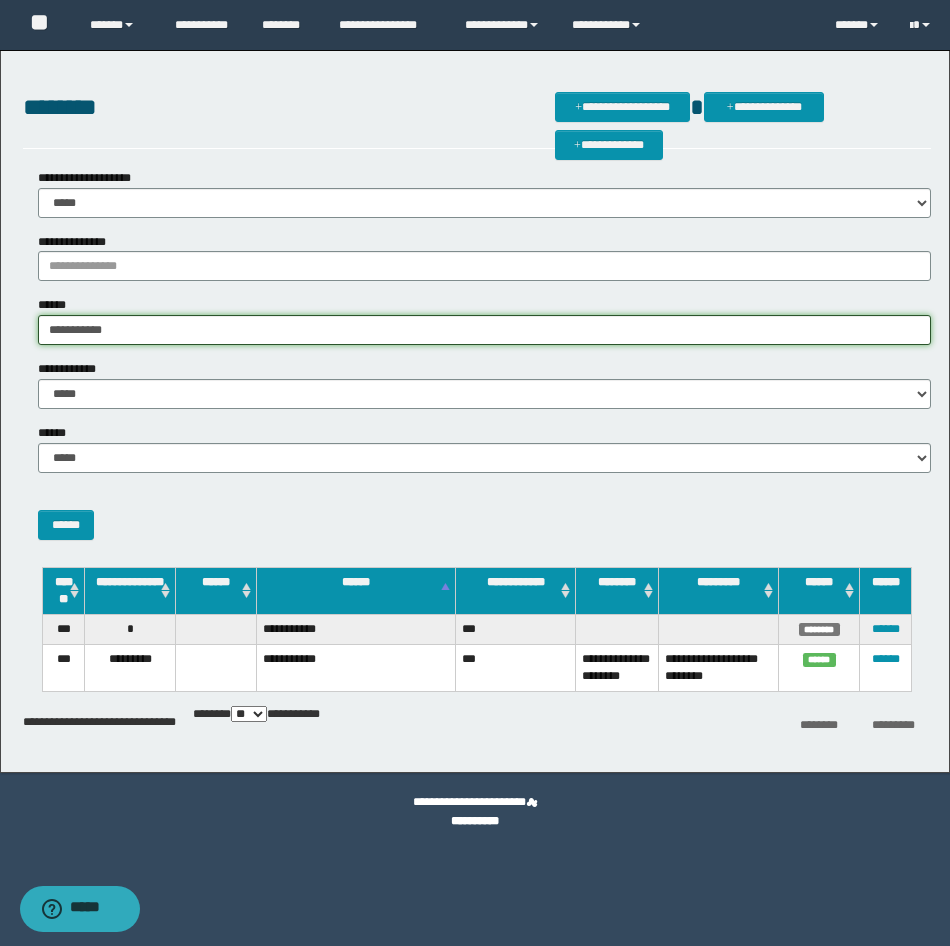 drag, startPoint x: 123, startPoint y: 333, endPoint x: -5, endPoint y: 332, distance: 128.0039 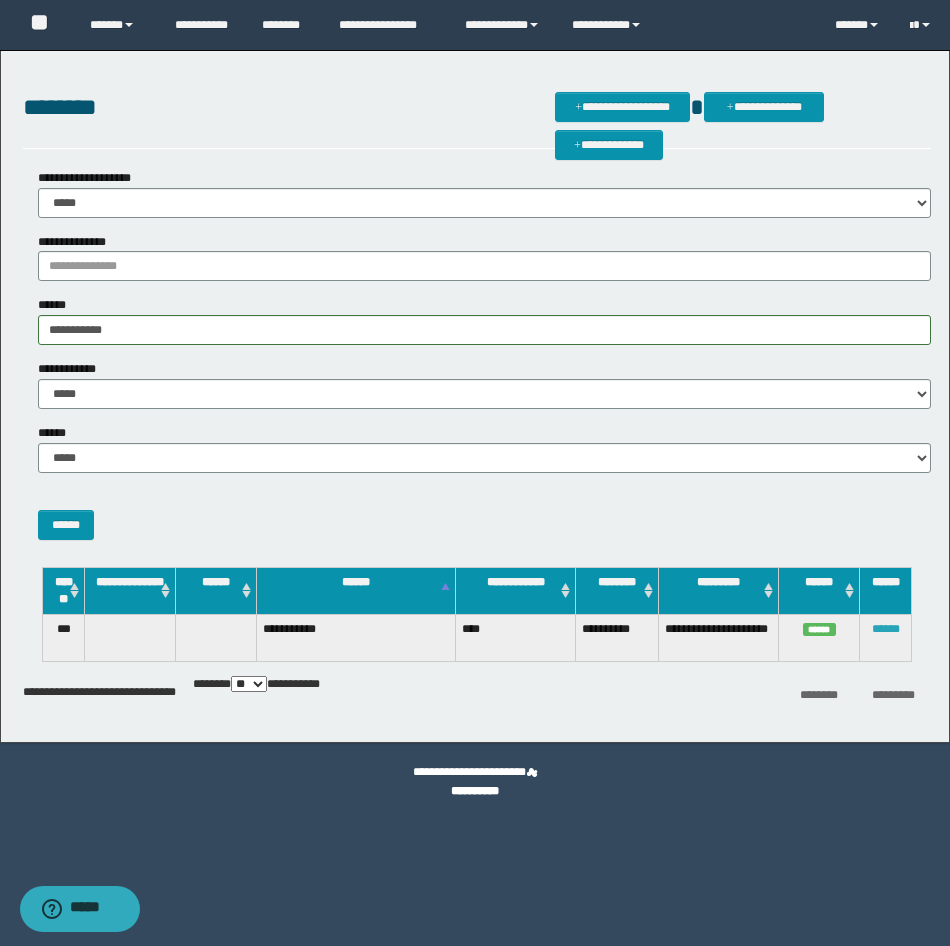 click on "******" at bounding box center (886, 629) 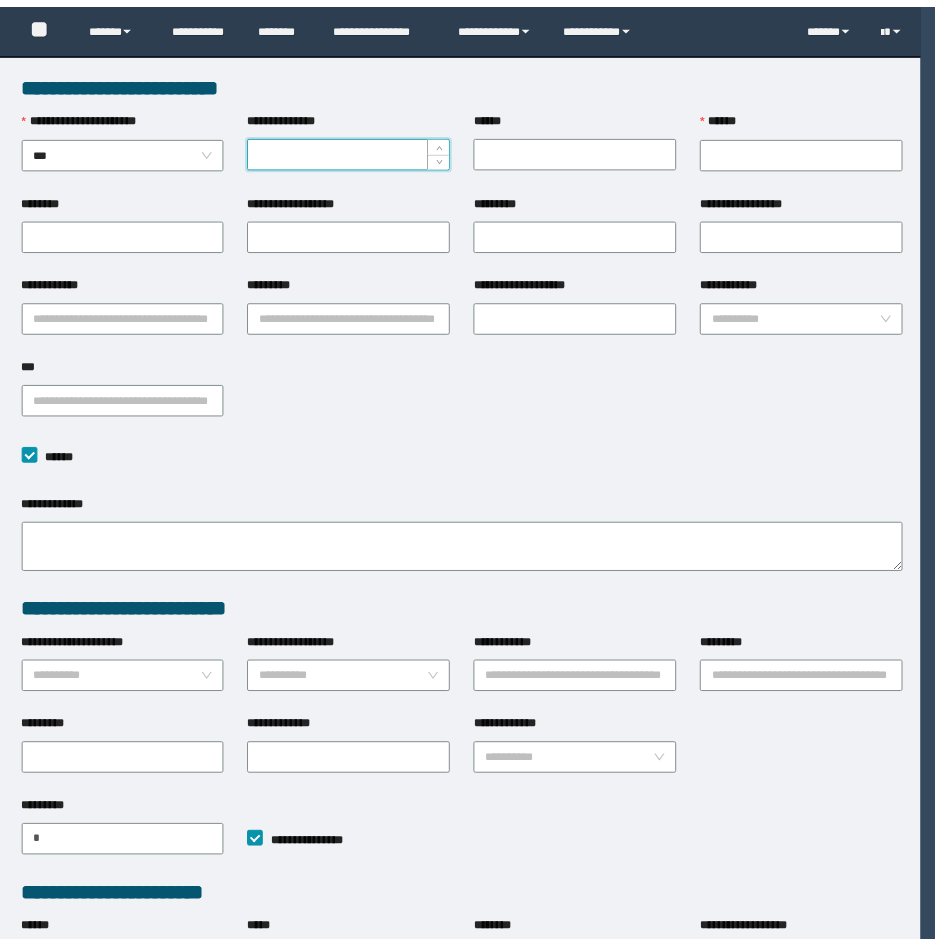 scroll, scrollTop: 0, scrollLeft: 0, axis: both 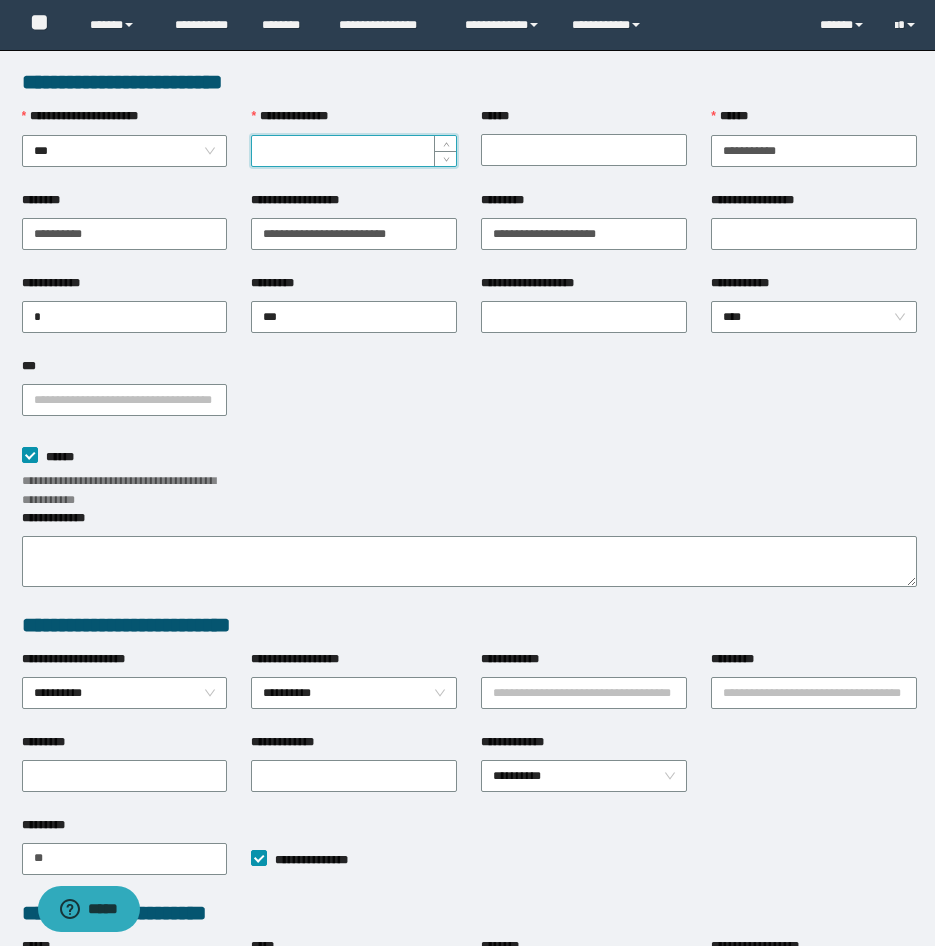 click on "**********" at bounding box center (354, 151) 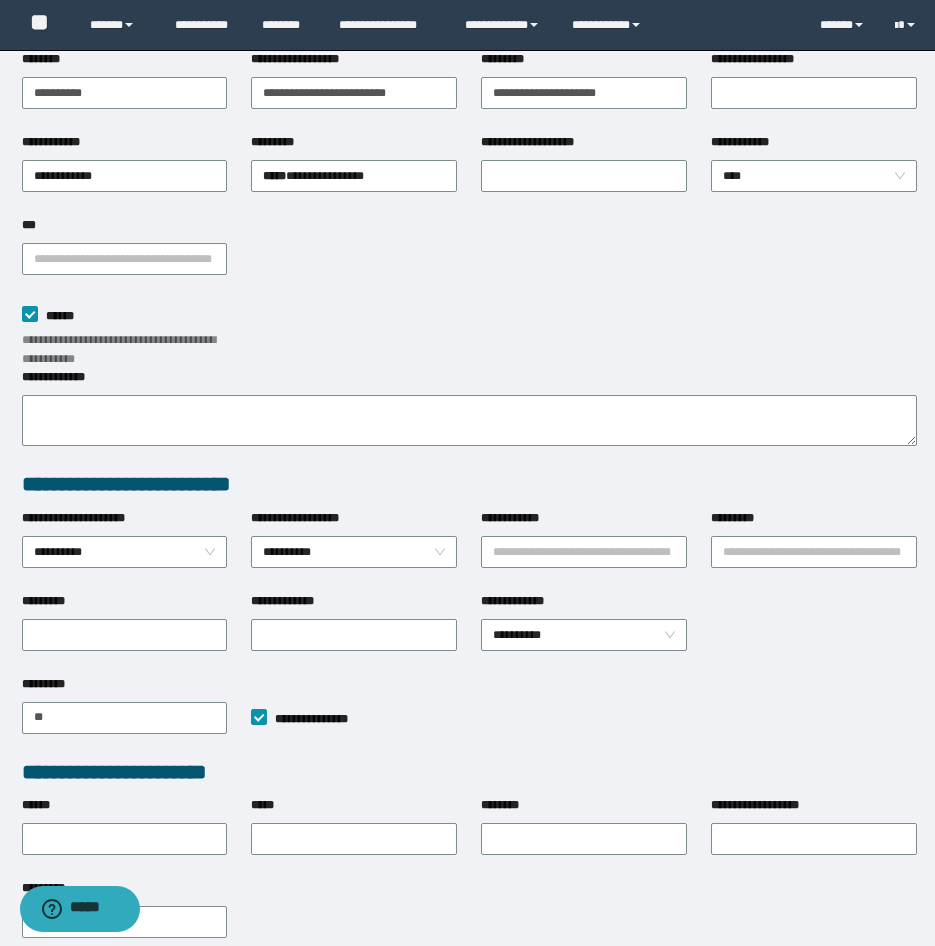 scroll, scrollTop: 284, scrollLeft: 0, axis: vertical 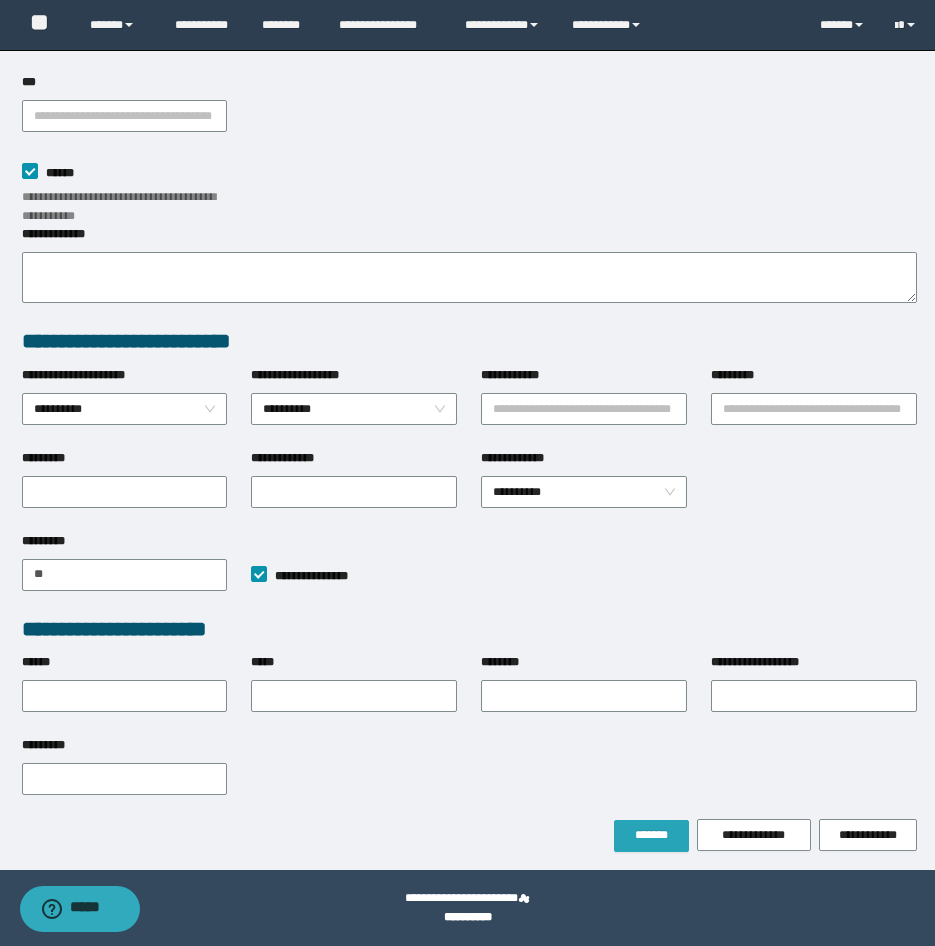 type on "*********" 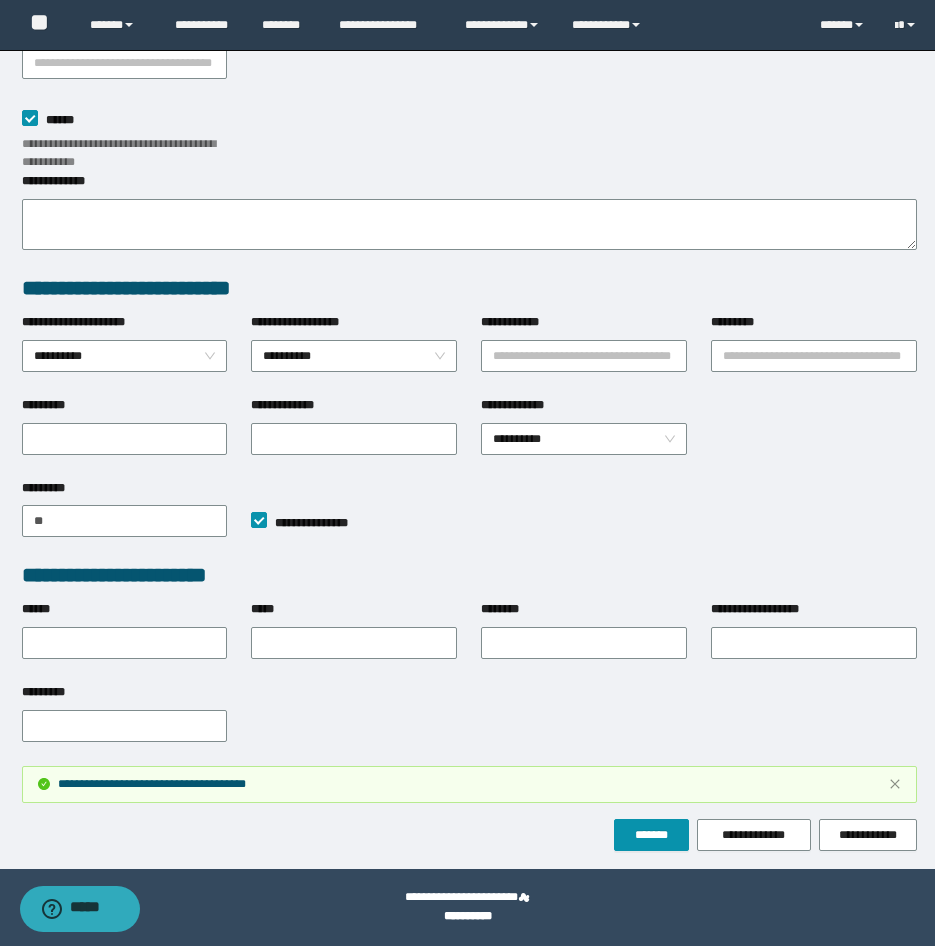 scroll, scrollTop: 0, scrollLeft: 0, axis: both 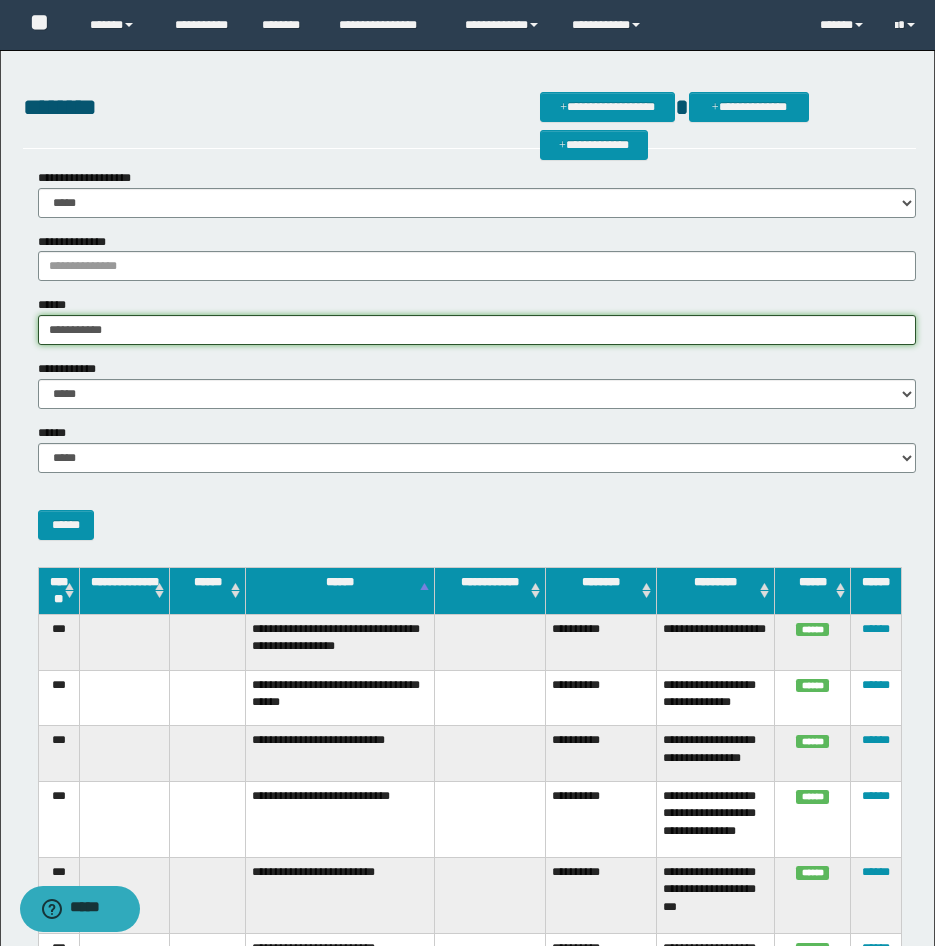 drag, startPoint x: 140, startPoint y: 340, endPoint x: -5, endPoint y: 332, distance: 145.22052 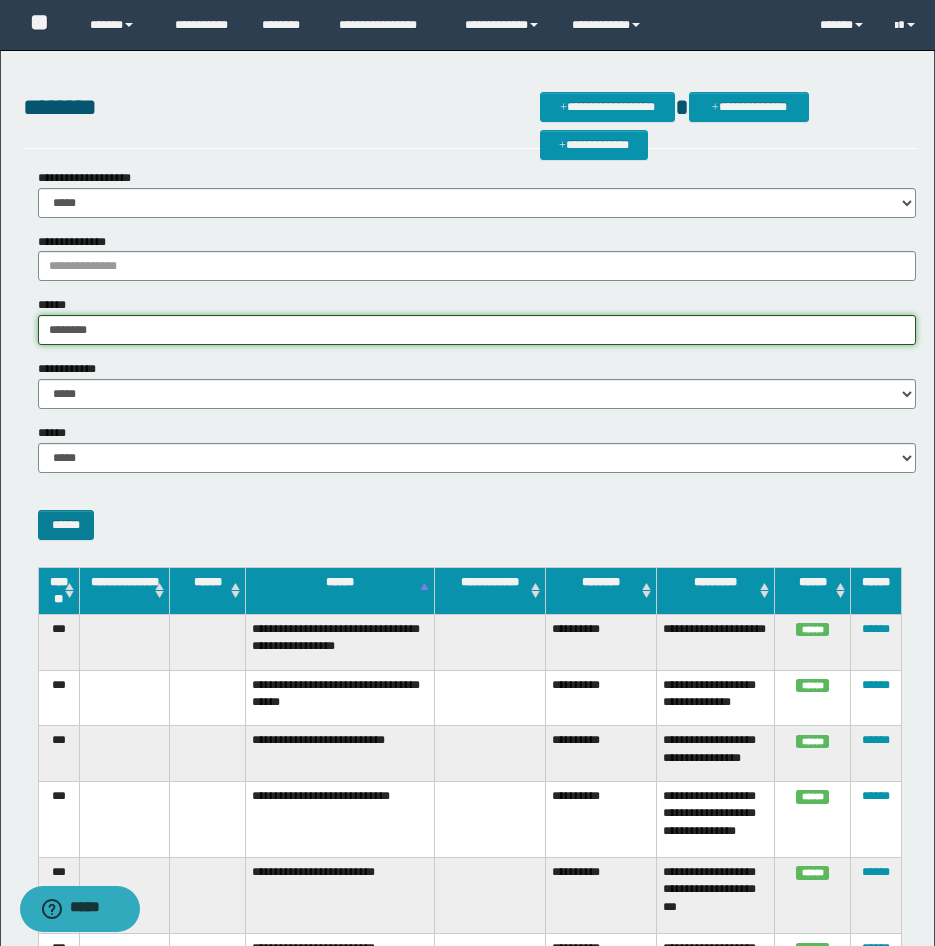 type on "********" 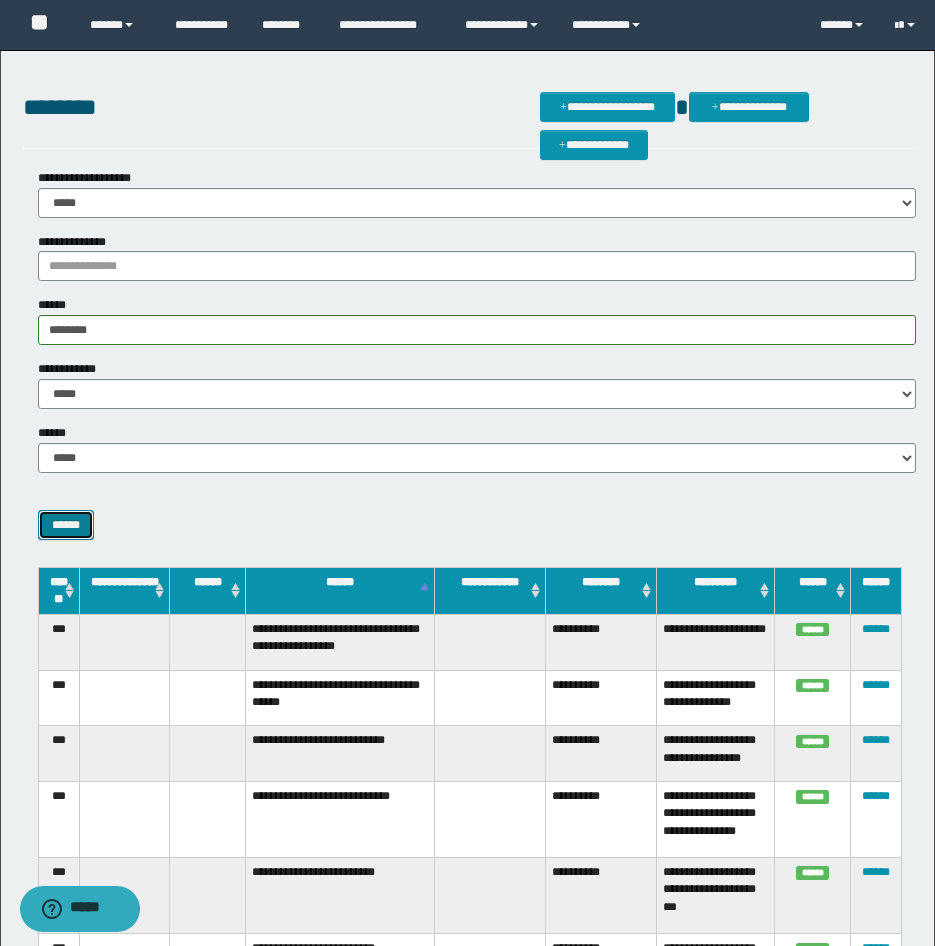 click on "******" at bounding box center [66, 525] 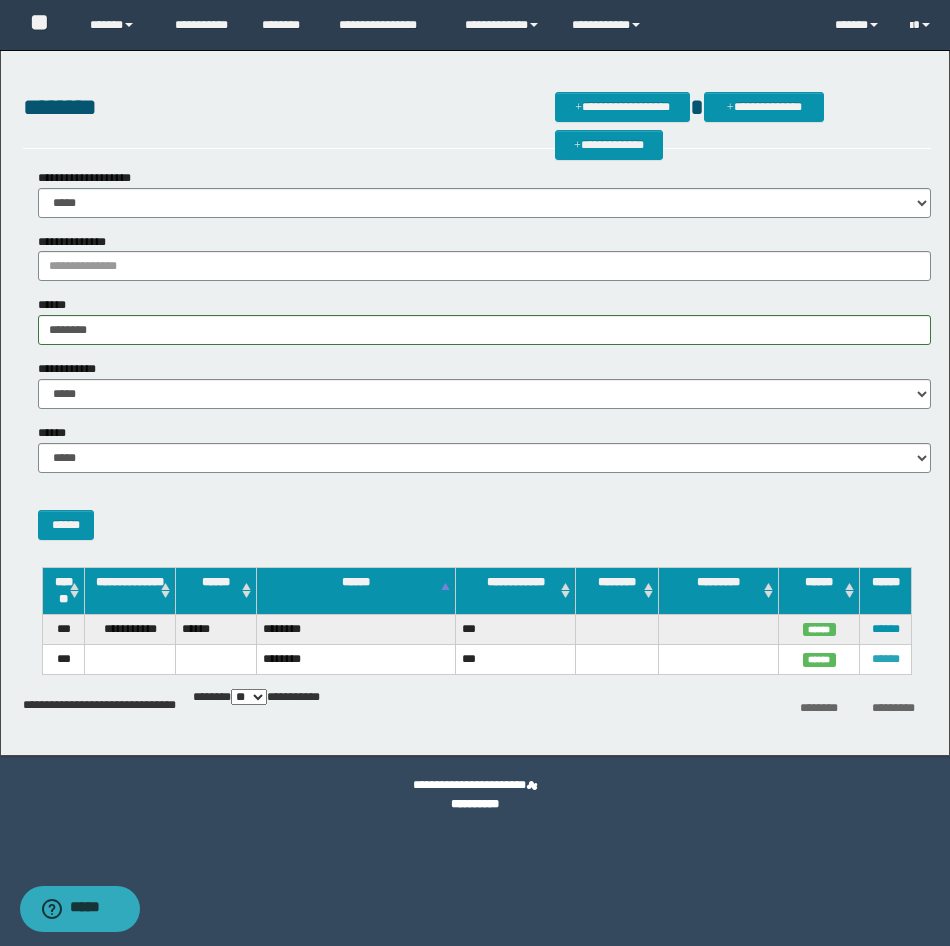 click on "******" at bounding box center (886, 659) 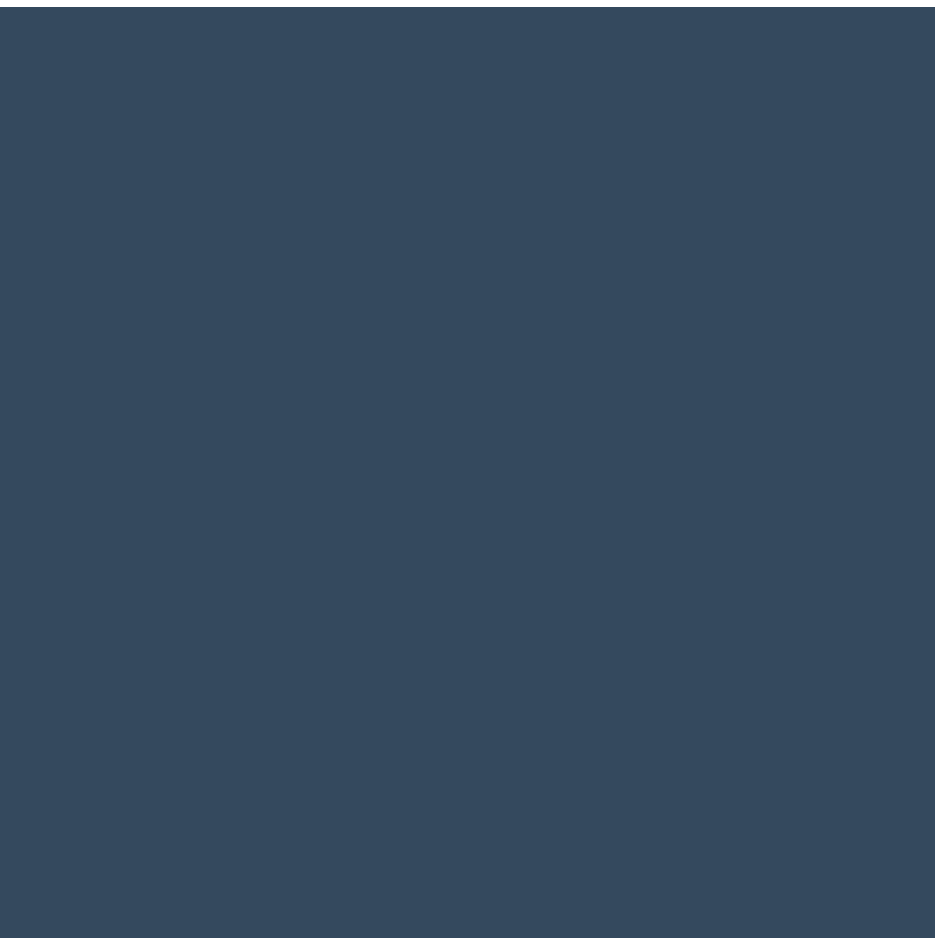 scroll, scrollTop: 0, scrollLeft: 0, axis: both 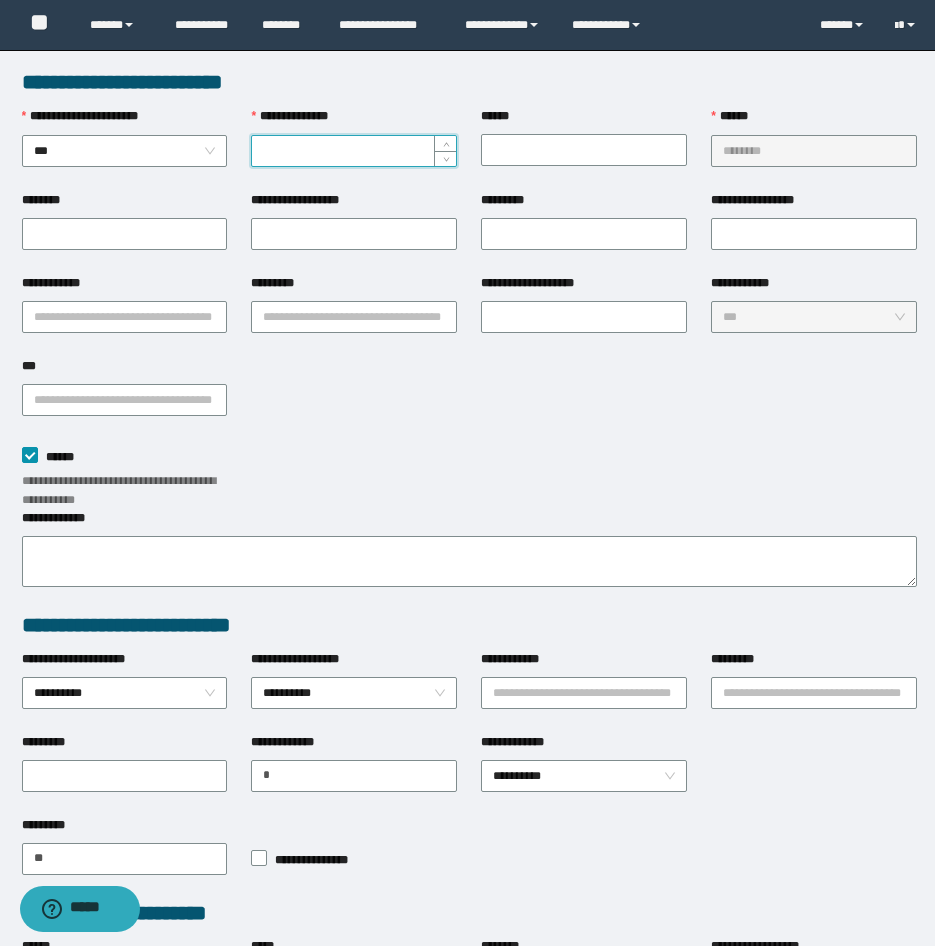 click on "**********" at bounding box center (354, 151) 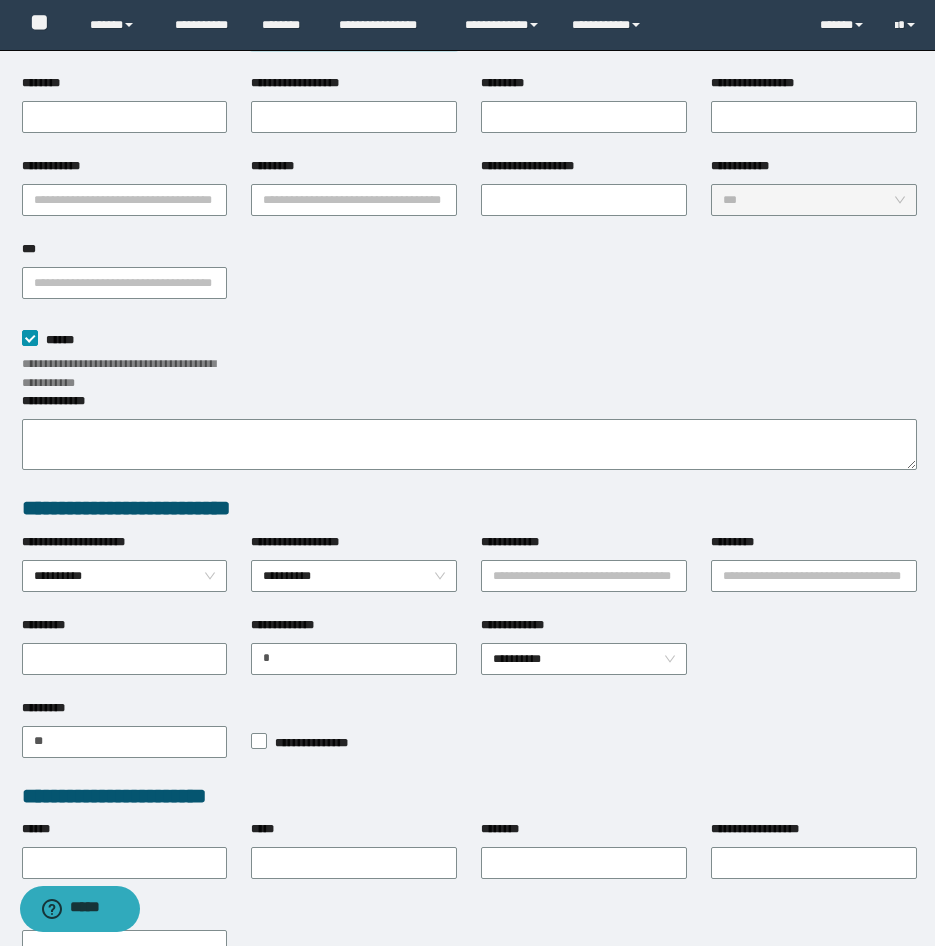 scroll, scrollTop: 284, scrollLeft: 0, axis: vertical 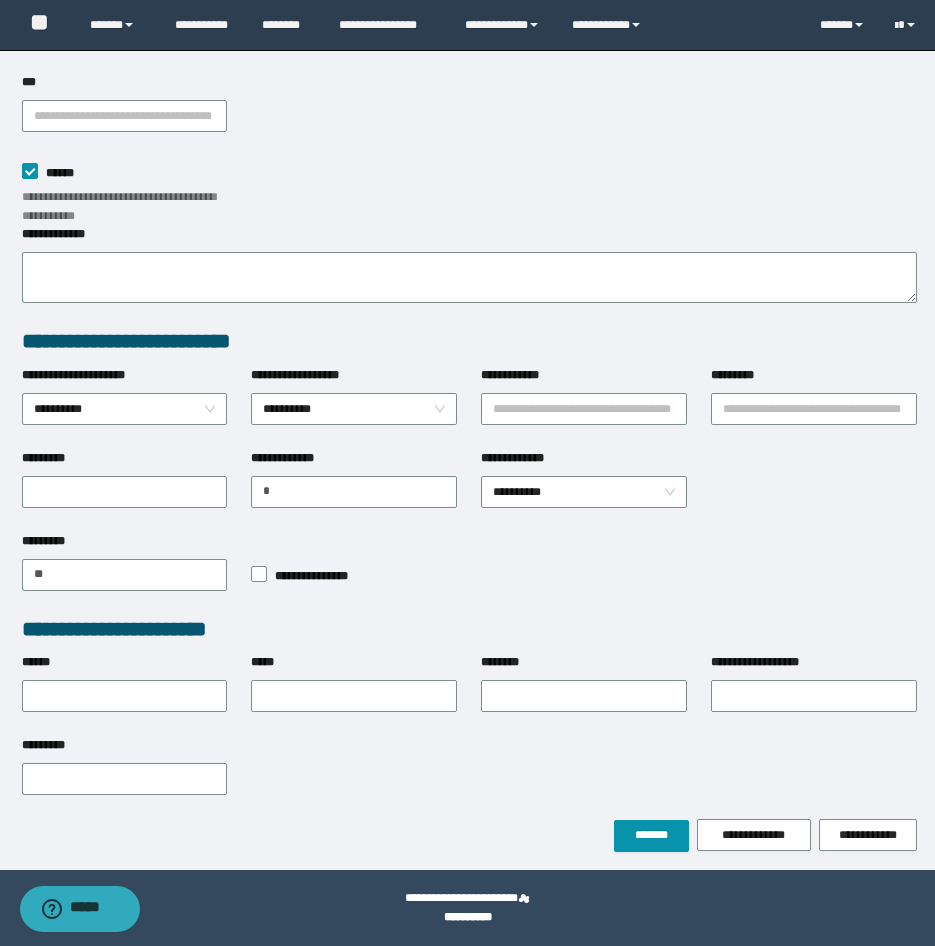 type on "********" 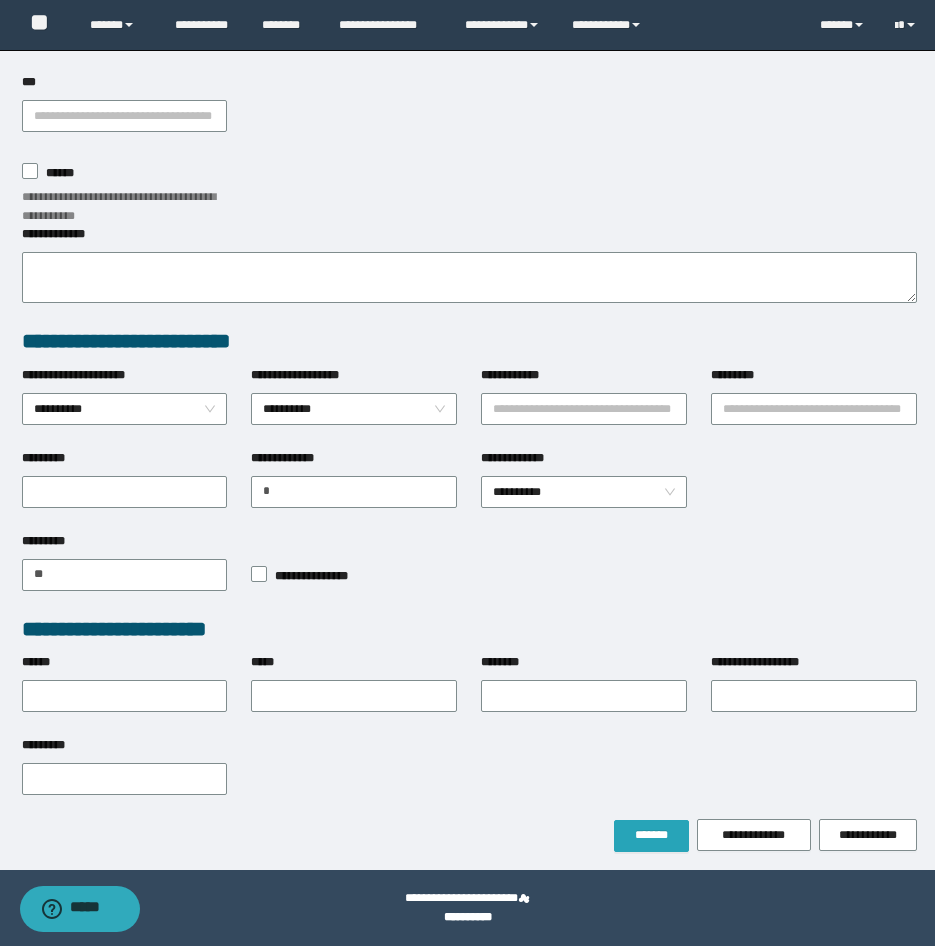 click on "*******" at bounding box center (651, 835) 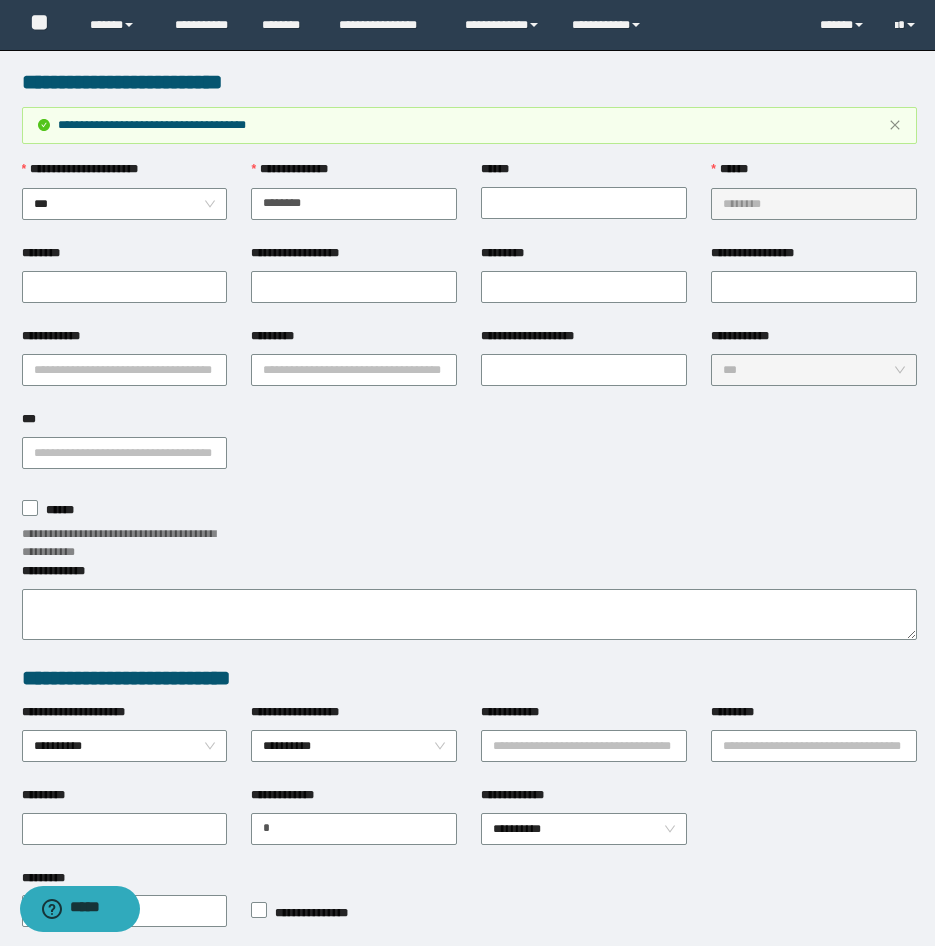 scroll, scrollTop: 284, scrollLeft: 0, axis: vertical 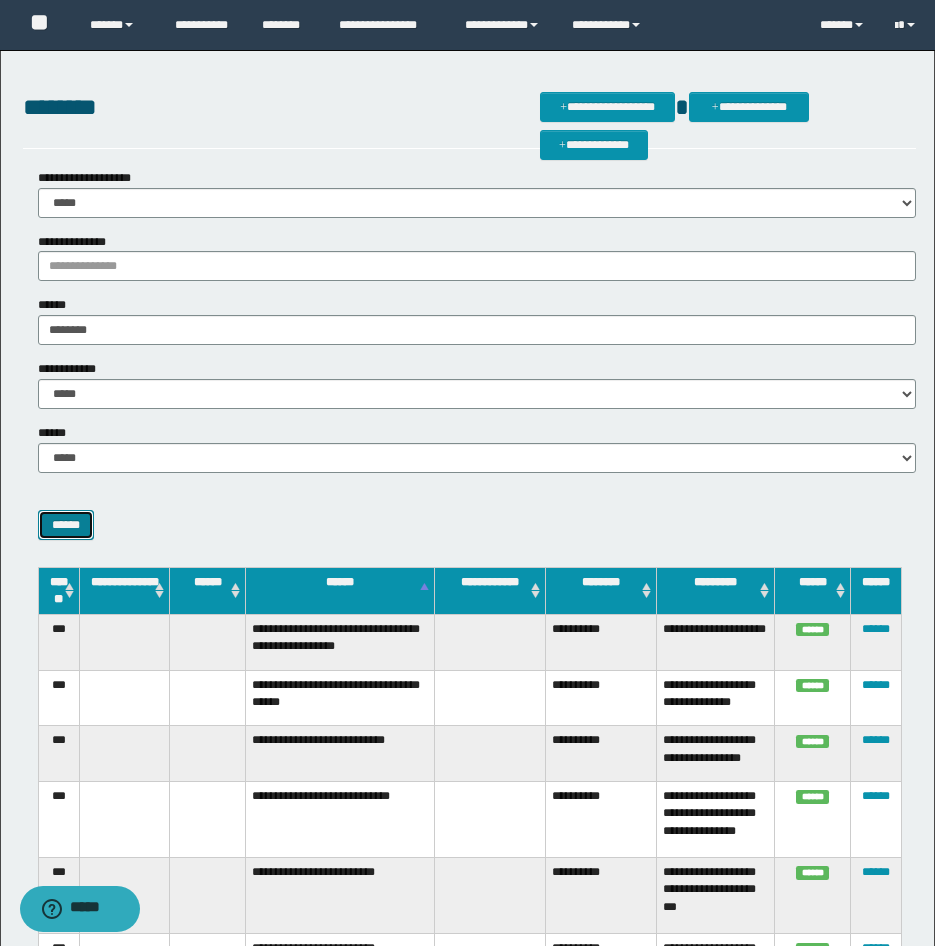 click on "******" at bounding box center (66, 525) 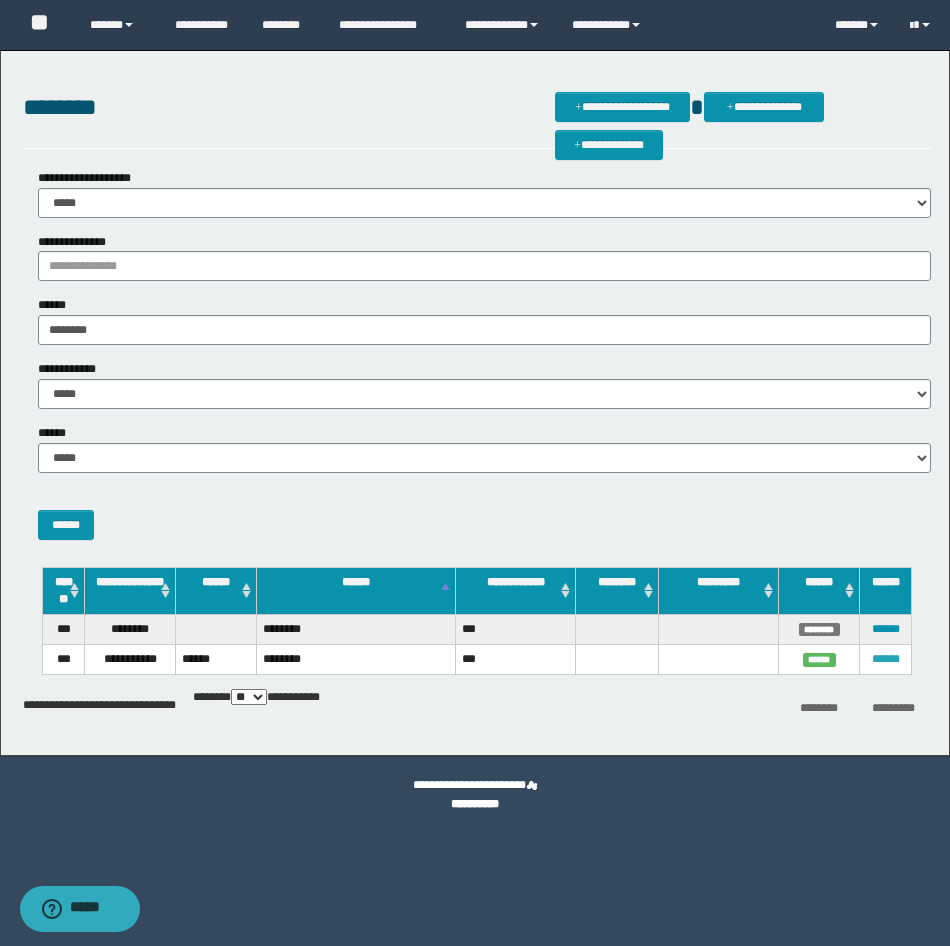 click on "******" at bounding box center (886, 659) 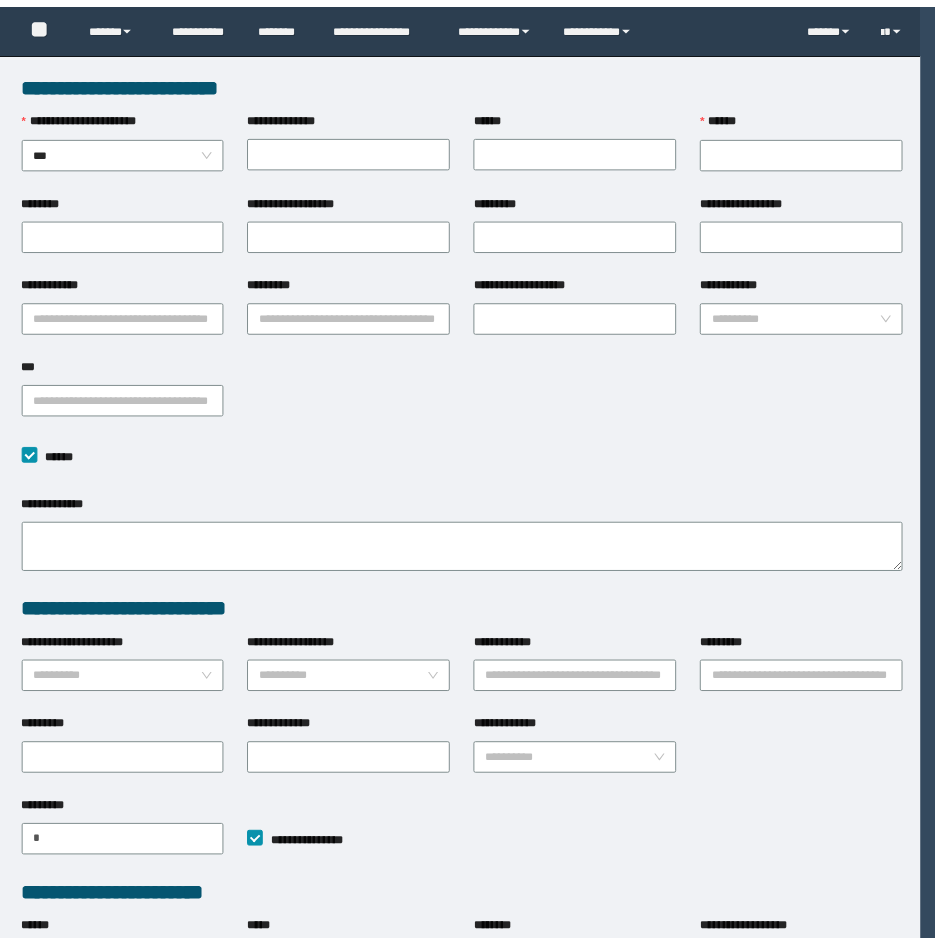 scroll, scrollTop: 0, scrollLeft: 0, axis: both 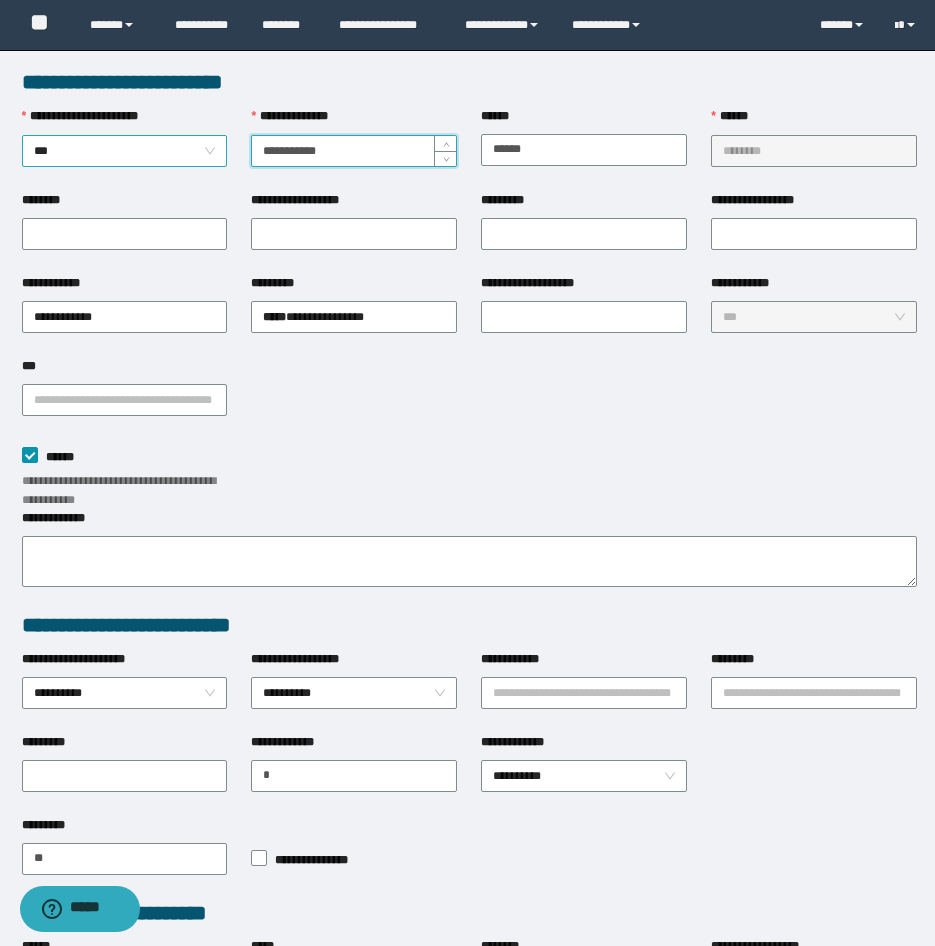 drag, startPoint x: 349, startPoint y: 146, endPoint x: 190, endPoint y: 146, distance: 159 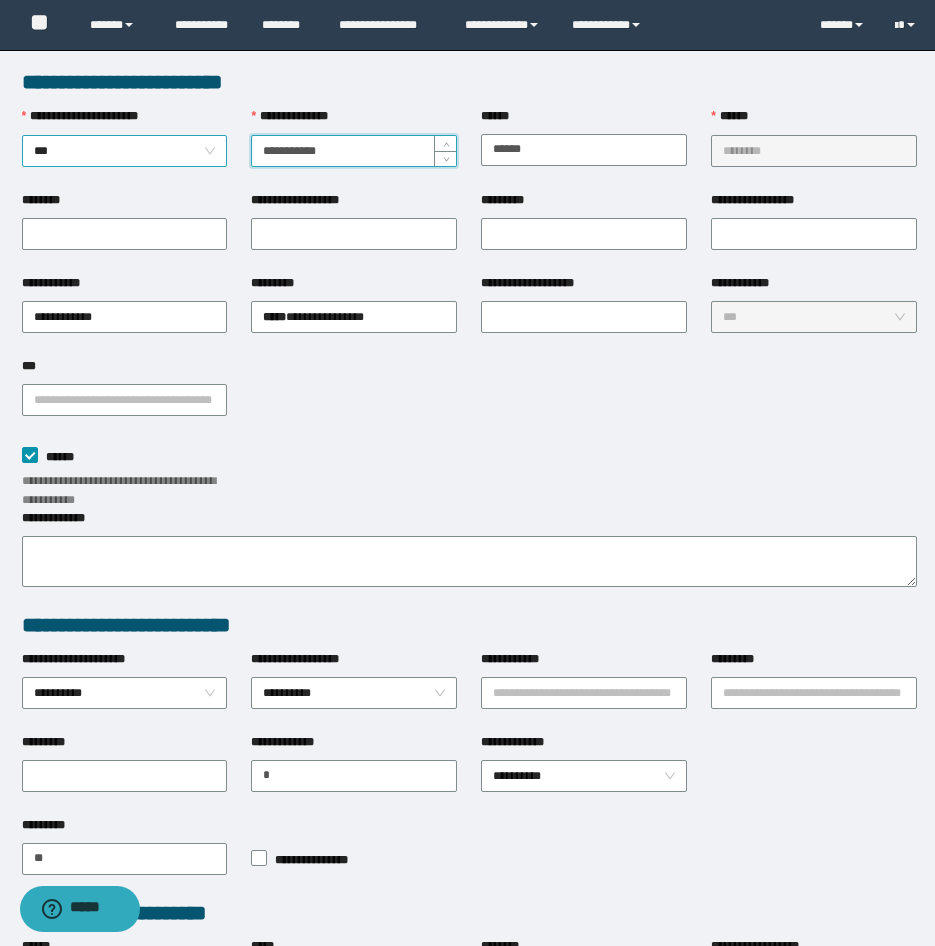 click on "**********" at bounding box center (469, 149) 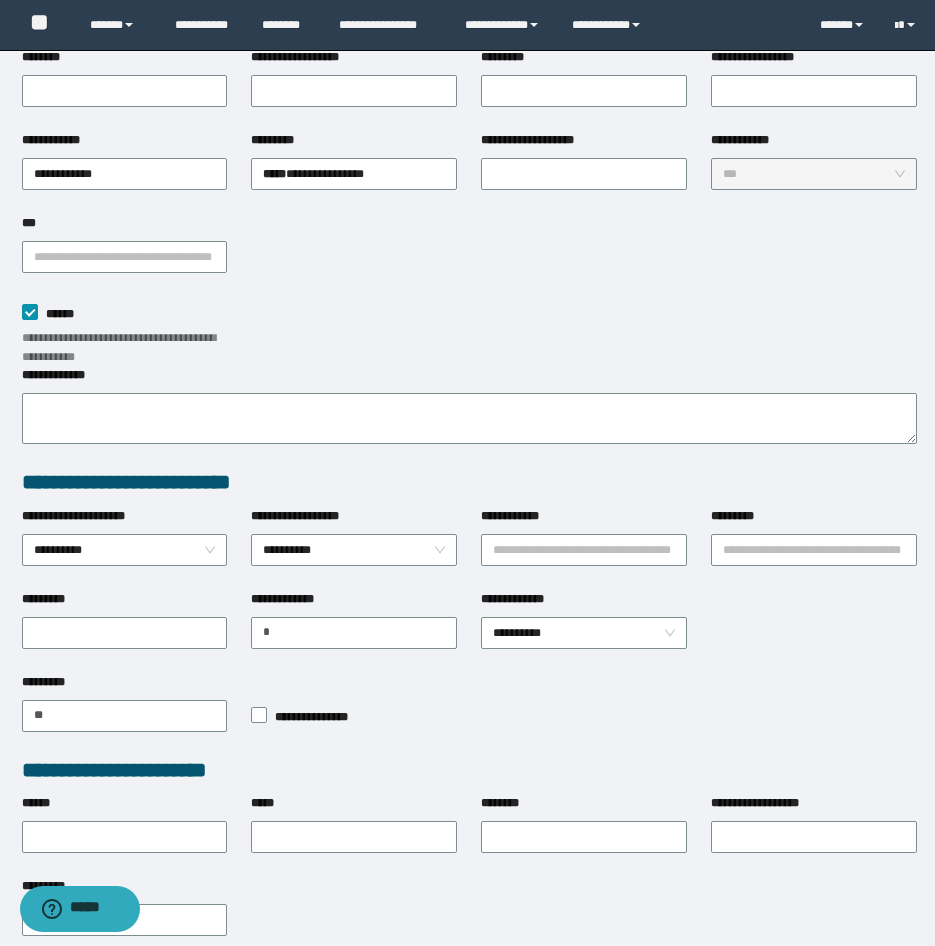 scroll, scrollTop: 284, scrollLeft: 0, axis: vertical 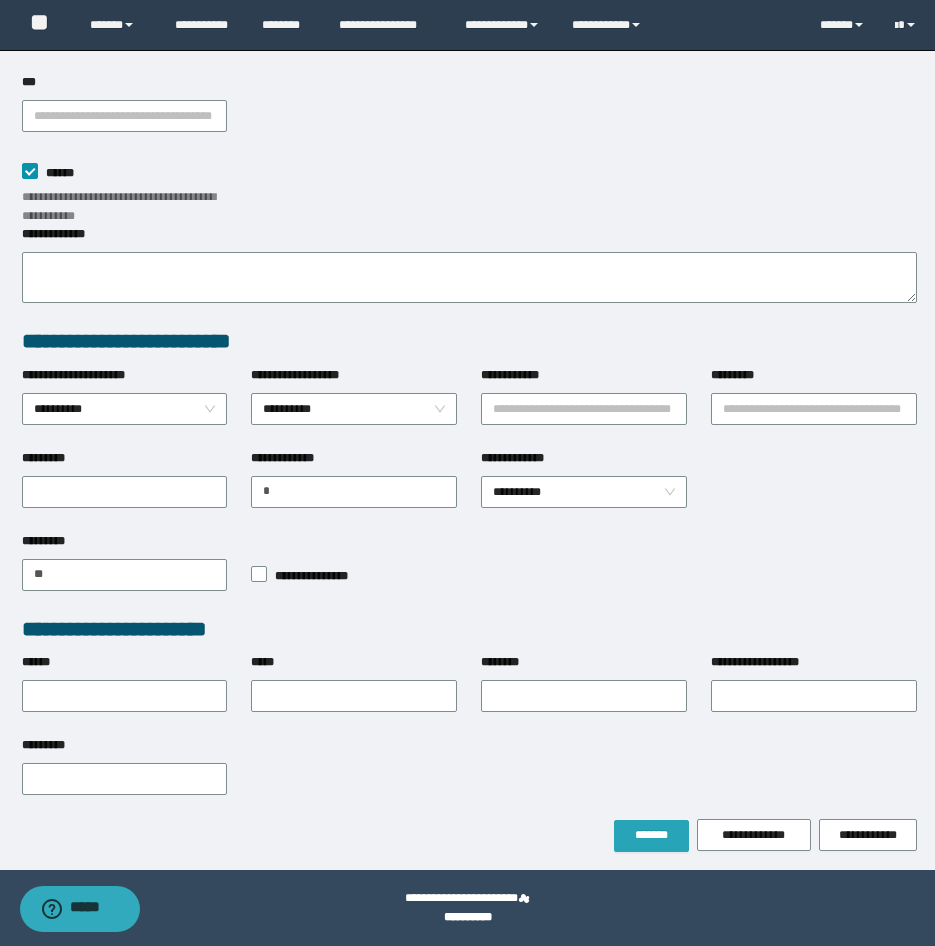 type on "*********" 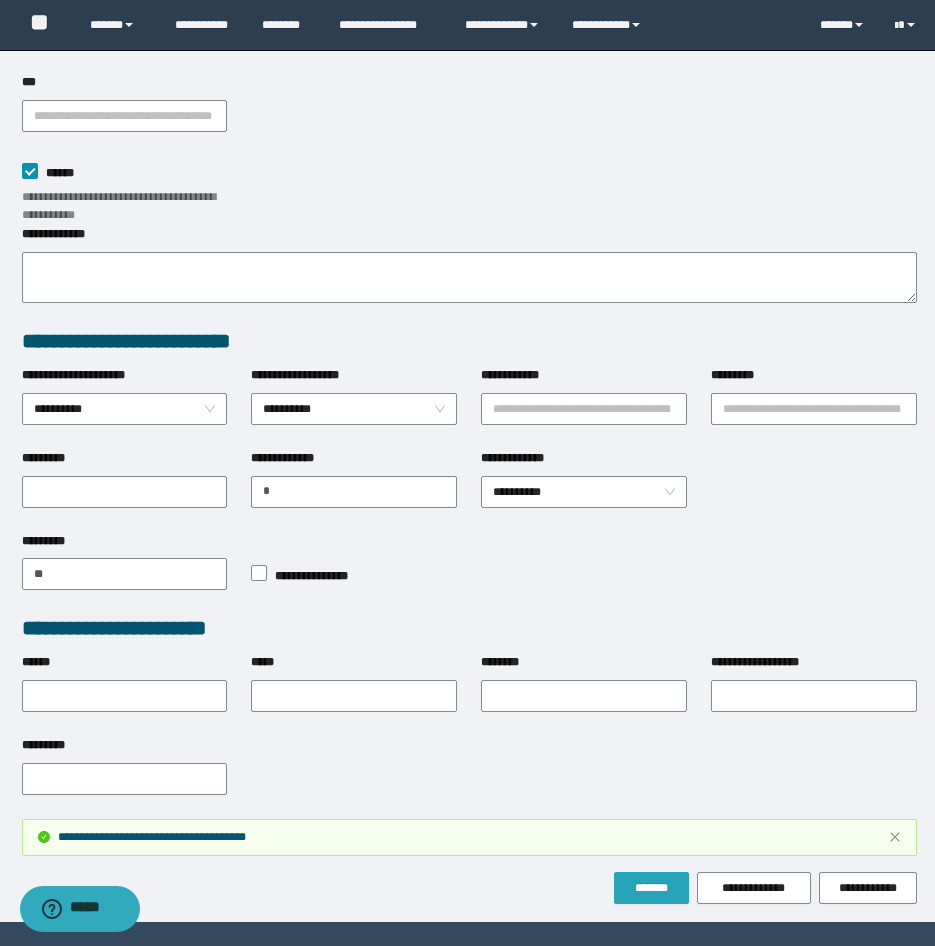 scroll, scrollTop: 284, scrollLeft: 0, axis: vertical 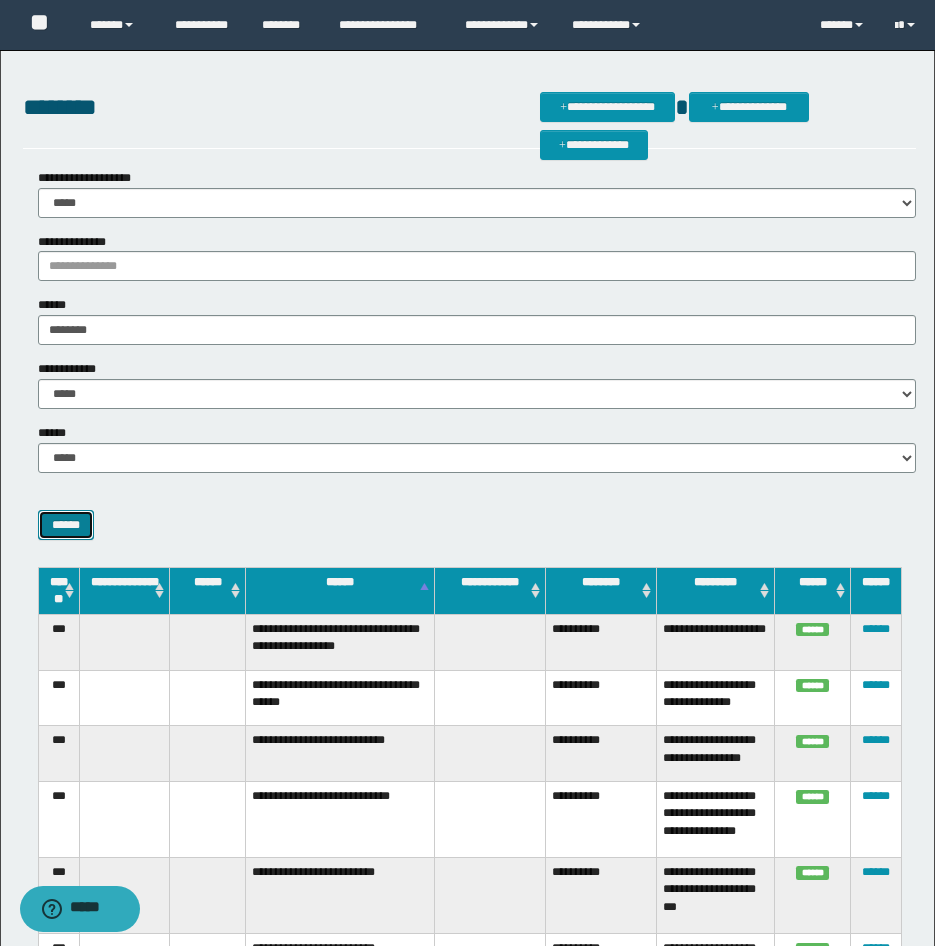 click on "******" at bounding box center [66, 525] 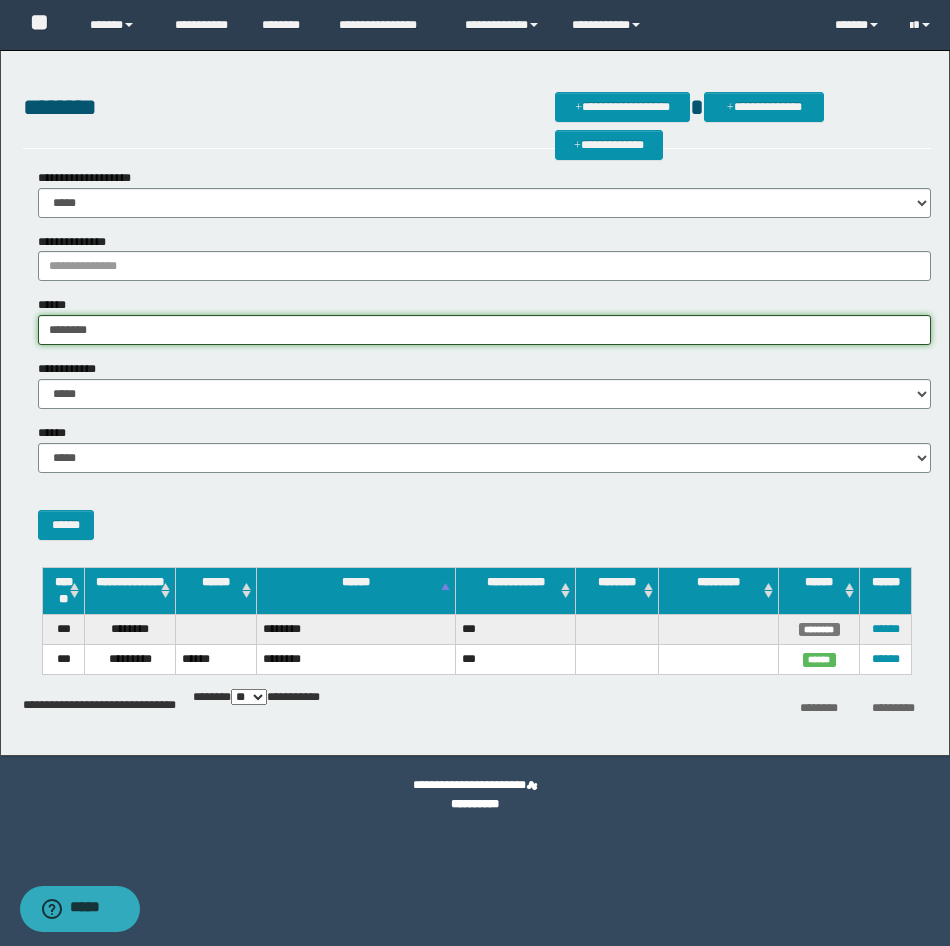click on "**********" at bounding box center (475, 473) 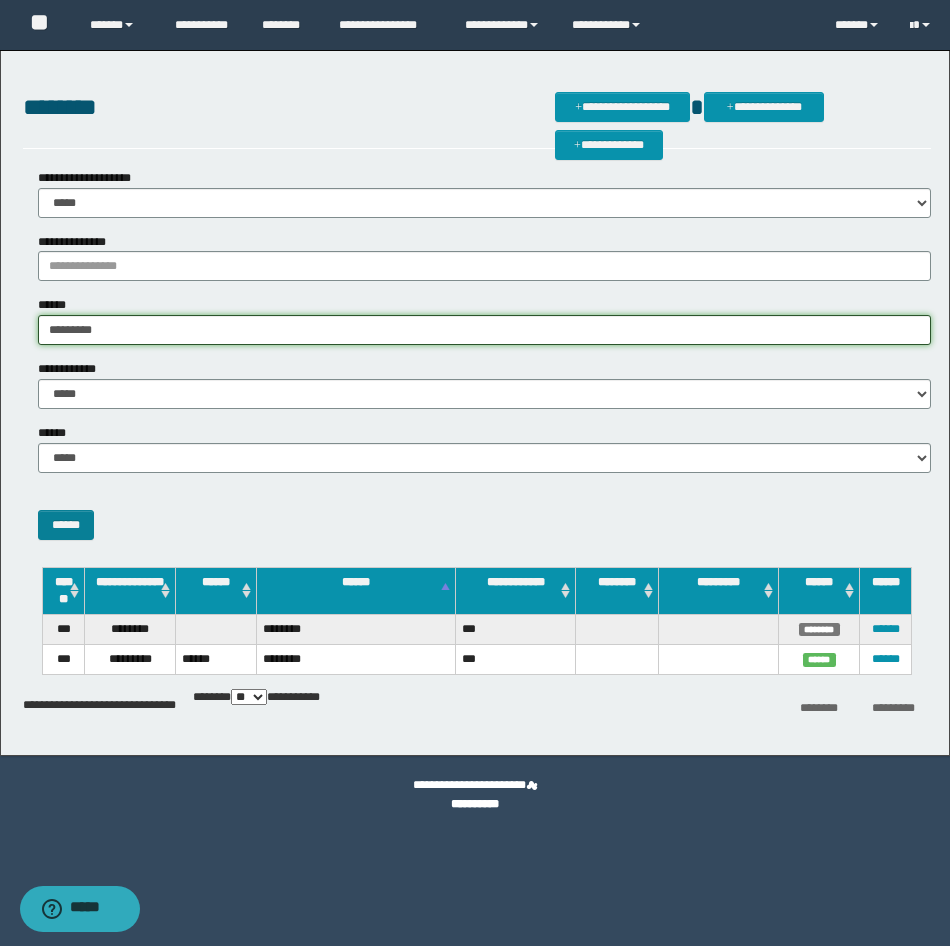 type on "*********" 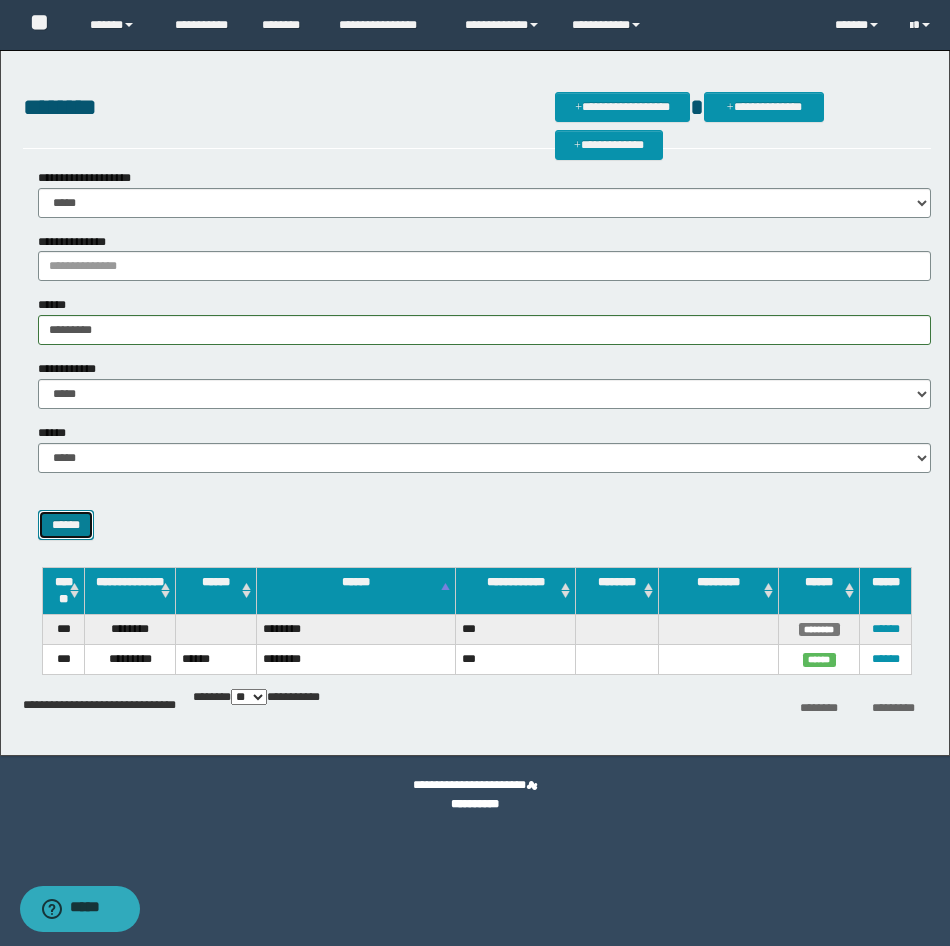 click on "******" at bounding box center [66, 525] 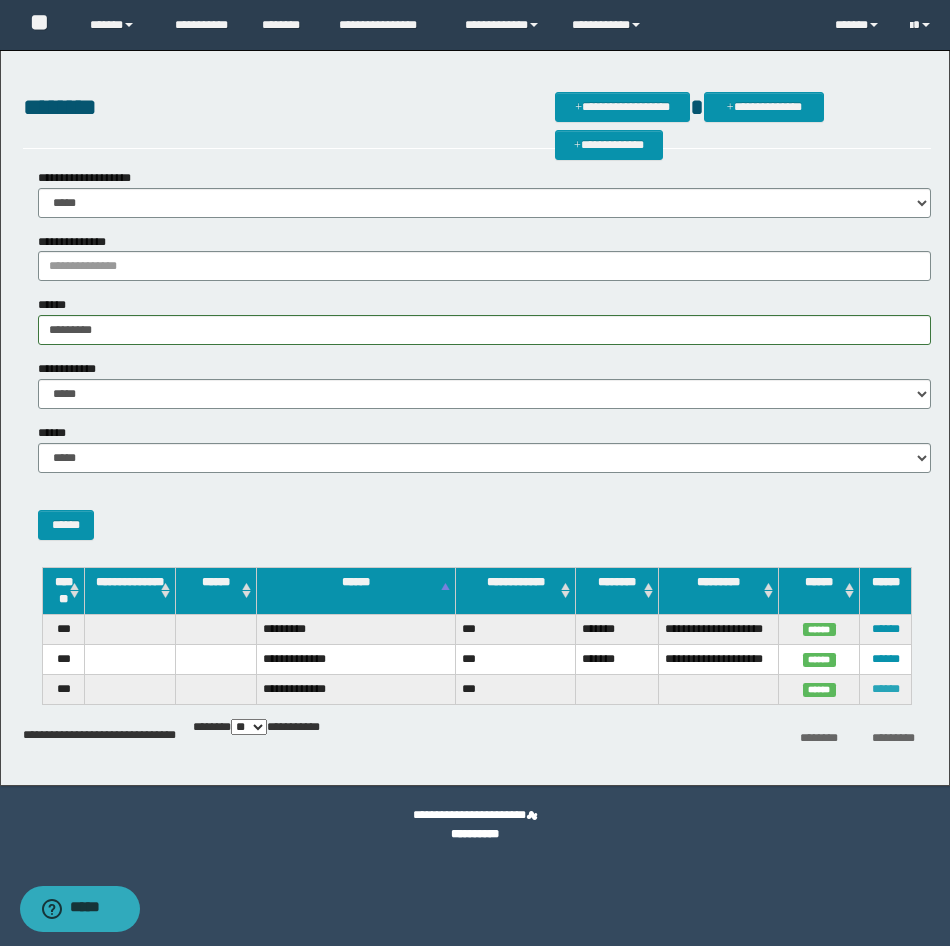 click on "******" at bounding box center (886, 689) 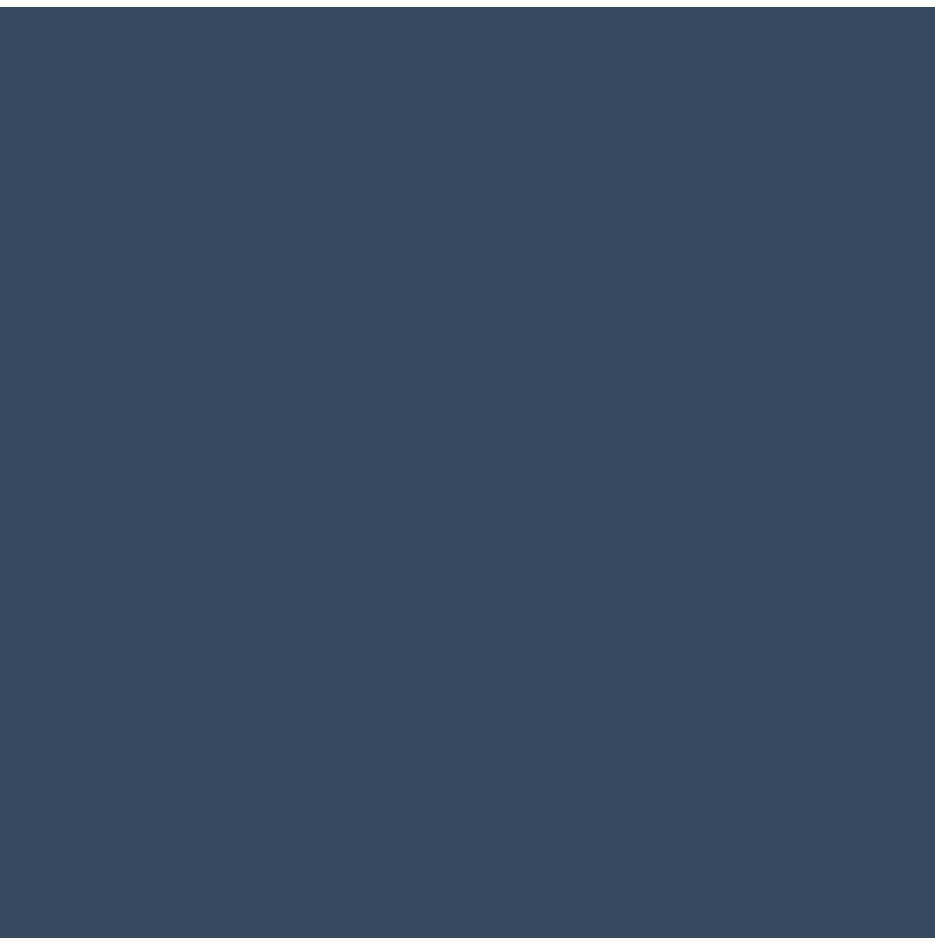 scroll, scrollTop: 0, scrollLeft: 0, axis: both 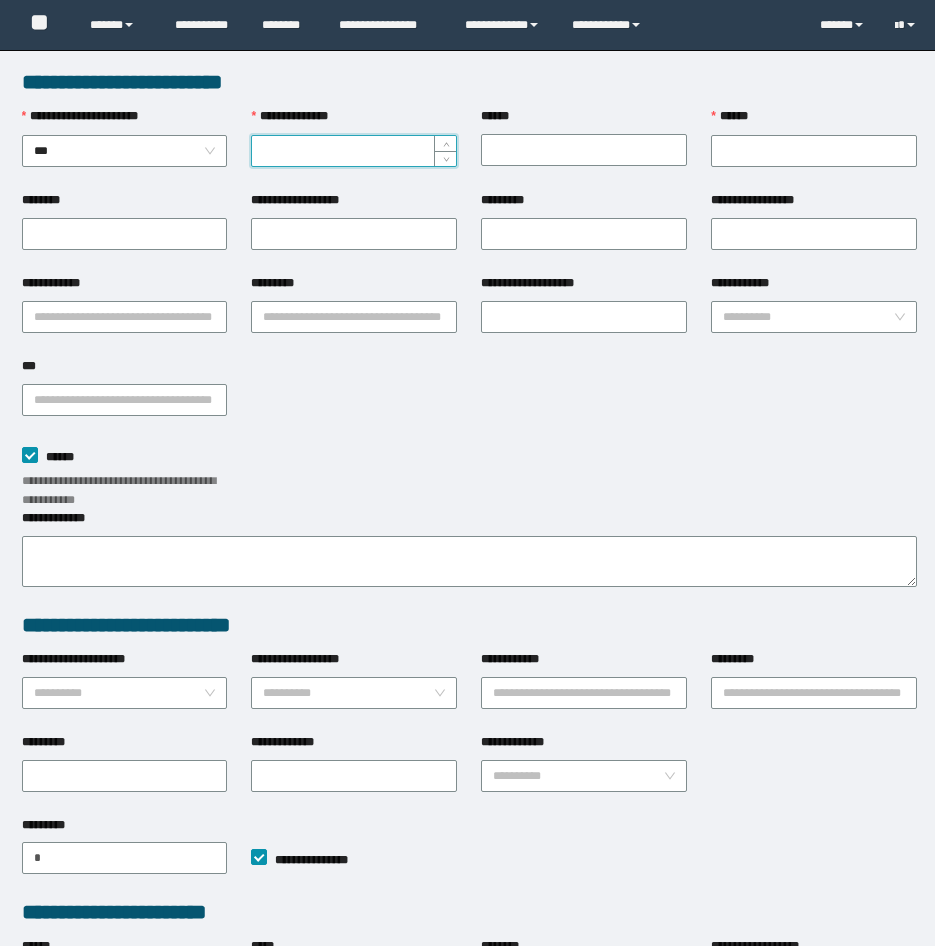 type on "**********" 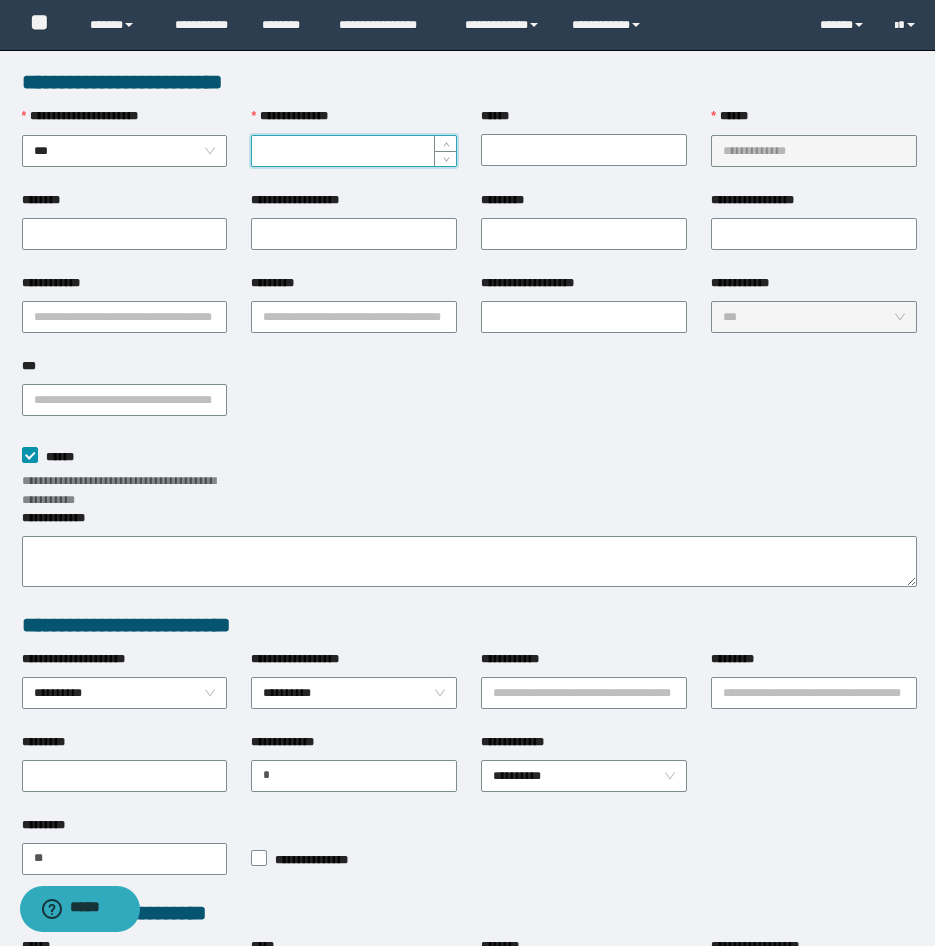 click on "**********" at bounding box center [354, 151] 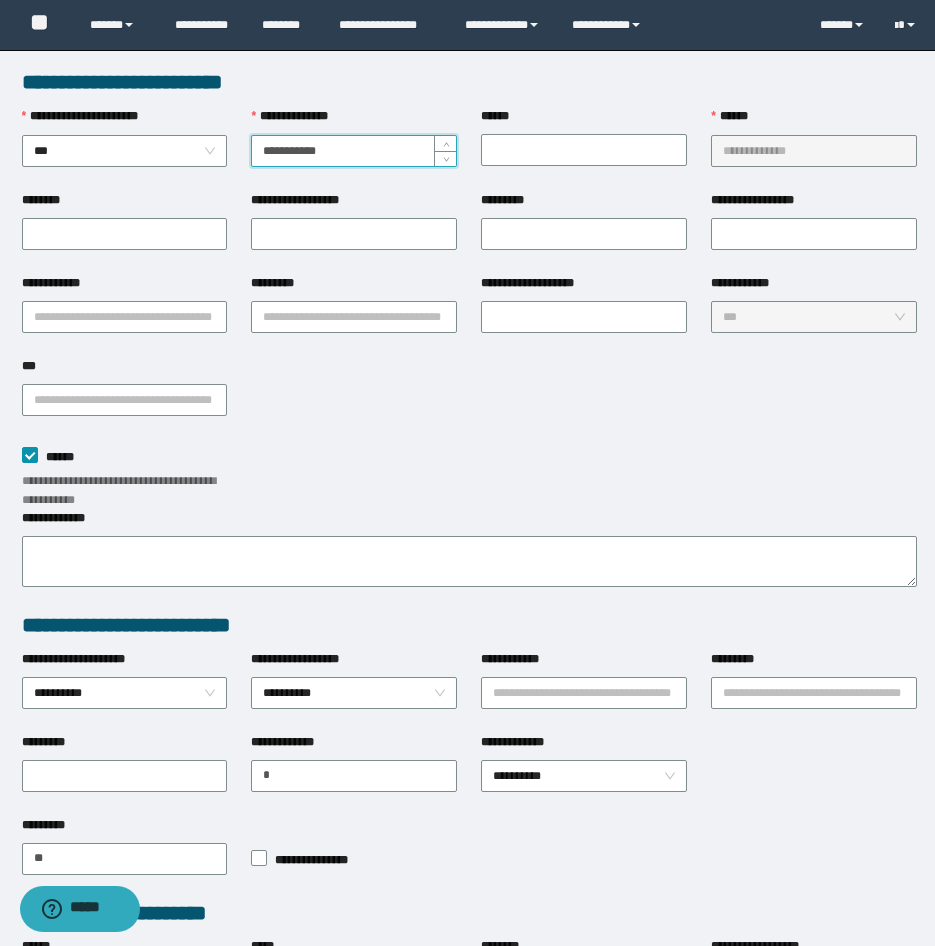 type on "**********" 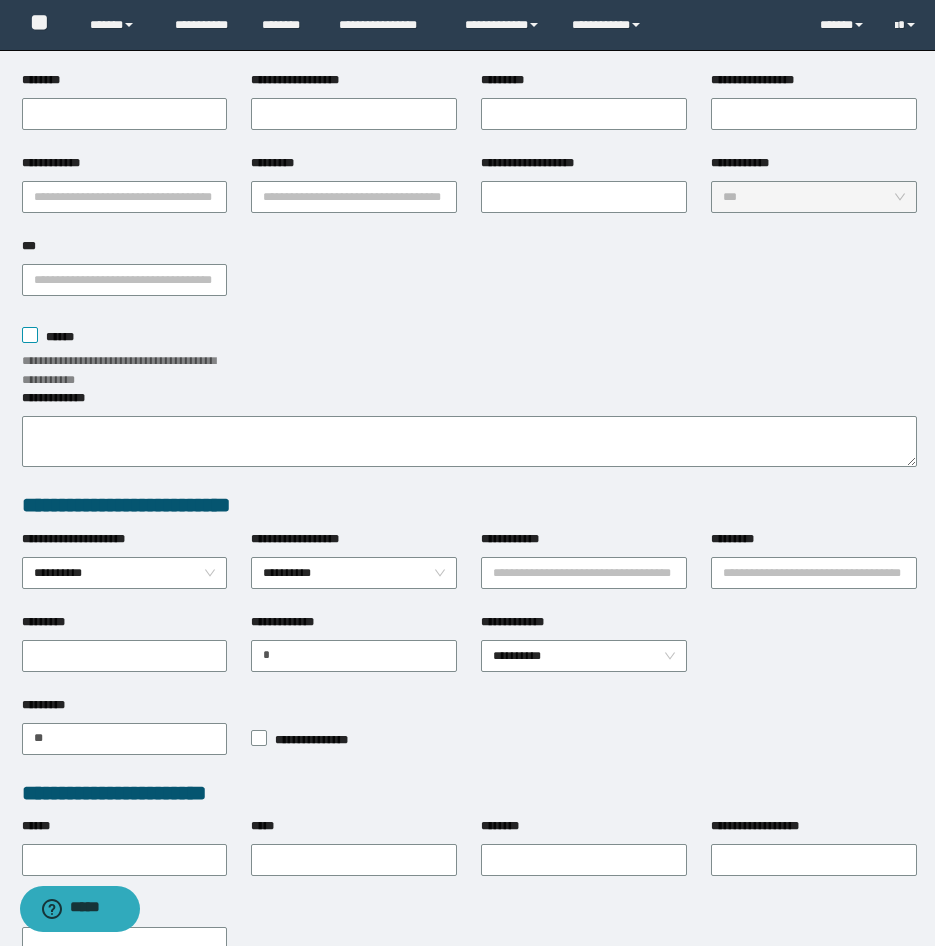 scroll, scrollTop: 284, scrollLeft: 0, axis: vertical 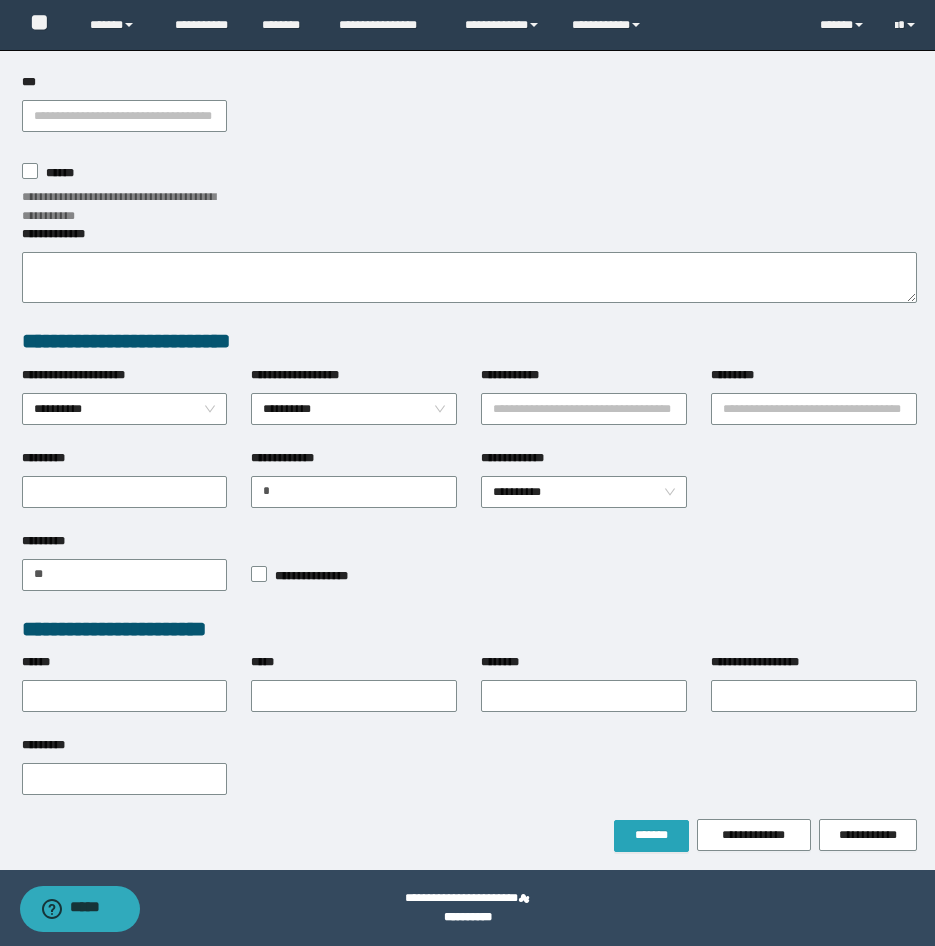 click on "*******" at bounding box center [651, 835] 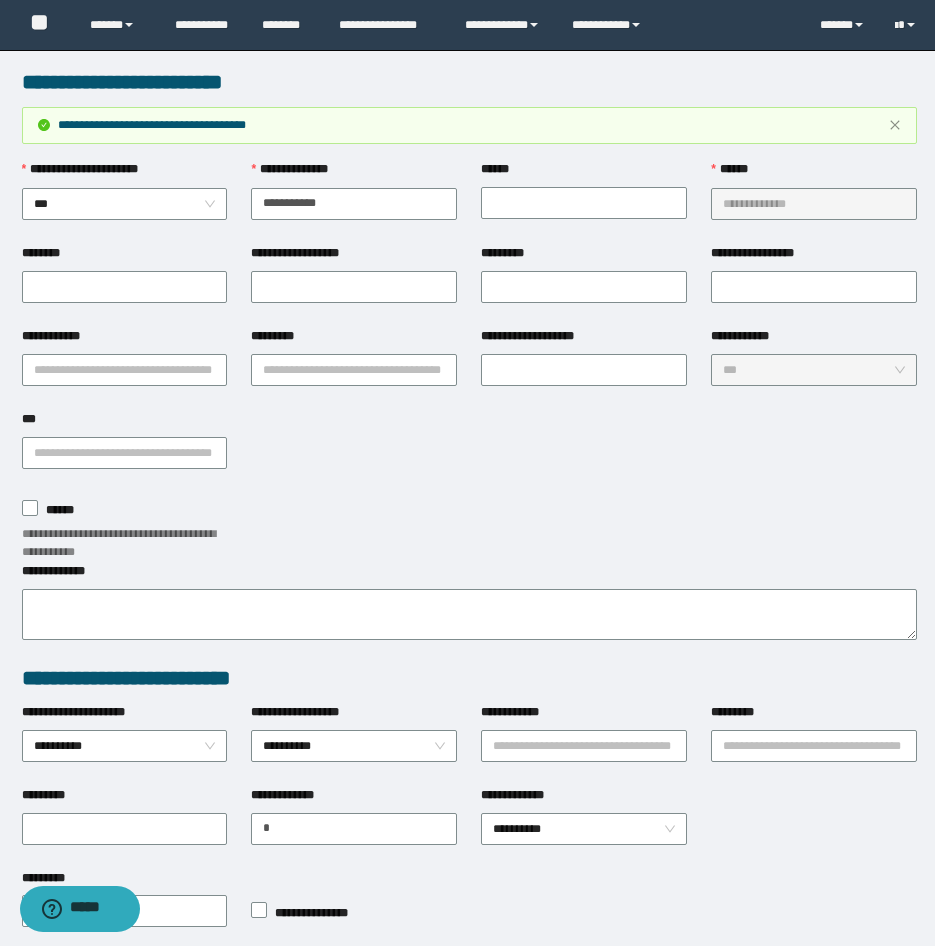 scroll, scrollTop: 284, scrollLeft: 0, axis: vertical 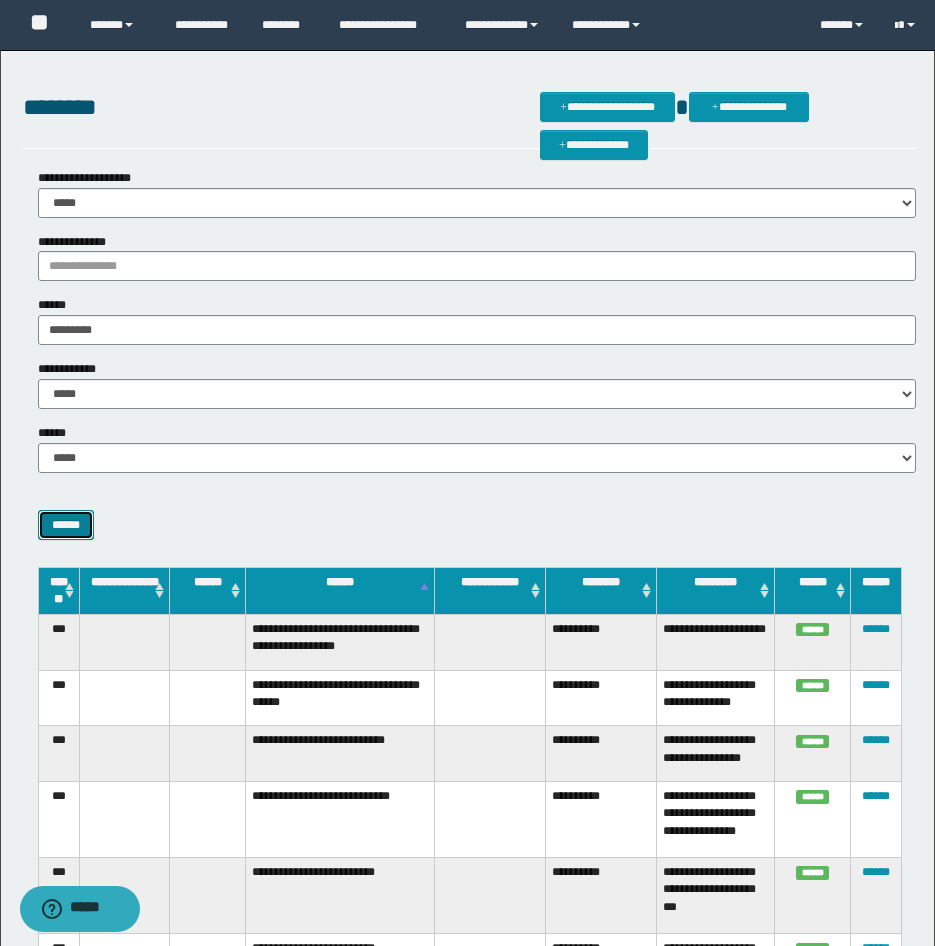 click on "******" at bounding box center (66, 525) 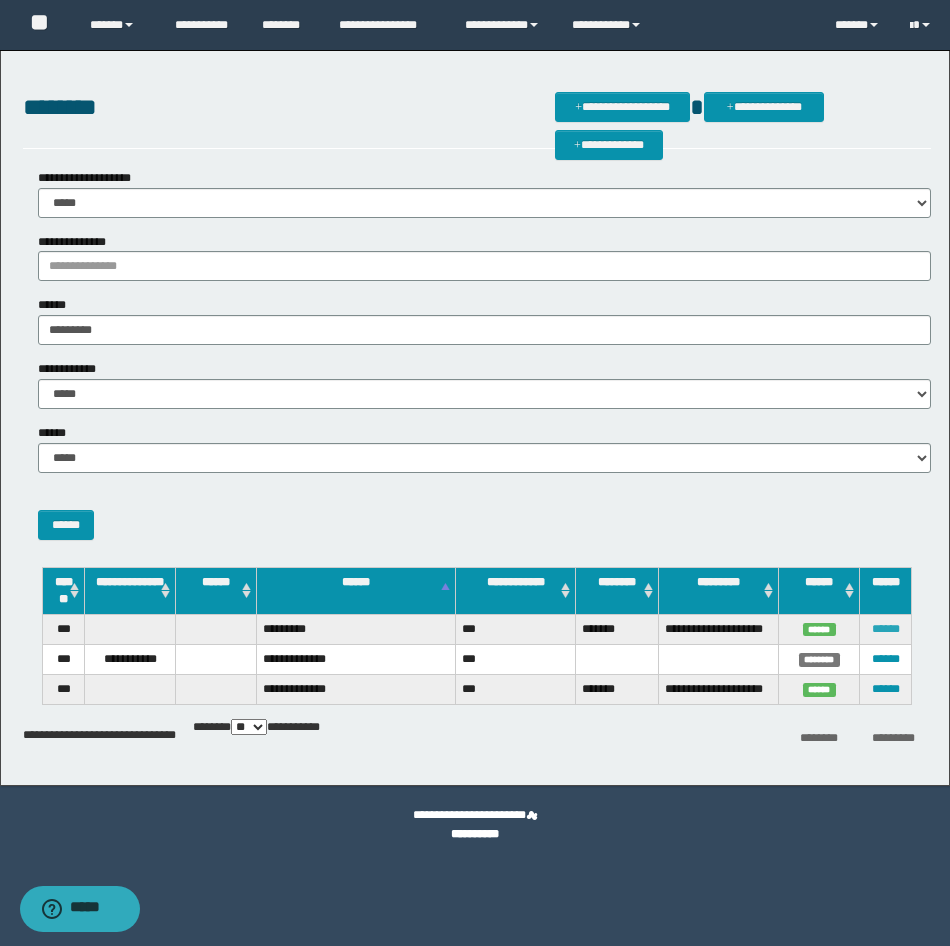 click on "******" at bounding box center (886, 629) 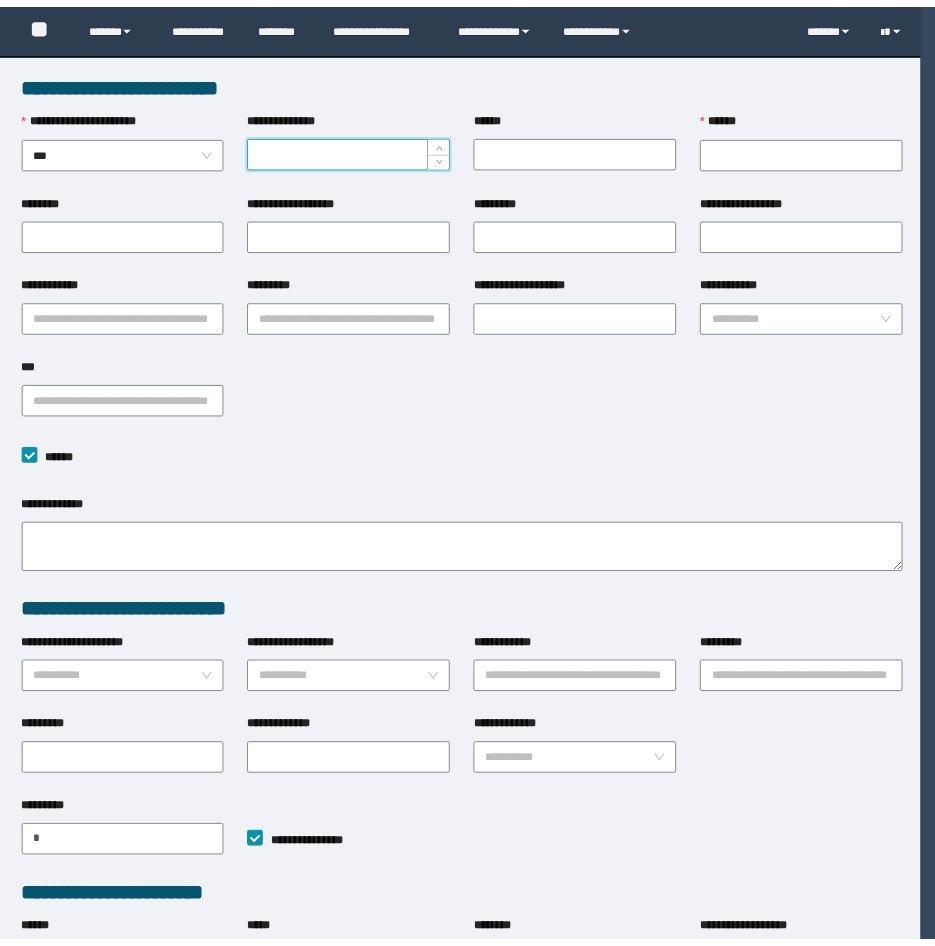 scroll, scrollTop: 0, scrollLeft: 0, axis: both 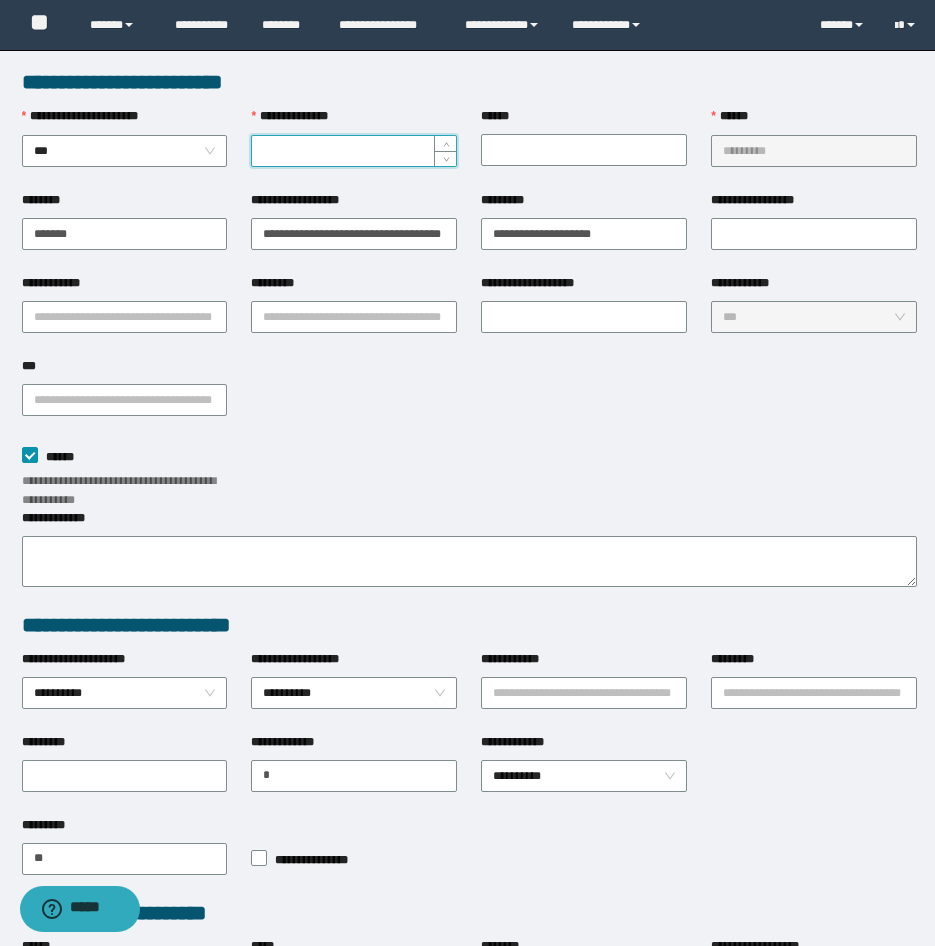click on "**********" at bounding box center [354, 151] 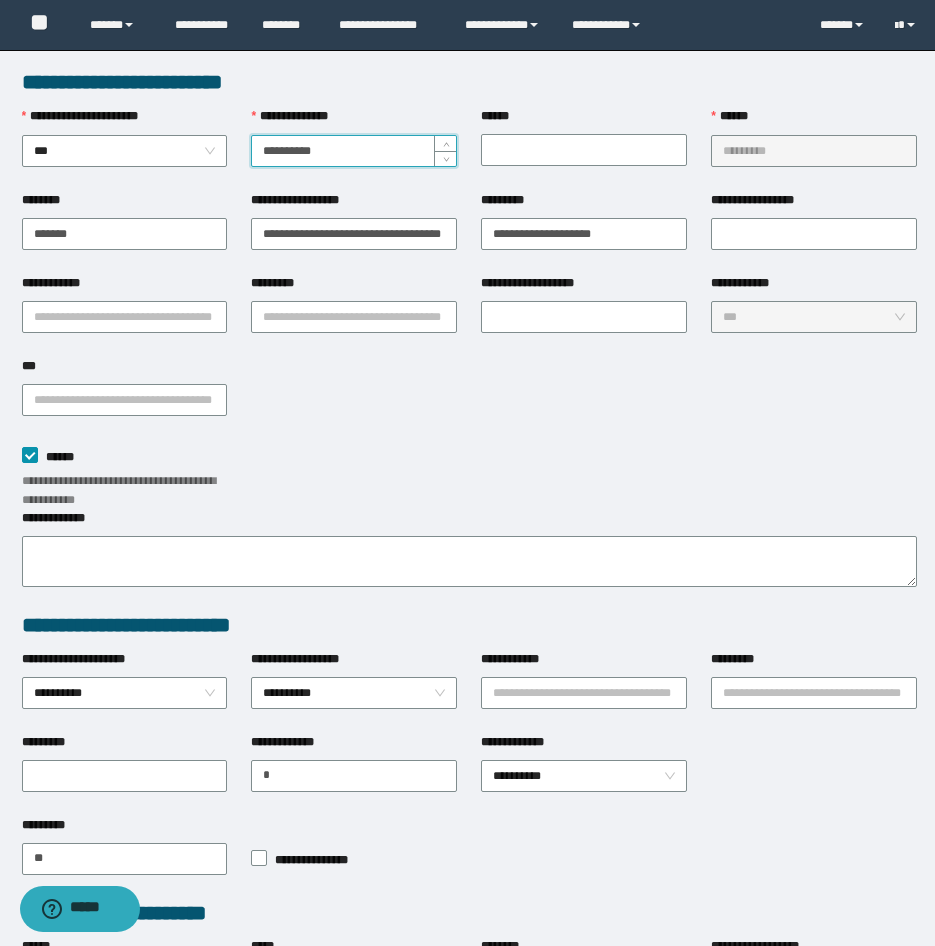 type on "**********" 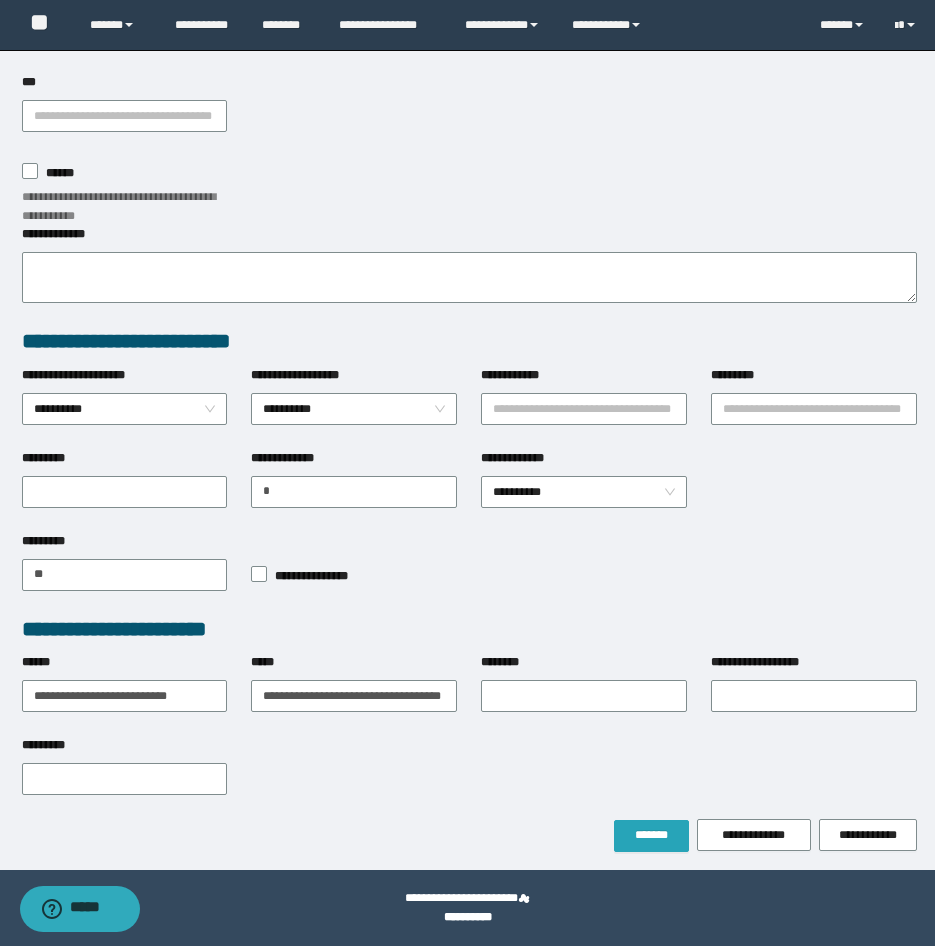 click on "*******" at bounding box center [651, 835] 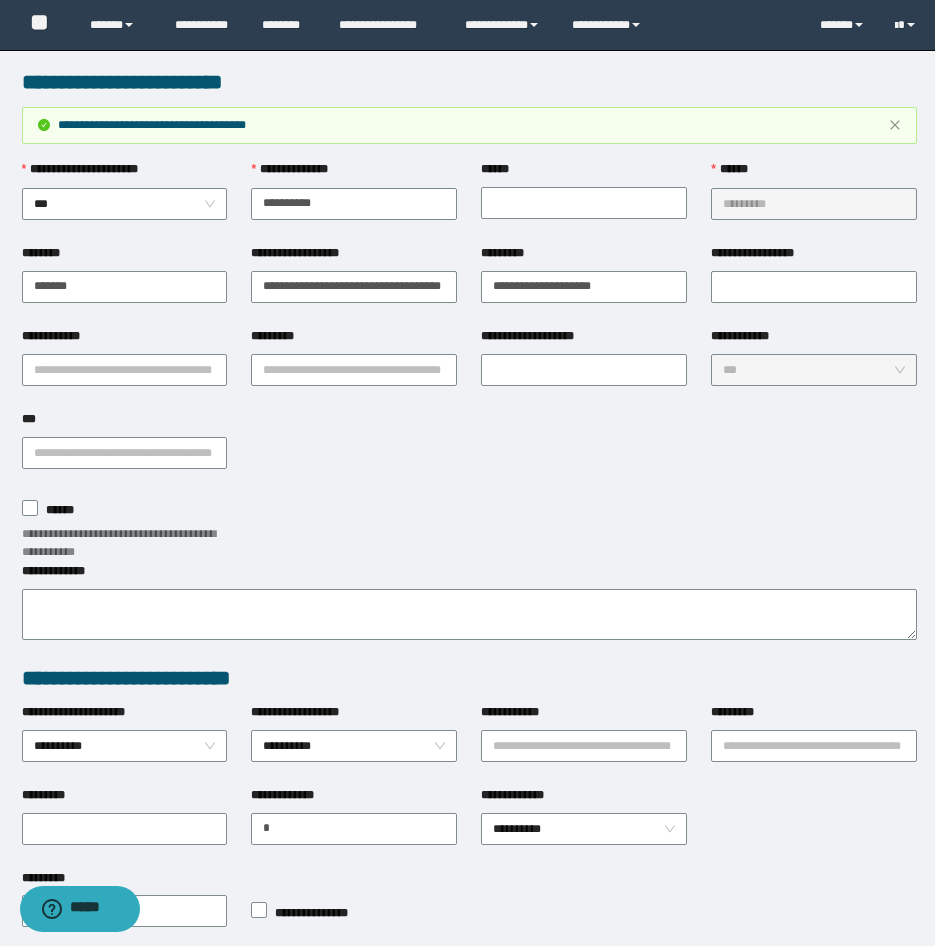 scroll, scrollTop: 284, scrollLeft: 0, axis: vertical 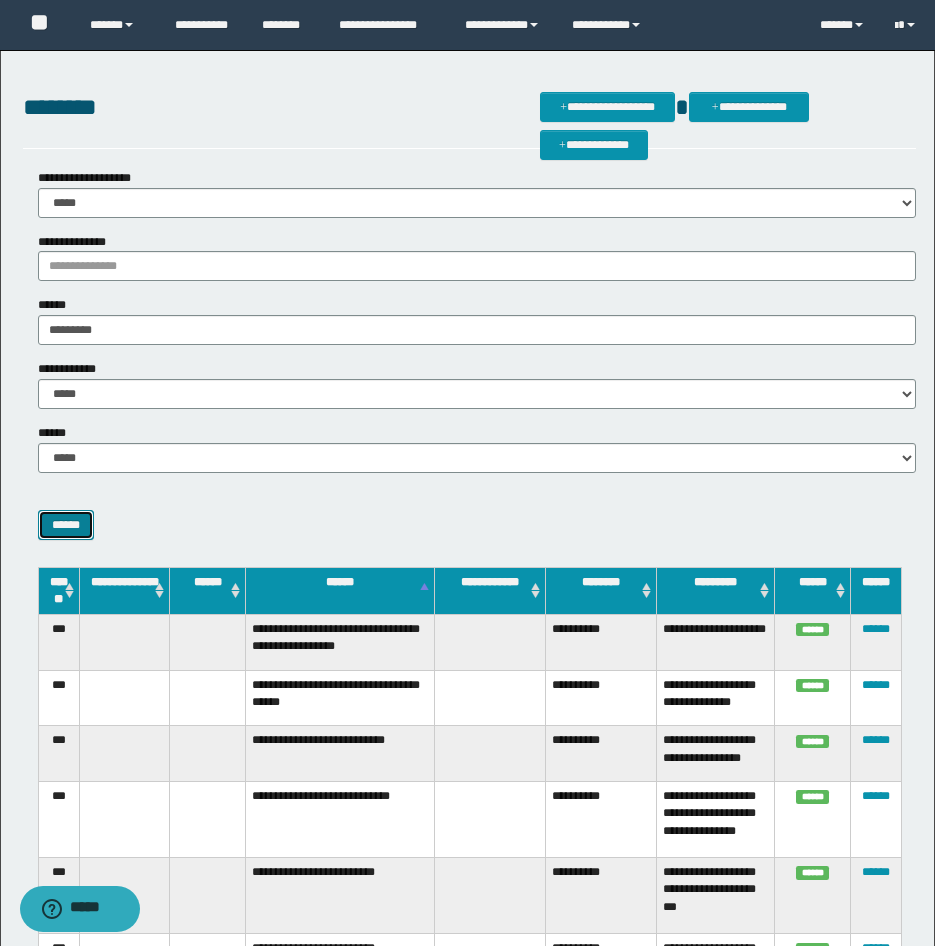 click on "******" at bounding box center [66, 525] 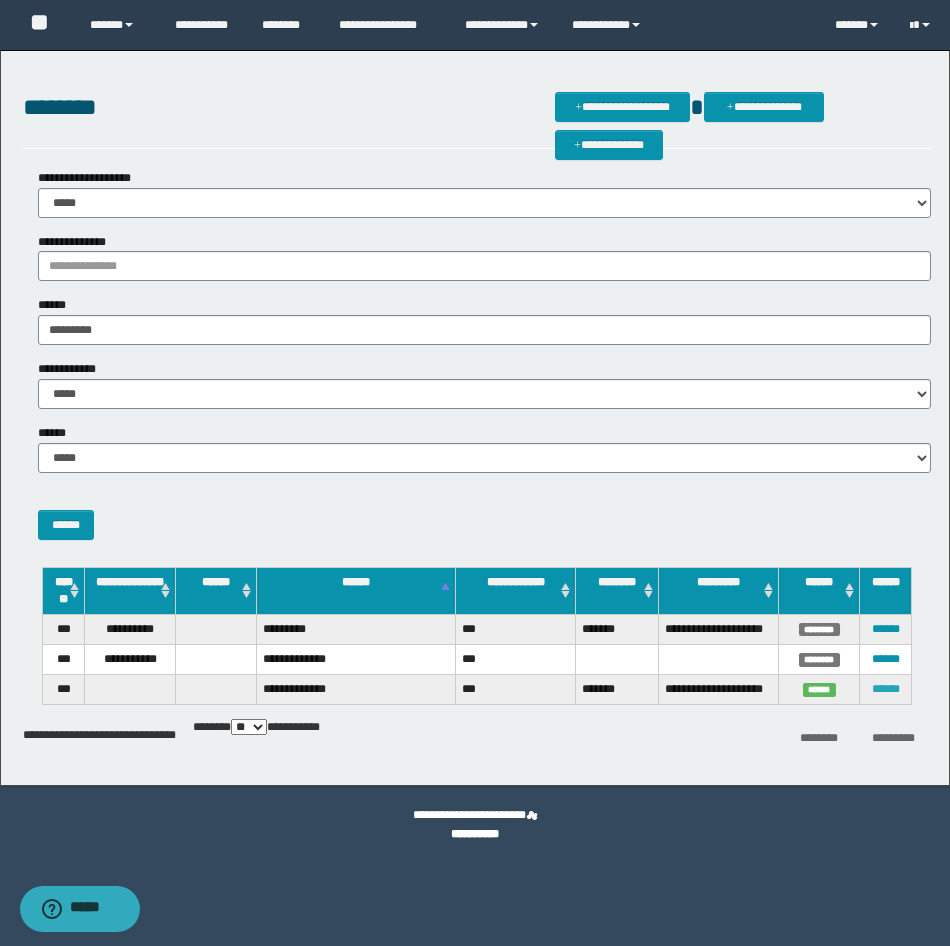 click on "******" at bounding box center [886, 689] 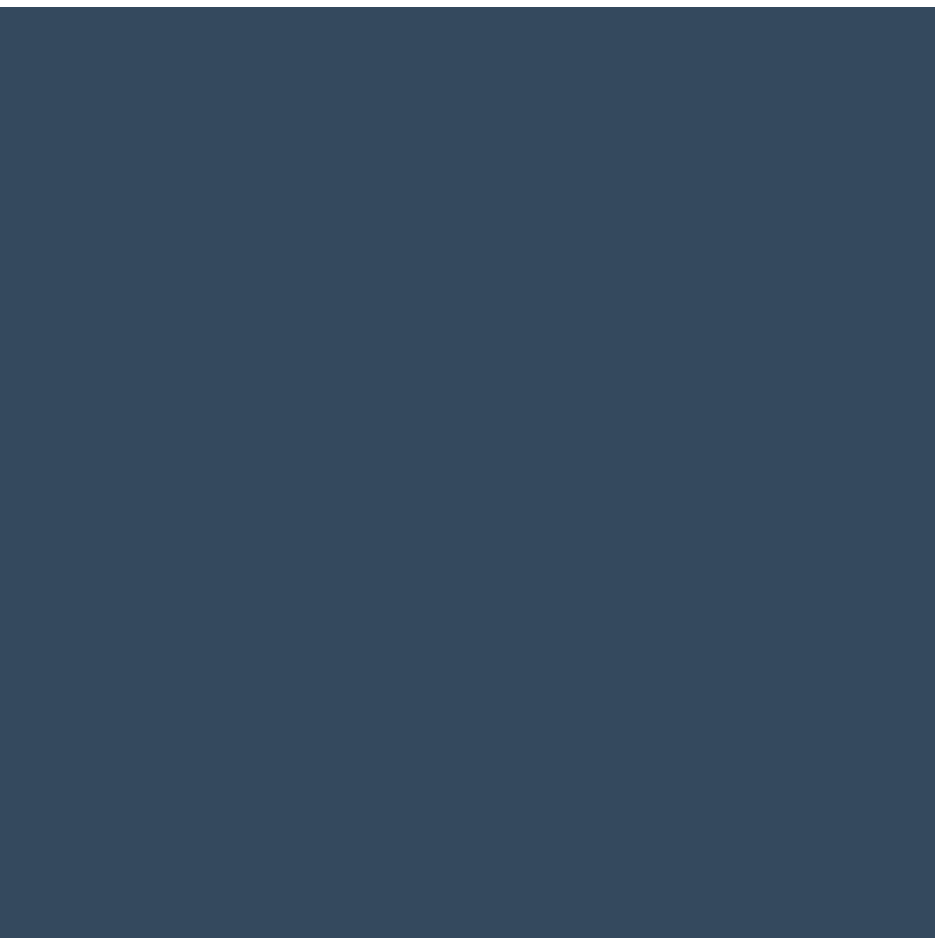 scroll, scrollTop: 0, scrollLeft: 0, axis: both 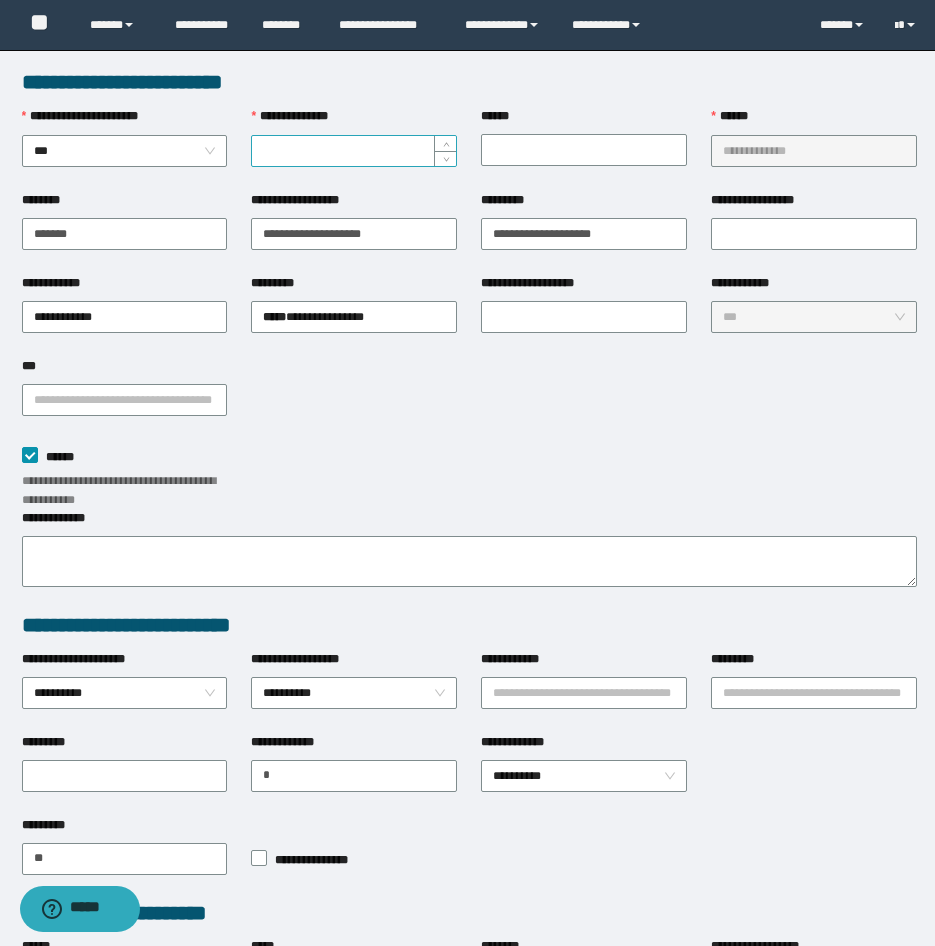 click on "**********" at bounding box center [354, 151] 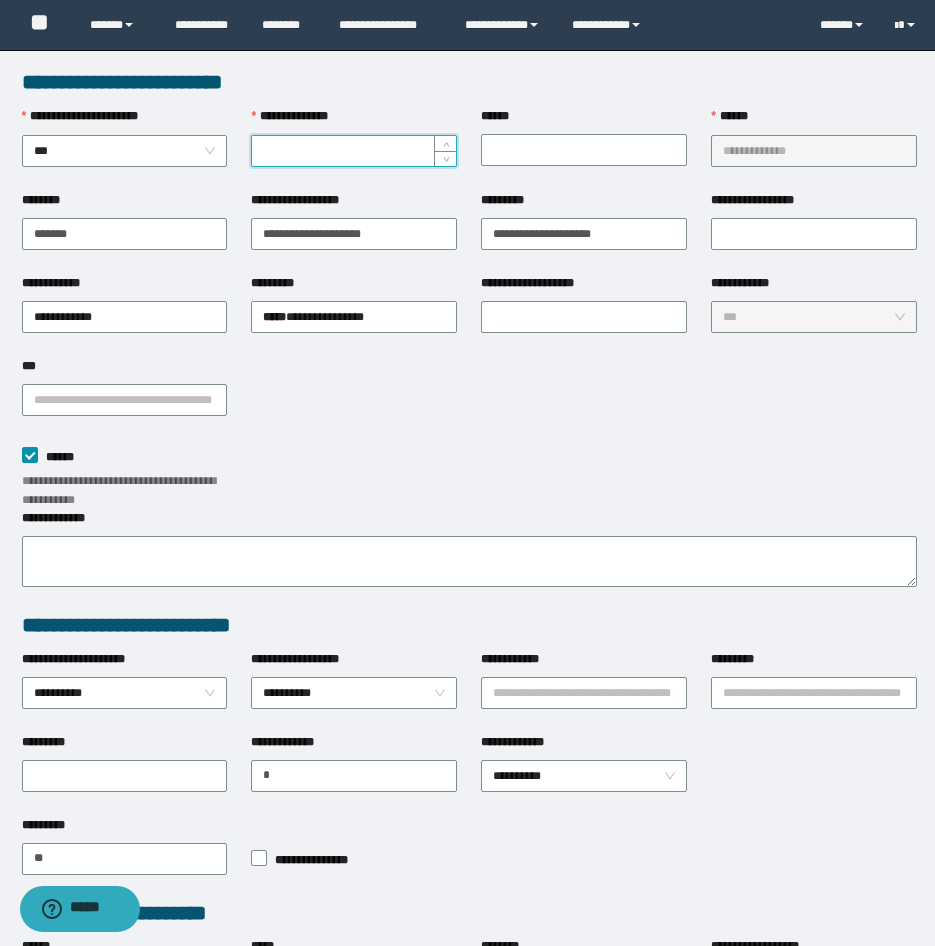 paste on "*********" 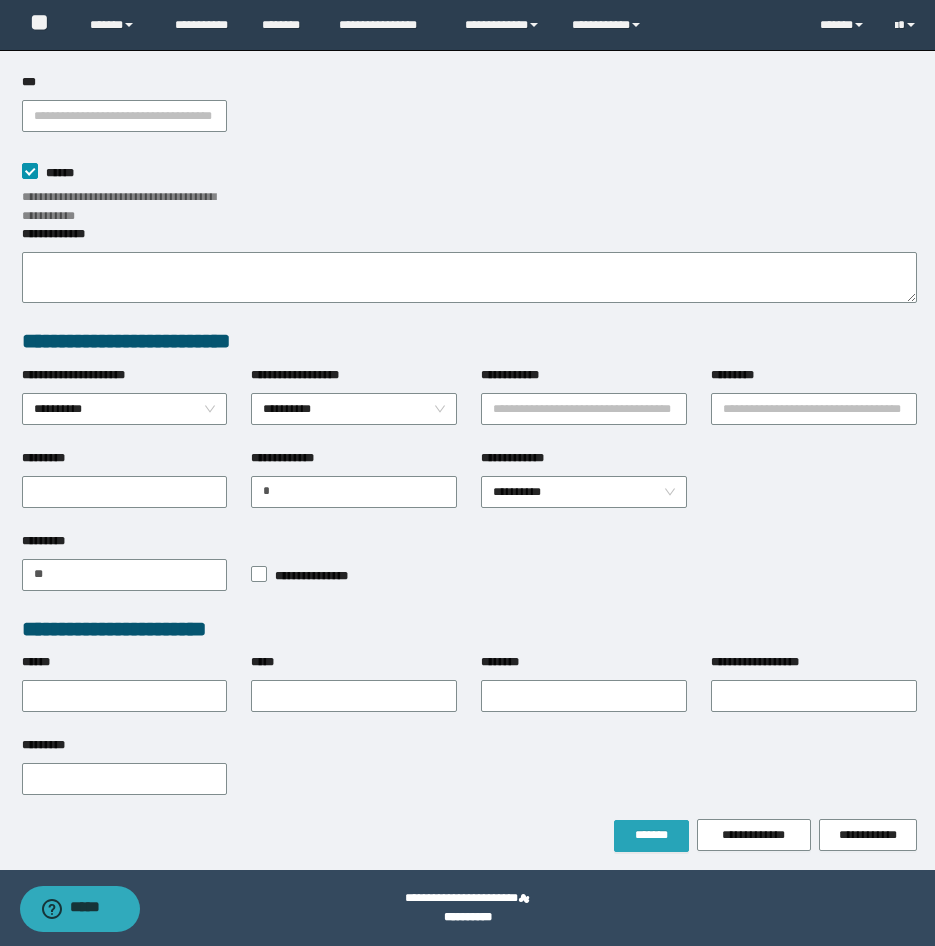 type on "*********" 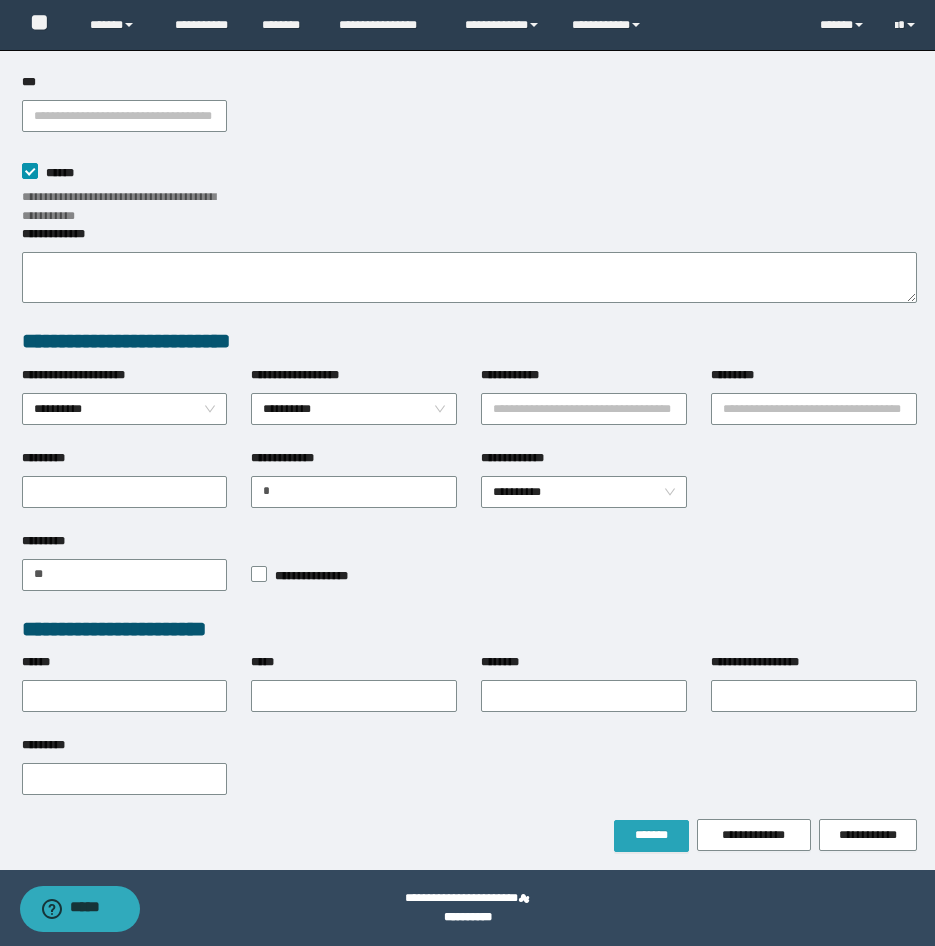 click on "*******" at bounding box center [651, 835] 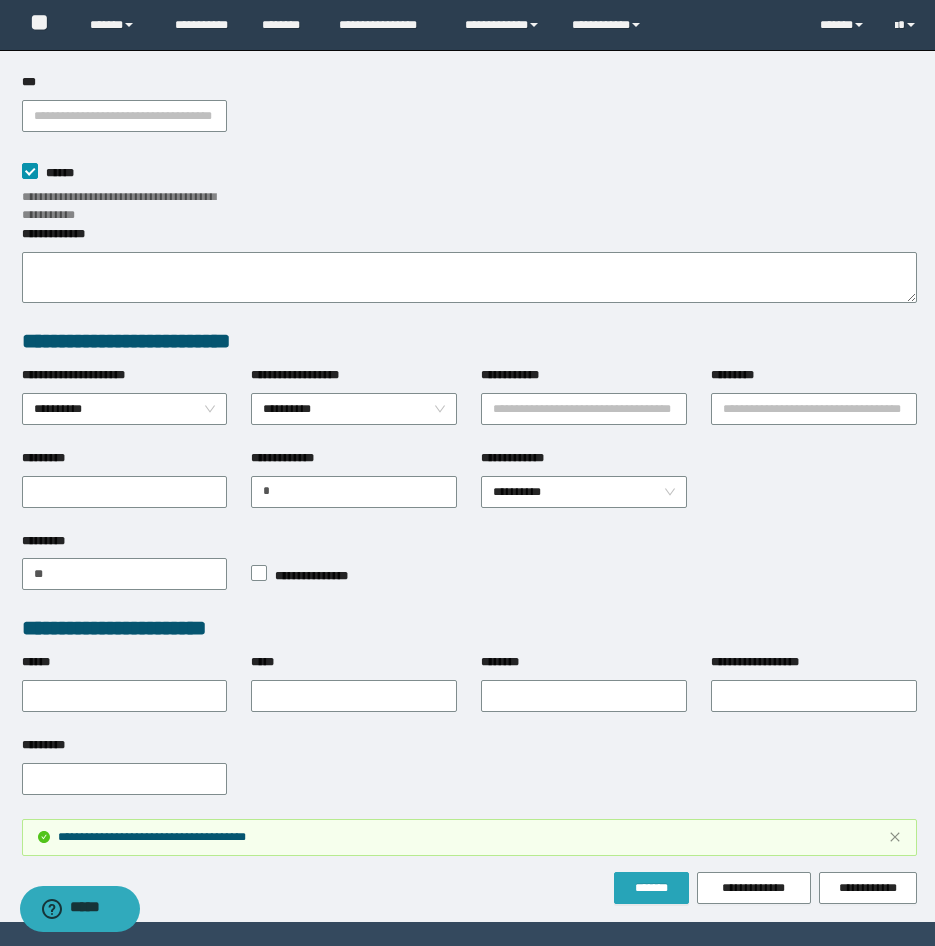 scroll, scrollTop: 284, scrollLeft: 0, axis: vertical 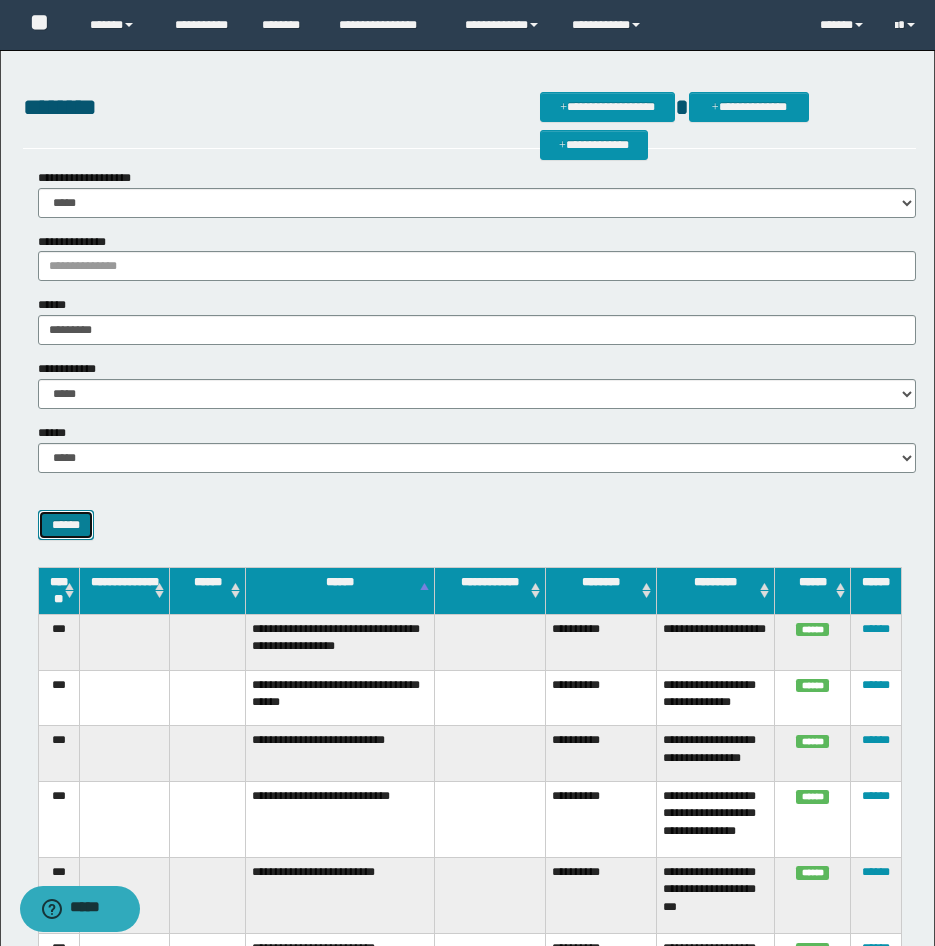 click on "******" at bounding box center (66, 525) 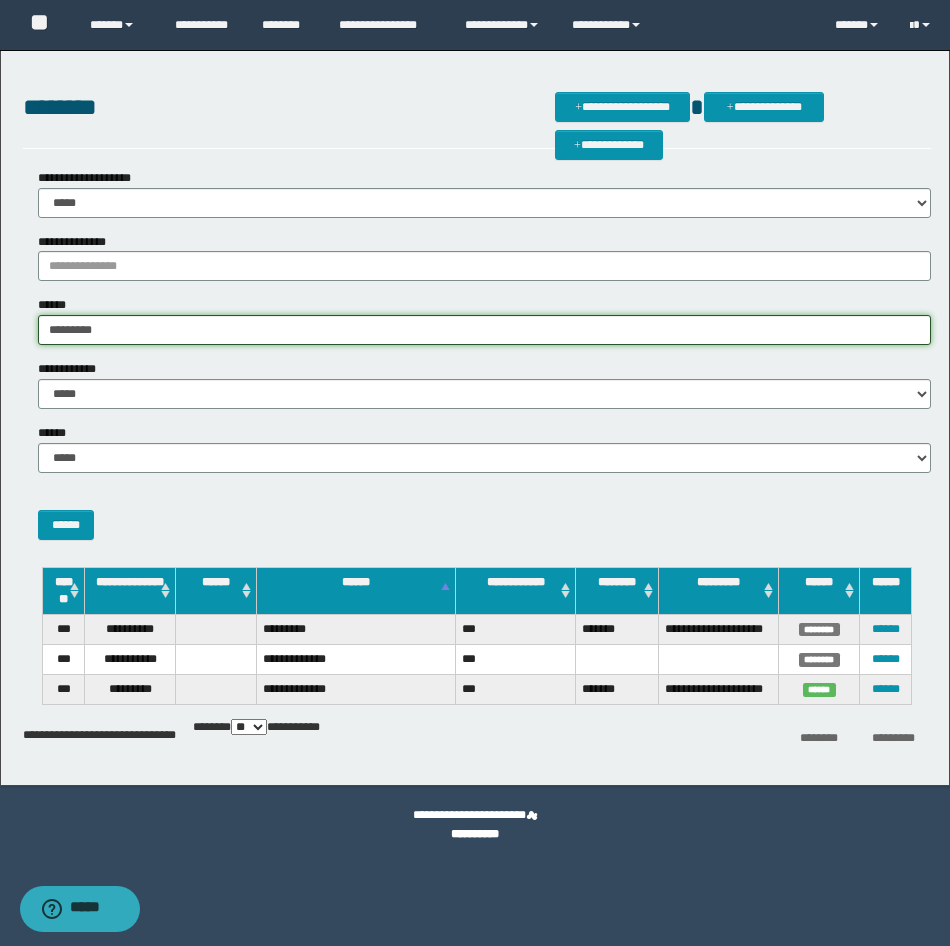 drag, startPoint x: 135, startPoint y: 317, endPoint x: -5, endPoint y: 317, distance: 140 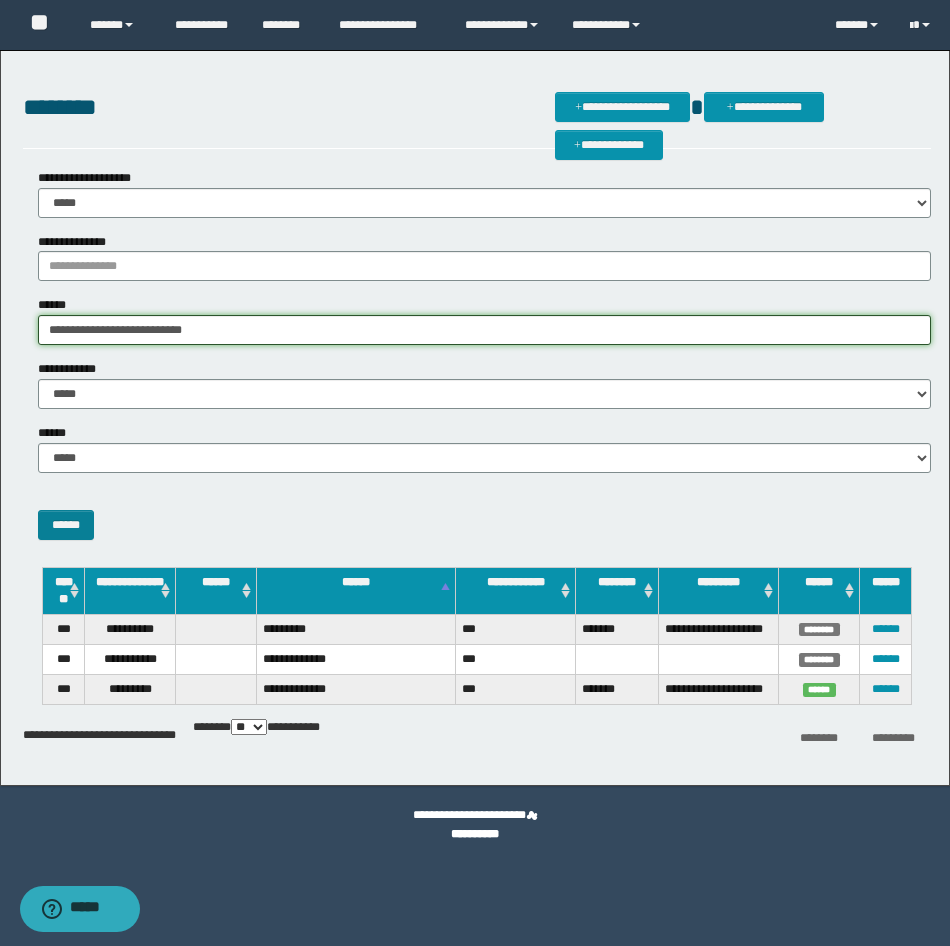 type on "**********" 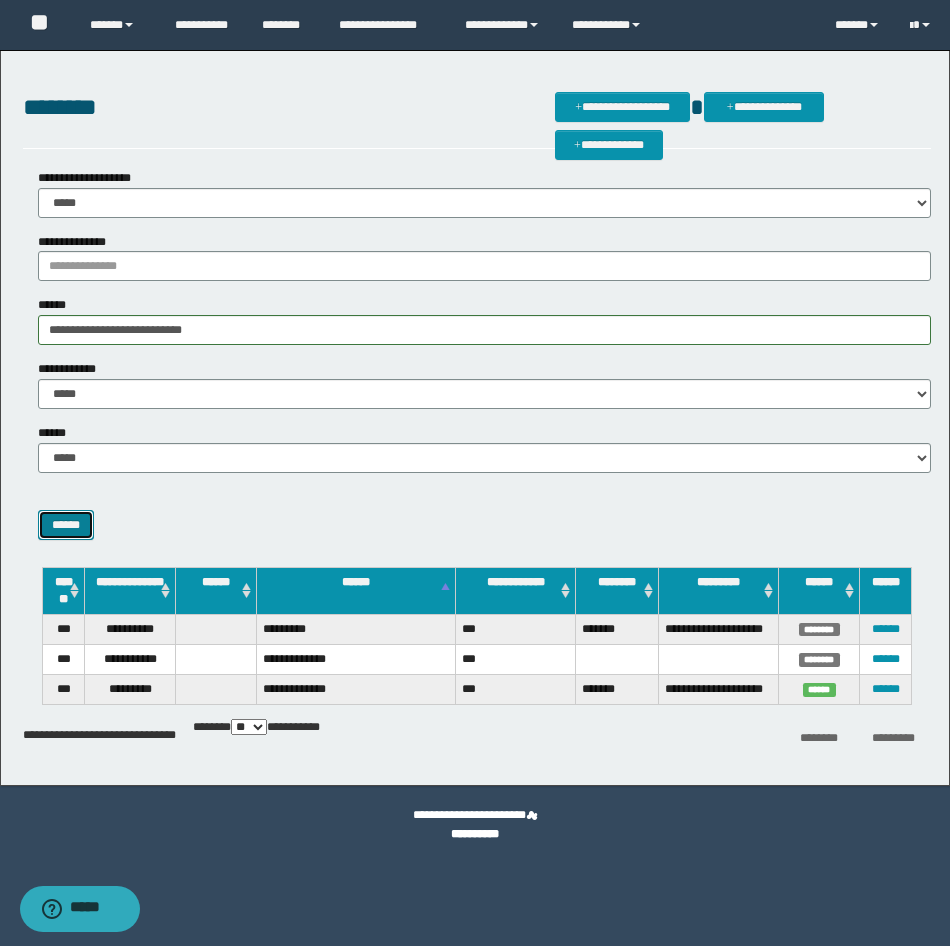click on "******" at bounding box center (66, 525) 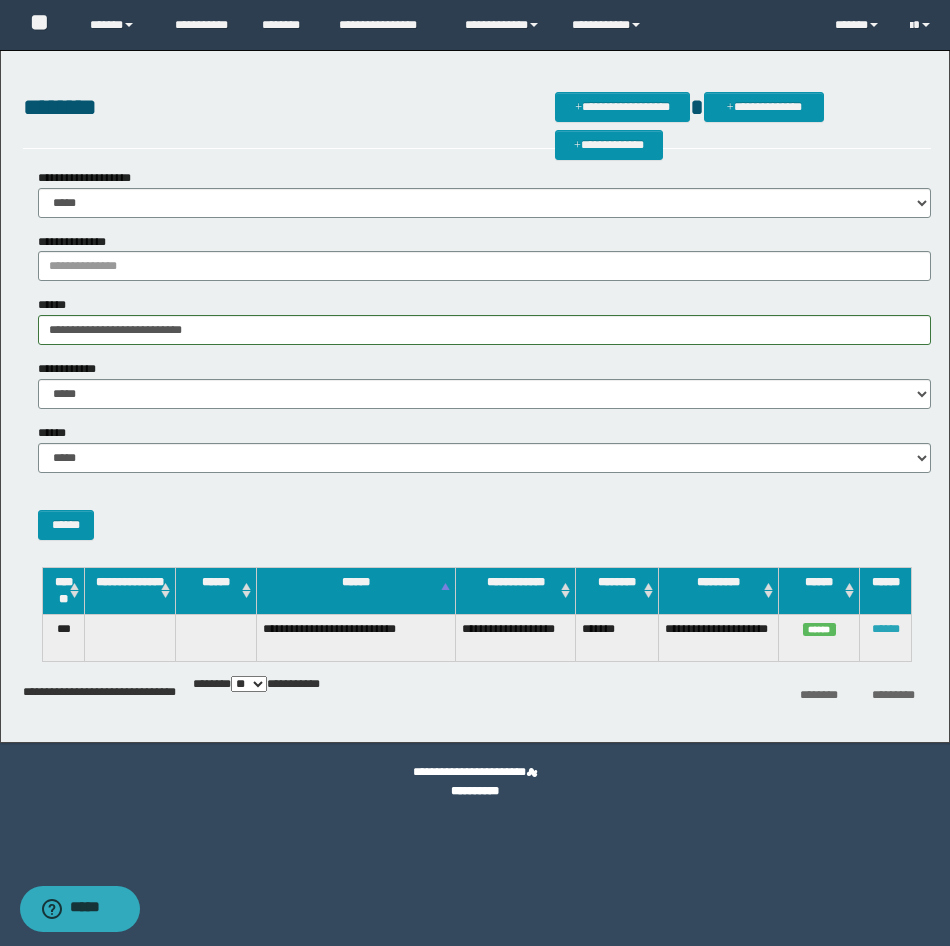 click on "******" at bounding box center (886, 629) 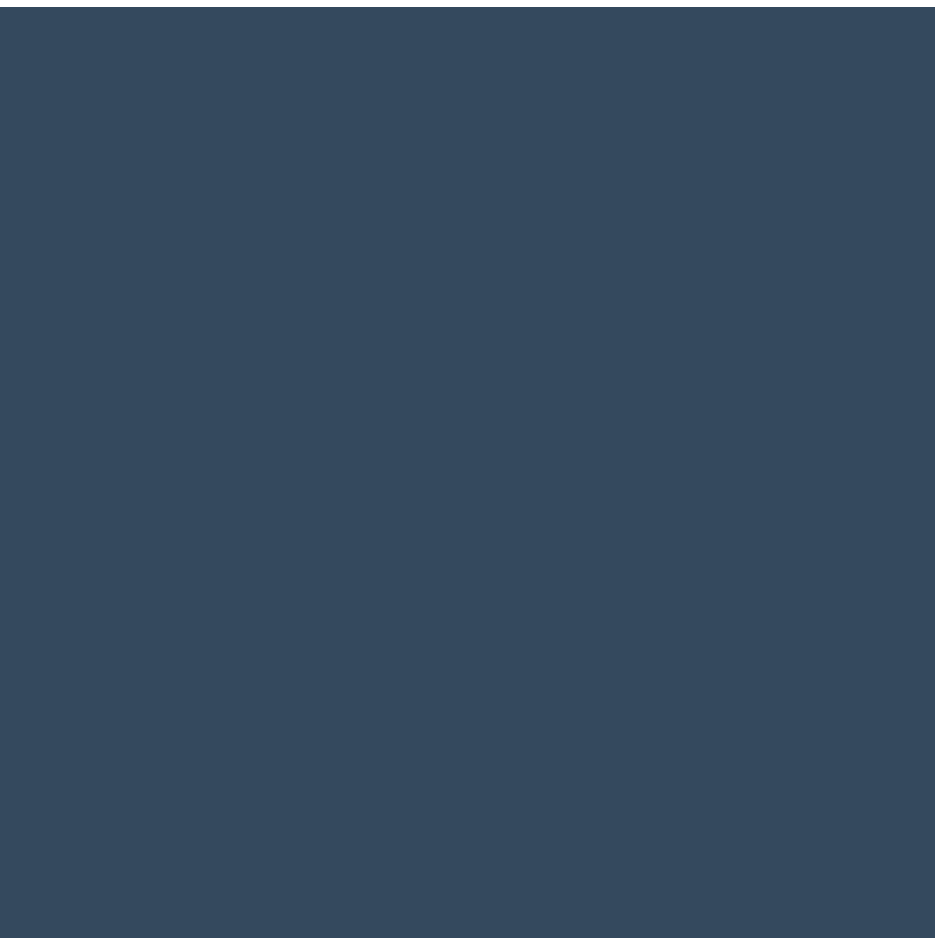 scroll, scrollTop: 0, scrollLeft: 0, axis: both 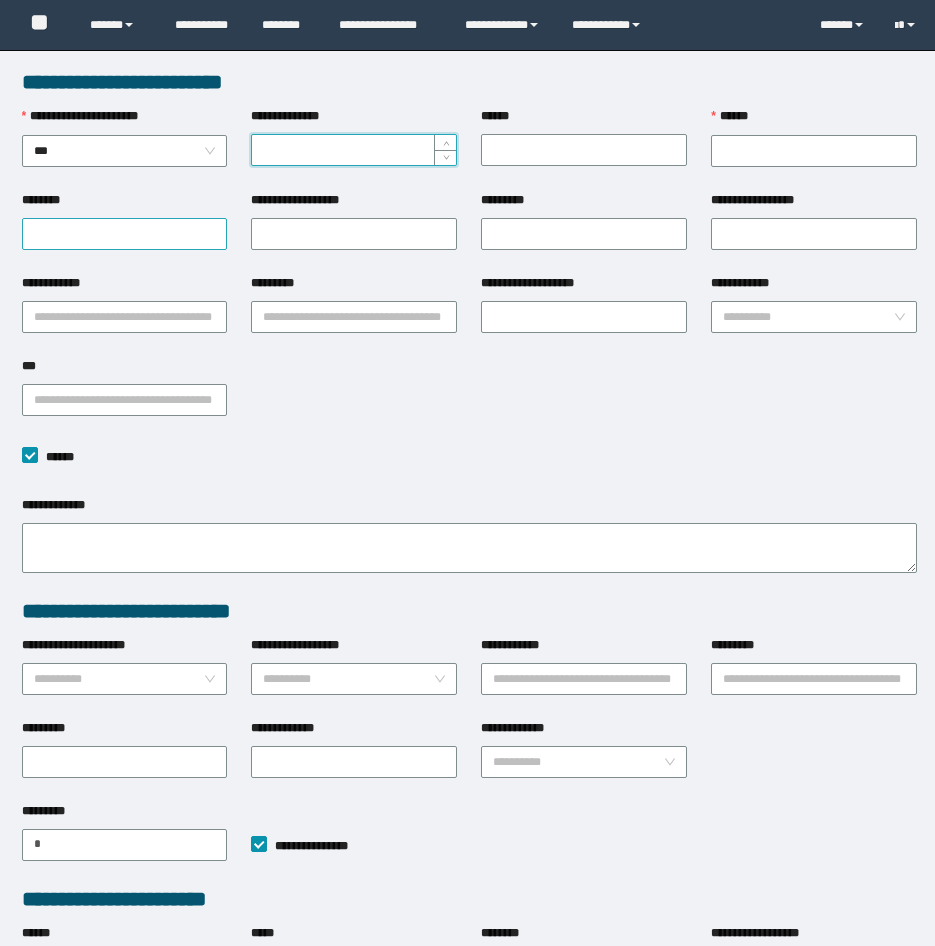 type on "**********" 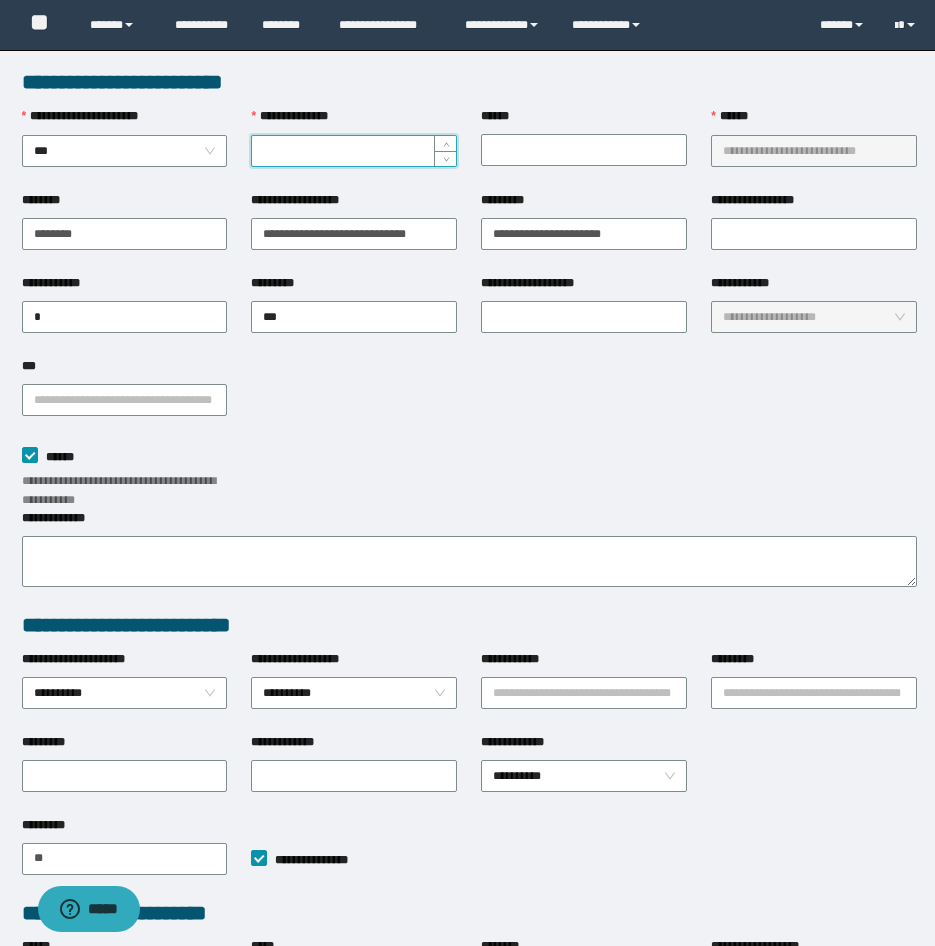 scroll, scrollTop: 0, scrollLeft: 0, axis: both 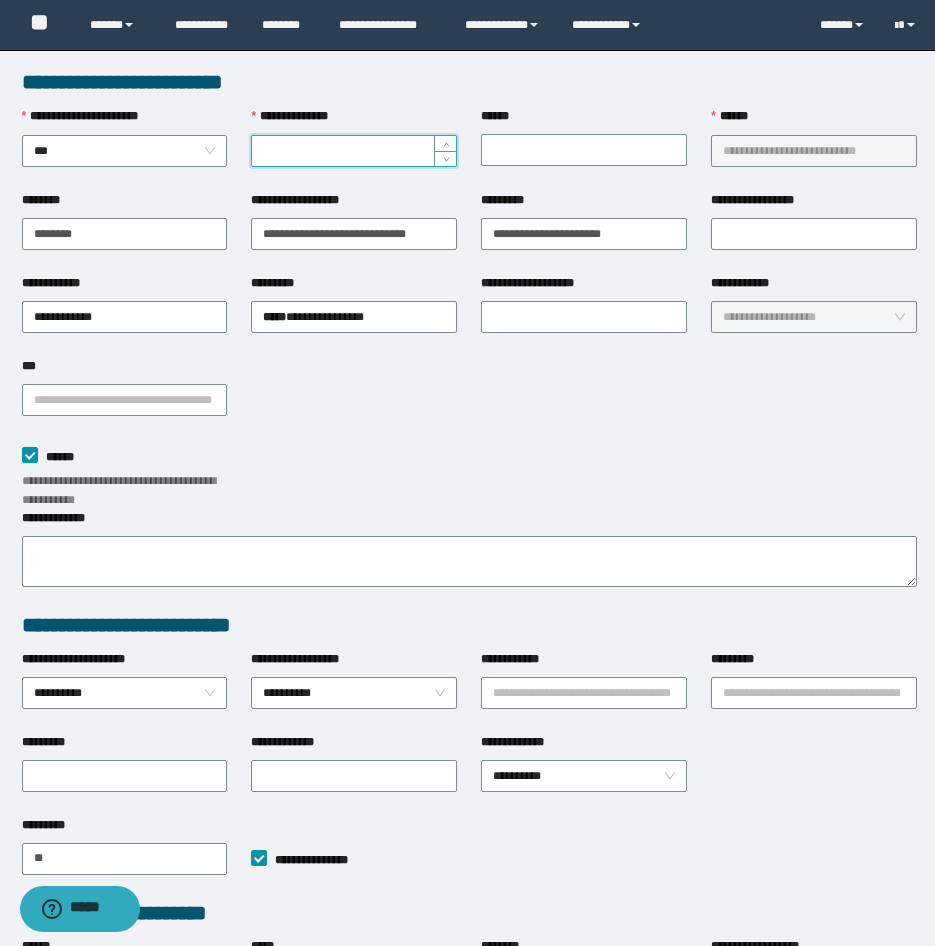 click on "**********" at bounding box center (354, 151) 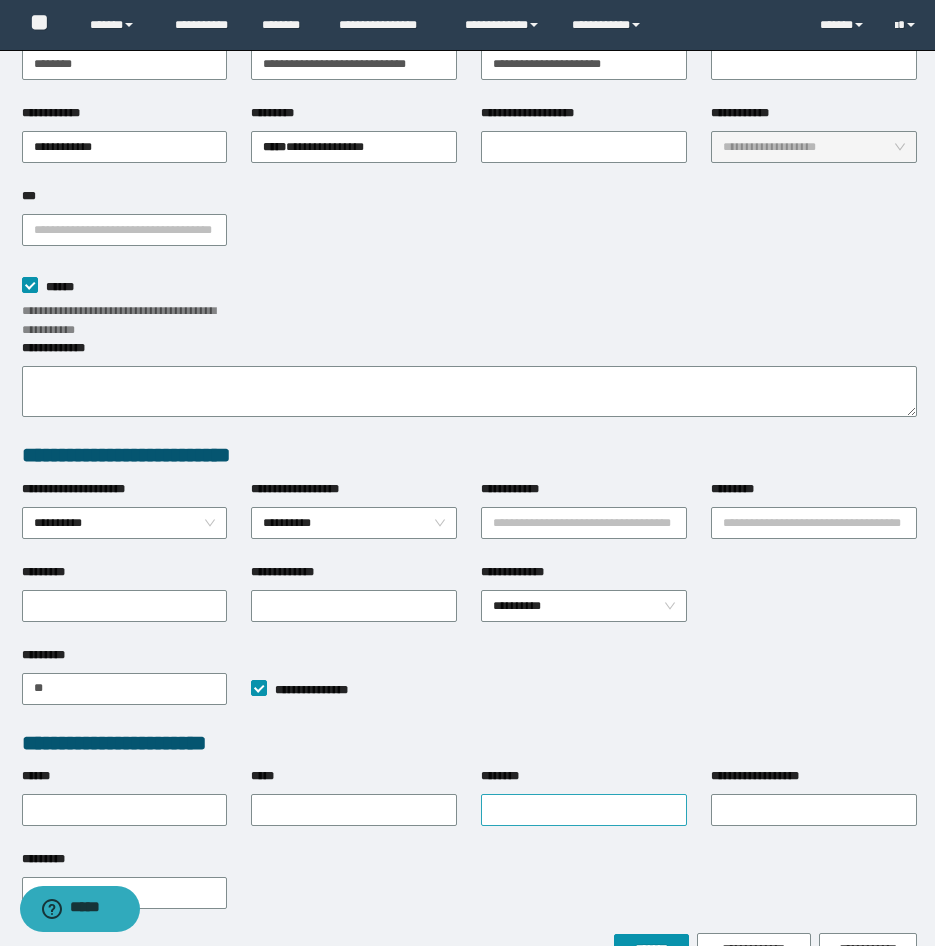 scroll, scrollTop: 284, scrollLeft: 0, axis: vertical 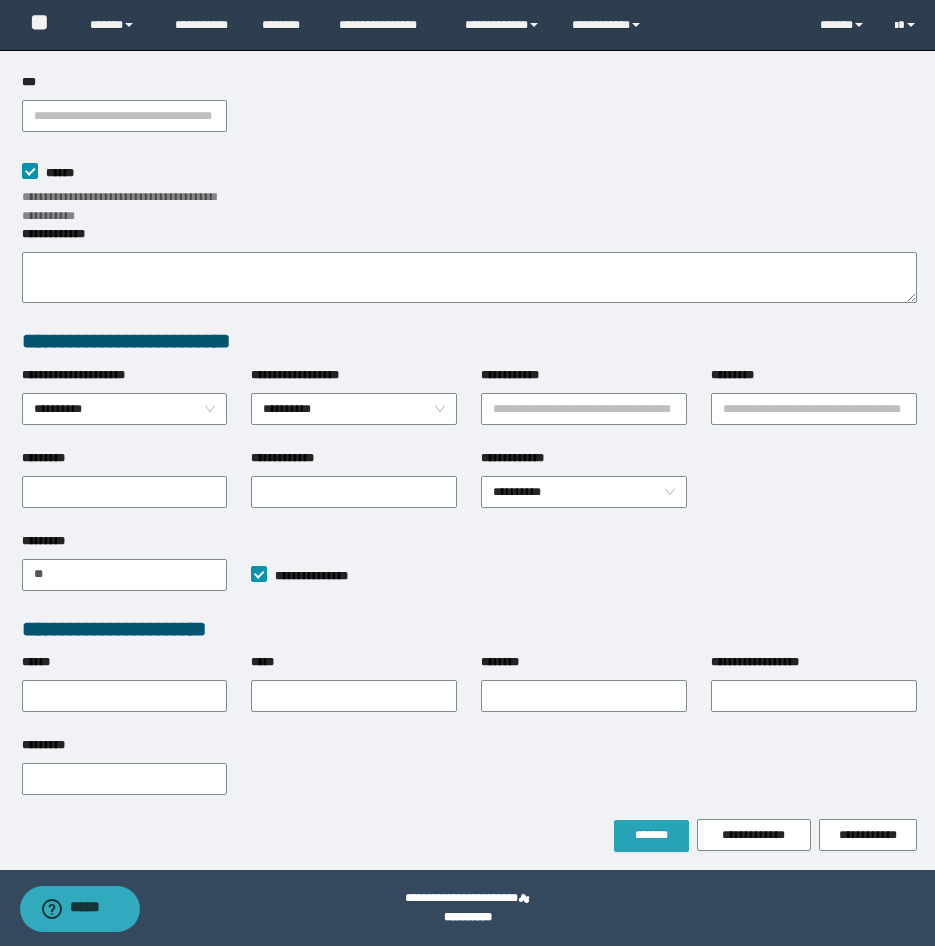 type on "*********" 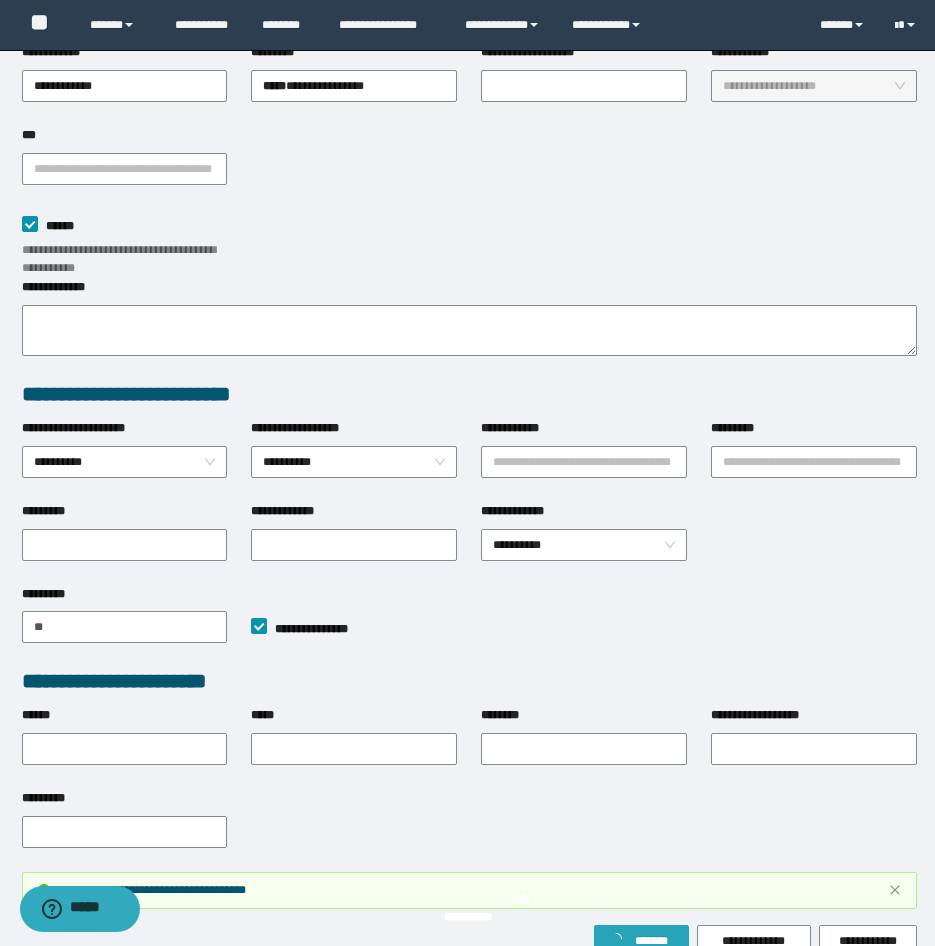 scroll, scrollTop: 337, scrollLeft: 0, axis: vertical 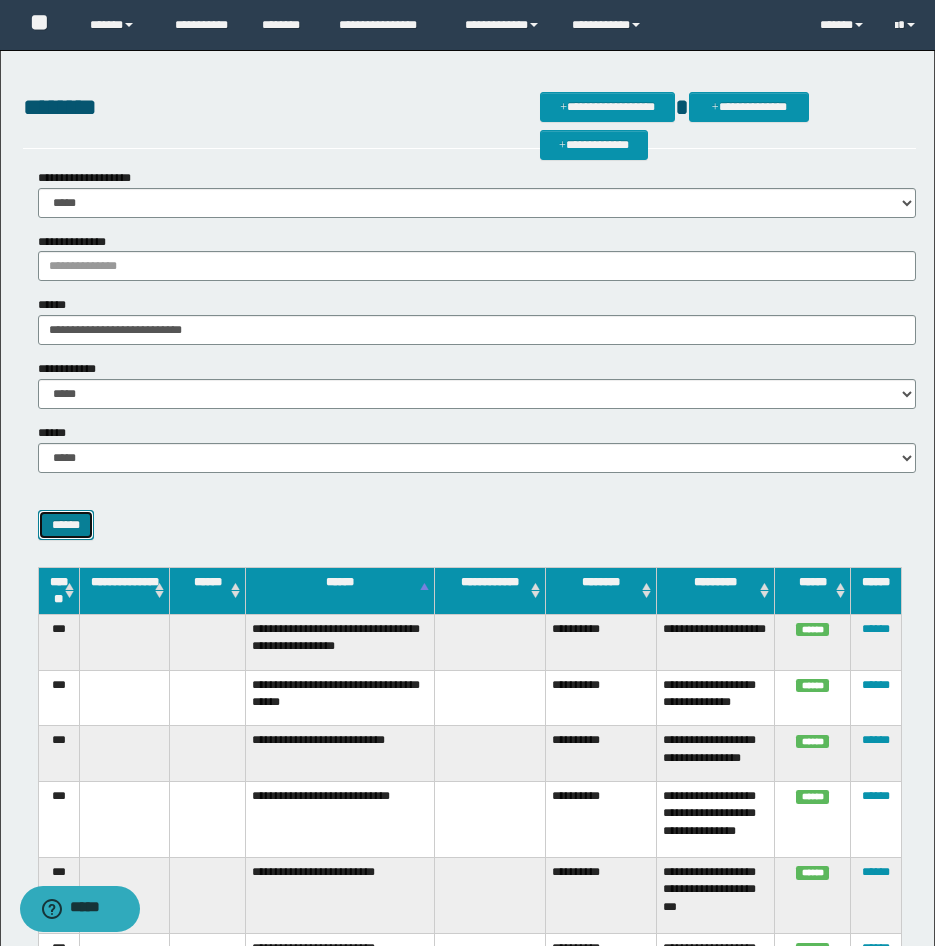 click on "******" at bounding box center (66, 525) 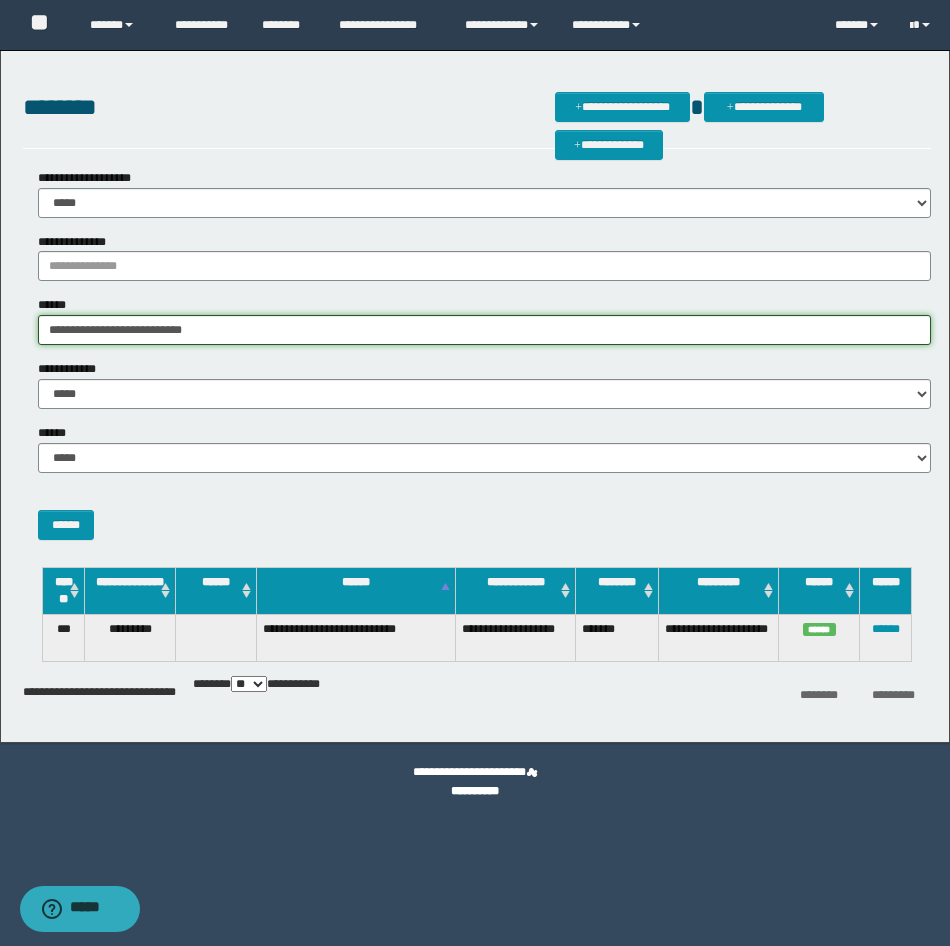 drag, startPoint x: 223, startPoint y: 330, endPoint x: 0, endPoint y: 328, distance: 223.00897 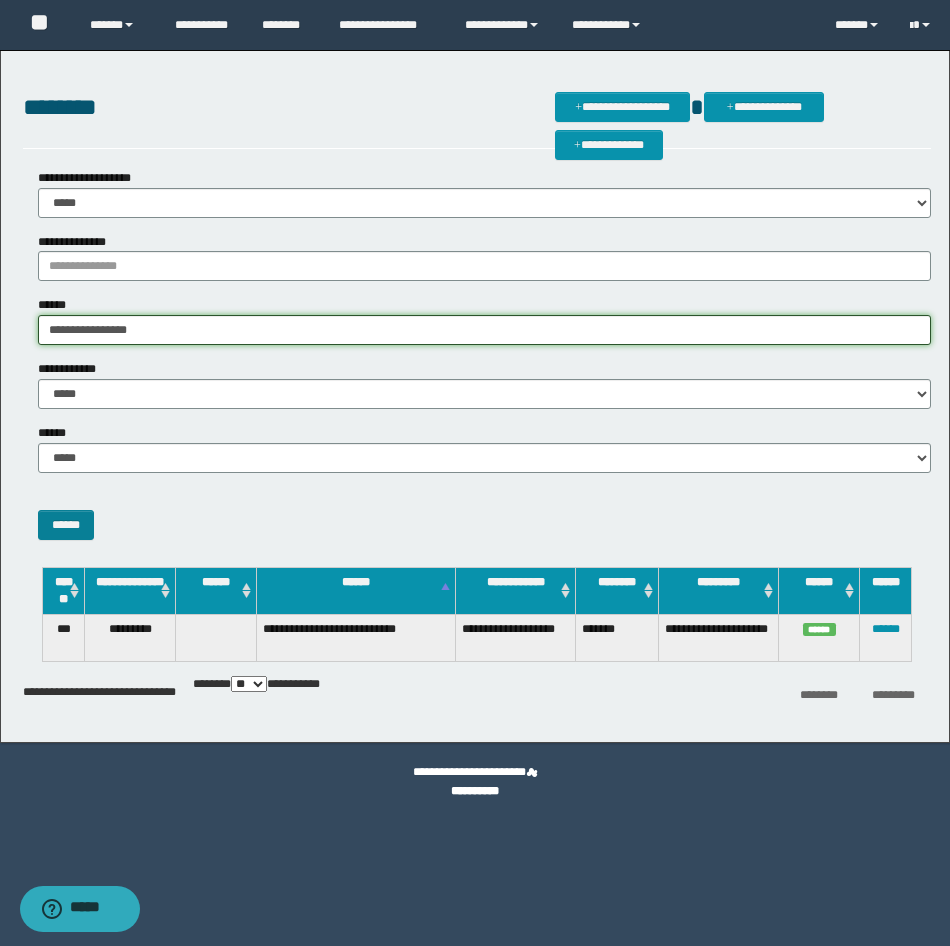 type on "**********" 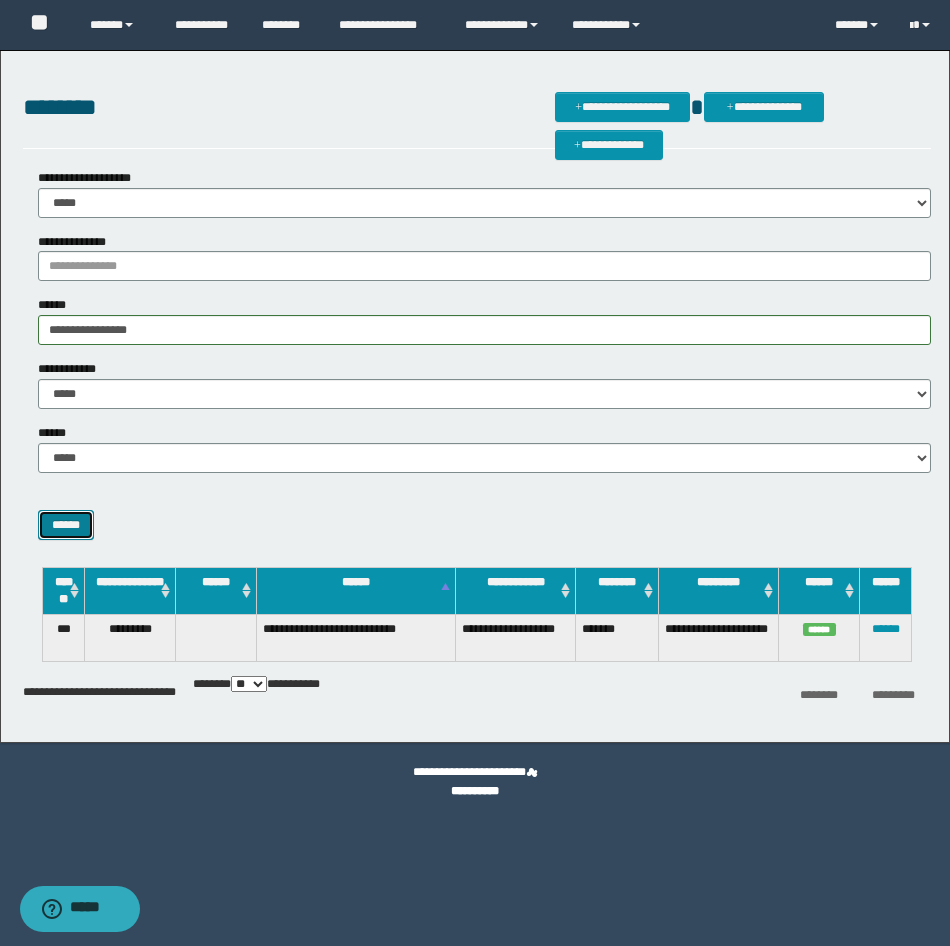 click on "******" at bounding box center [66, 525] 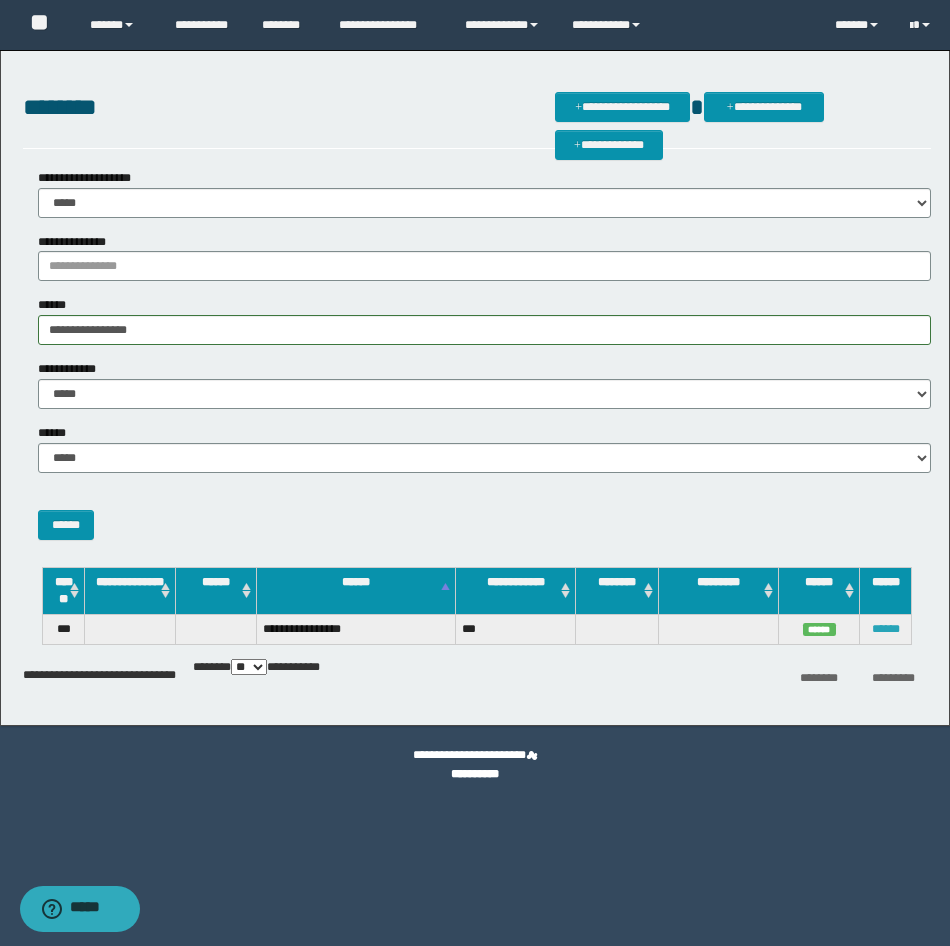 click on "******" at bounding box center [886, 629] 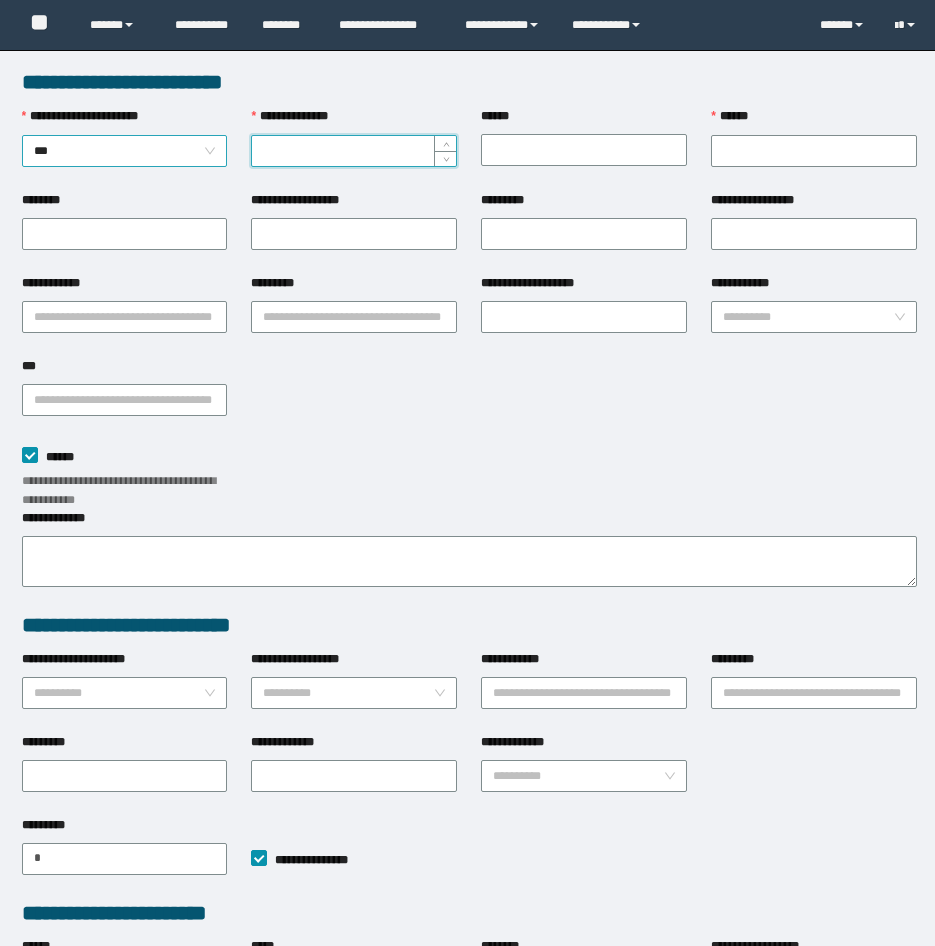 scroll, scrollTop: 0, scrollLeft: 0, axis: both 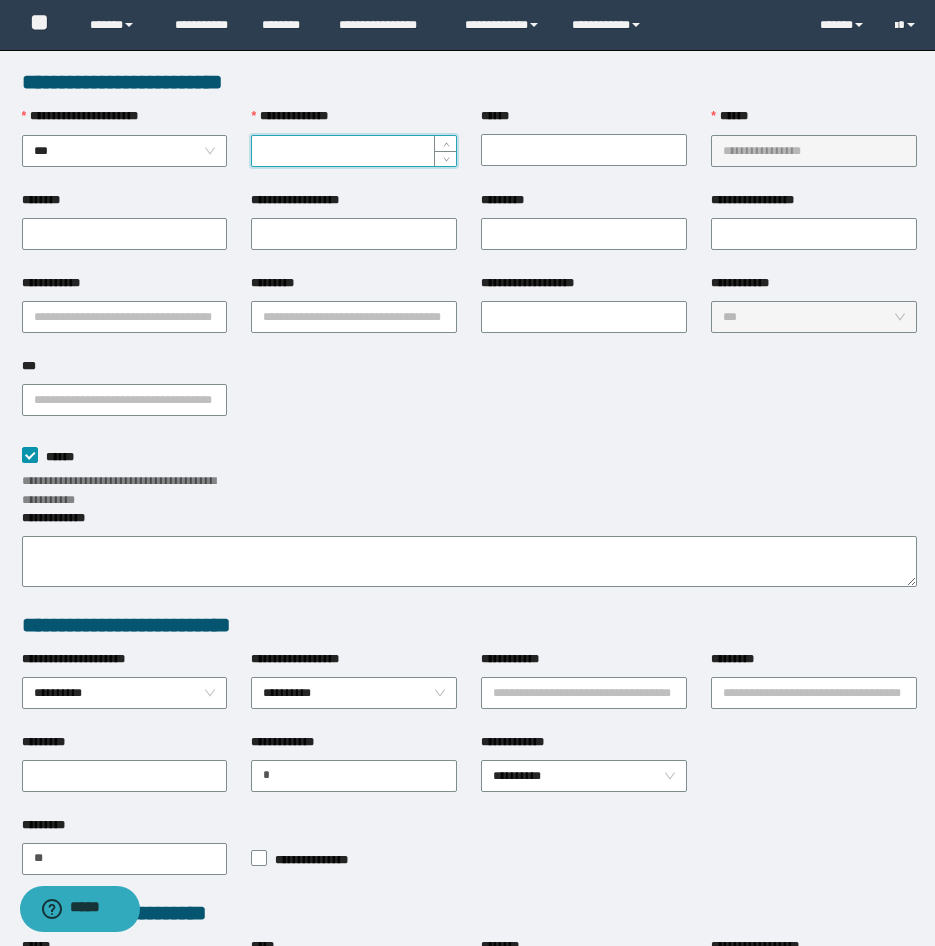 click on "**********" at bounding box center [354, 151] 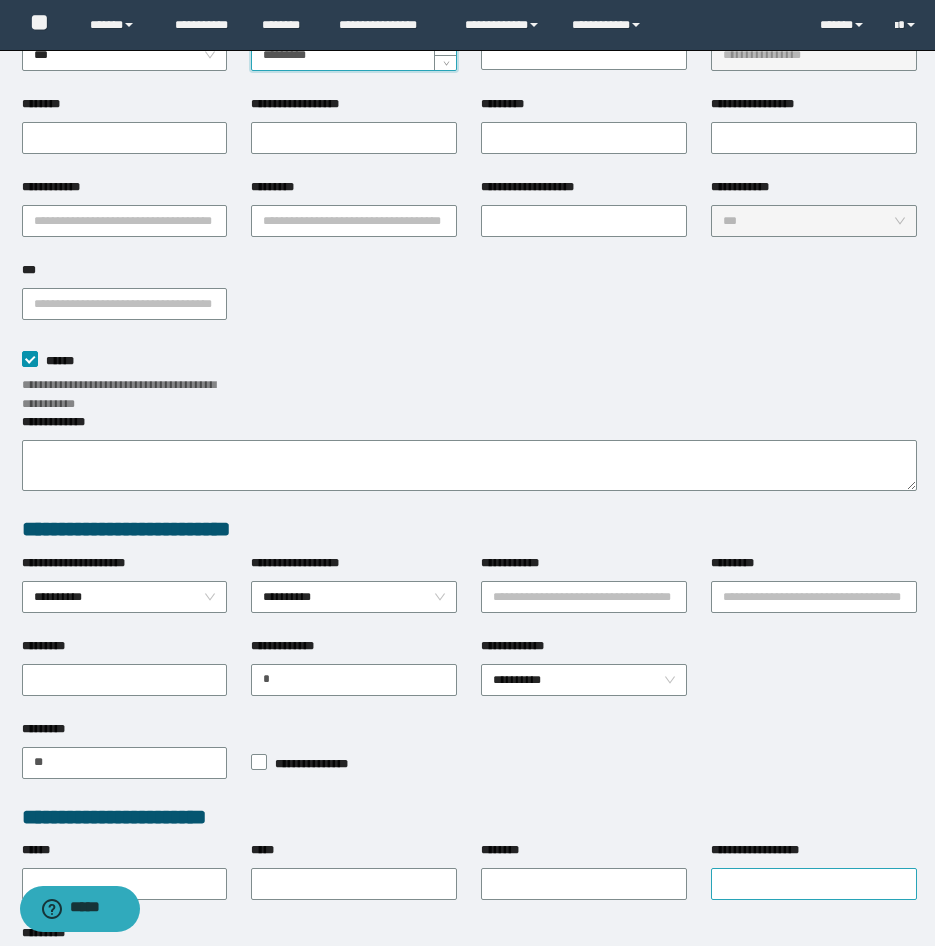 scroll, scrollTop: 284, scrollLeft: 0, axis: vertical 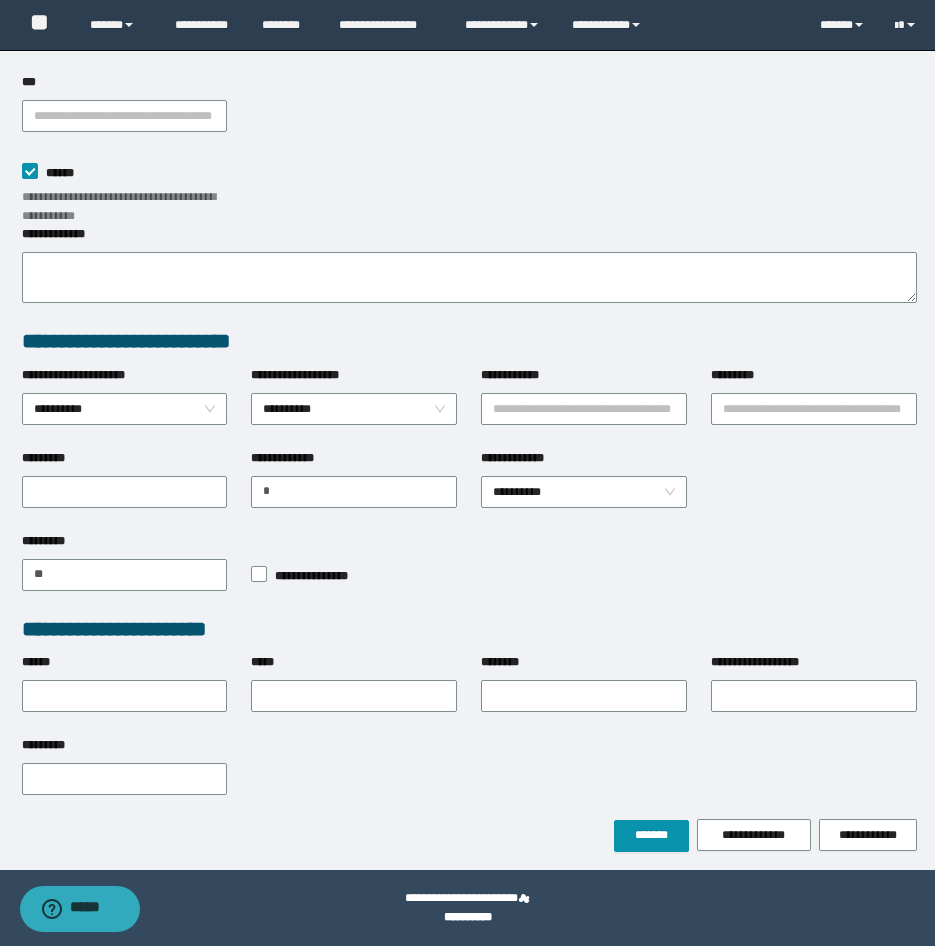 type on "*********" 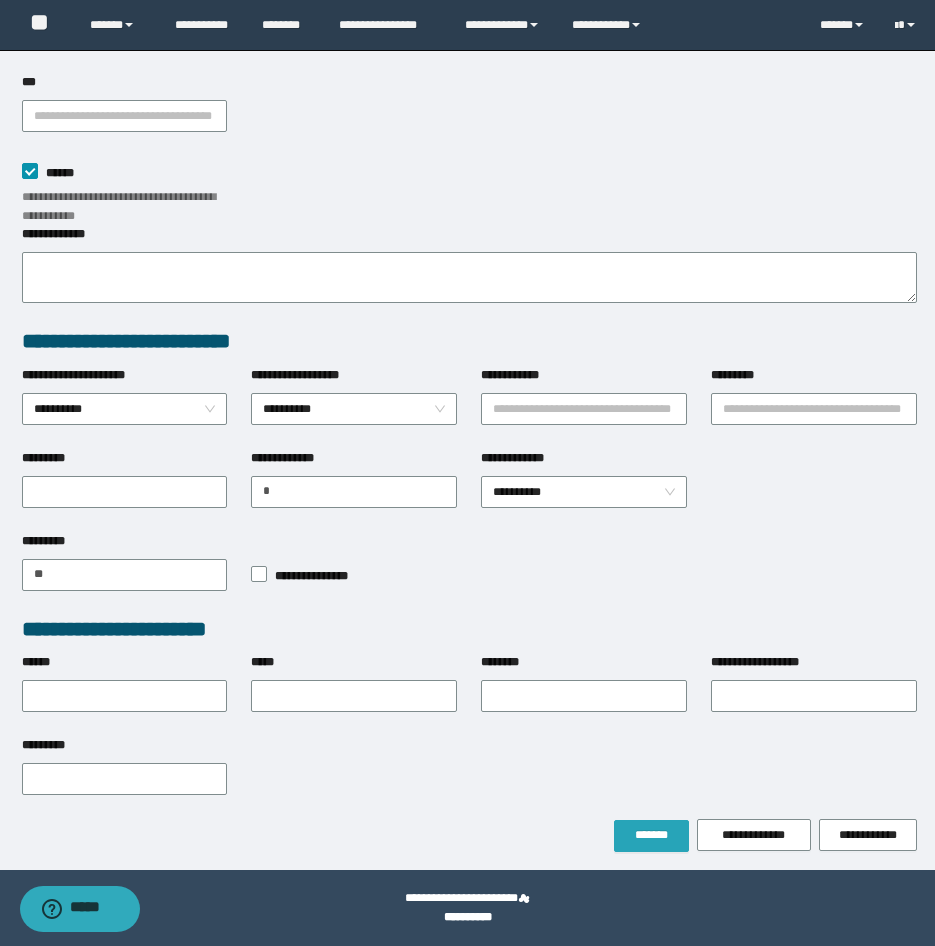 click on "*******" at bounding box center [651, 836] 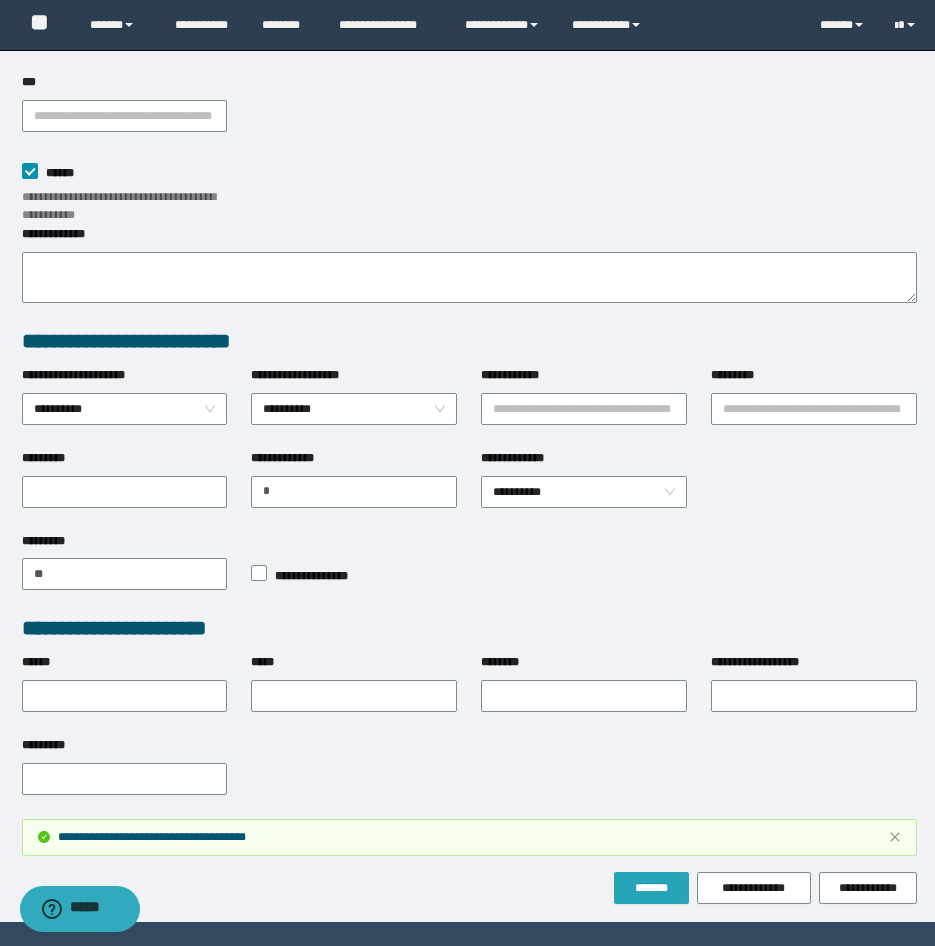 scroll, scrollTop: 284, scrollLeft: 0, axis: vertical 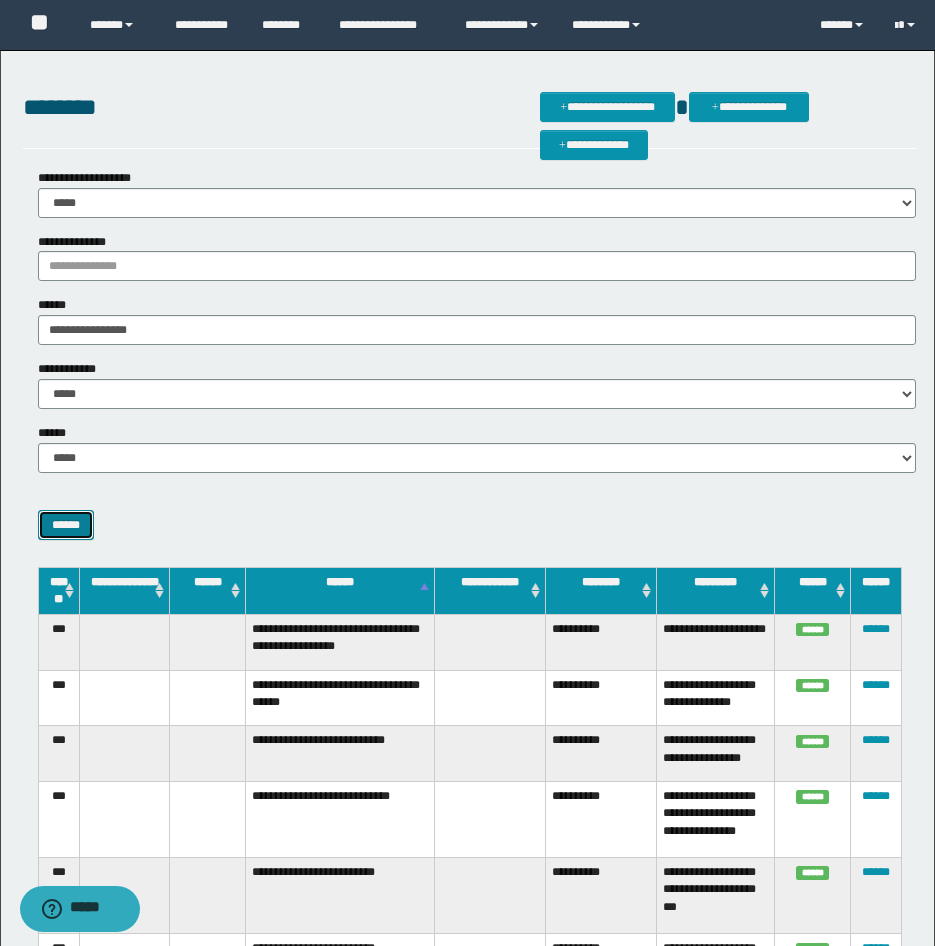 click on "******" at bounding box center [66, 525] 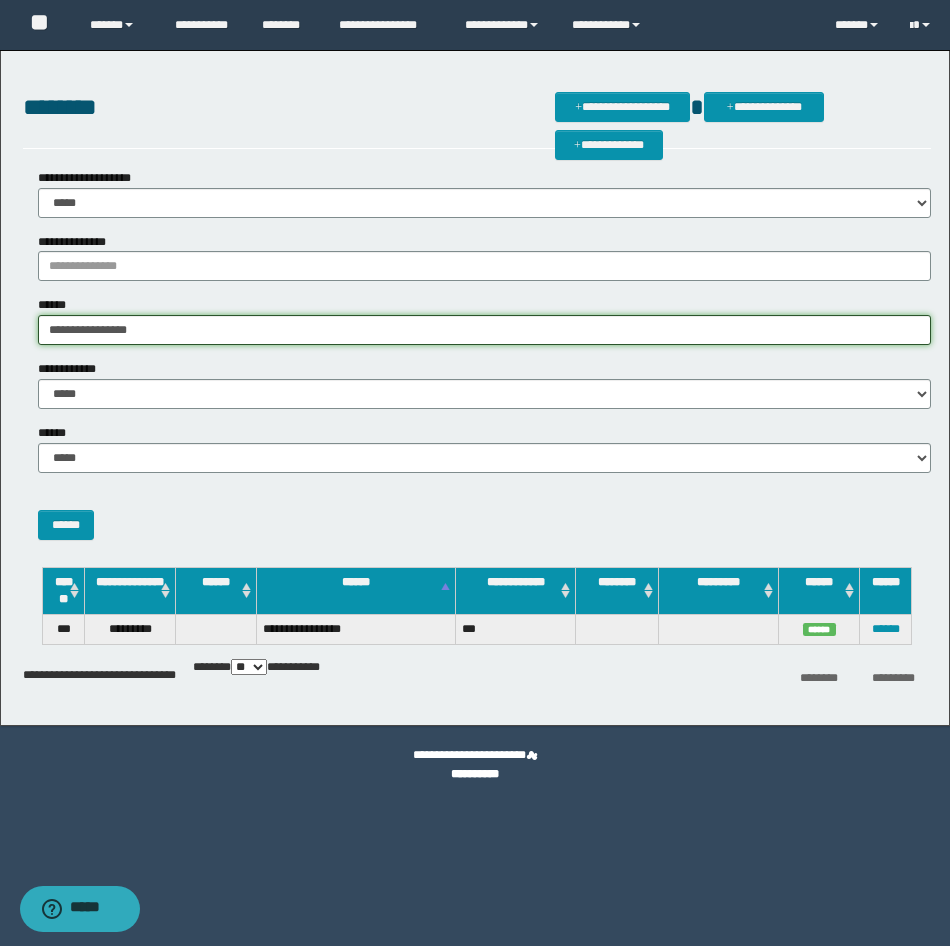 drag, startPoint x: 116, startPoint y: 324, endPoint x: -5, endPoint y: 314, distance: 121.41252 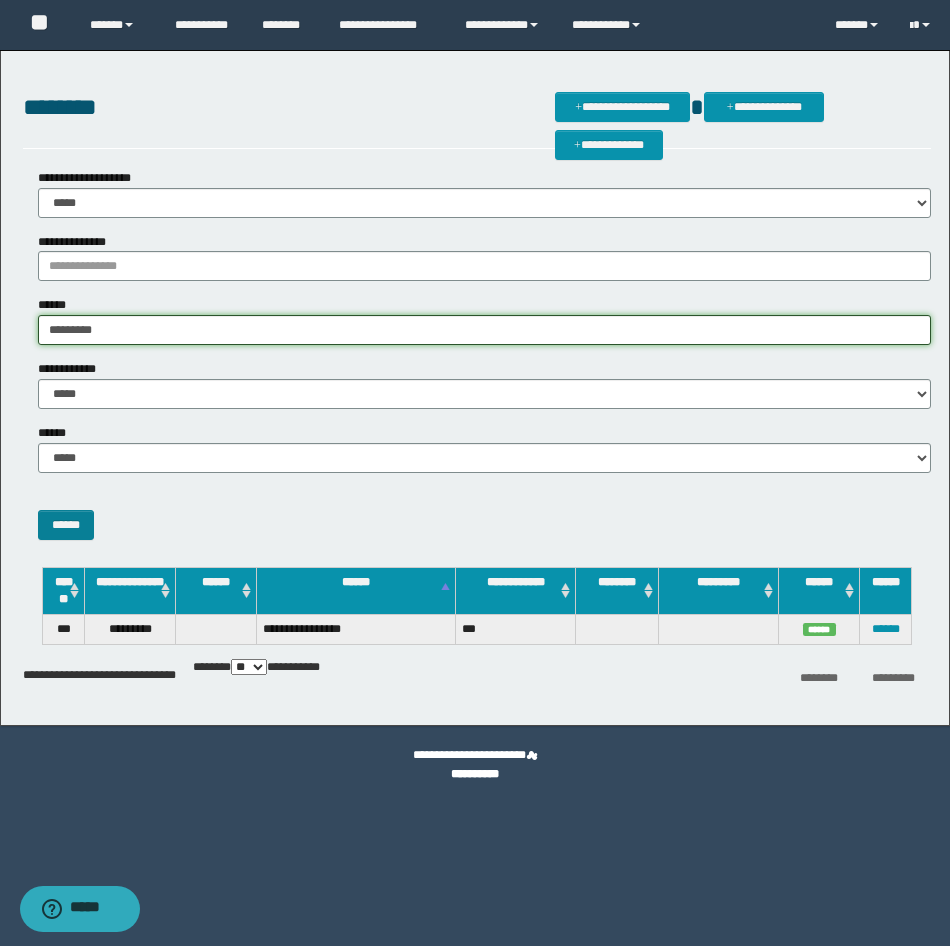 type on "*********" 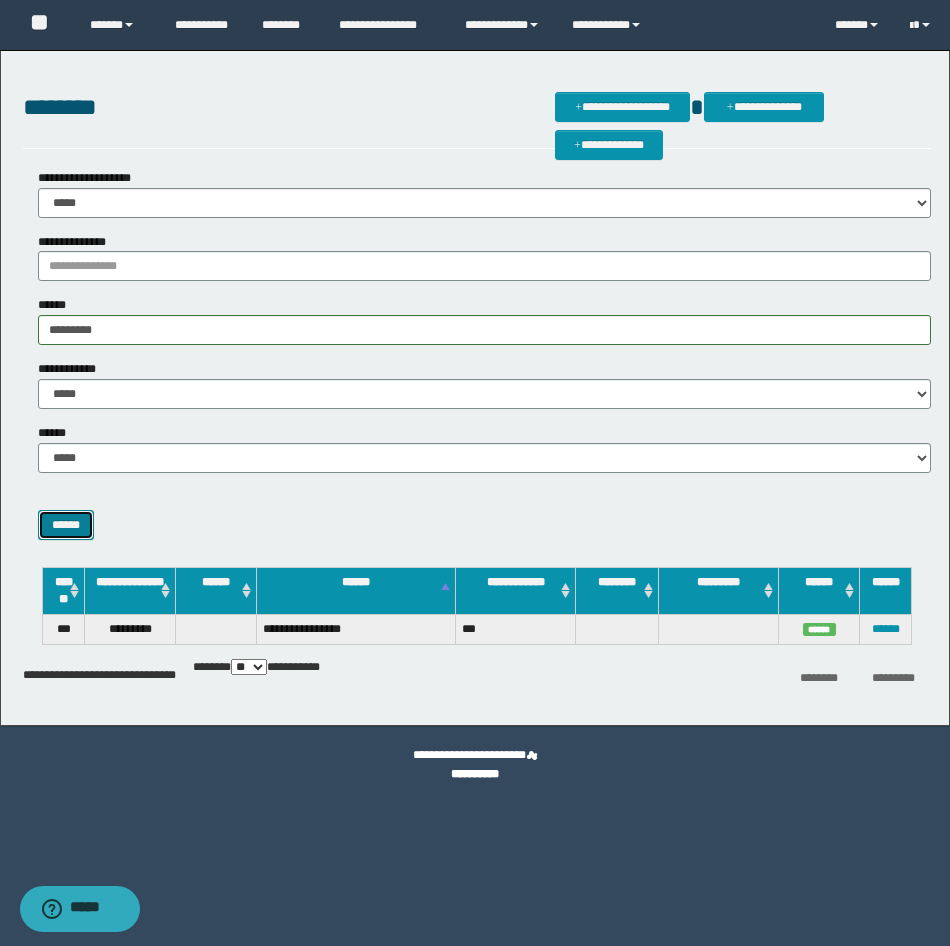 click on "******" at bounding box center [66, 525] 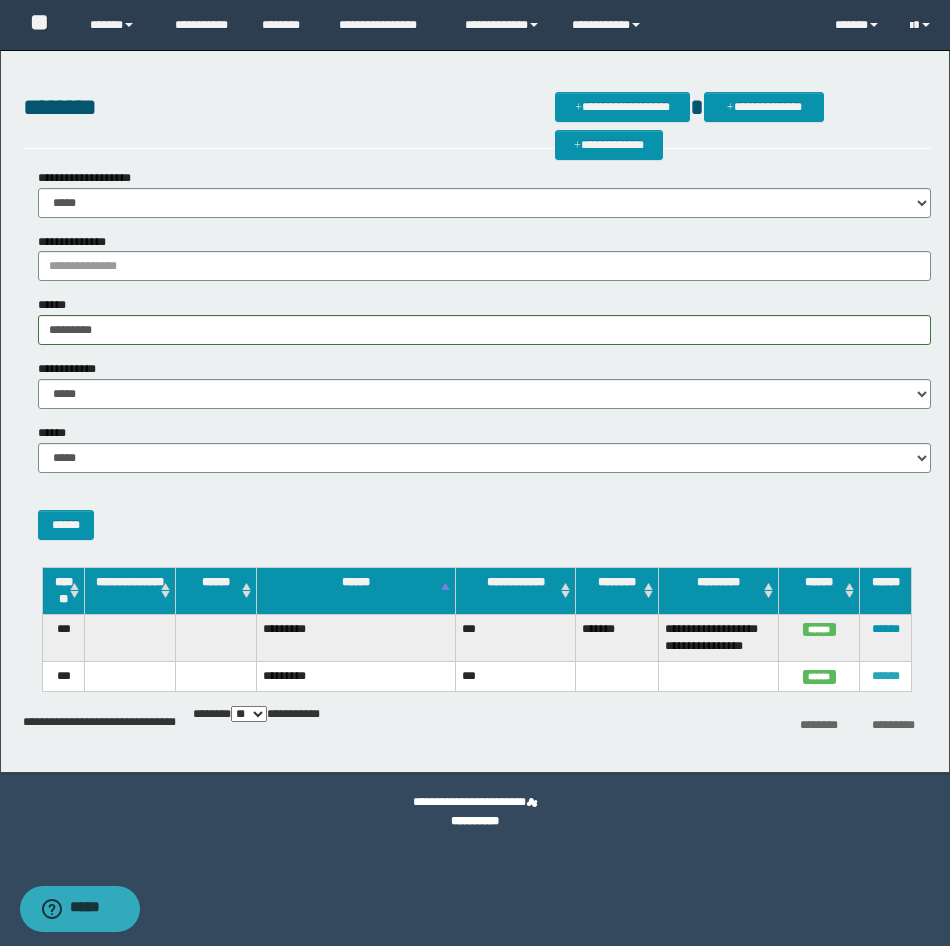 click on "******" at bounding box center [886, 676] 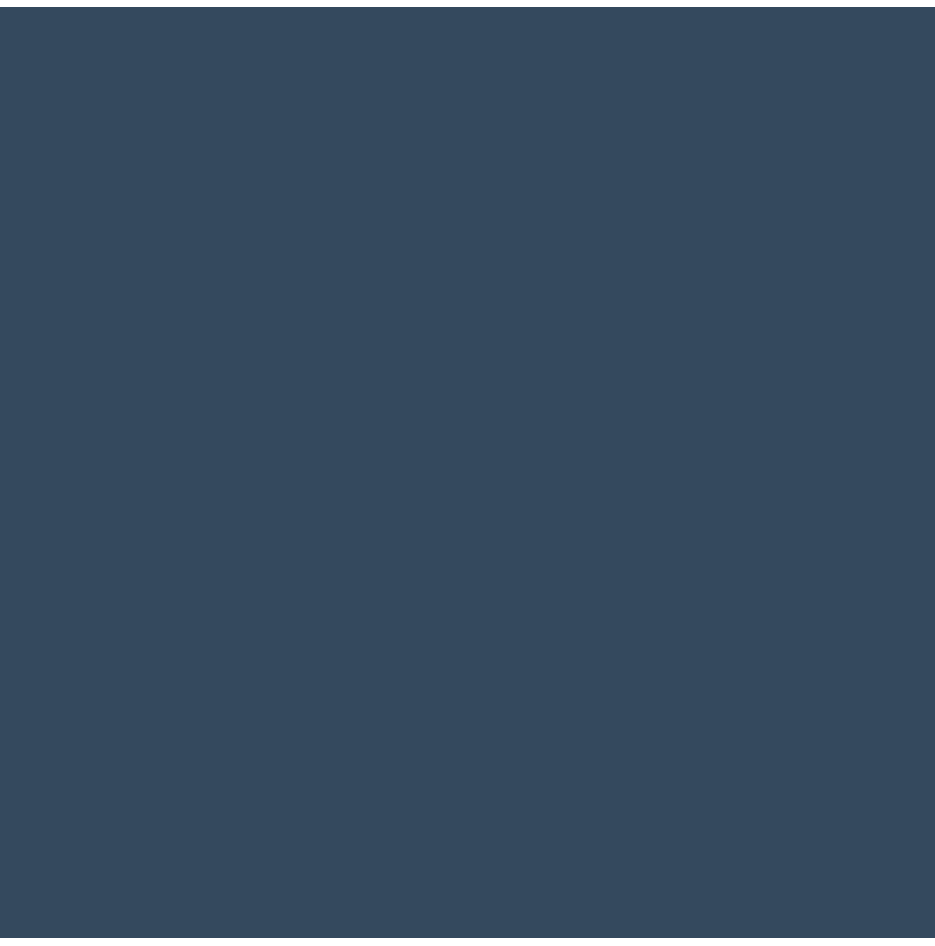 scroll, scrollTop: 0, scrollLeft: 0, axis: both 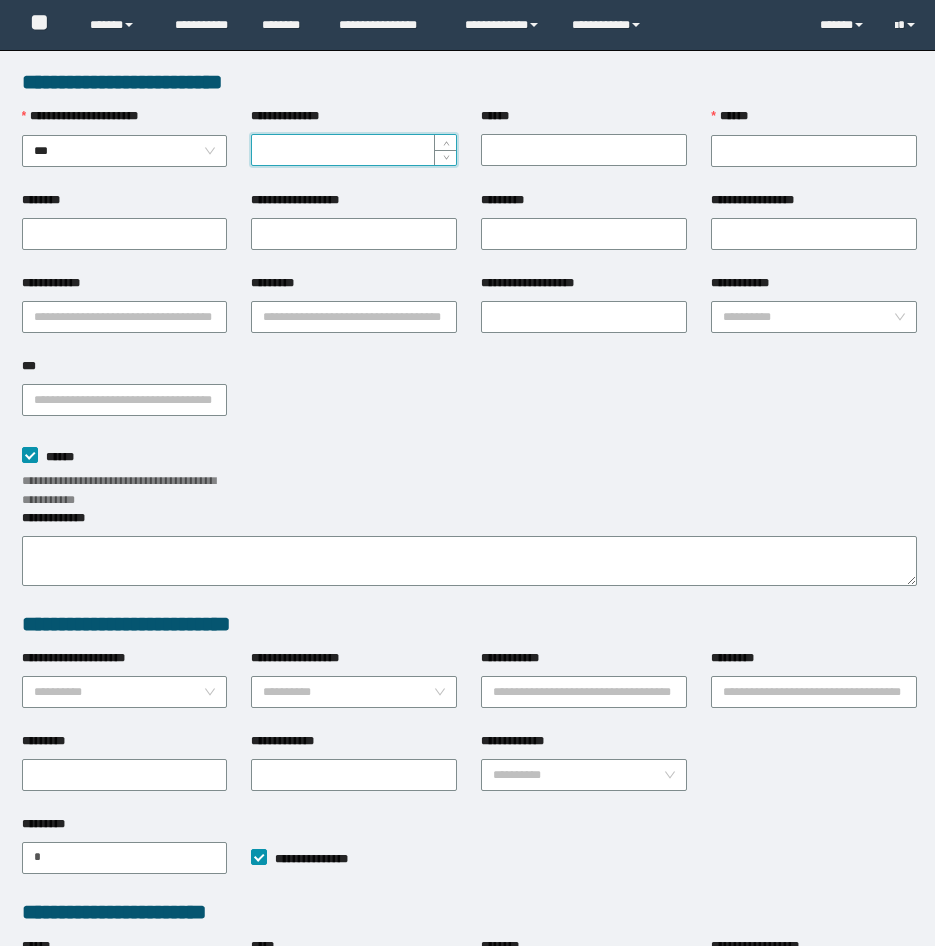 type on "*********" 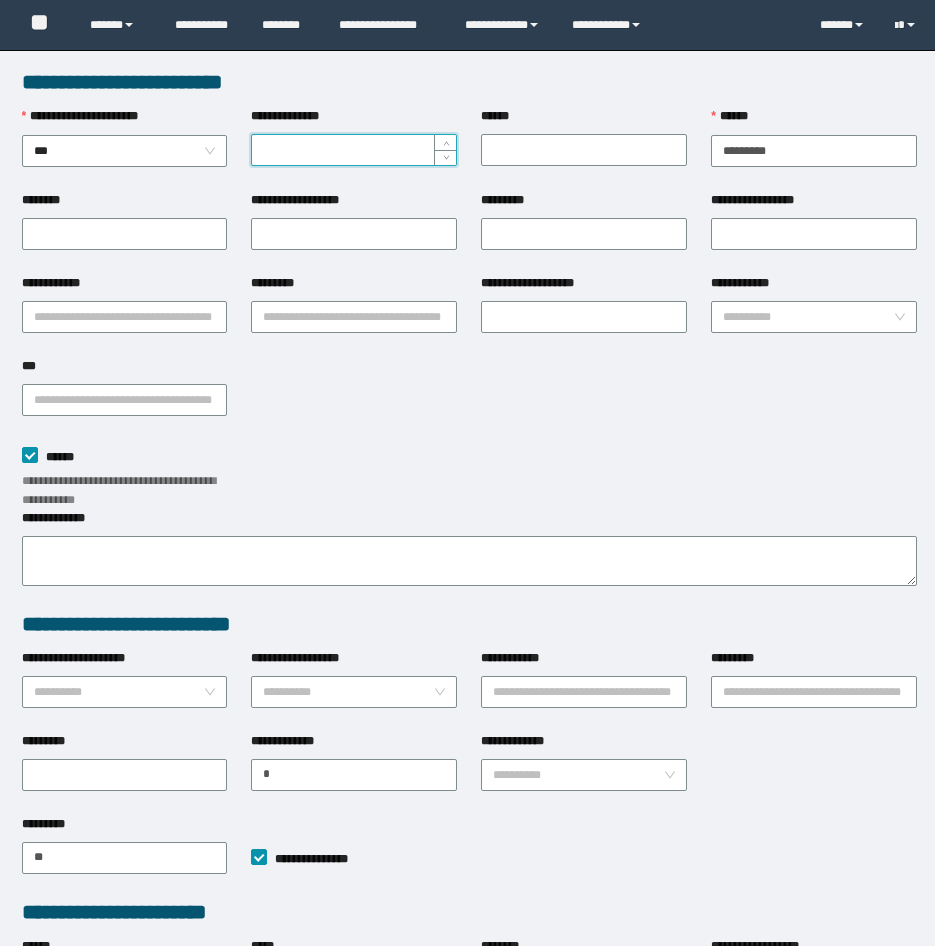 scroll, scrollTop: 0, scrollLeft: 0, axis: both 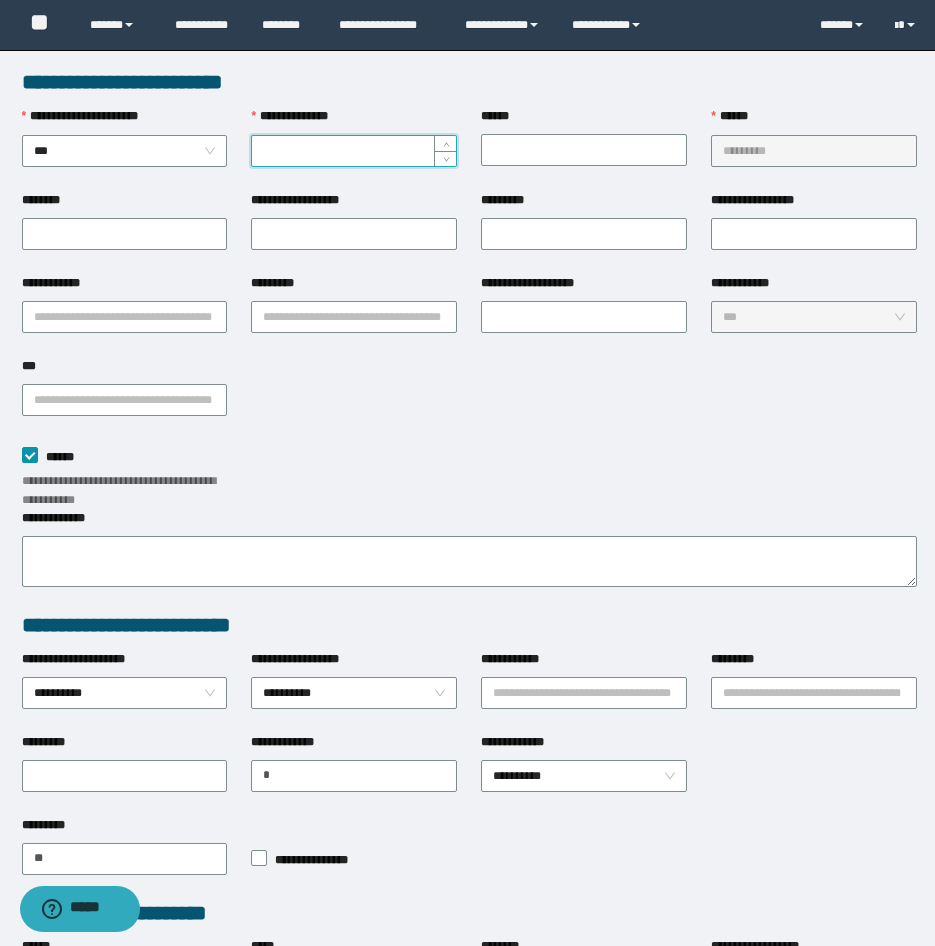 click on "**********" at bounding box center (354, 151) 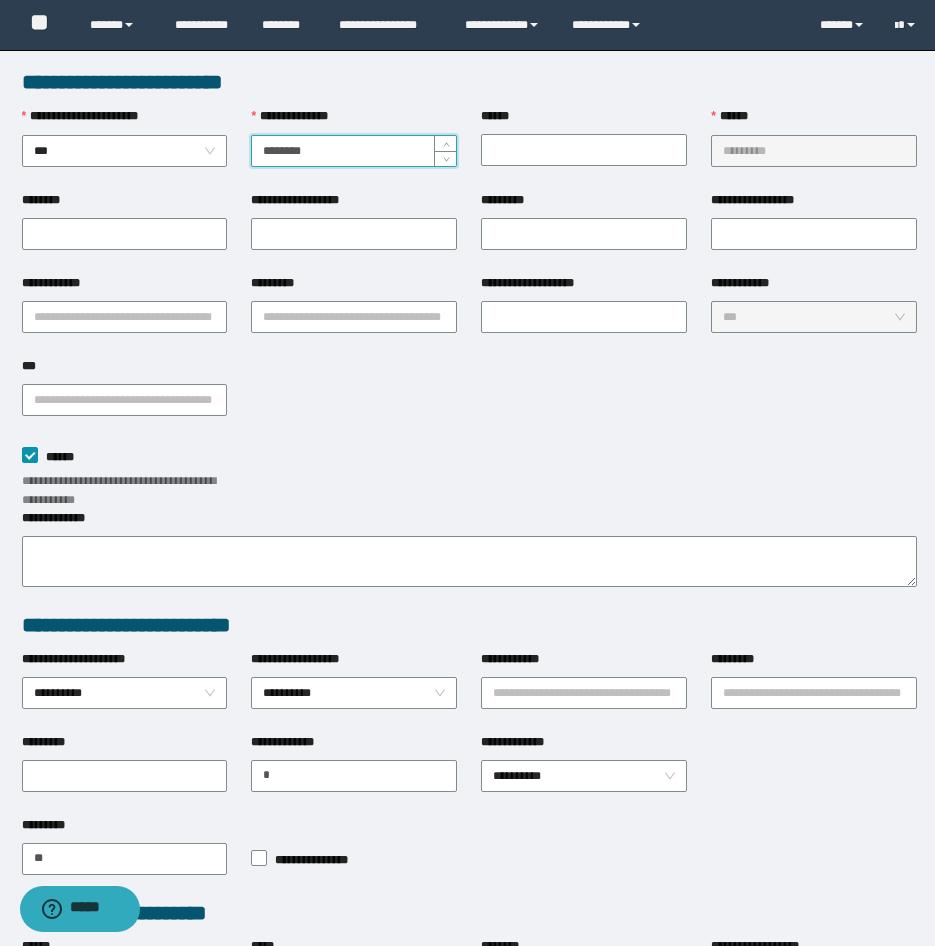 type on "********" 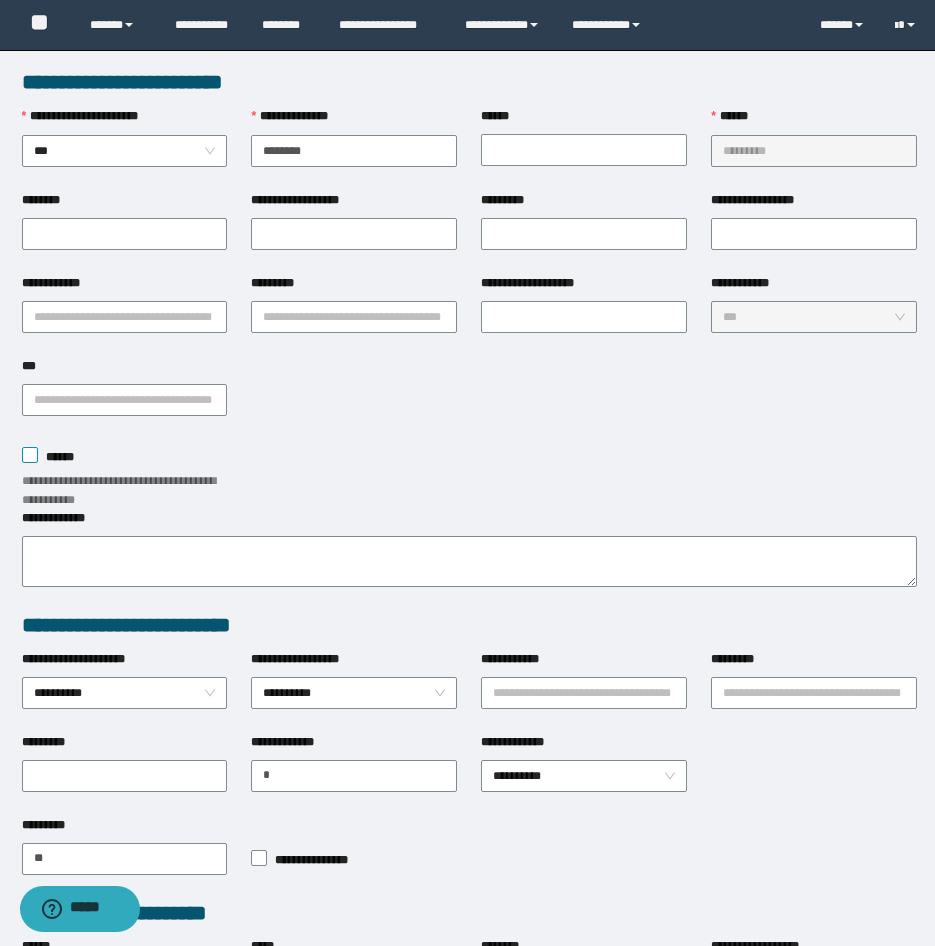 scroll, scrollTop: 284, scrollLeft: 0, axis: vertical 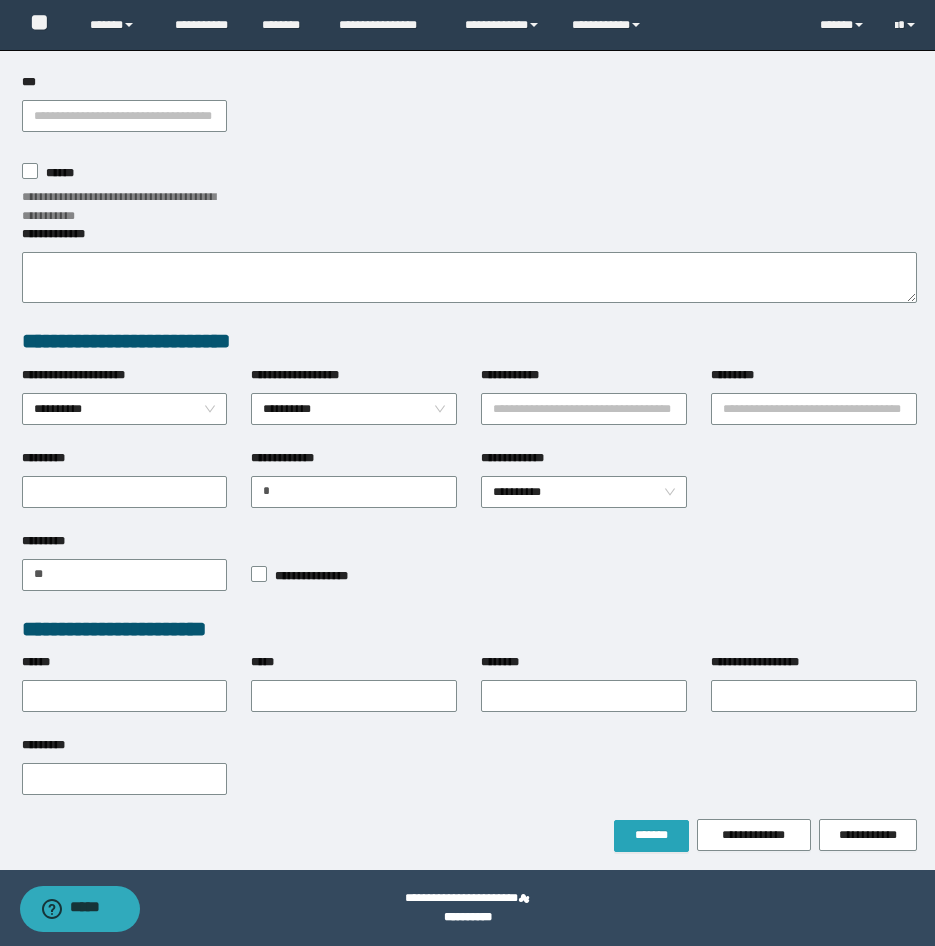 click on "*******" at bounding box center [651, 835] 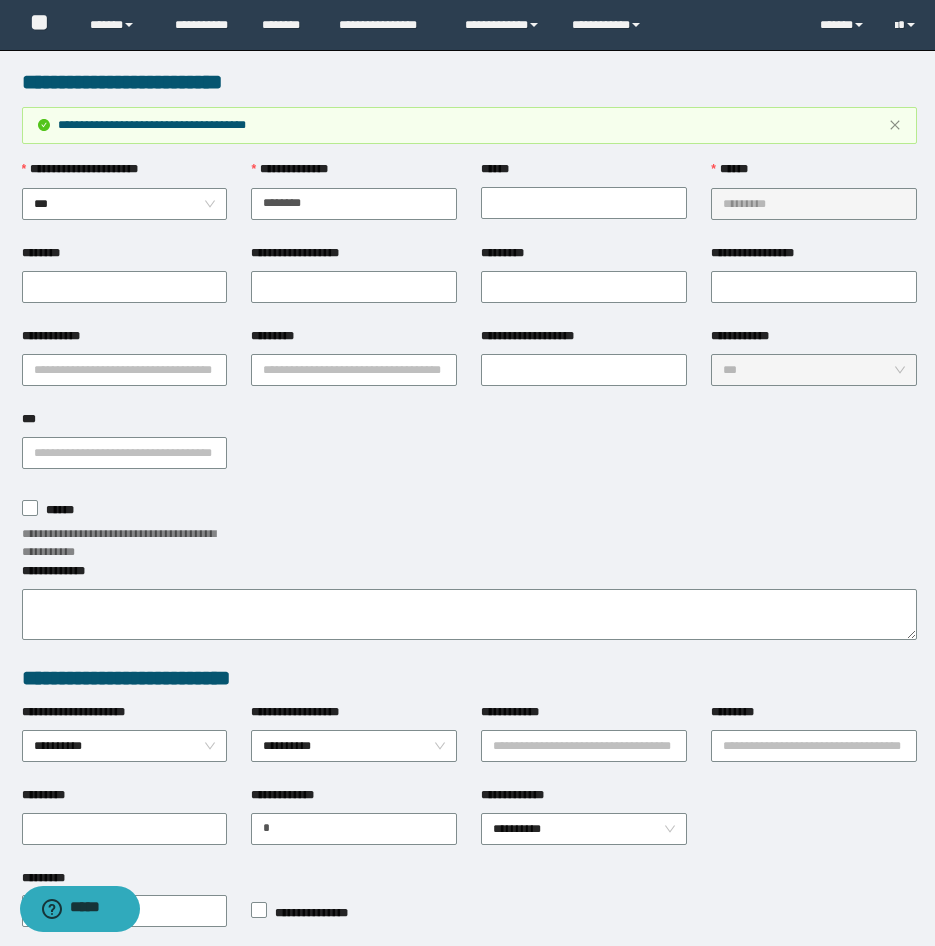 scroll, scrollTop: 284, scrollLeft: 0, axis: vertical 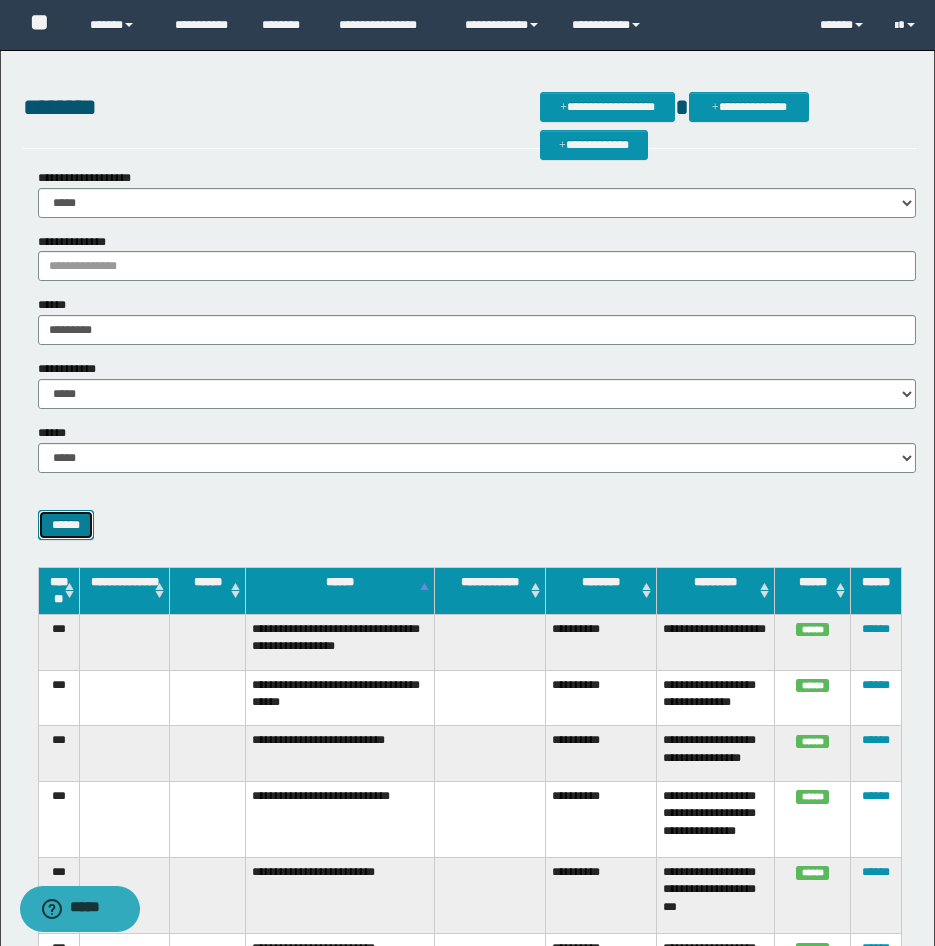 drag, startPoint x: 79, startPoint y: 518, endPoint x: 111, endPoint y: 501, distance: 36.23534 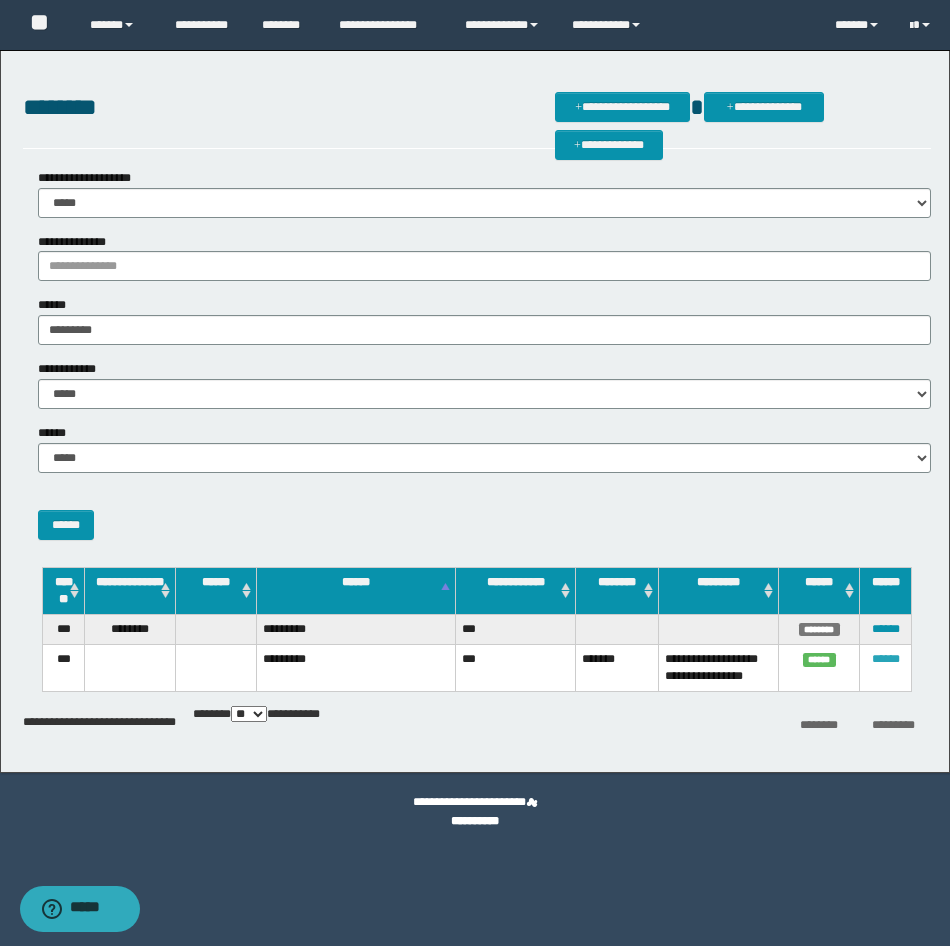 click on "******" at bounding box center (886, 659) 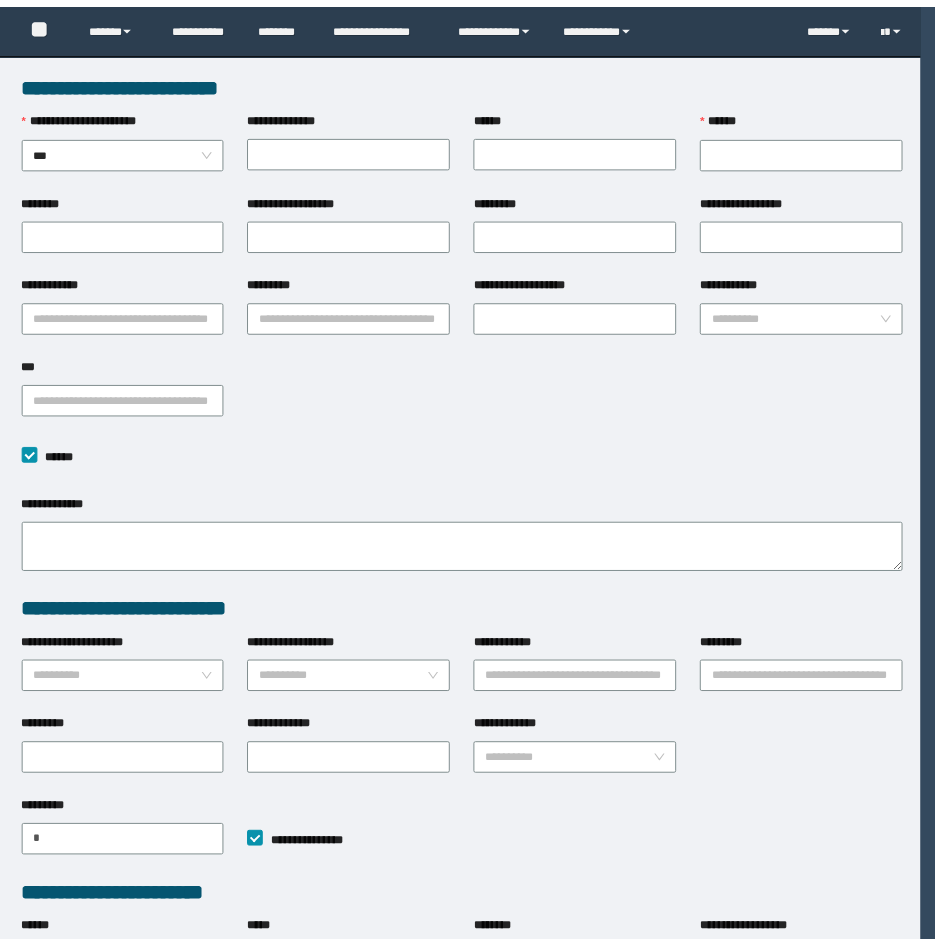 scroll, scrollTop: 0, scrollLeft: 0, axis: both 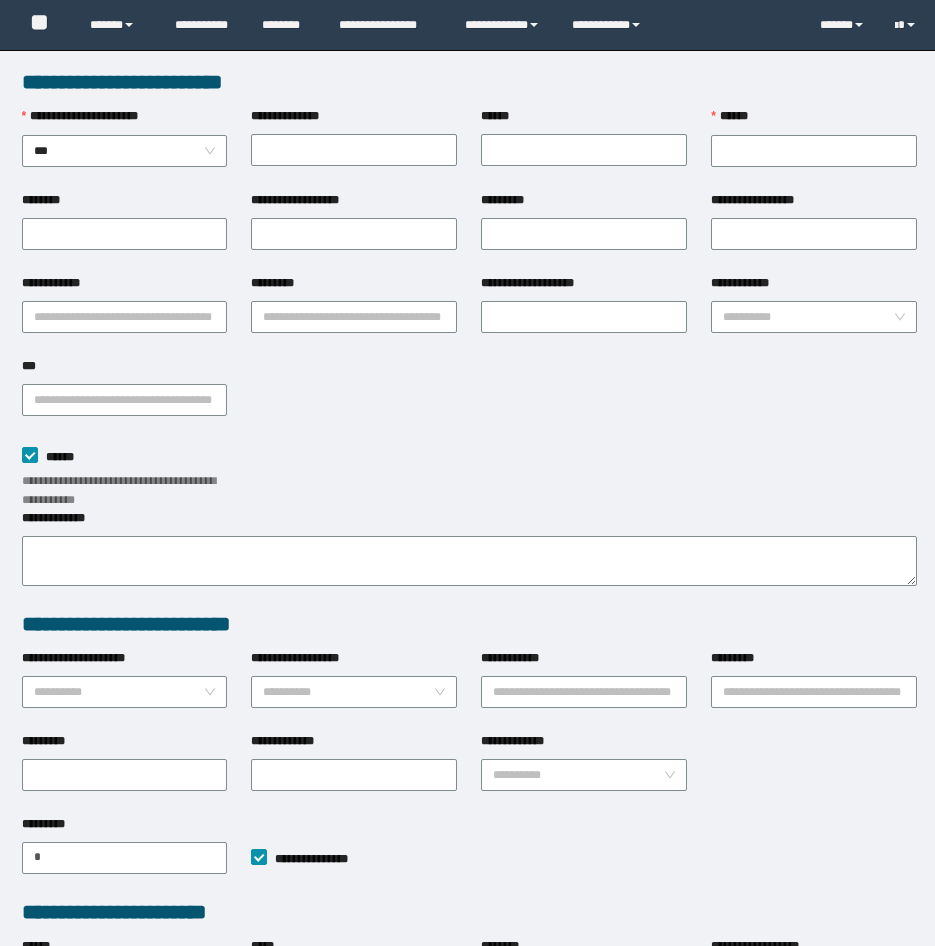 type on "*********" 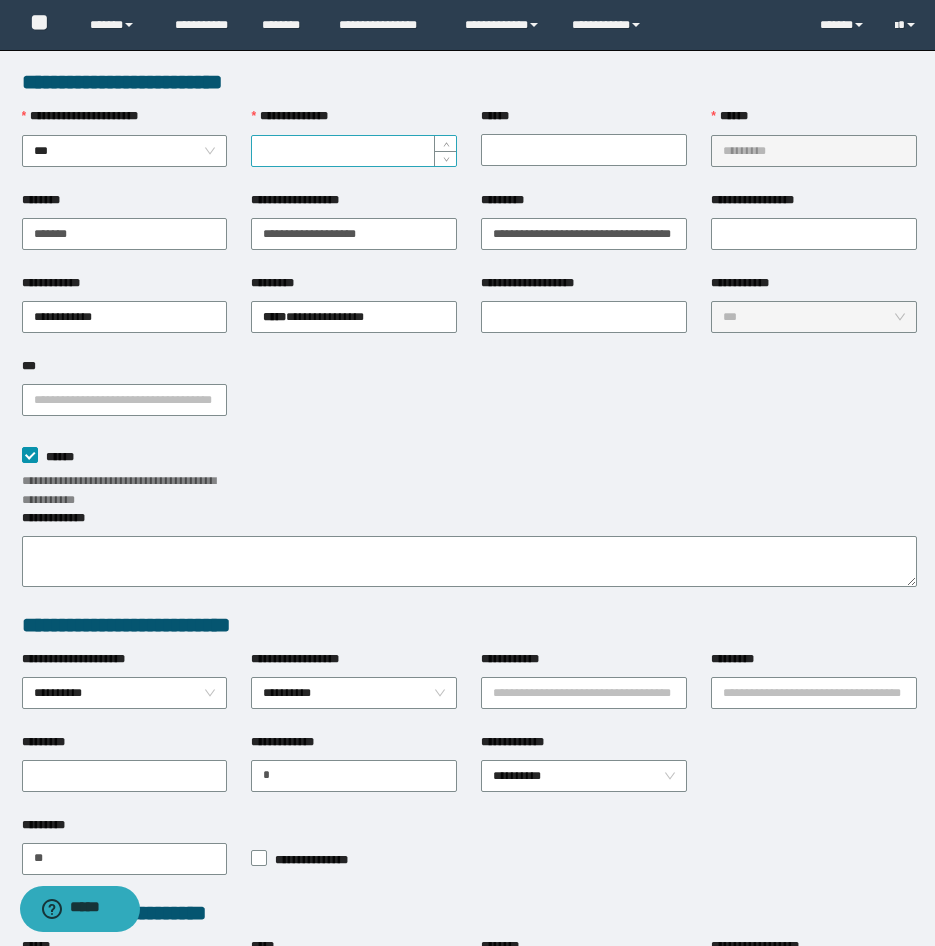 click on "**********" at bounding box center (354, 151) 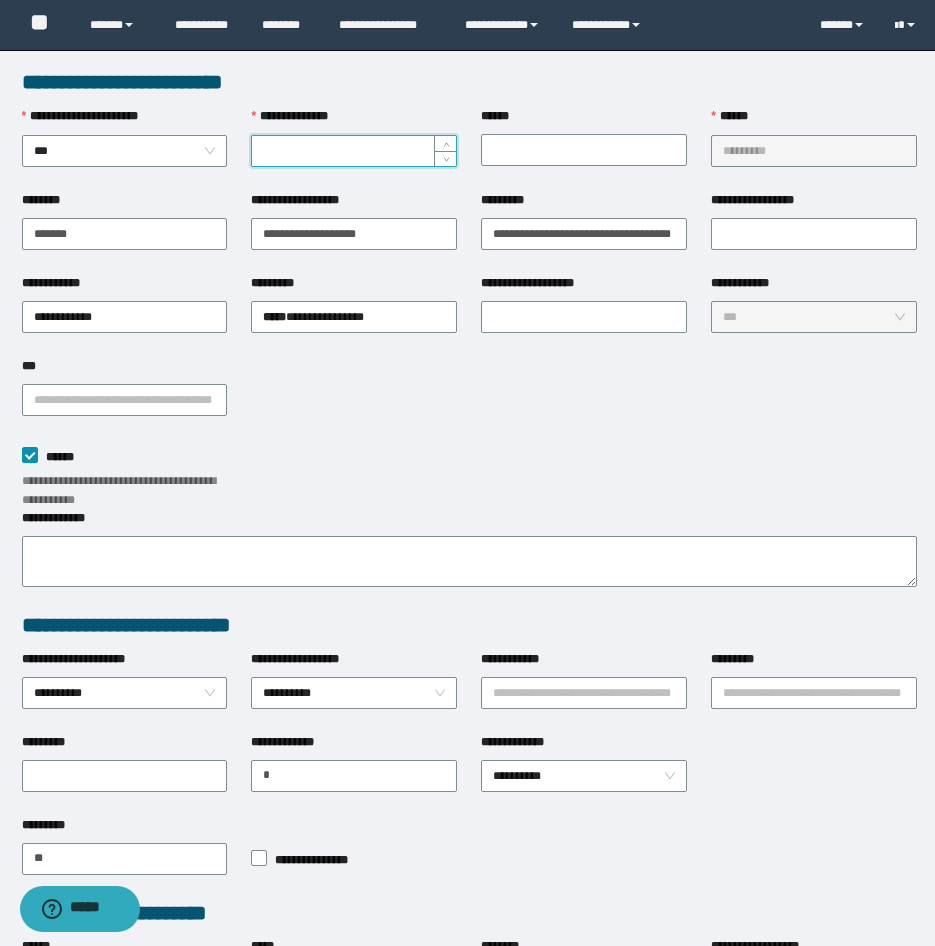 paste on "*********" 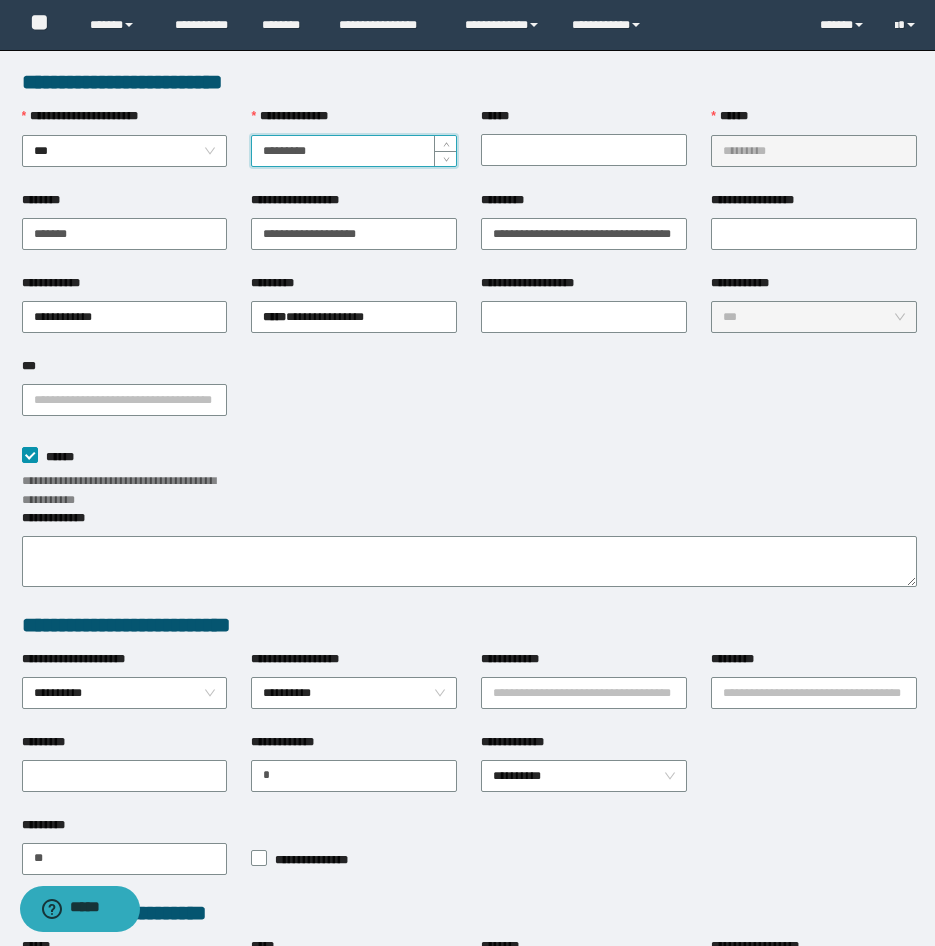scroll, scrollTop: 200, scrollLeft: 0, axis: vertical 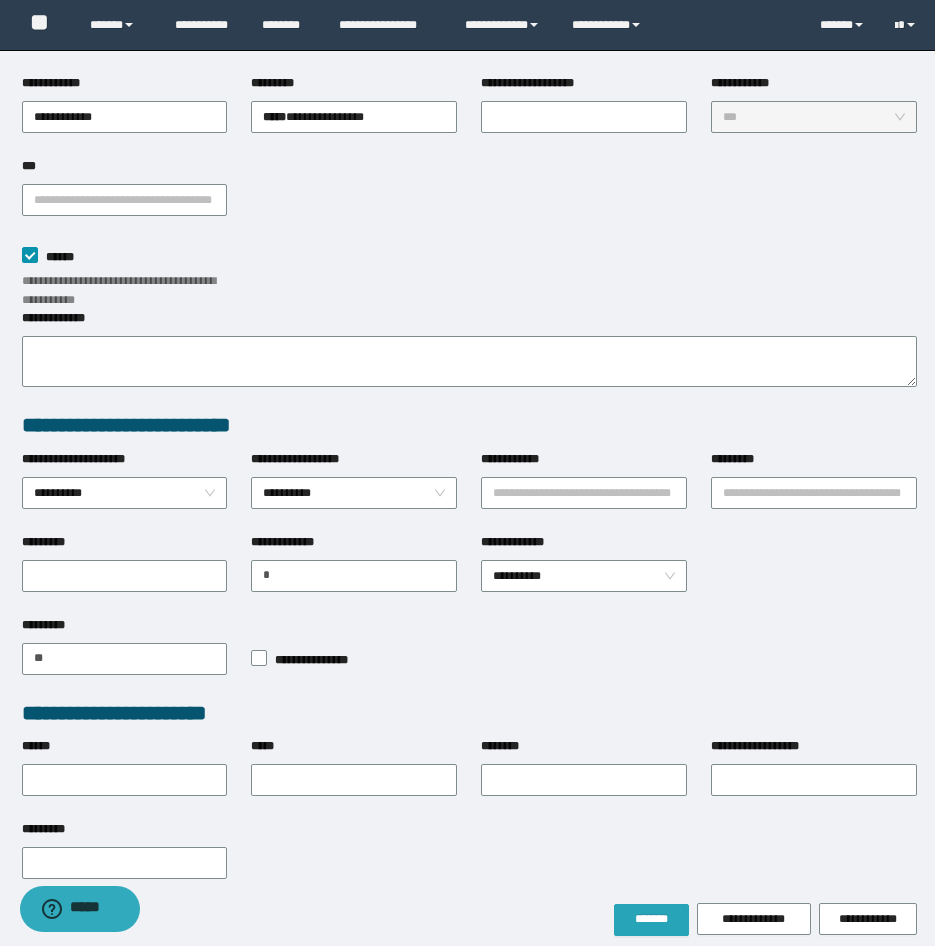 type on "*********" 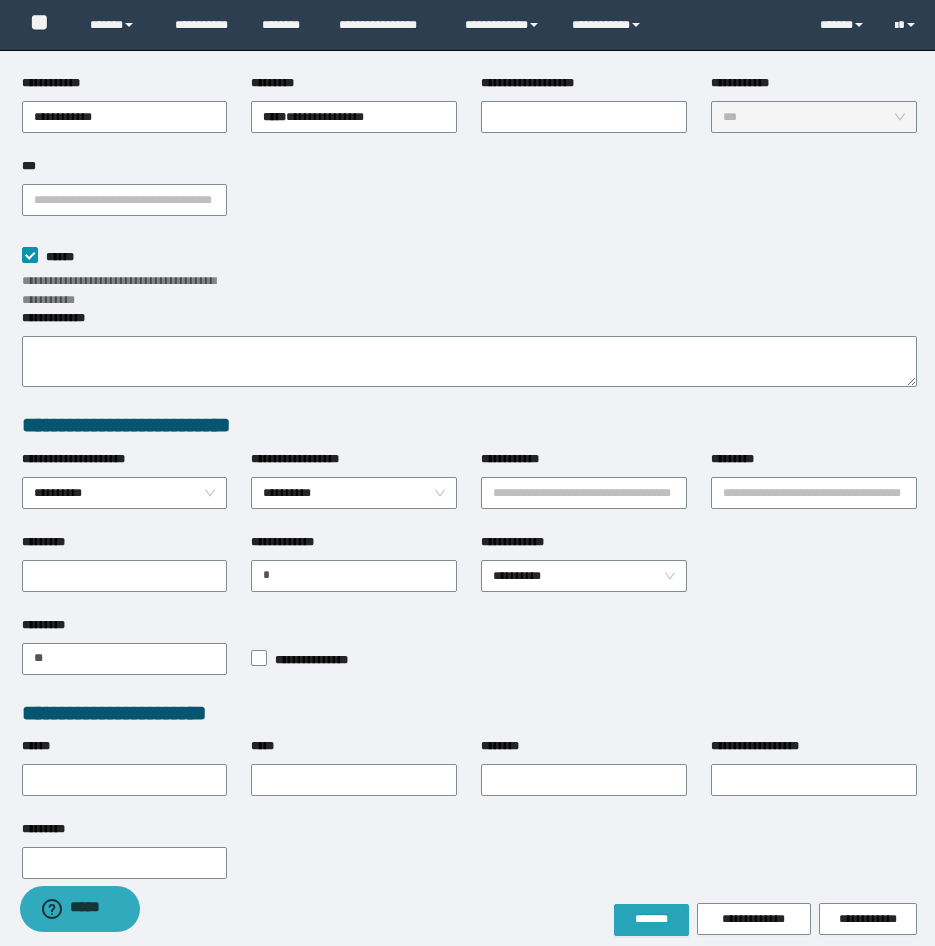 click on "*******" at bounding box center (651, 919) 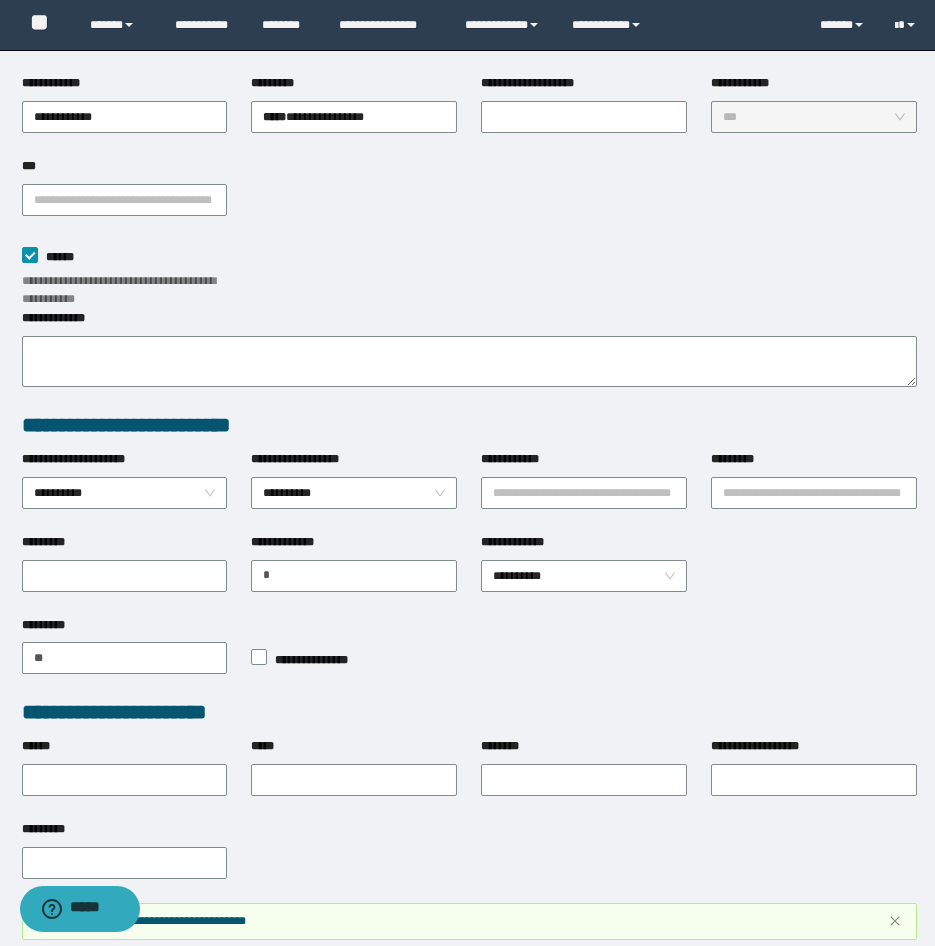scroll, scrollTop: 200, scrollLeft: 0, axis: vertical 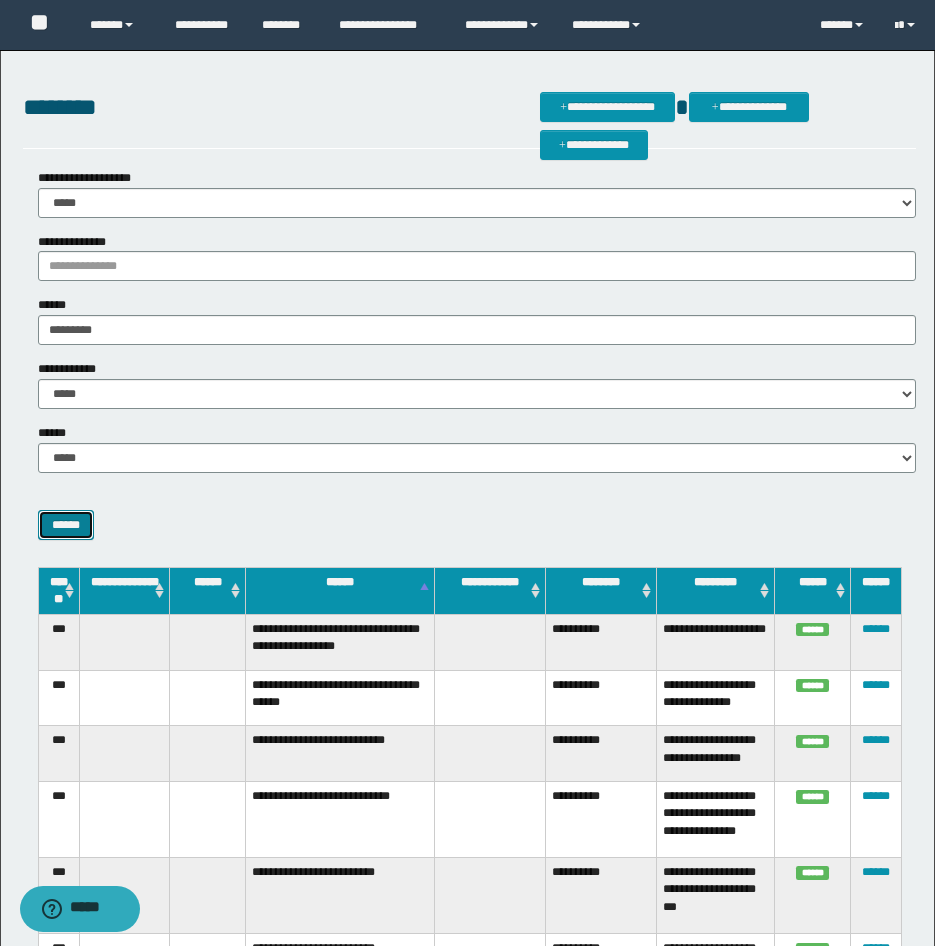 click on "******" at bounding box center (66, 525) 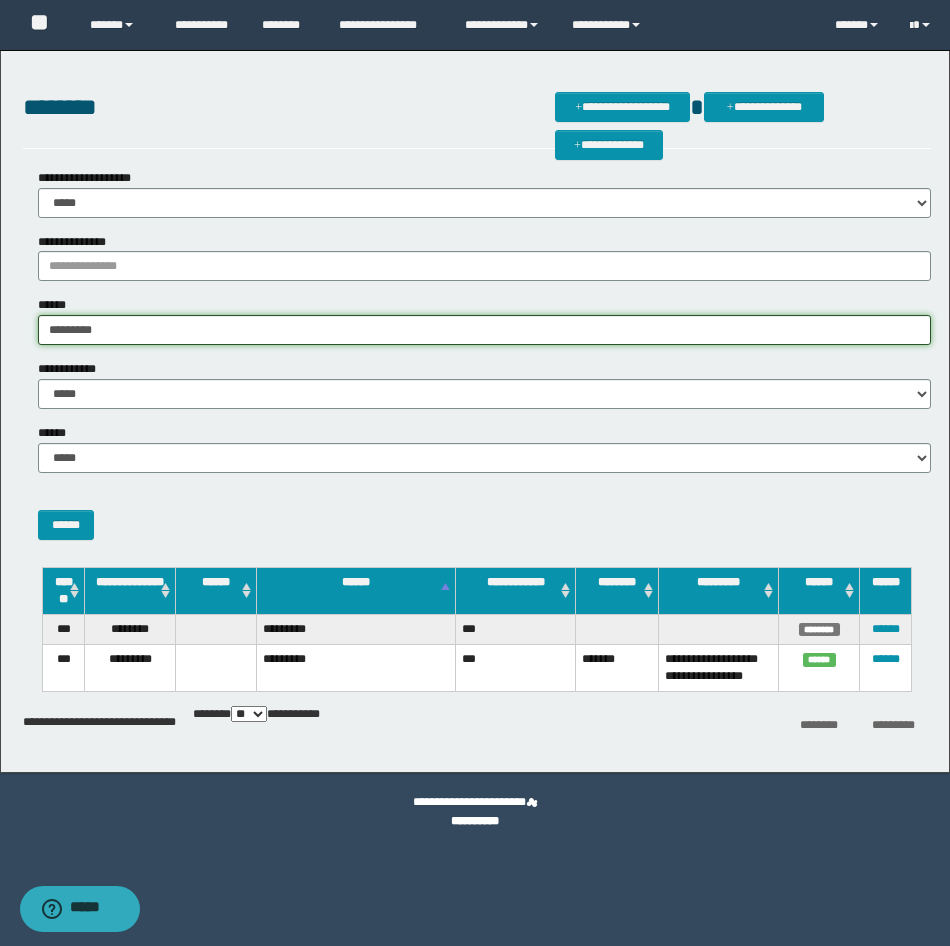 drag, startPoint x: 112, startPoint y: 331, endPoint x: -5, endPoint y: 335, distance: 117.06836 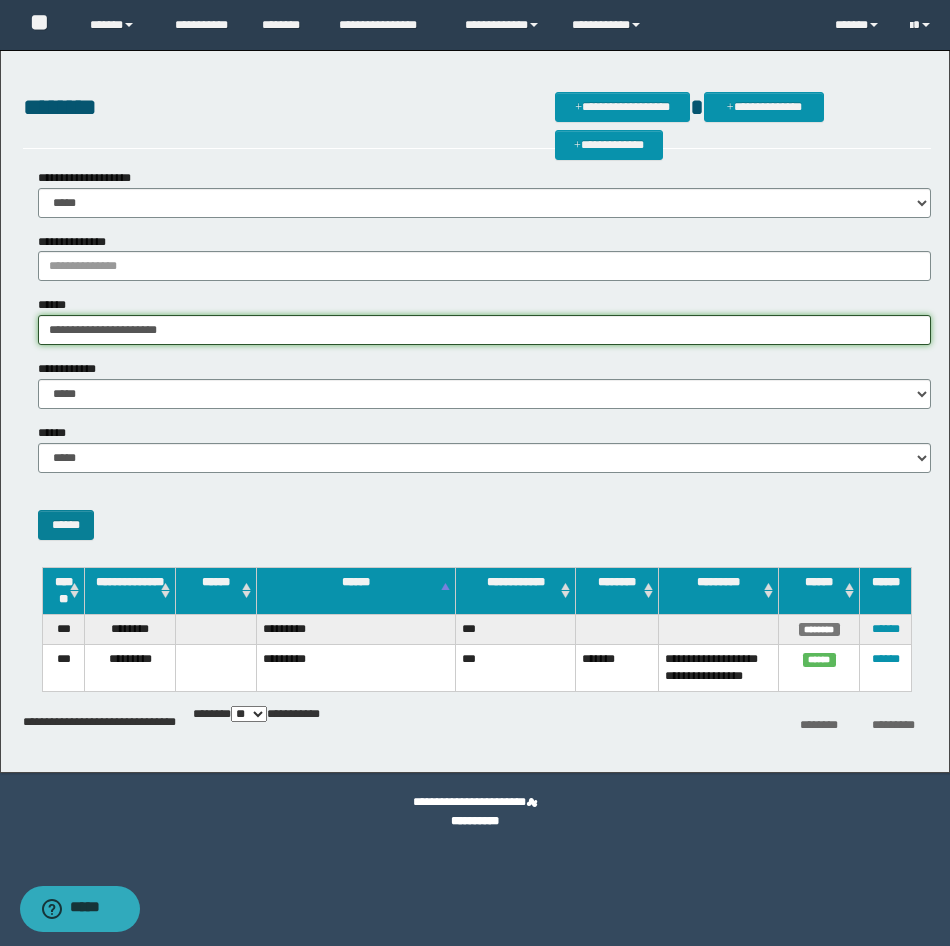 type on "**********" 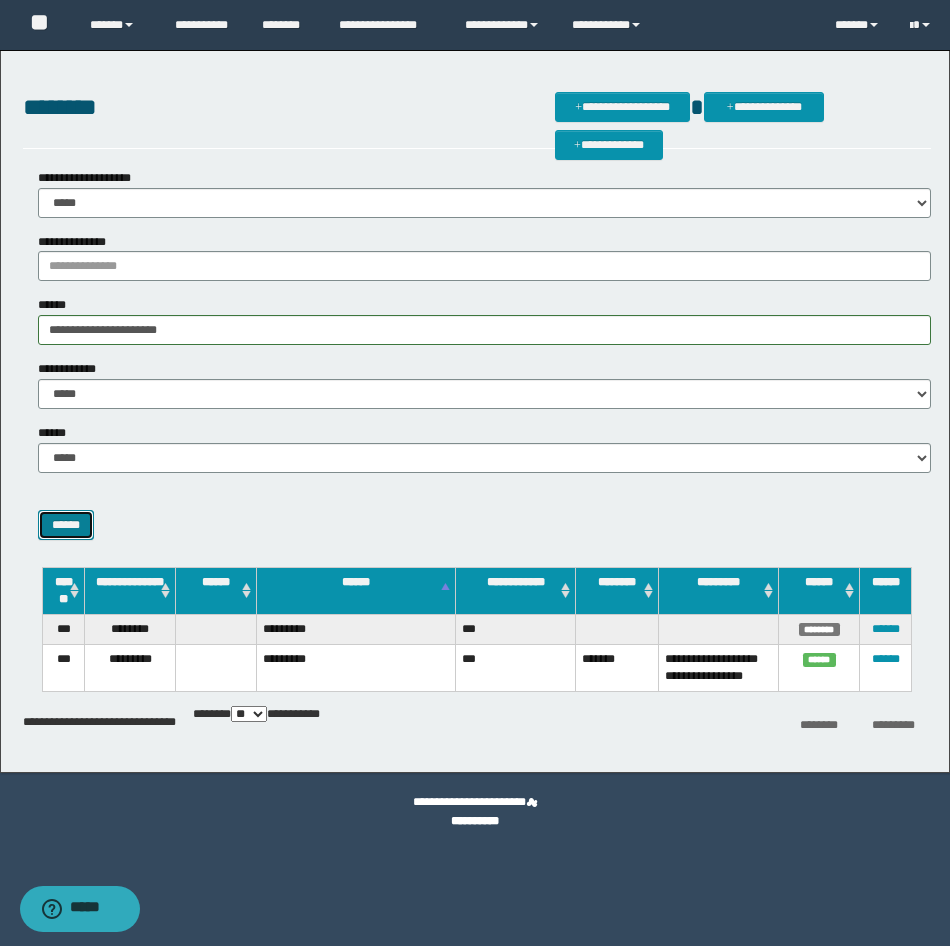 click on "******" at bounding box center [66, 525] 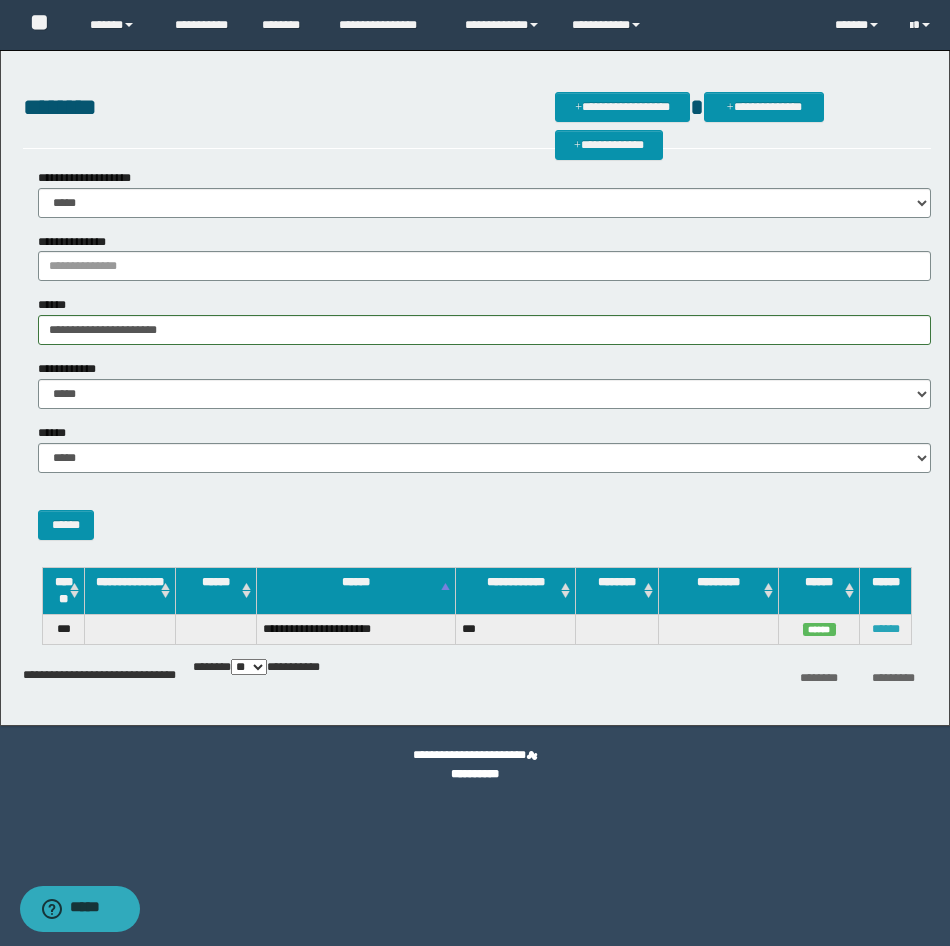 click on "******" at bounding box center (886, 629) 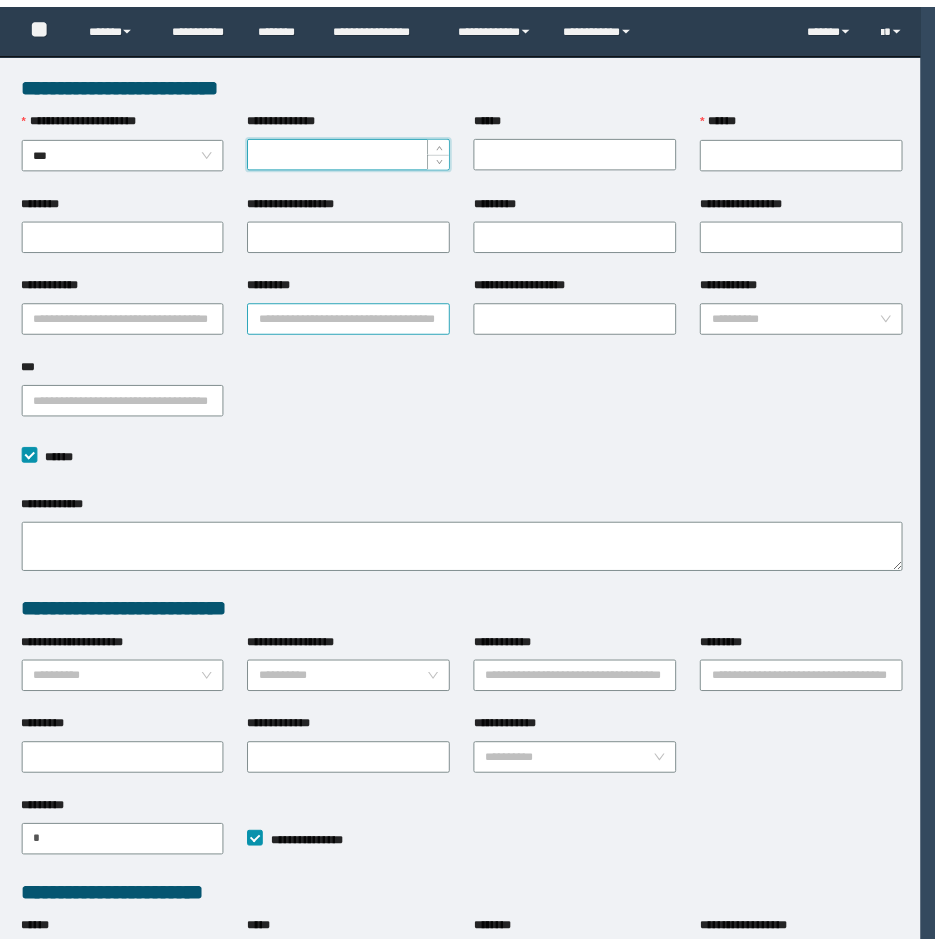 scroll, scrollTop: 0, scrollLeft: 0, axis: both 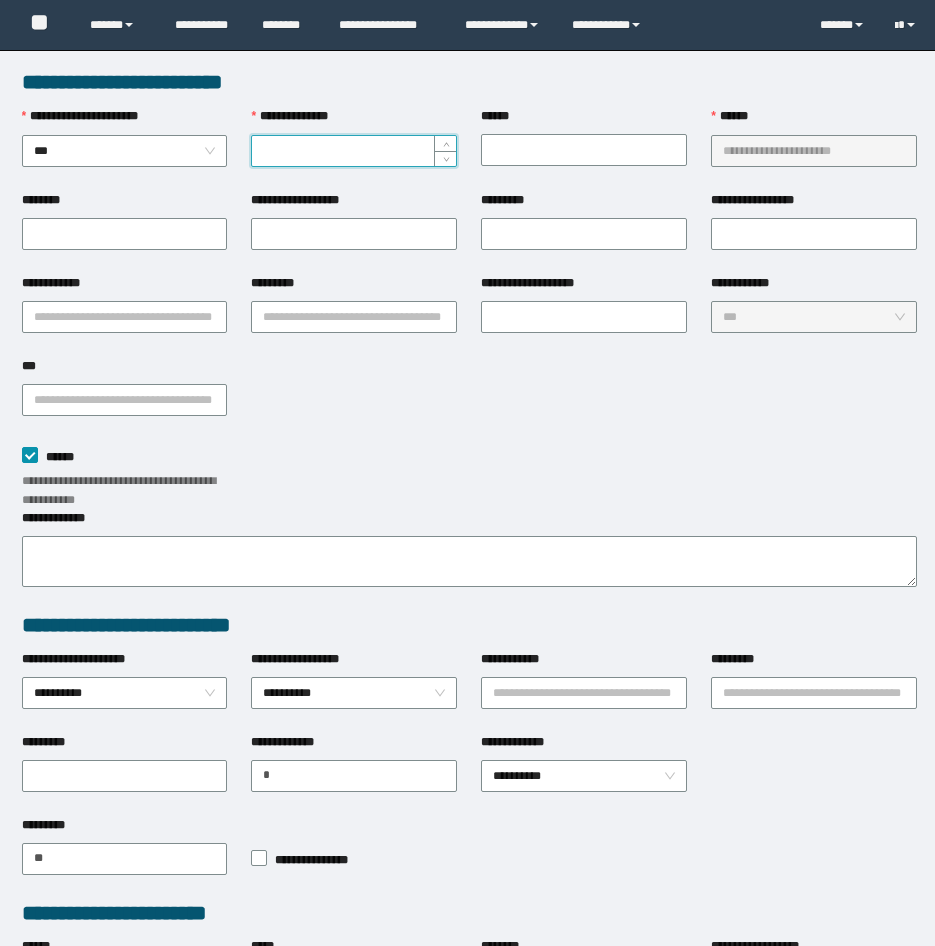 click on "**********" at bounding box center (354, 151) 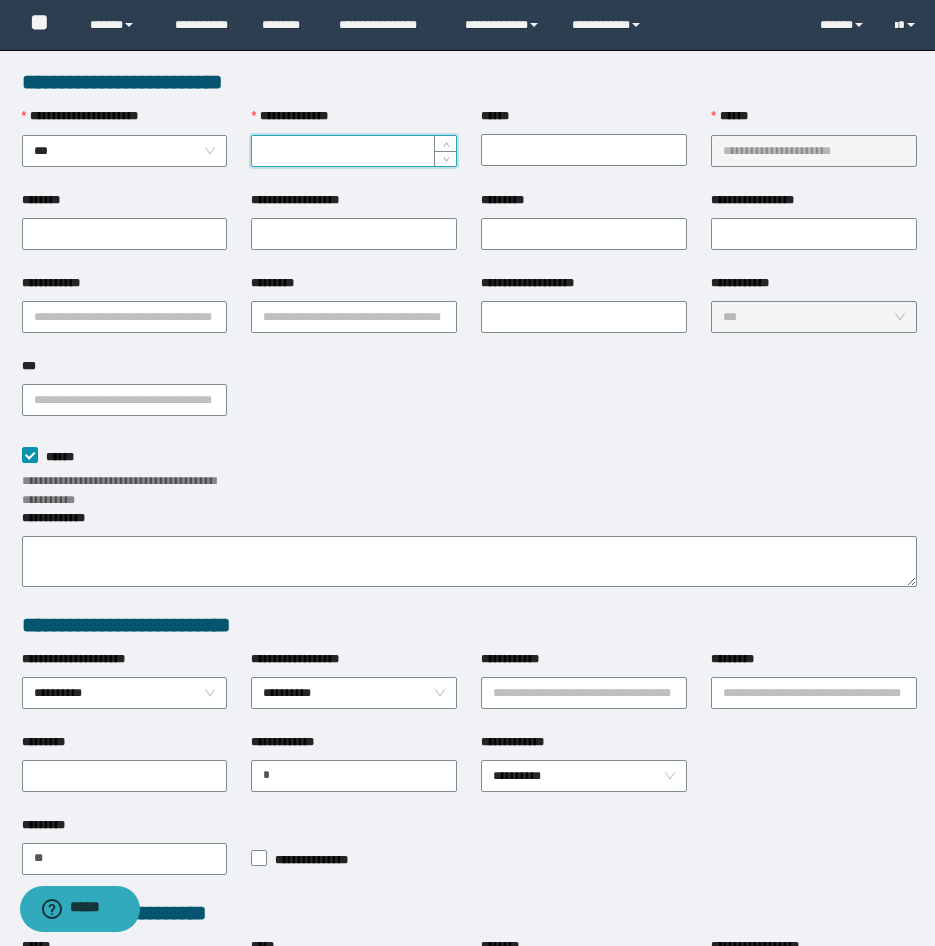 scroll, scrollTop: 0, scrollLeft: 0, axis: both 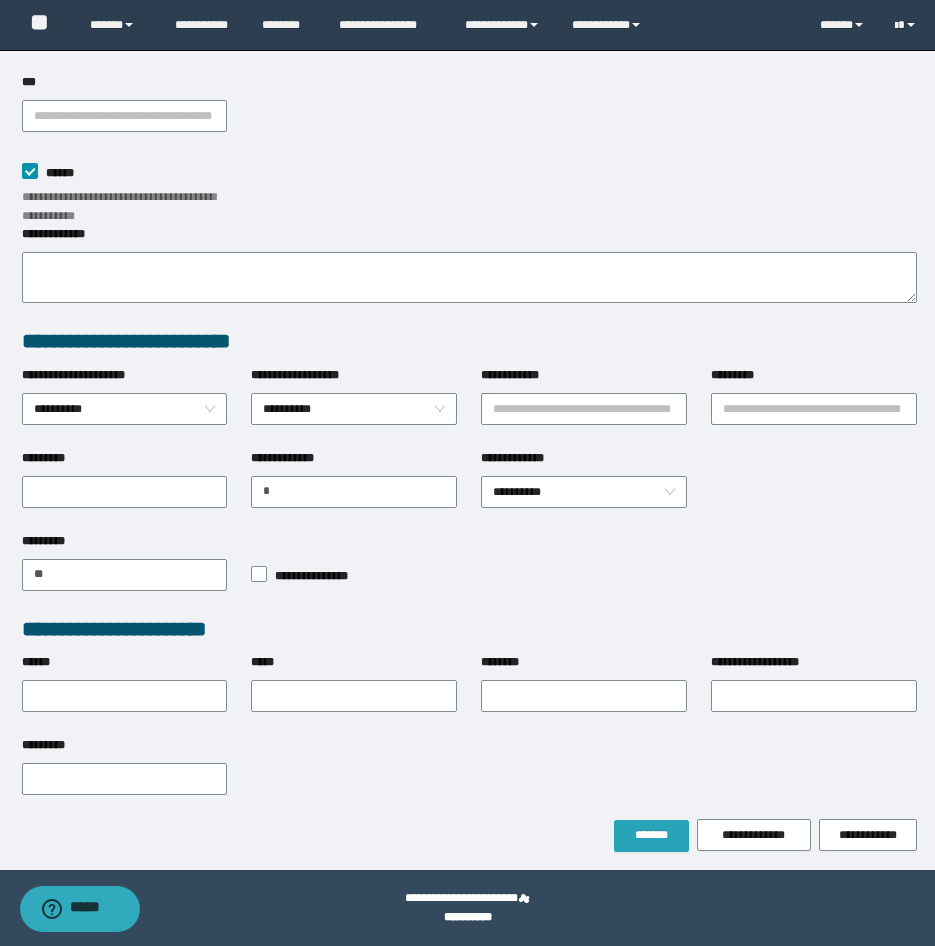 type on "*********" 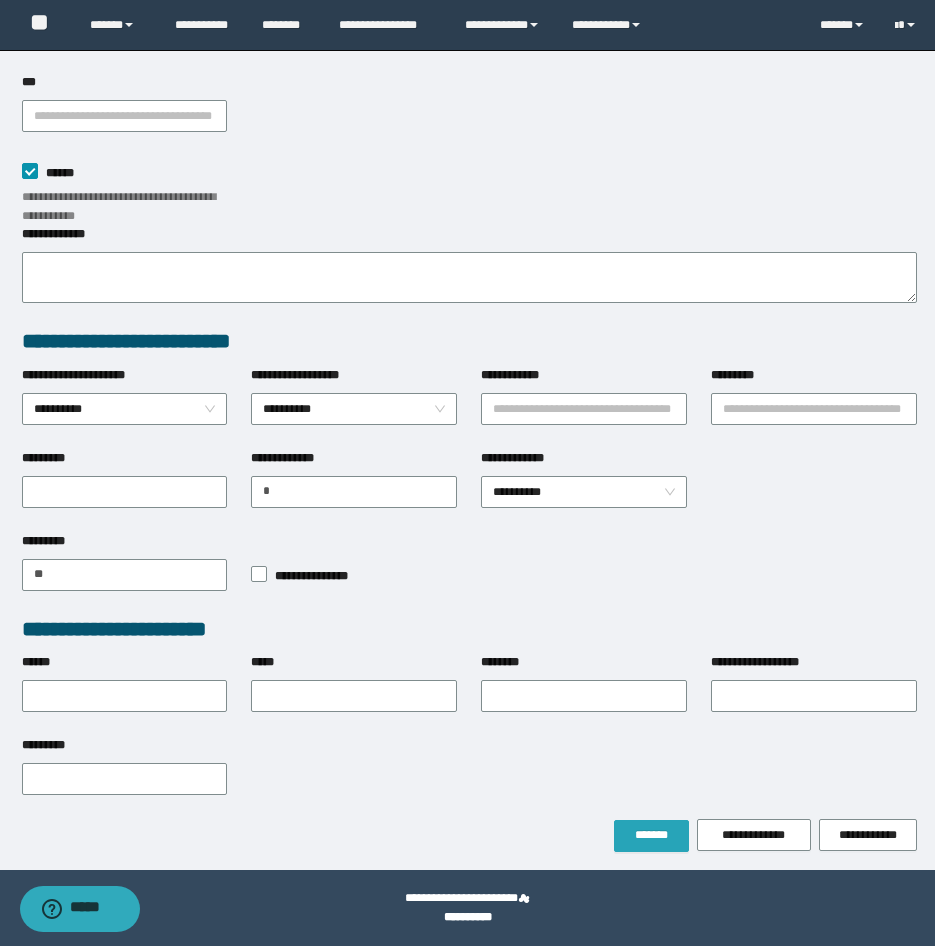 click on "*******" at bounding box center [651, 835] 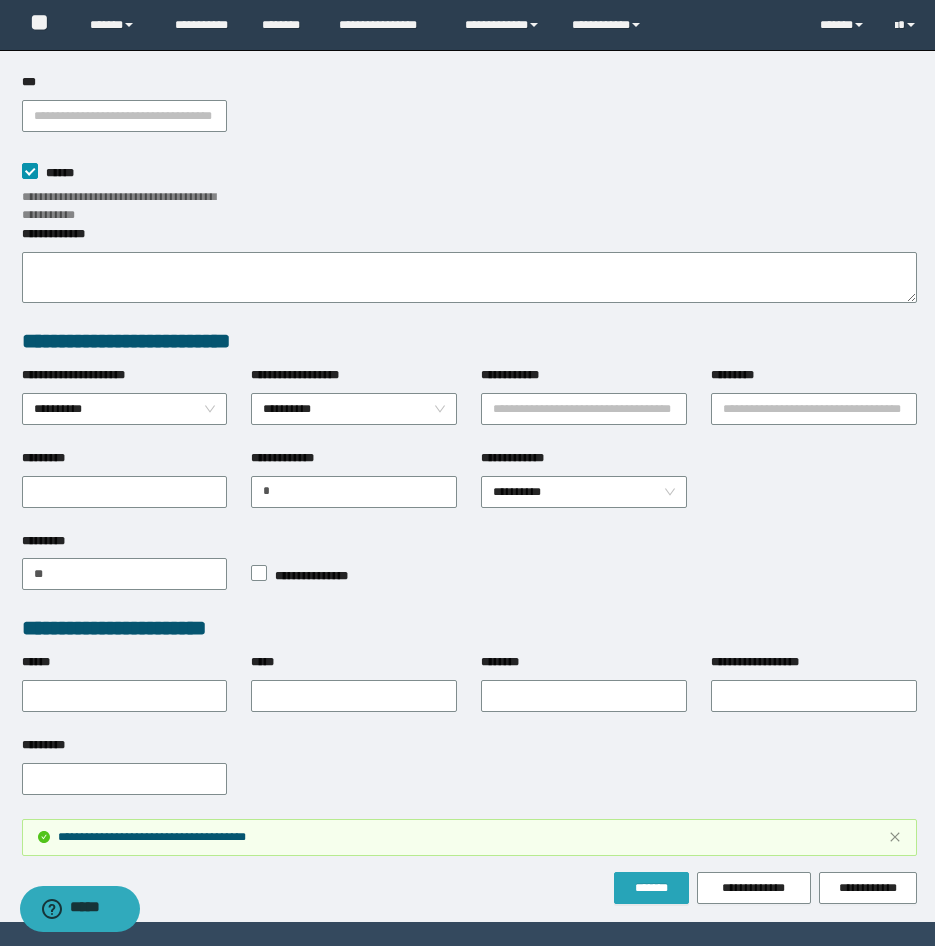 scroll, scrollTop: 284, scrollLeft: 0, axis: vertical 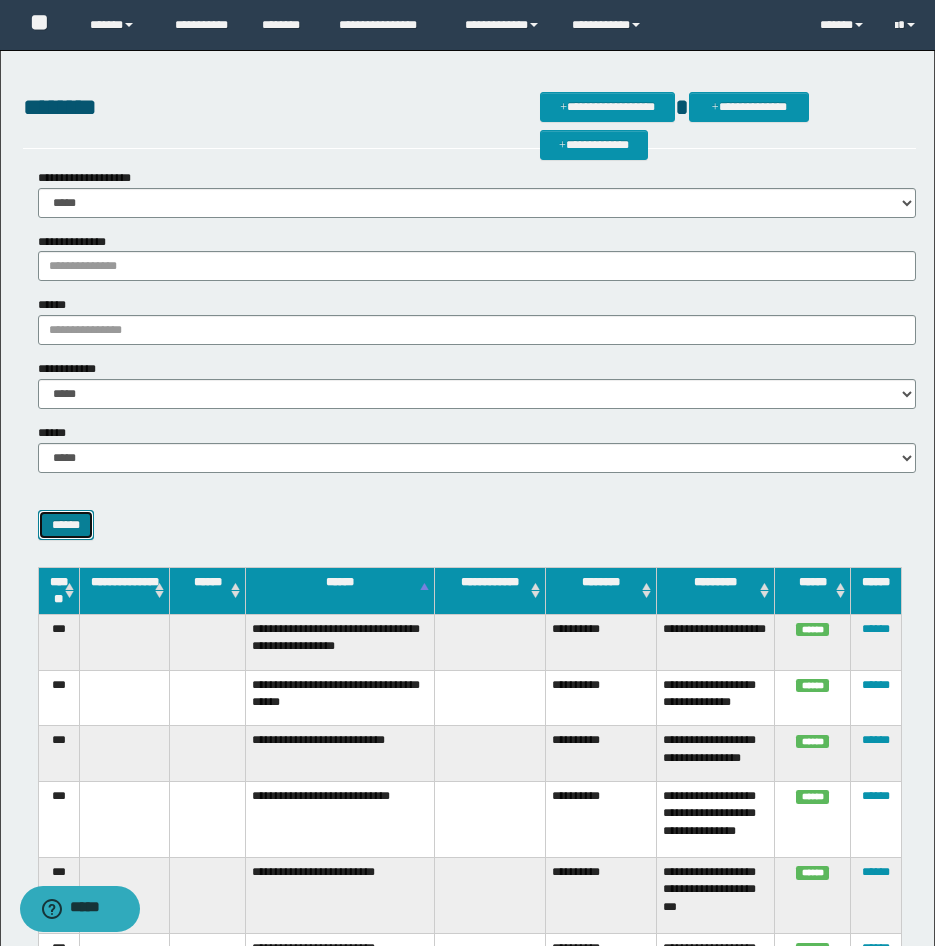 click on "******" at bounding box center [66, 525] 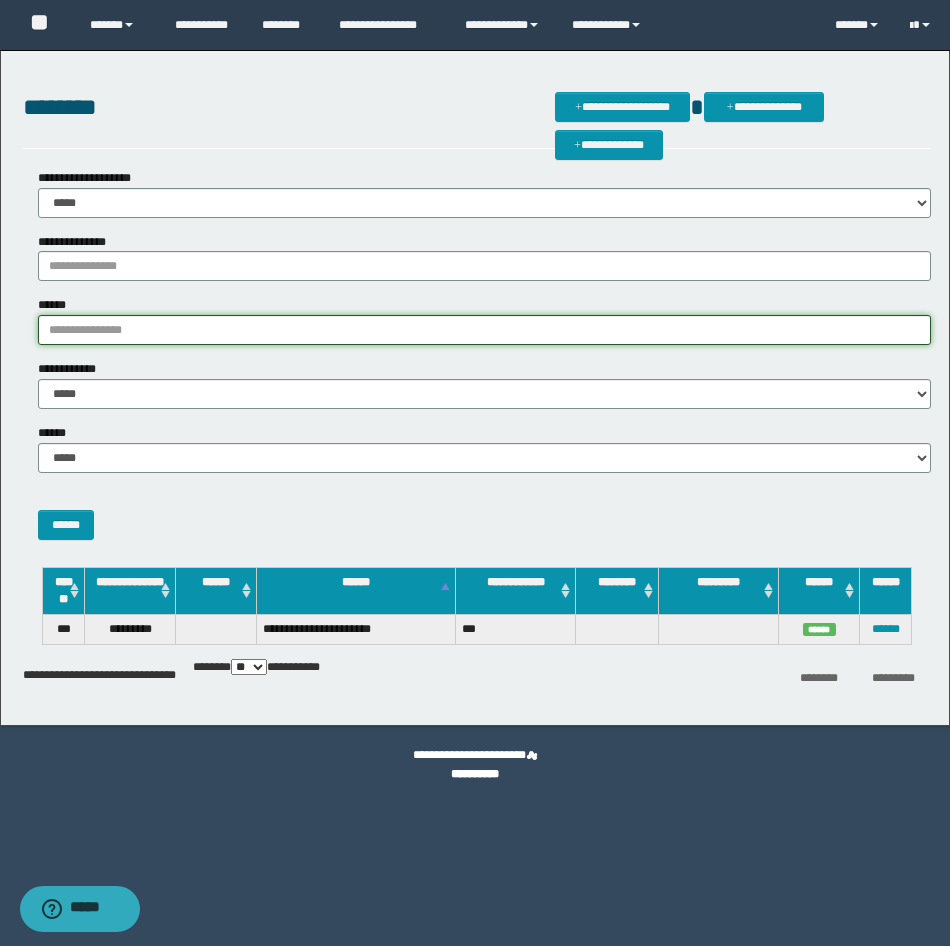 drag, startPoint x: 196, startPoint y: 326, endPoint x: -5, endPoint y: 329, distance: 201.02238 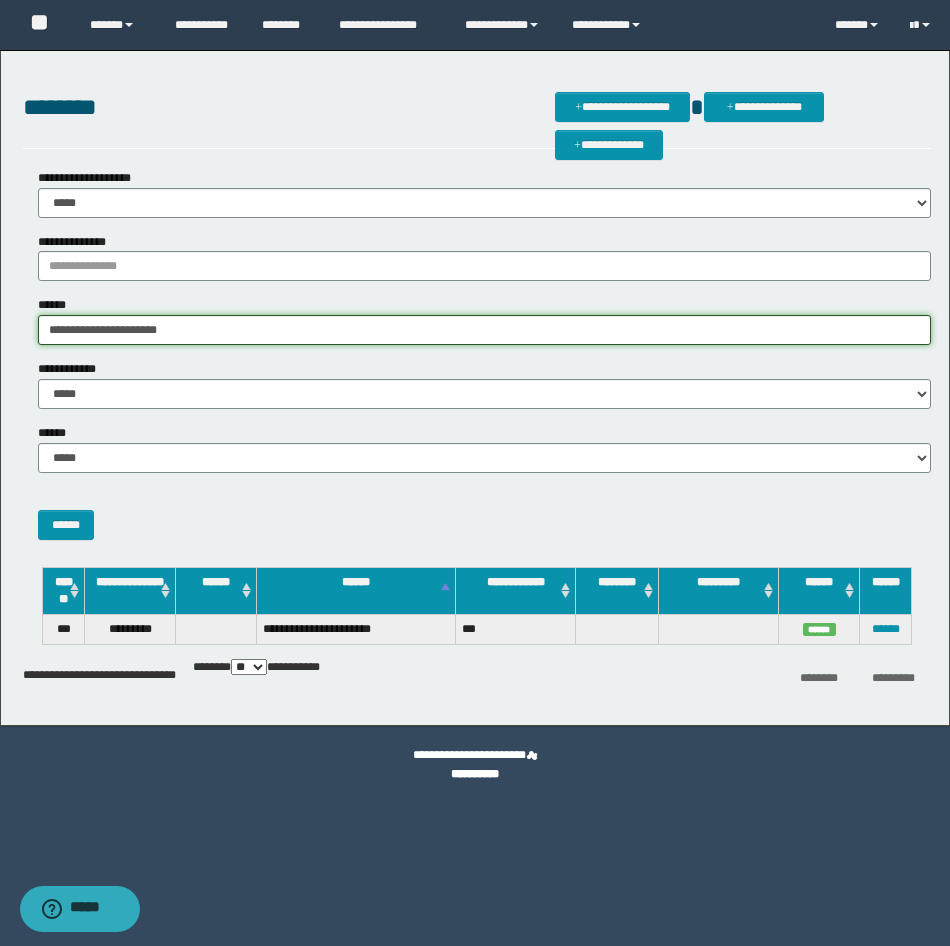 paste on "***" 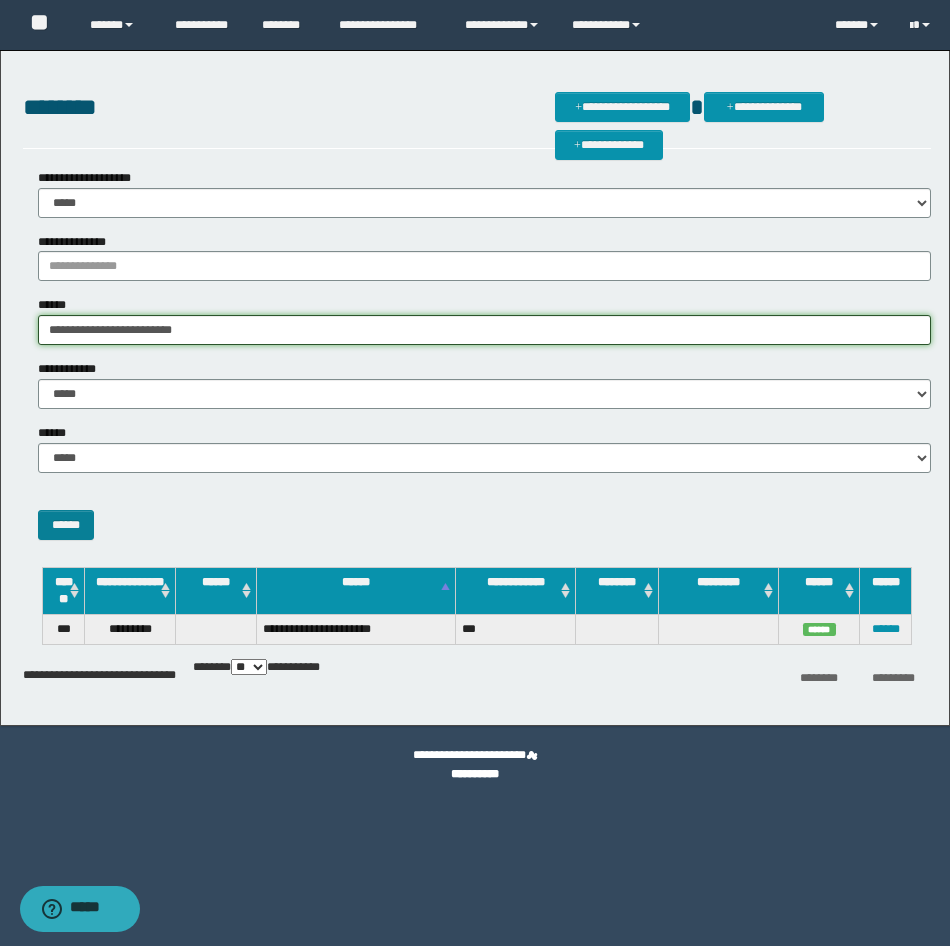type on "**********" 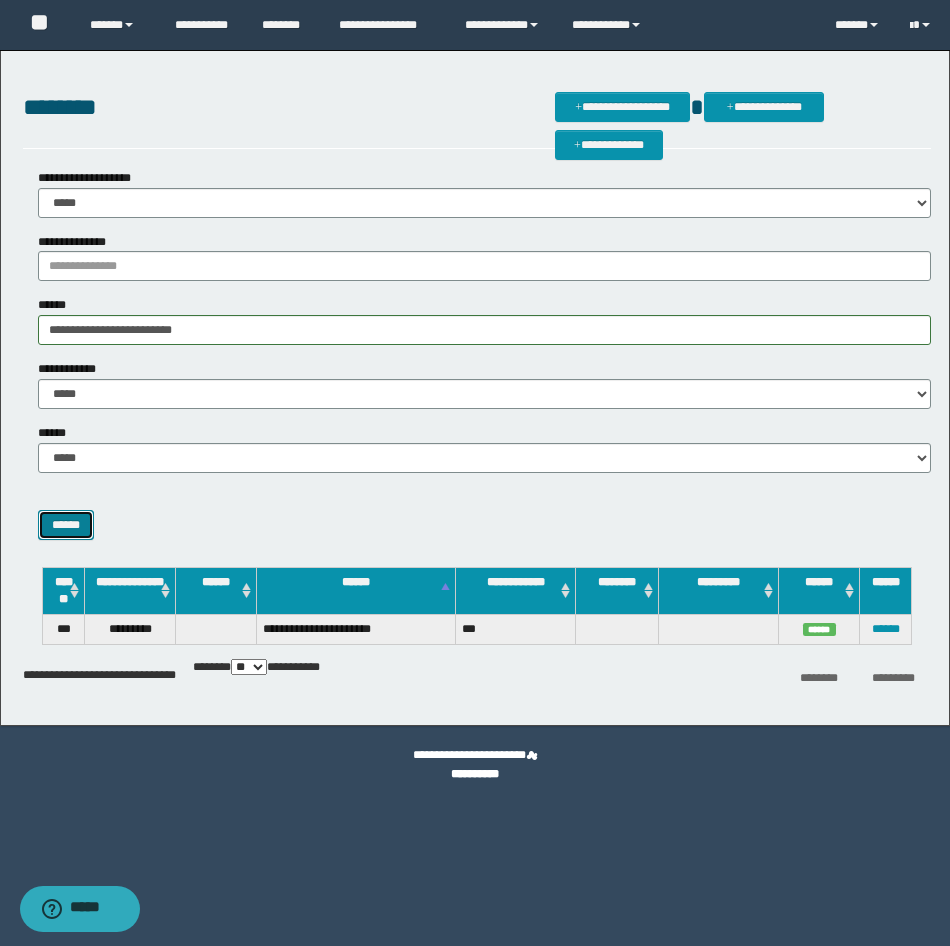 click on "******" at bounding box center [66, 525] 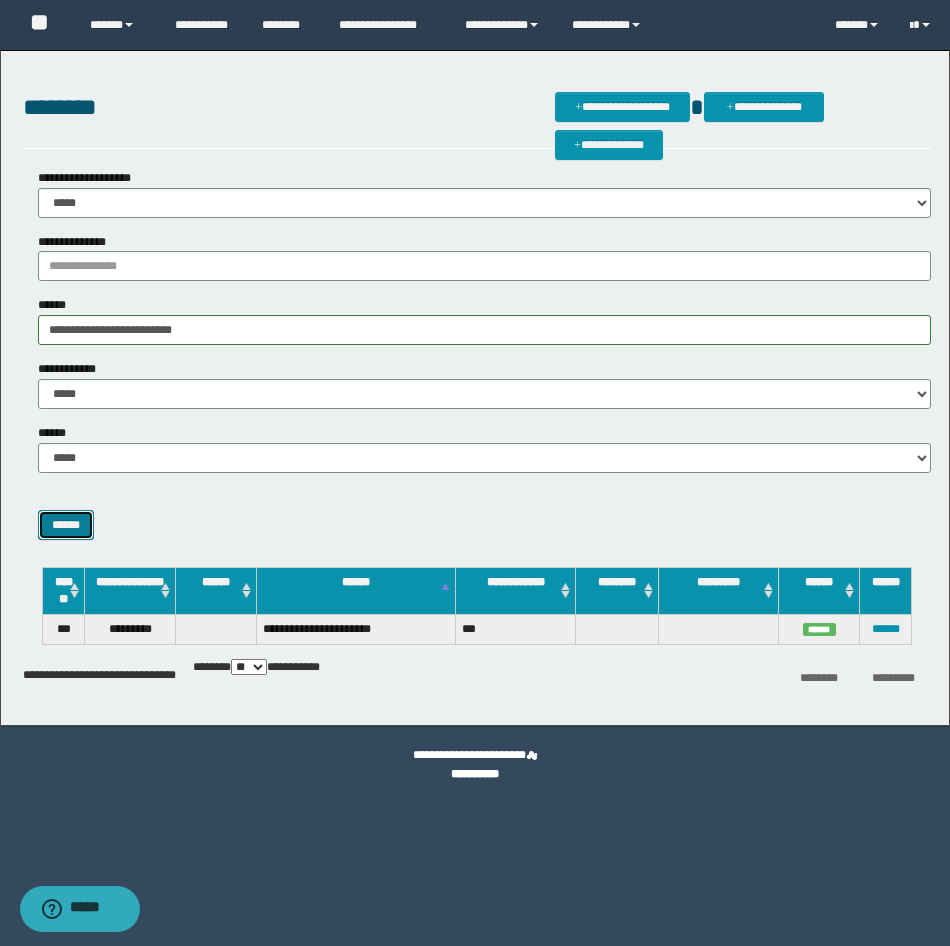 click on "******" at bounding box center [66, 525] 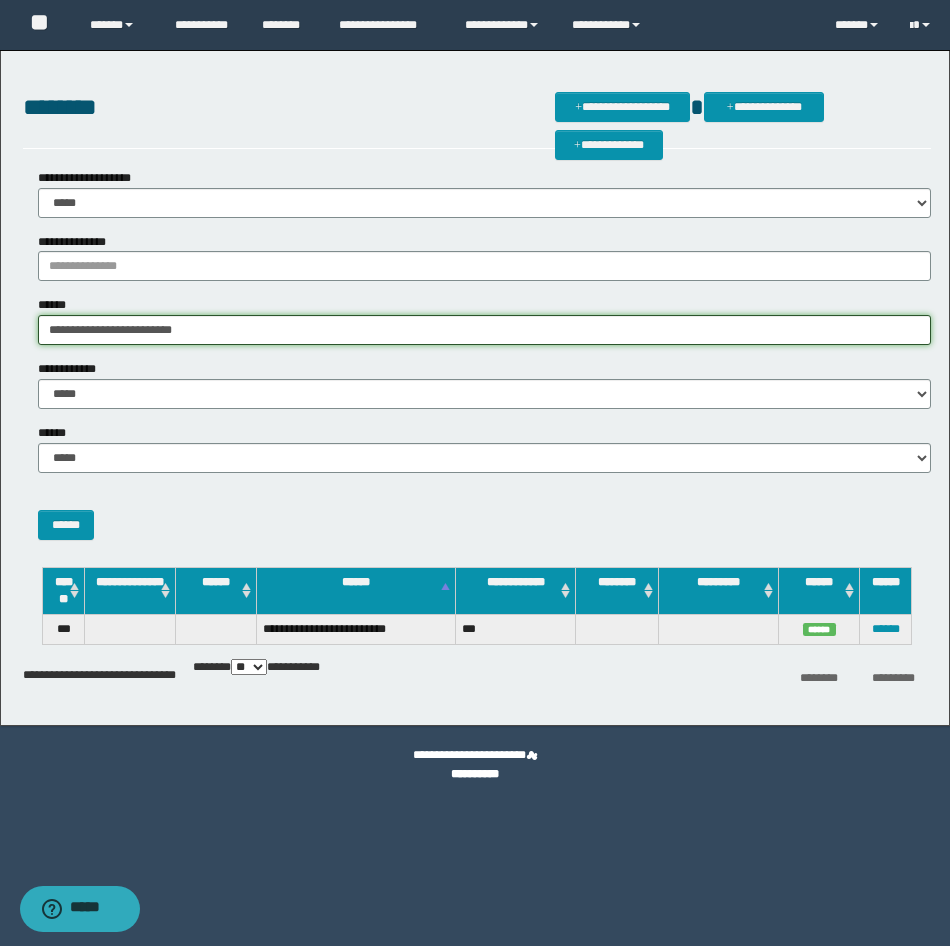 click on "**********" at bounding box center [484, 330] 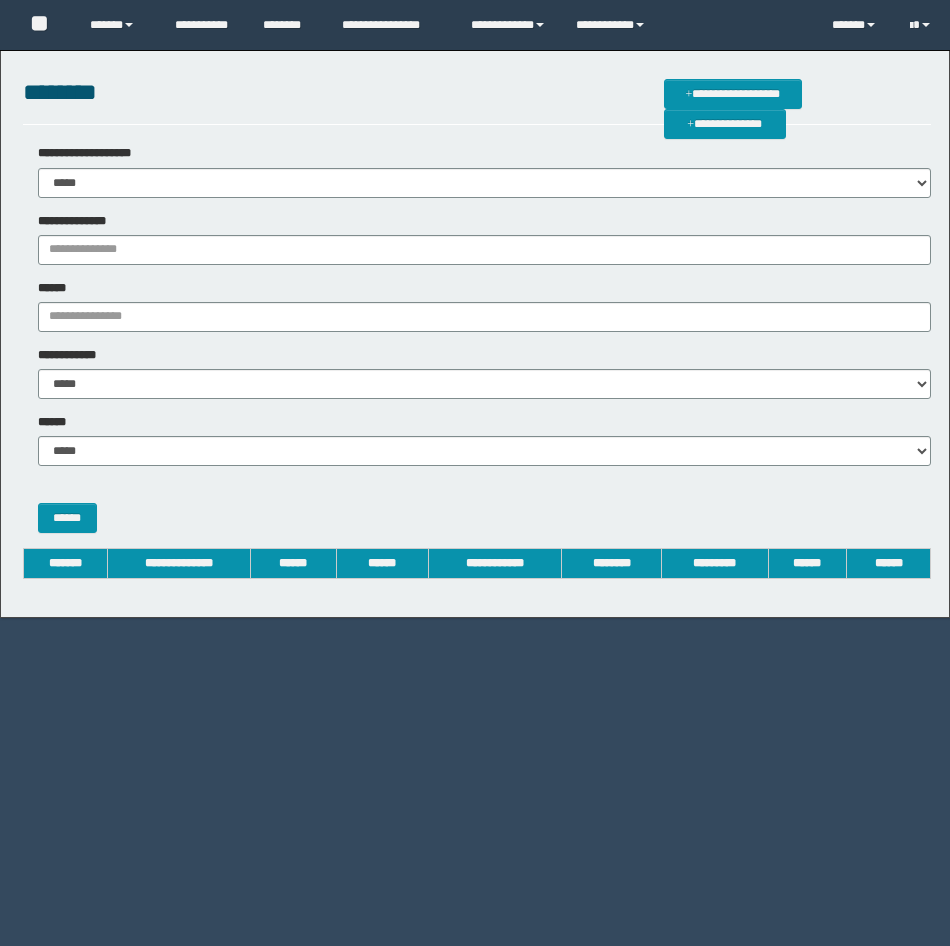 scroll, scrollTop: 0, scrollLeft: 0, axis: both 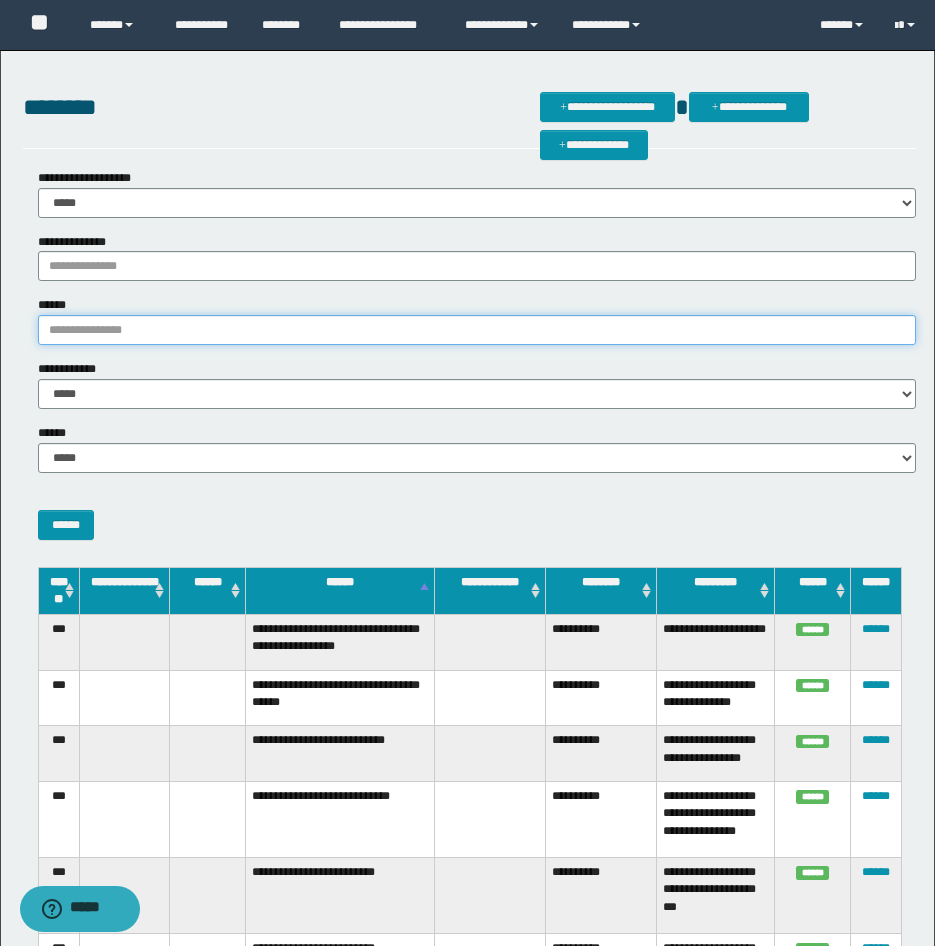 click on "******" at bounding box center (477, 330) 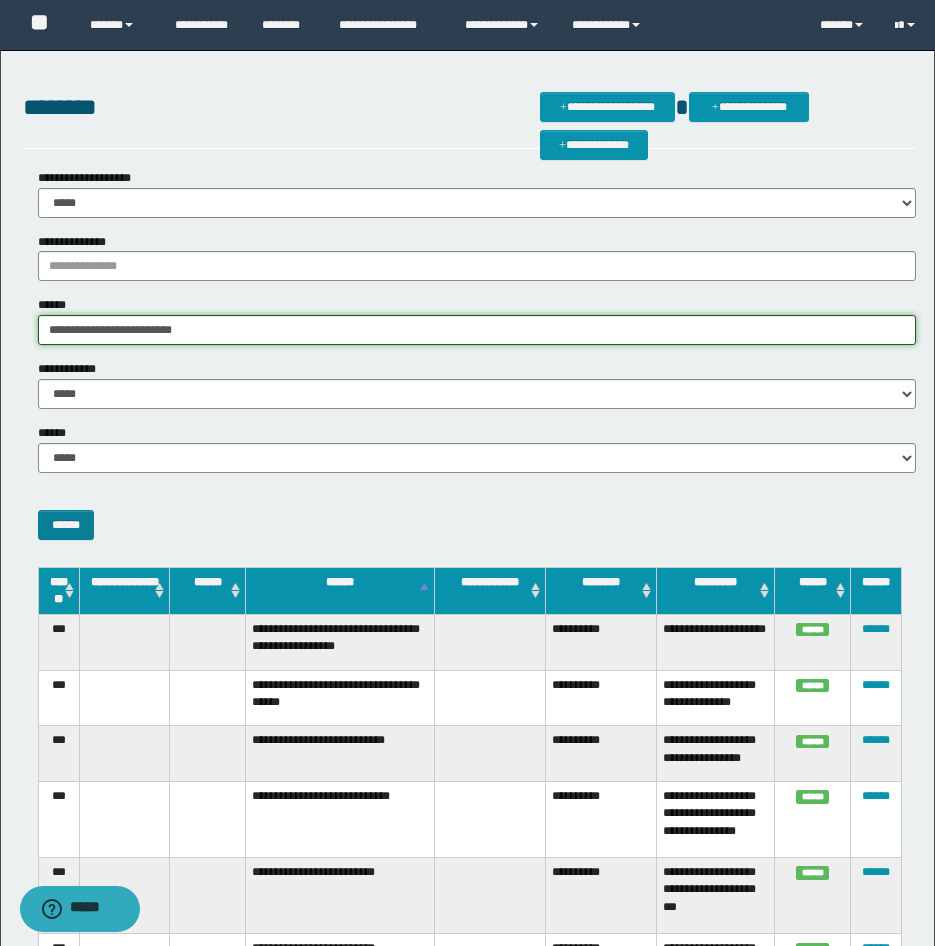 type on "**********" 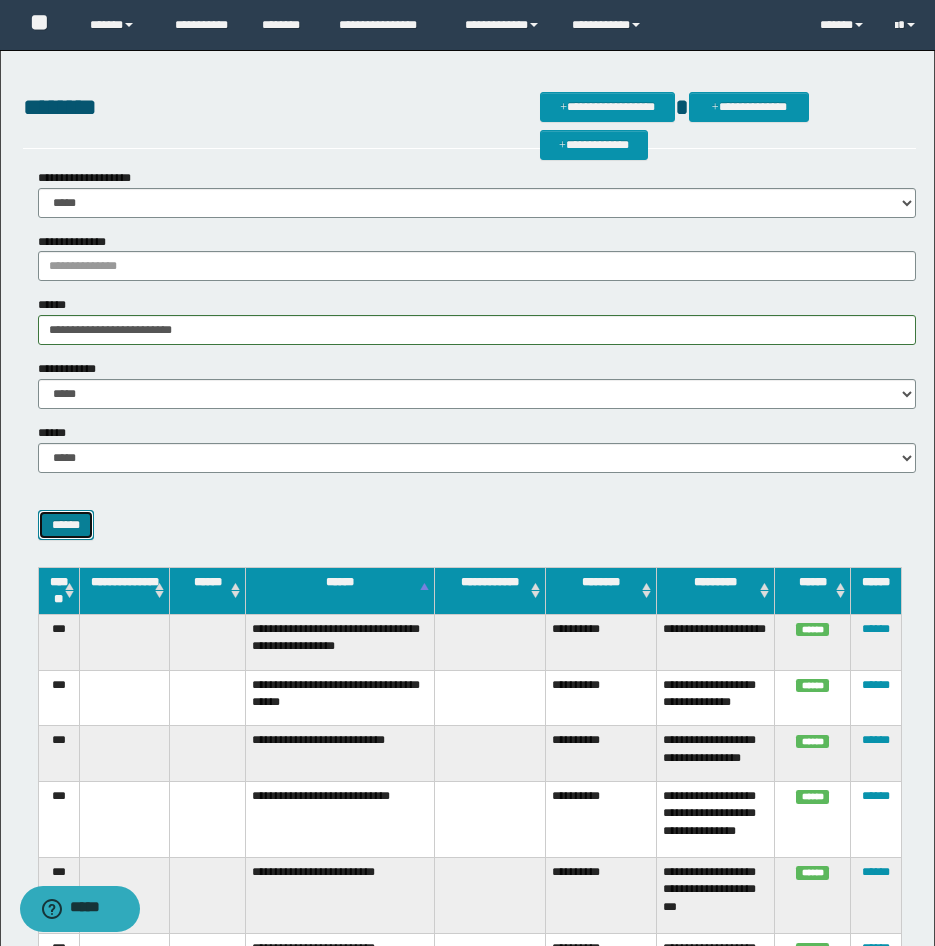 click on "******" at bounding box center (66, 525) 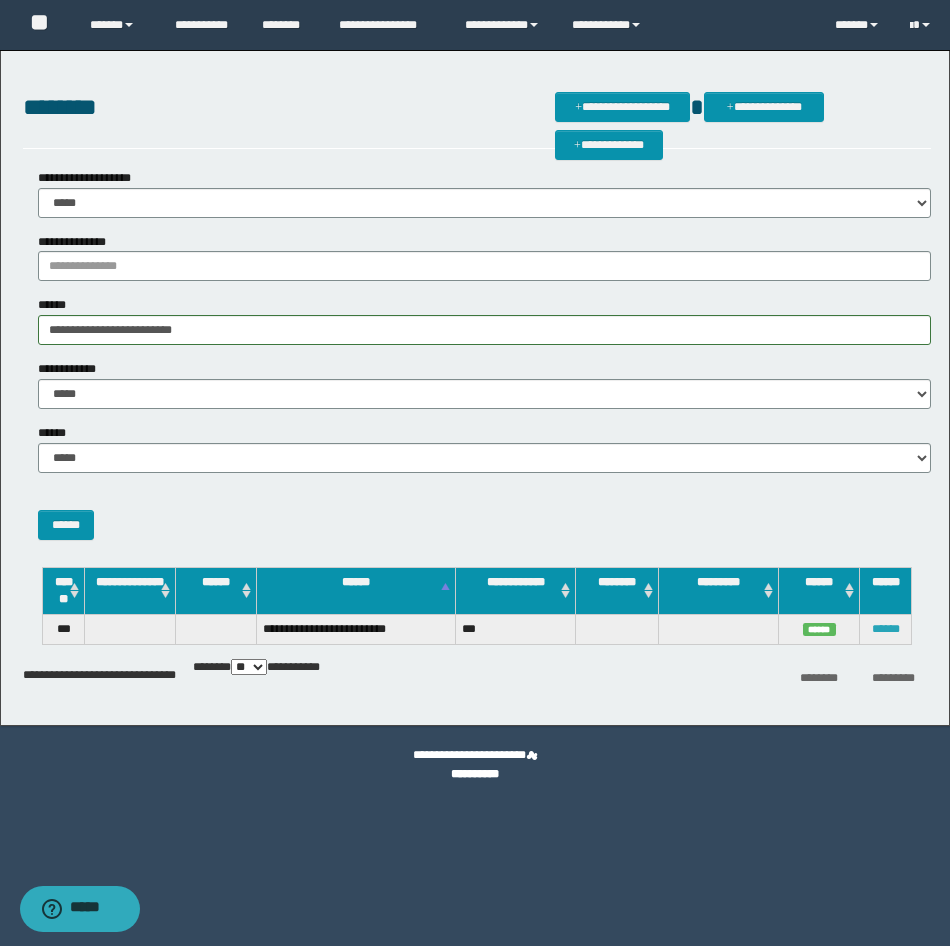 click on "******" at bounding box center [886, 629] 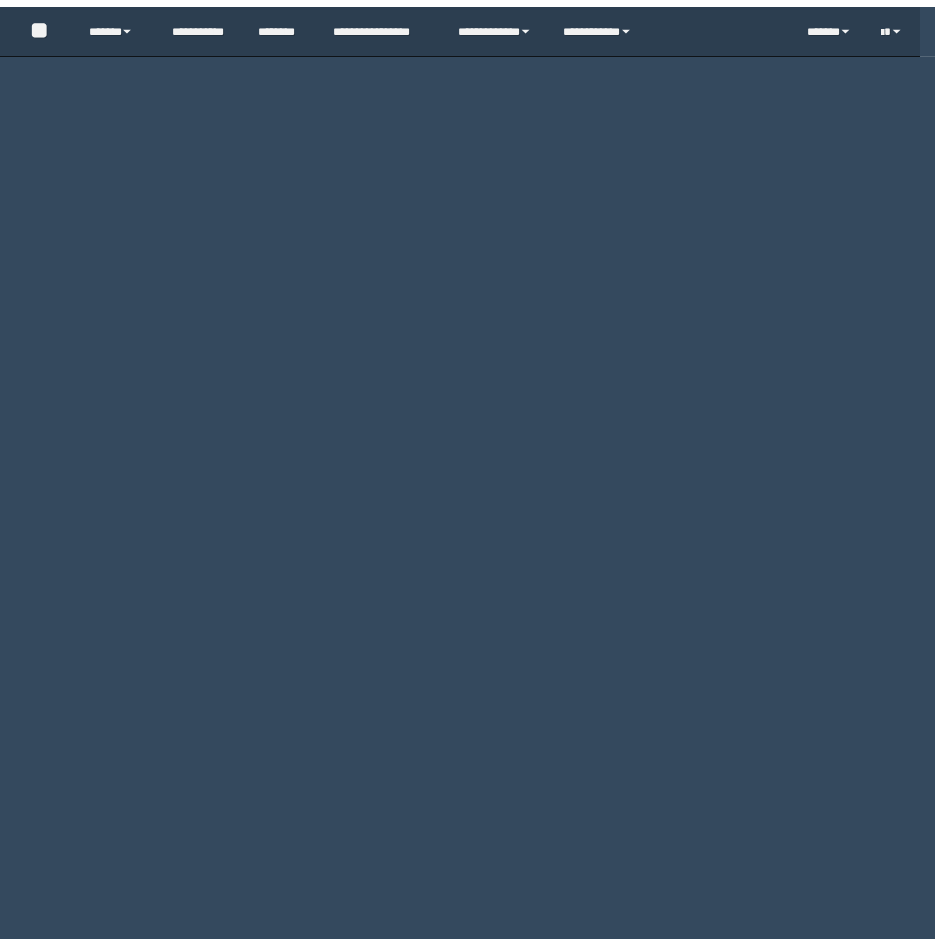 scroll, scrollTop: 0, scrollLeft: 0, axis: both 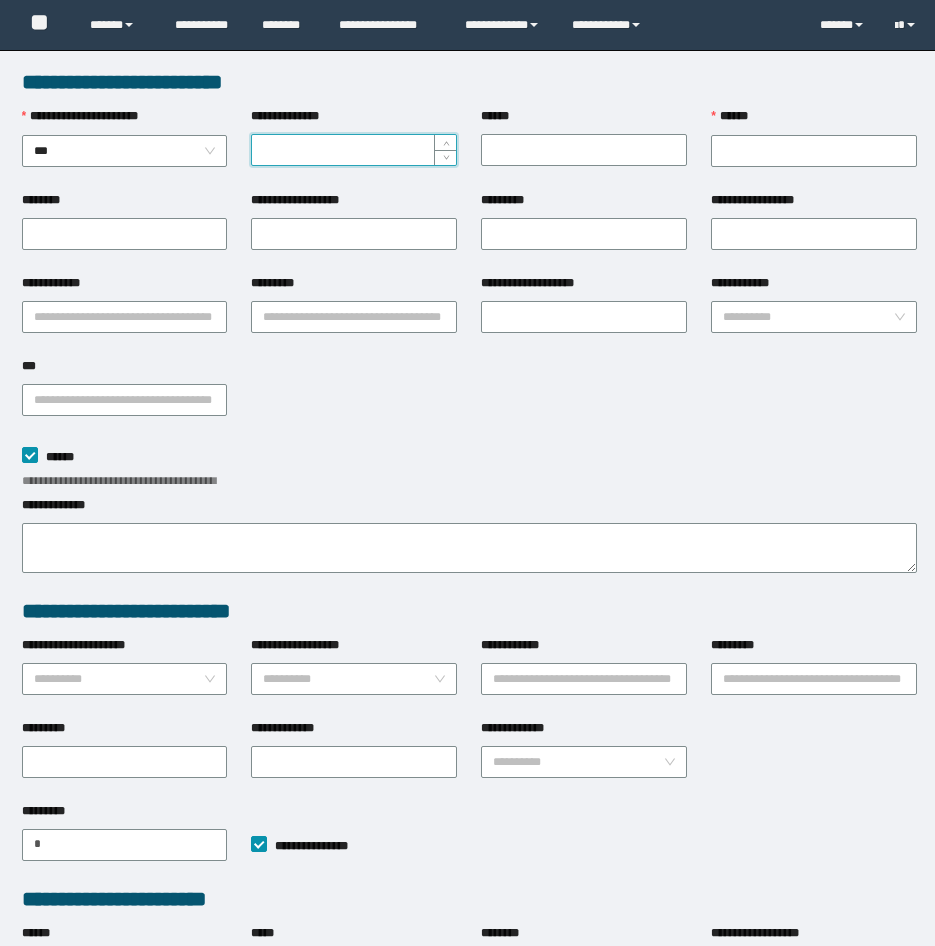 type on "**********" 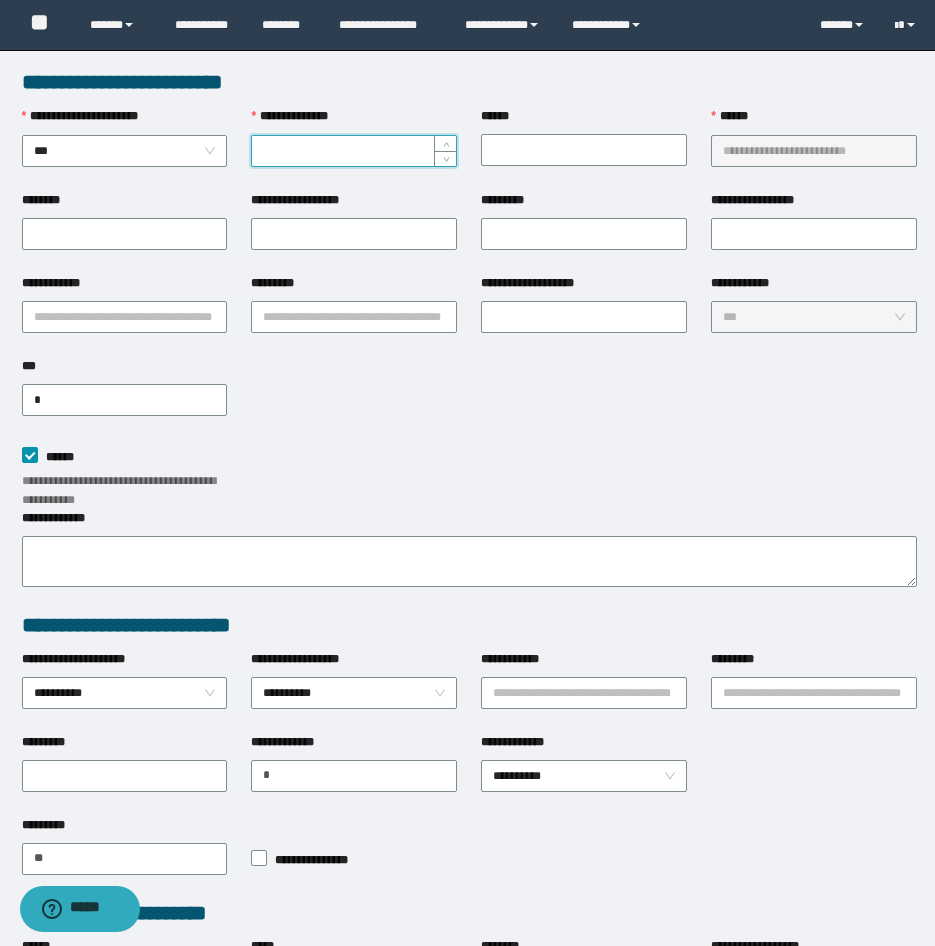 click on "**********" at bounding box center [354, 151] 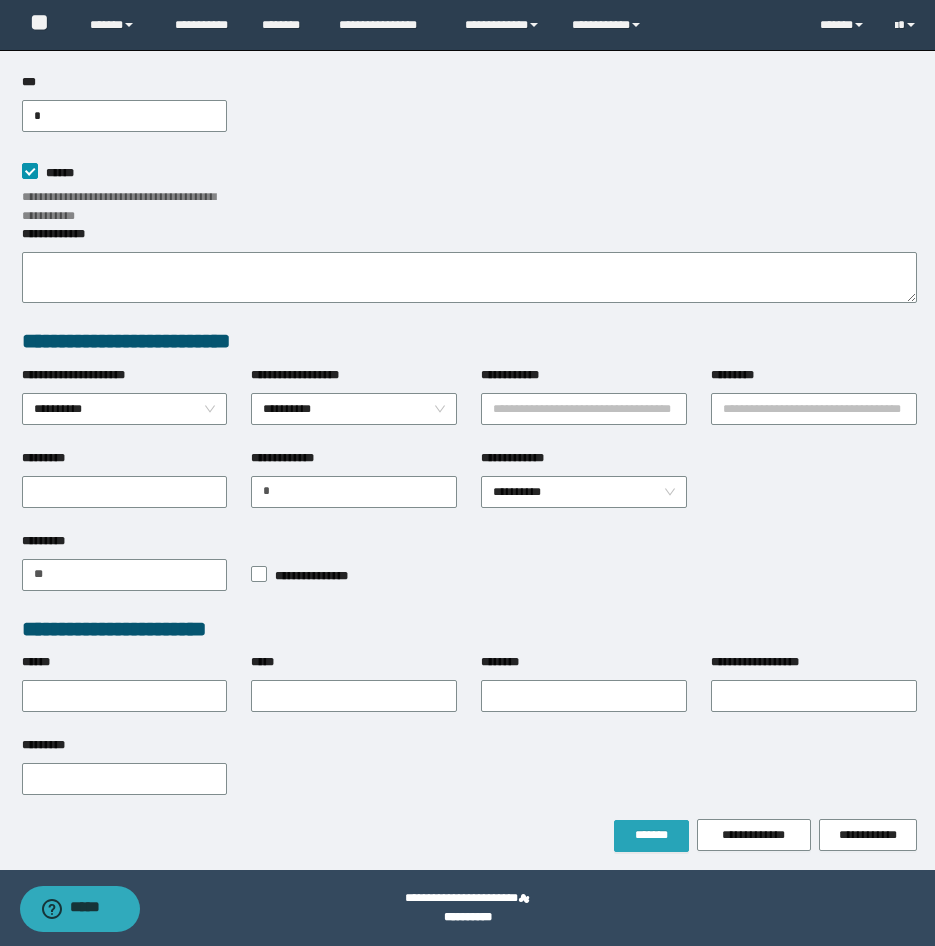 type on "*********" 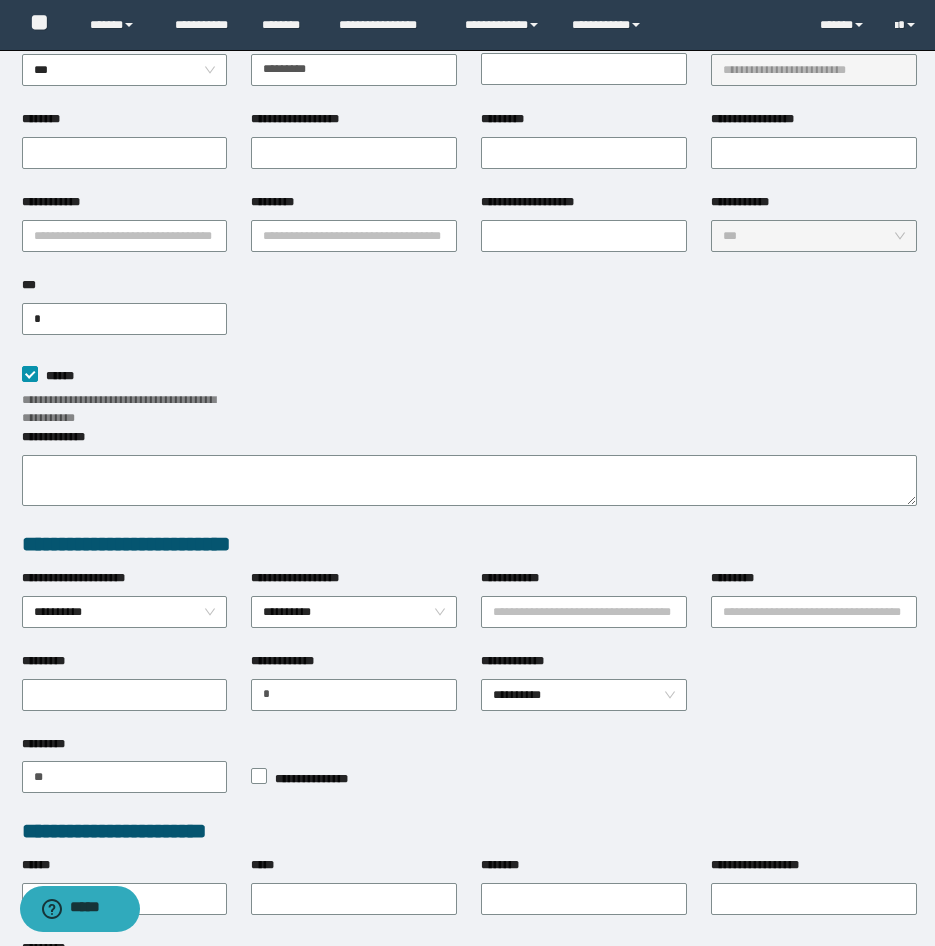 scroll, scrollTop: 0, scrollLeft: 0, axis: both 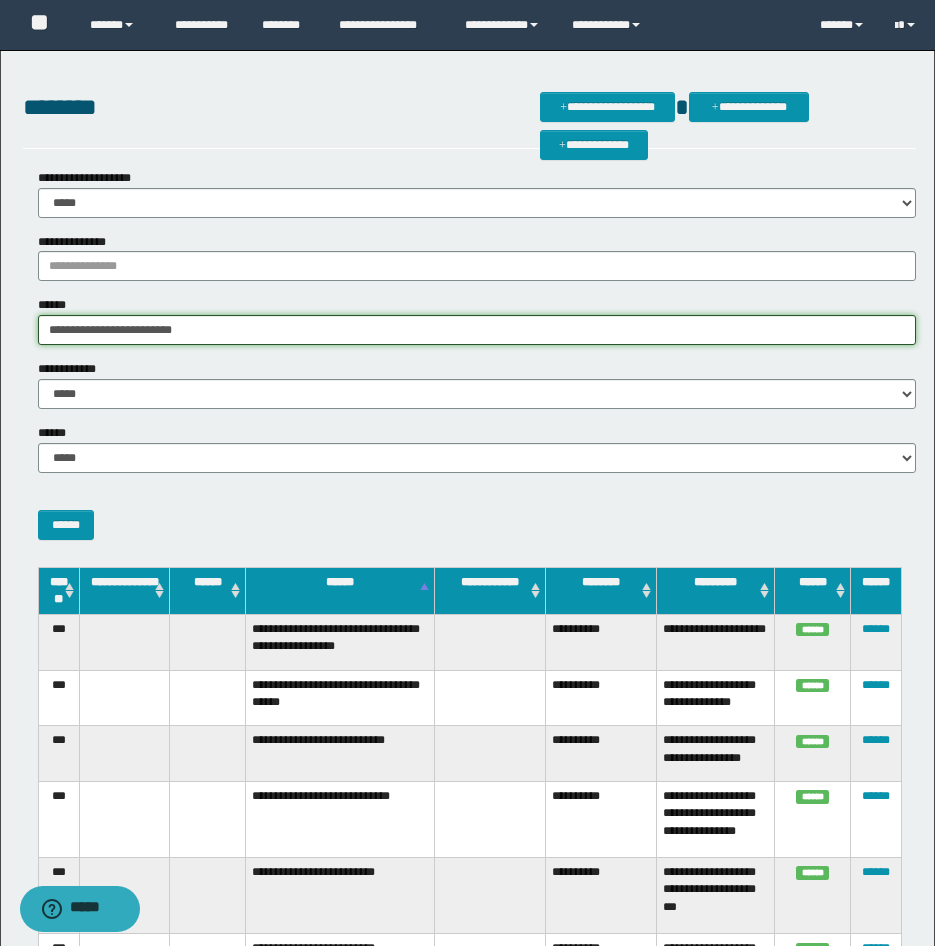 drag, startPoint x: 211, startPoint y: 327, endPoint x: 6, endPoint y: 330, distance: 205.02196 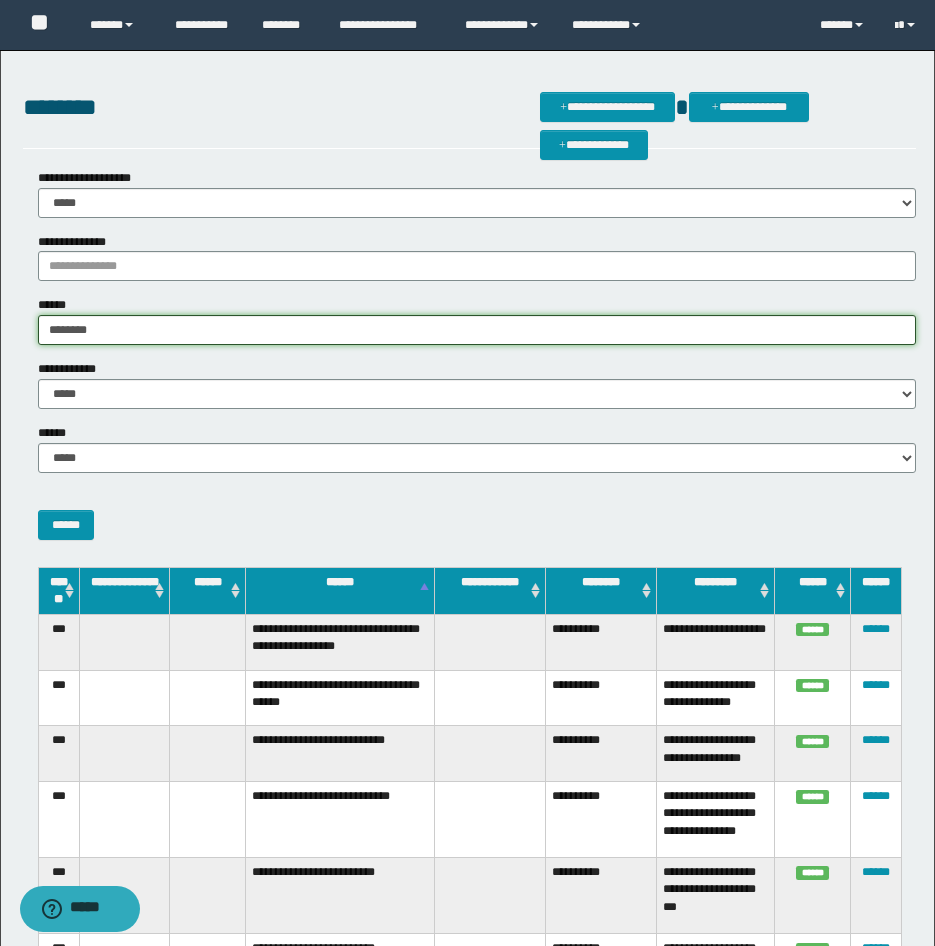 type on "********" 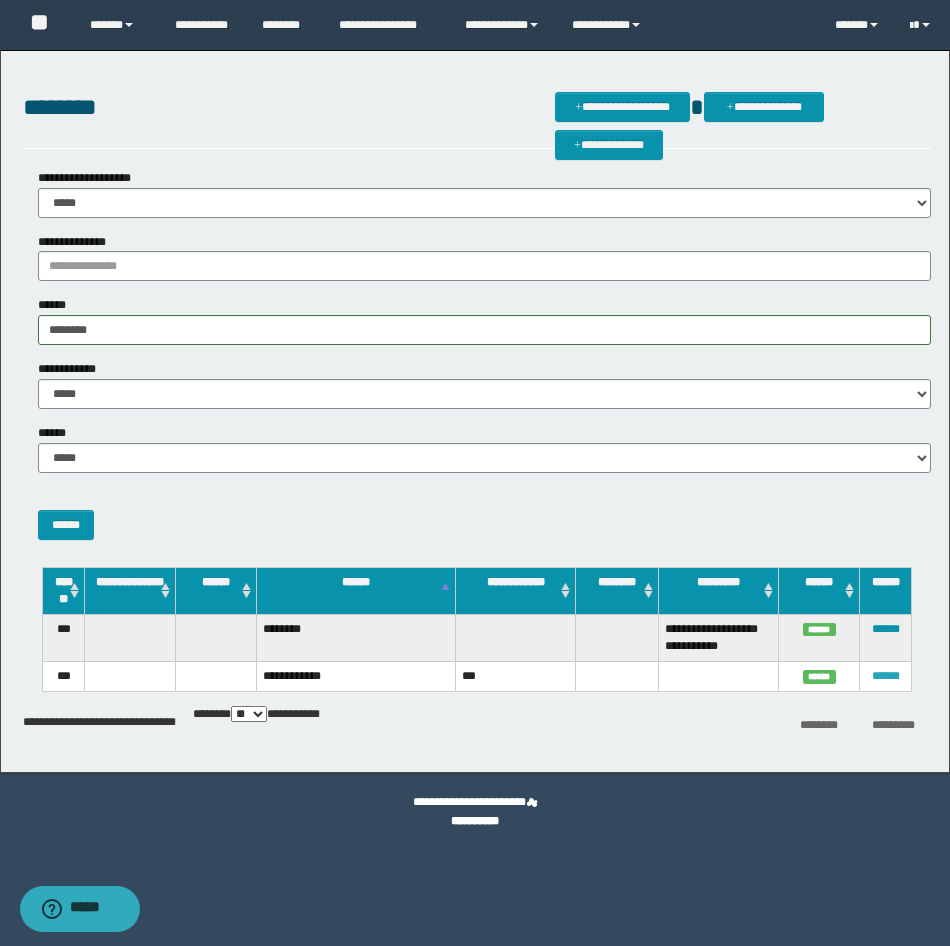 click on "******" at bounding box center [886, 676] 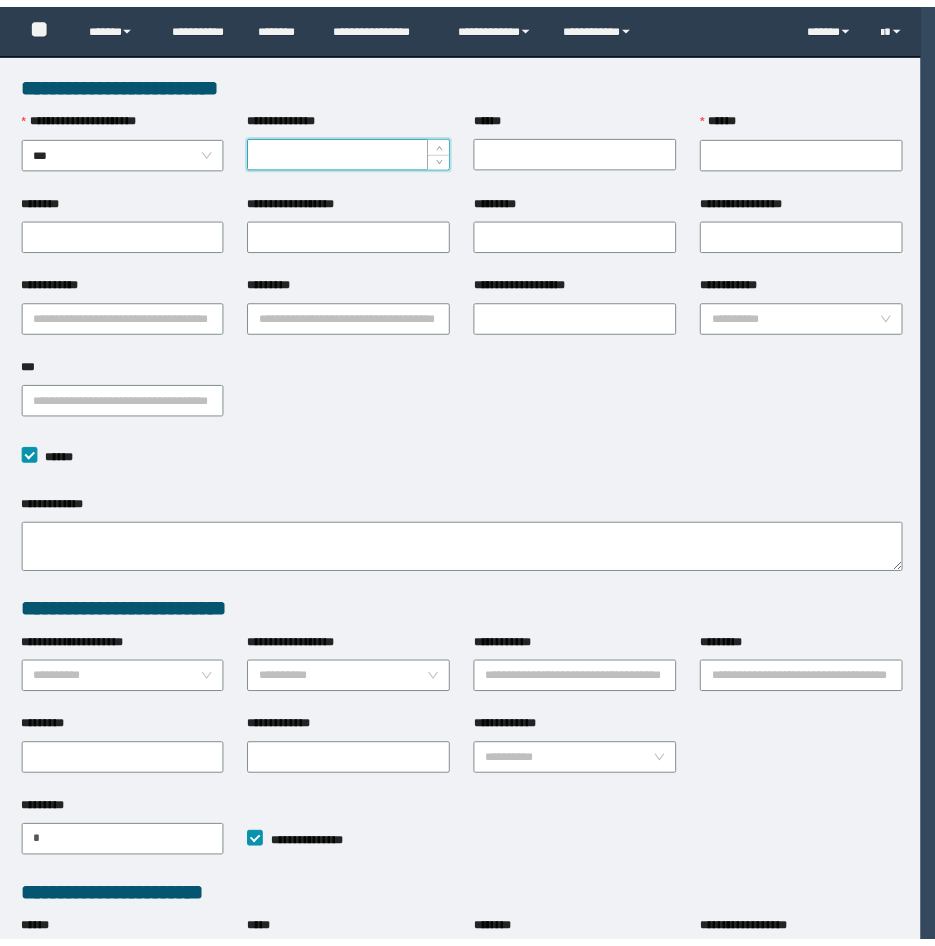 scroll, scrollTop: 0, scrollLeft: 0, axis: both 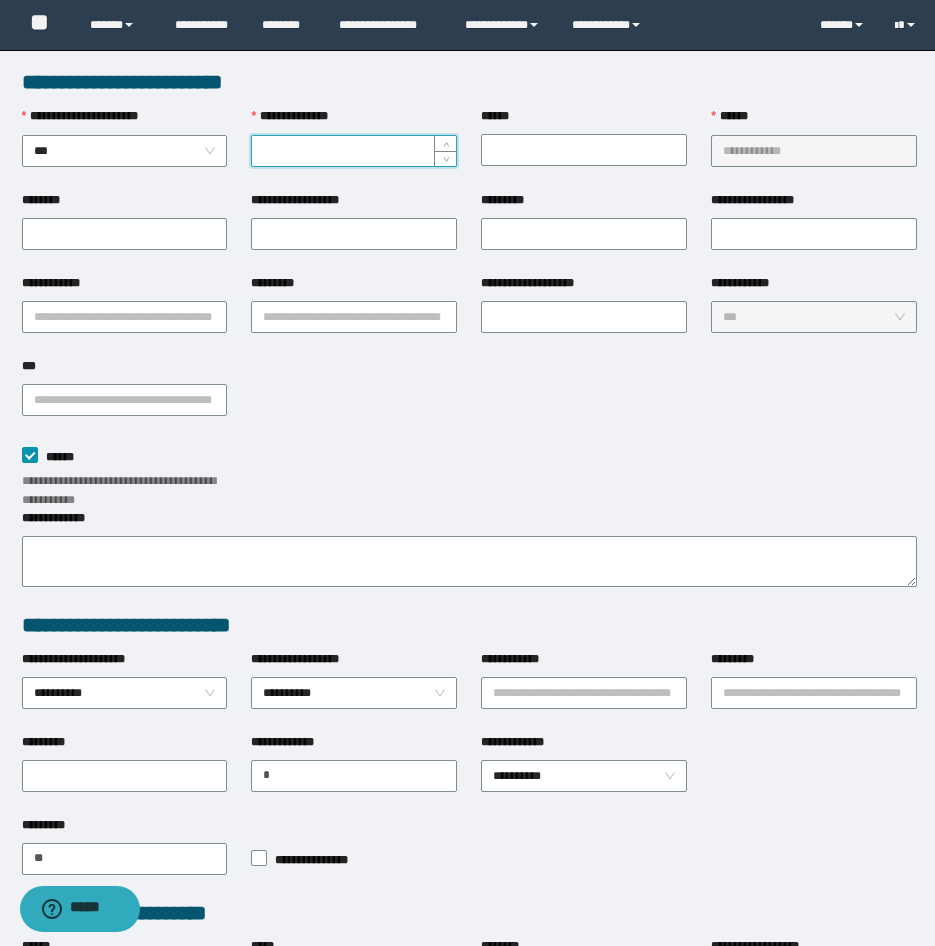 click on "**********" at bounding box center (354, 151) 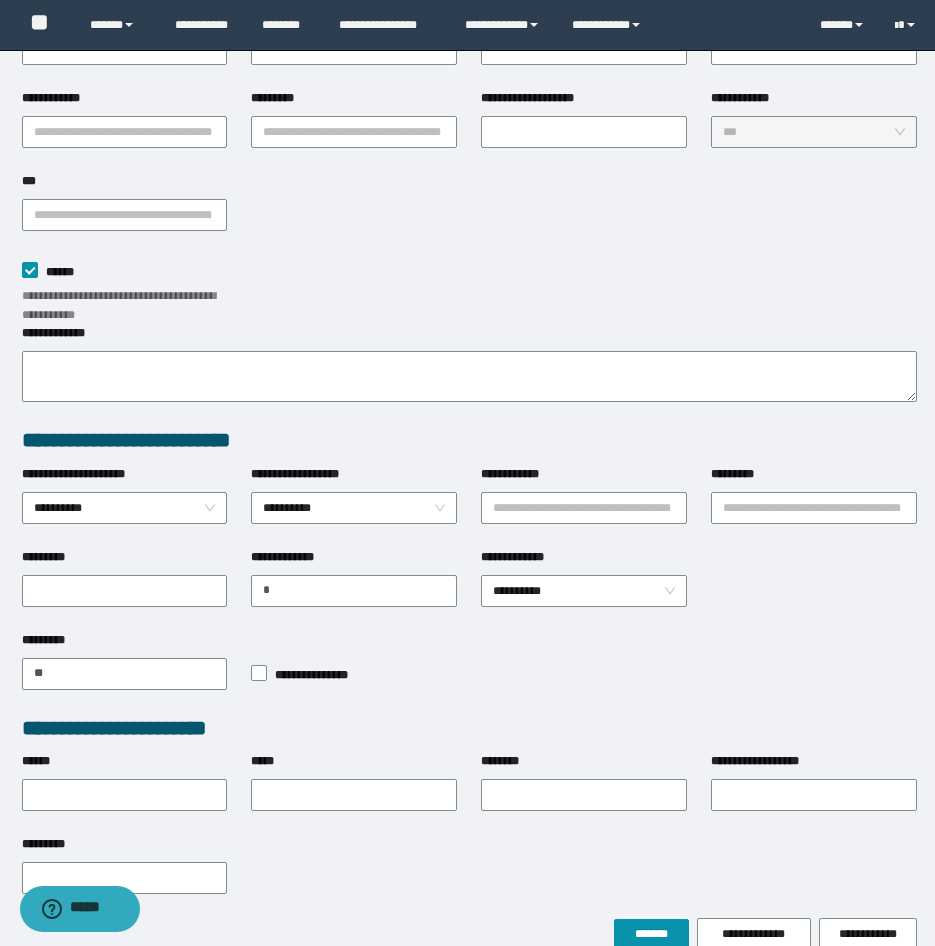 scroll, scrollTop: 200, scrollLeft: 0, axis: vertical 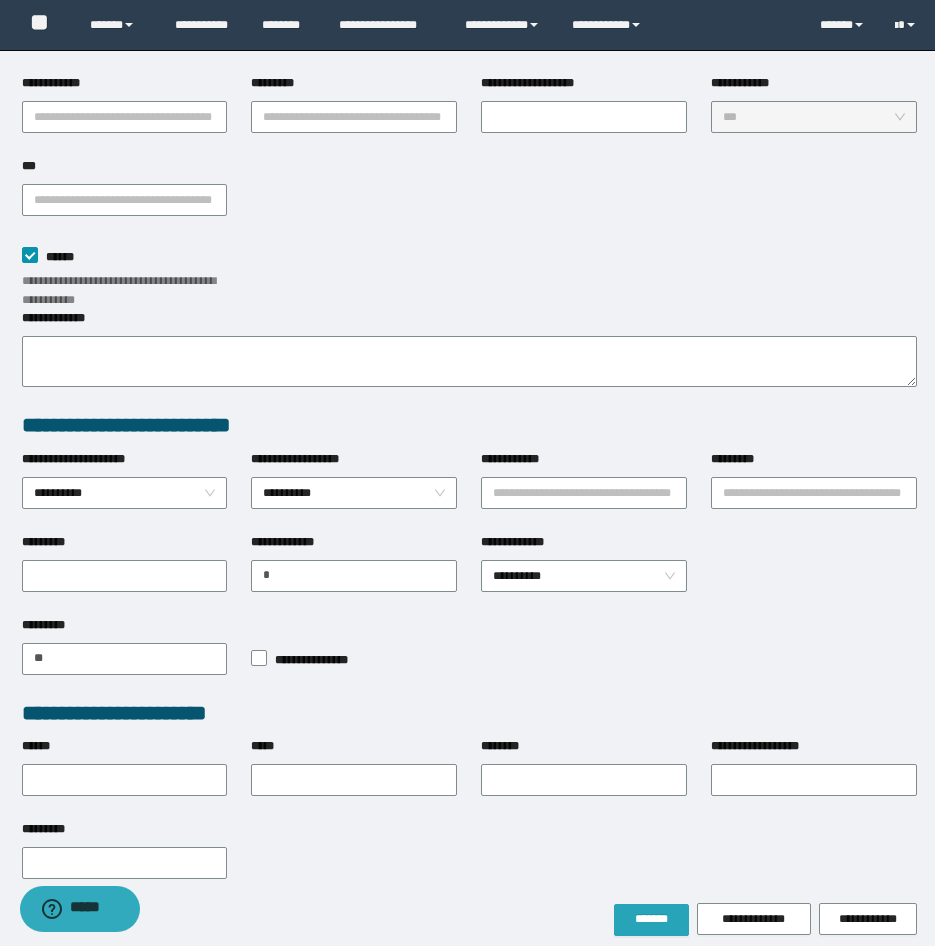 type on "********" 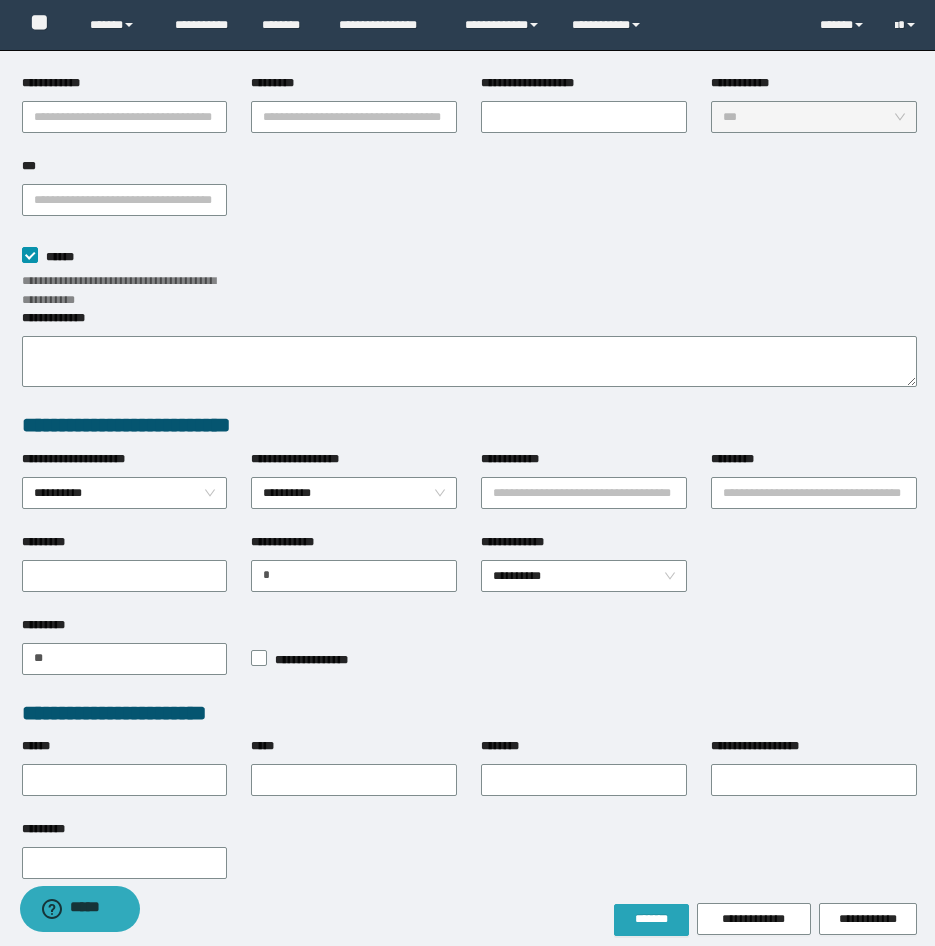 click on "*******" at bounding box center (651, 920) 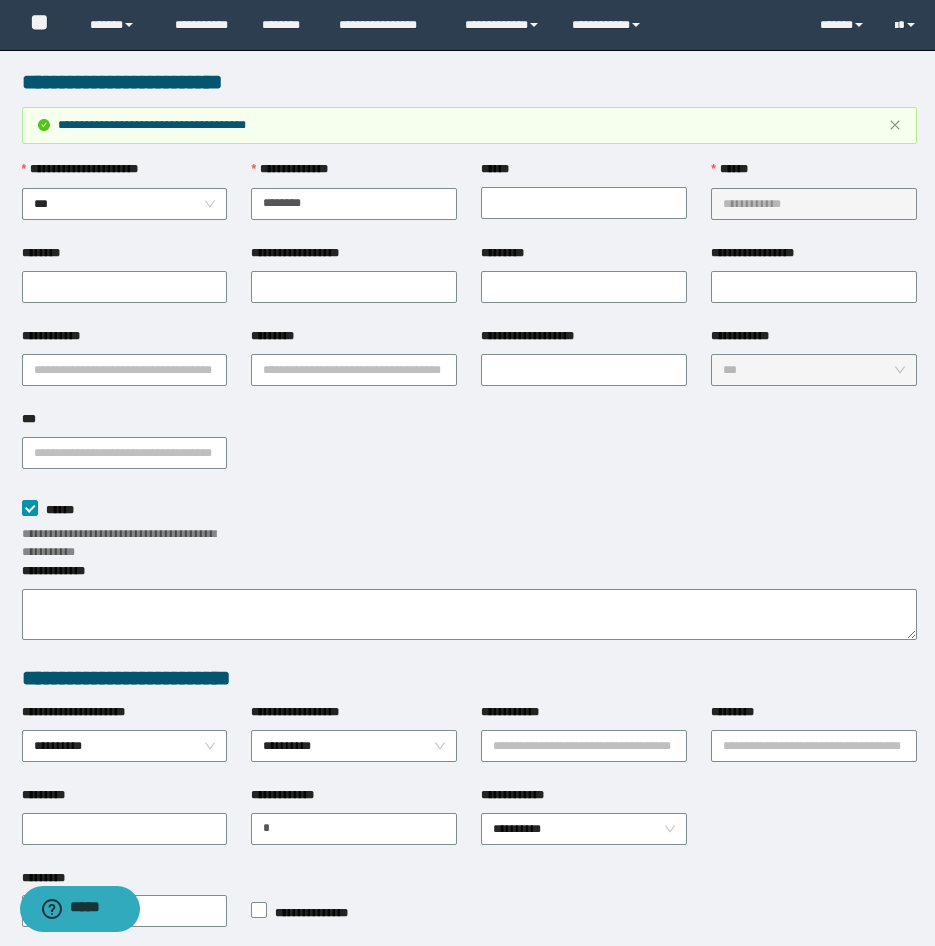 scroll, scrollTop: 200, scrollLeft: 0, axis: vertical 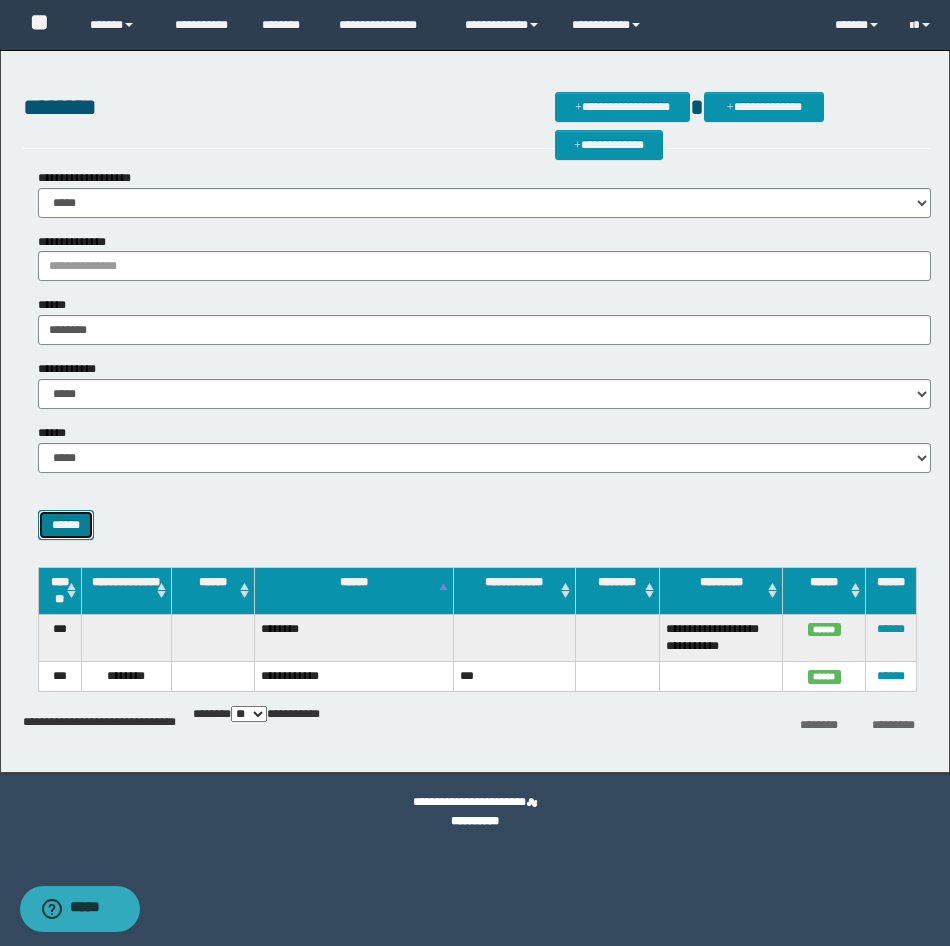 click on "******" at bounding box center [66, 525] 